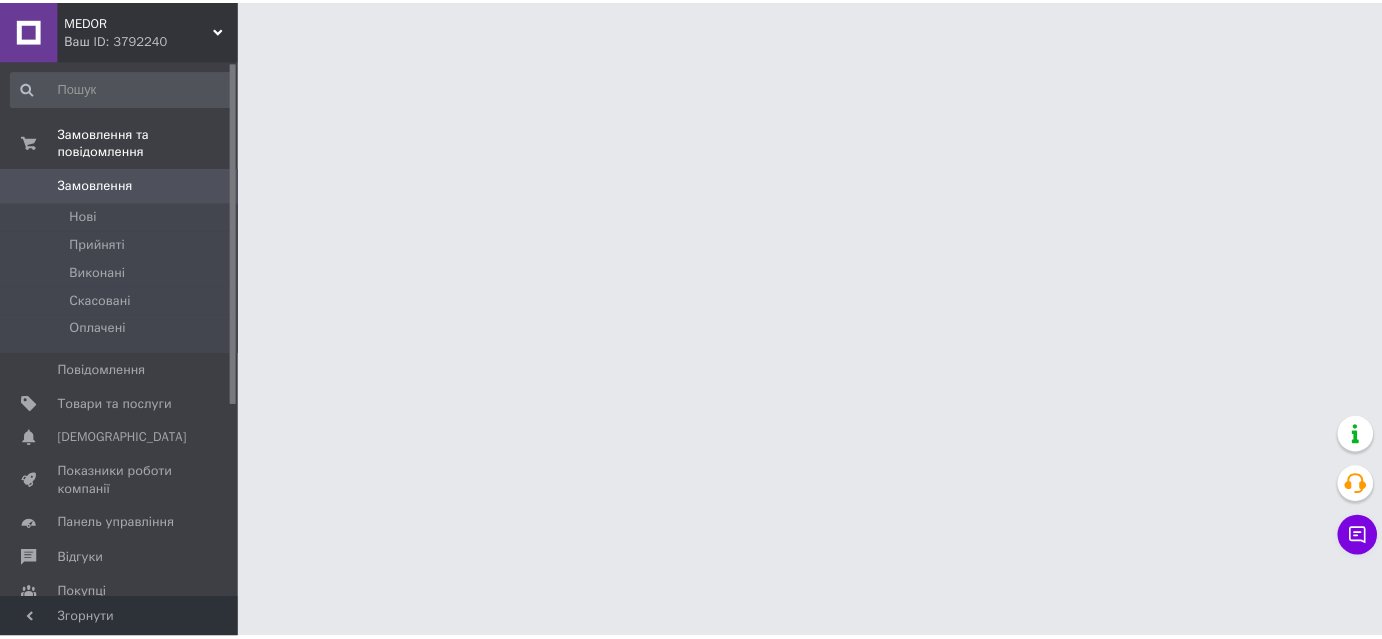 scroll, scrollTop: 0, scrollLeft: 0, axis: both 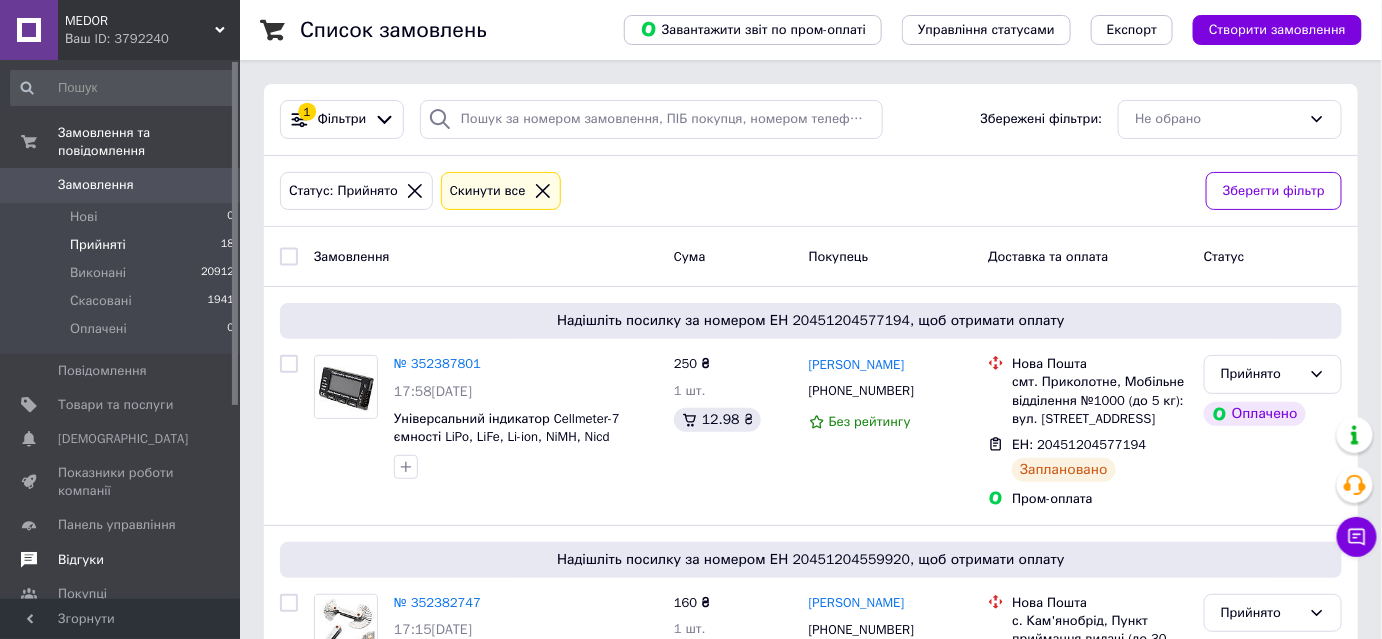 click on "Відгуки" at bounding box center (81, 560) 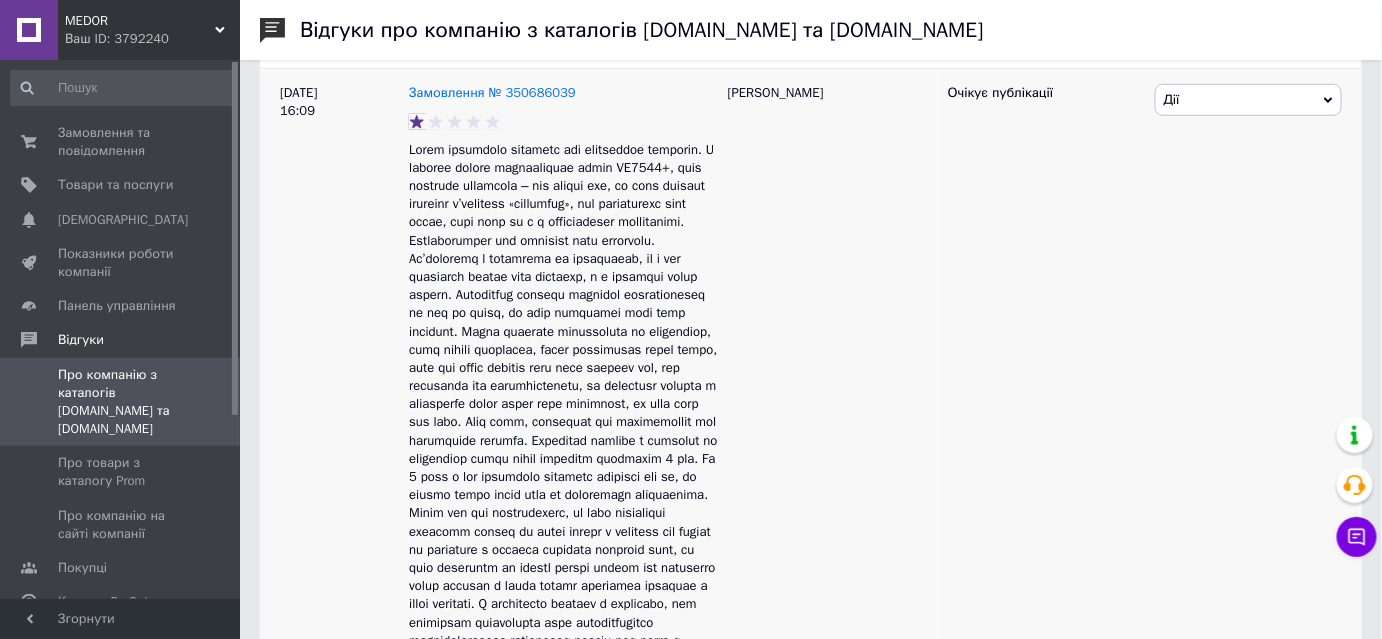 scroll, scrollTop: 909, scrollLeft: 0, axis: vertical 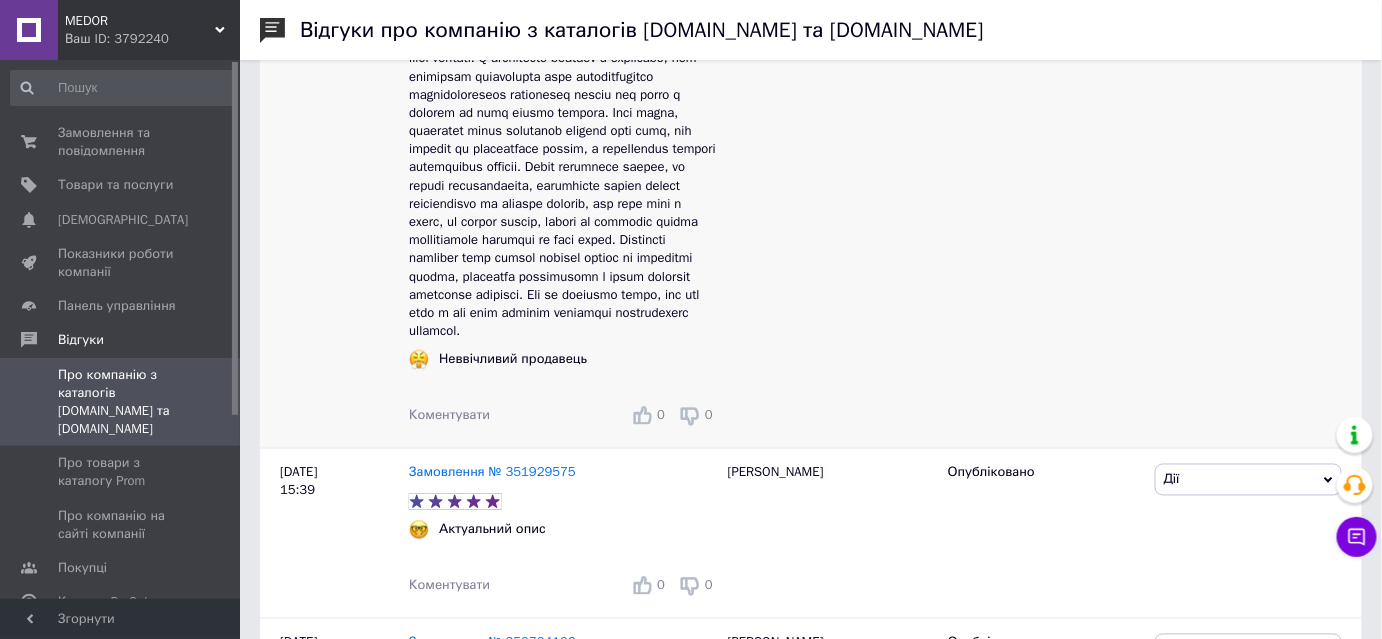 click on "Коментувати" at bounding box center (449, 415) 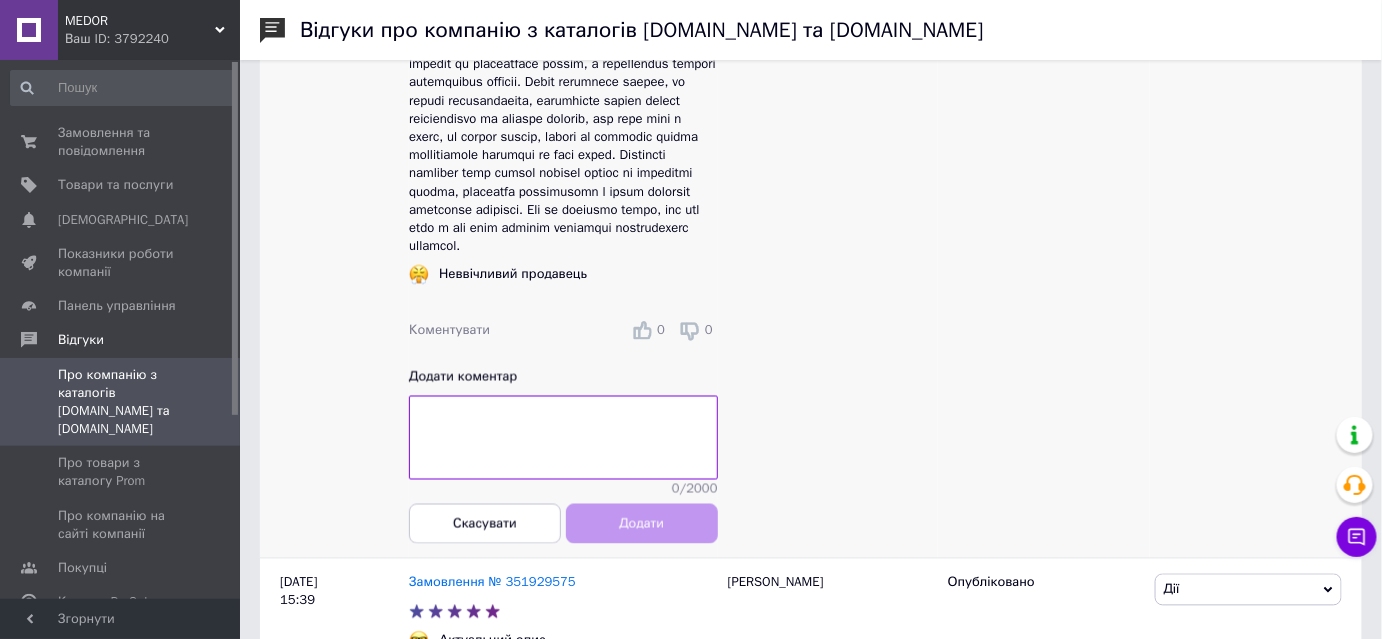 scroll, scrollTop: 1090, scrollLeft: 0, axis: vertical 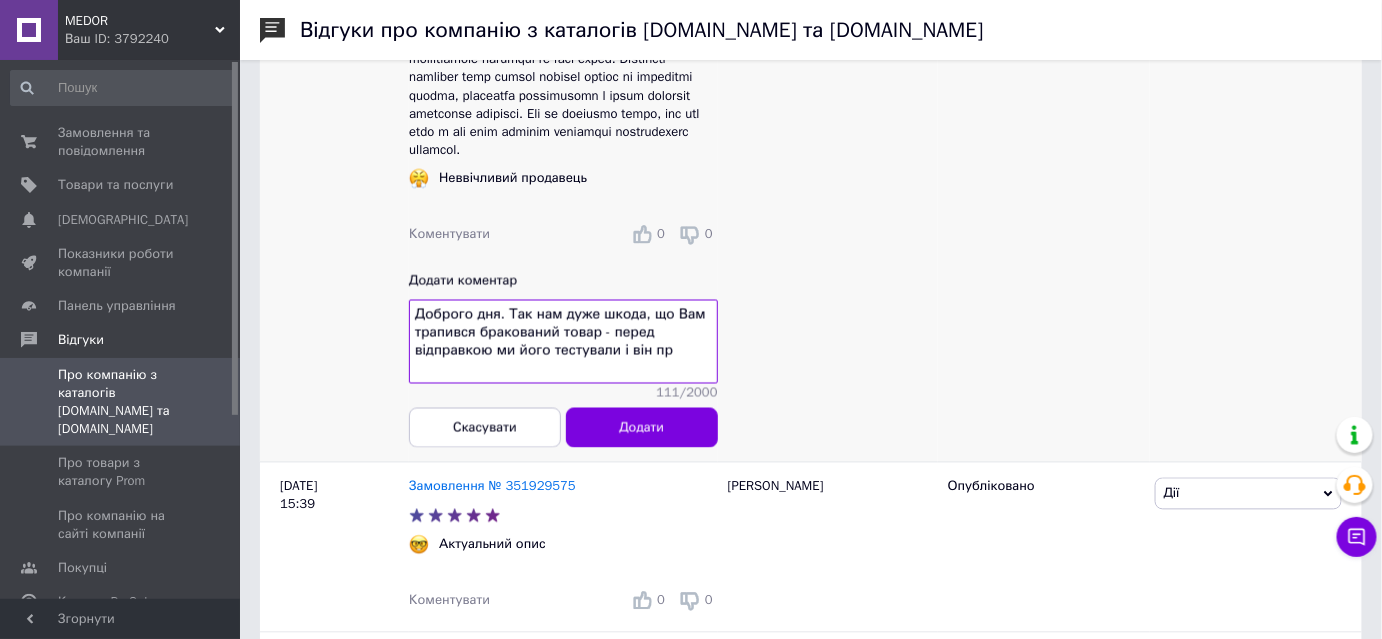 click on "Доброго дня. Так нам дуже шкода, що Вам трапився бракований товар - перед відправкою ми його тестували і він пр" at bounding box center (563, 342) 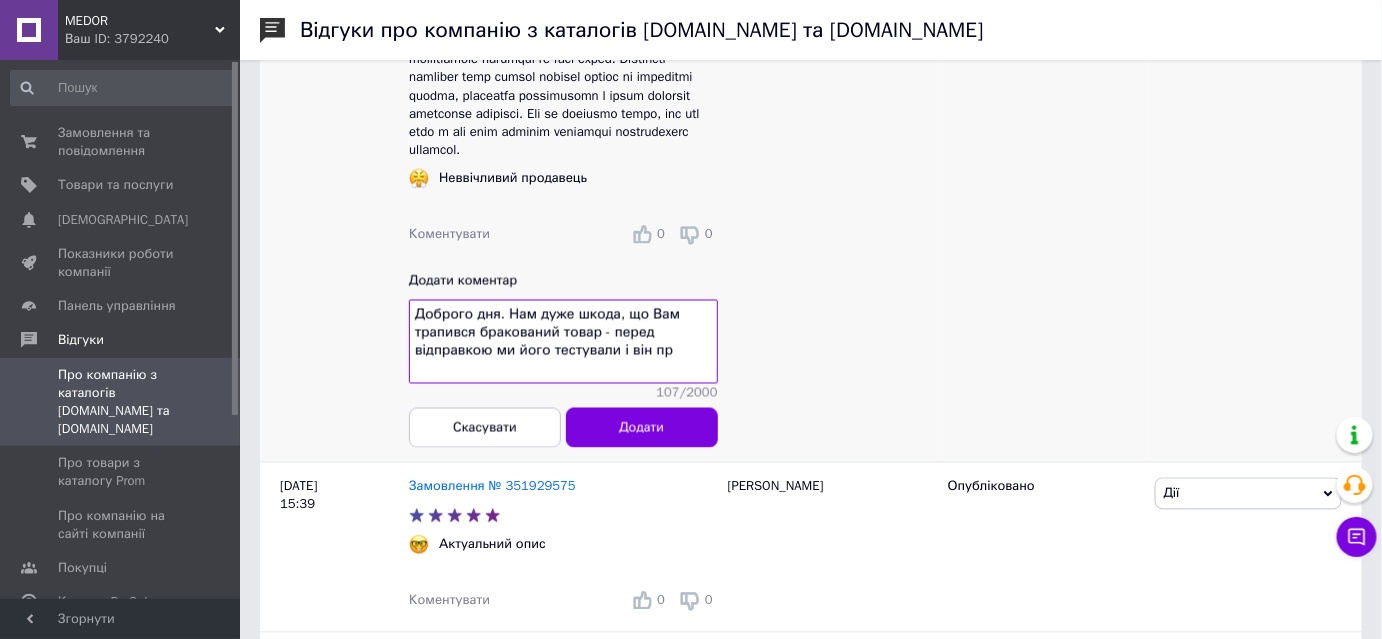 click on "Доброго дня. Нам дуже шкода, що Вам трапився бракований товар - перед відправкою ми його тестували і він пр" at bounding box center (563, 342) 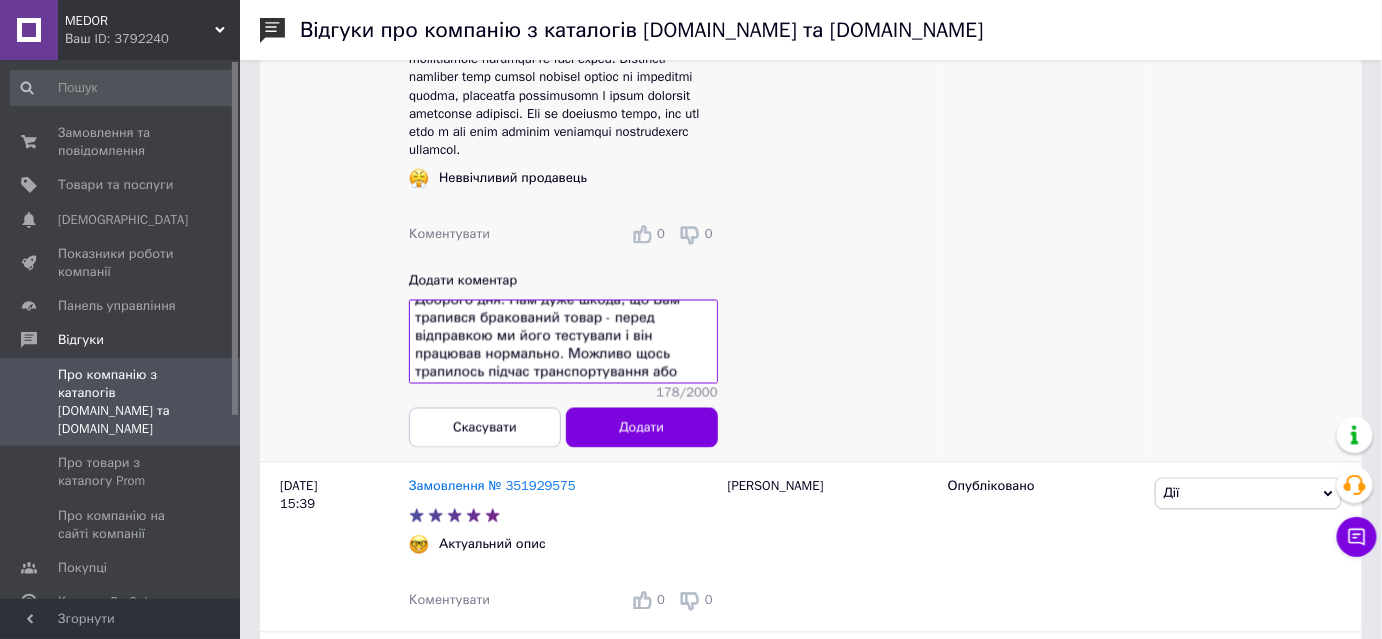 scroll, scrollTop: 33, scrollLeft: 0, axis: vertical 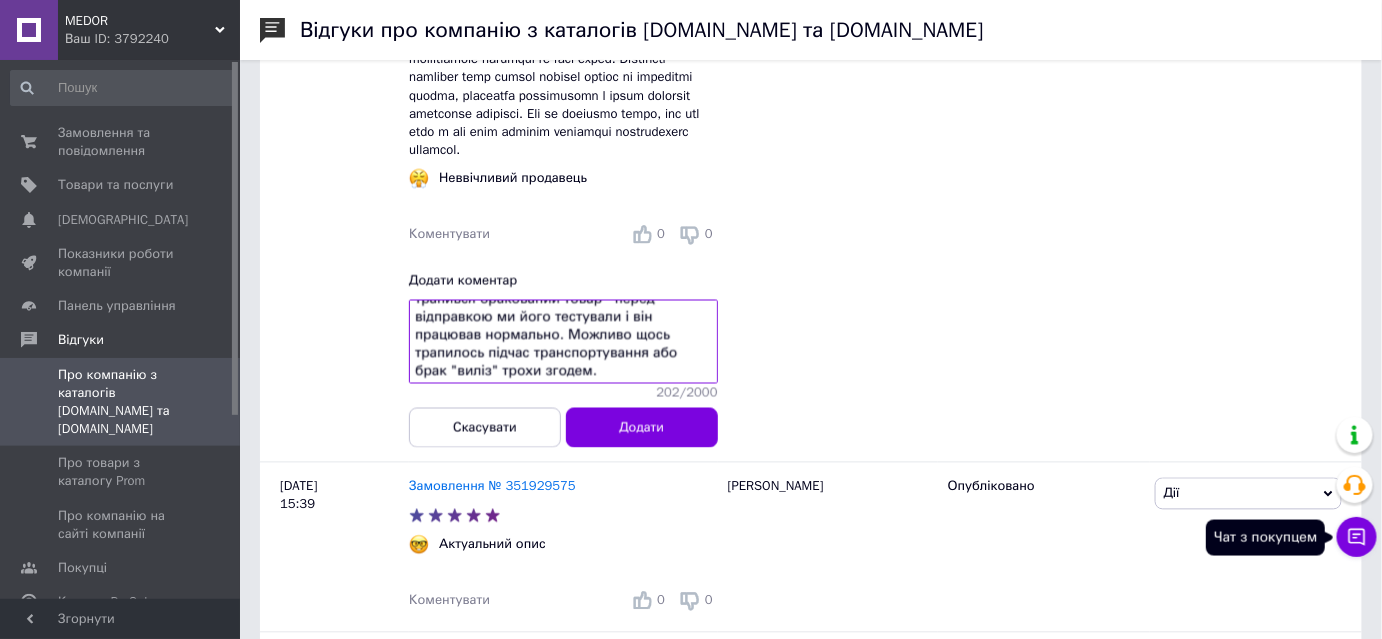 click 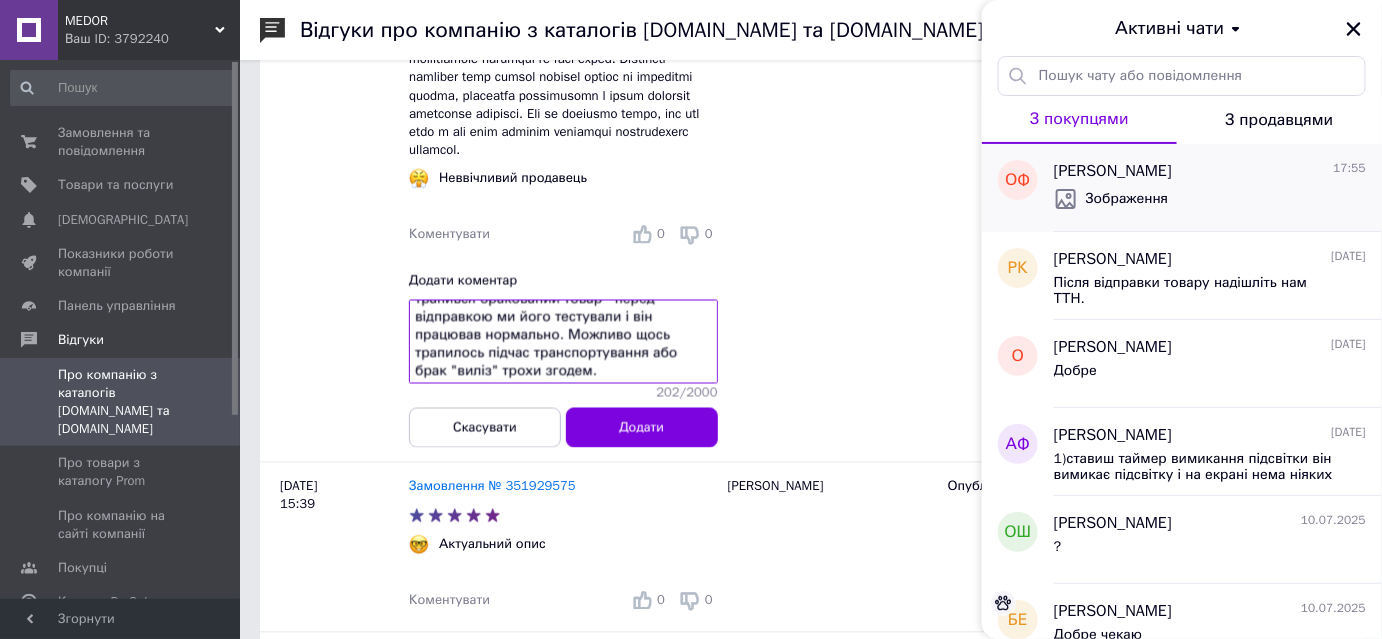 click on "Зображення" at bounding box center (1127, 199) 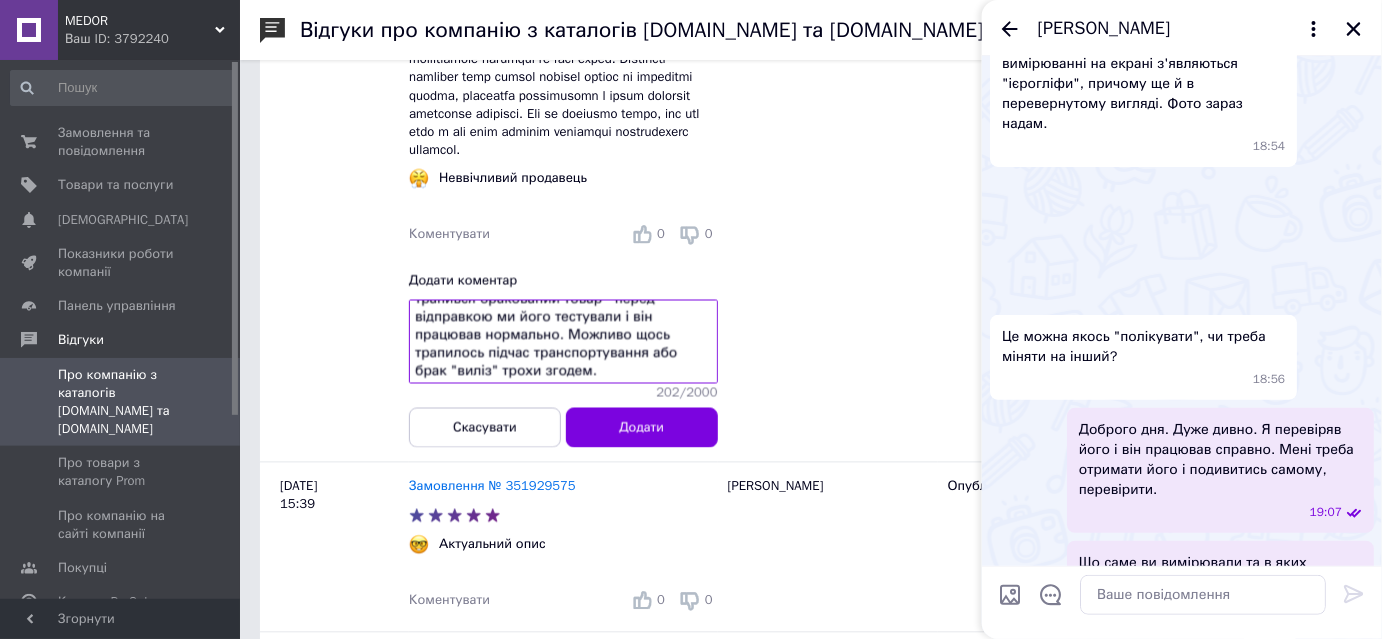 scroll, scrollTop: 0, scrollLeft: 0, axis: both 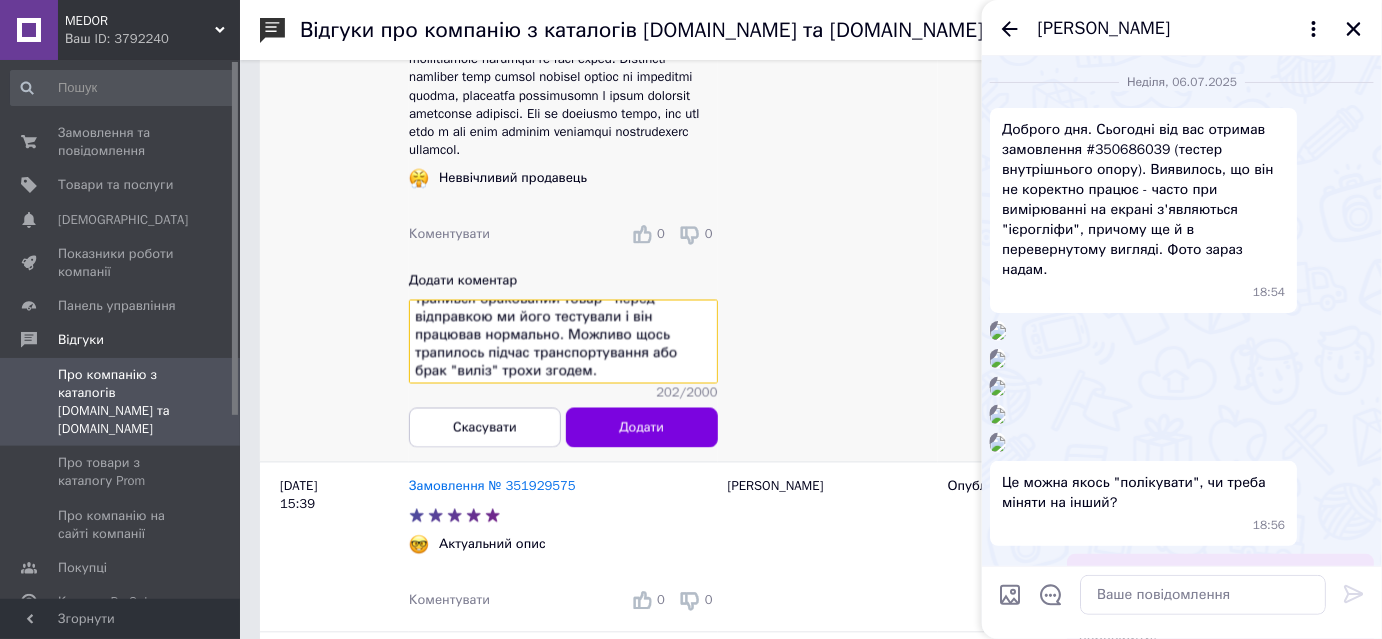 click on "Доброго дня. Нам дуже шкода, що Вам трапився бракований товар - перед відправкою ми його тестували і він працював нормально. Можливо щось трапилось підчас транспортування або брак "виліз" трохи згодем." at bounding box center [563, 342] 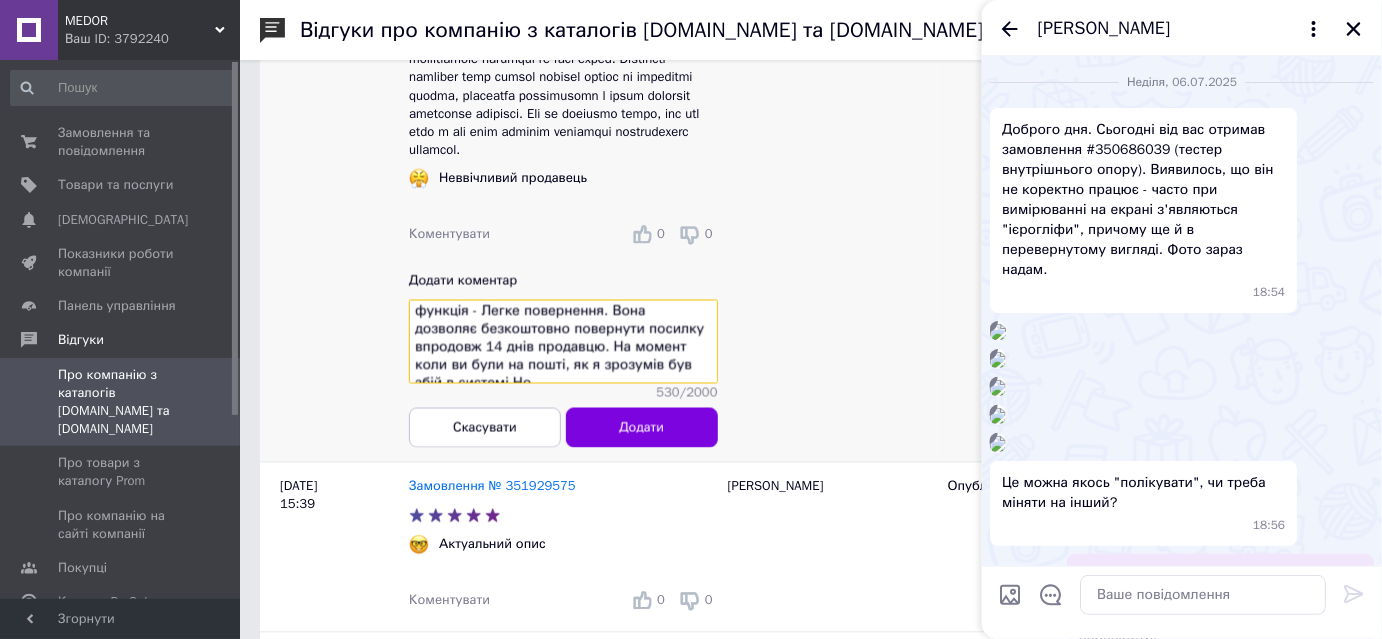 scroll, scrollTop: 203, scrollLeft: 0, axis: vertical 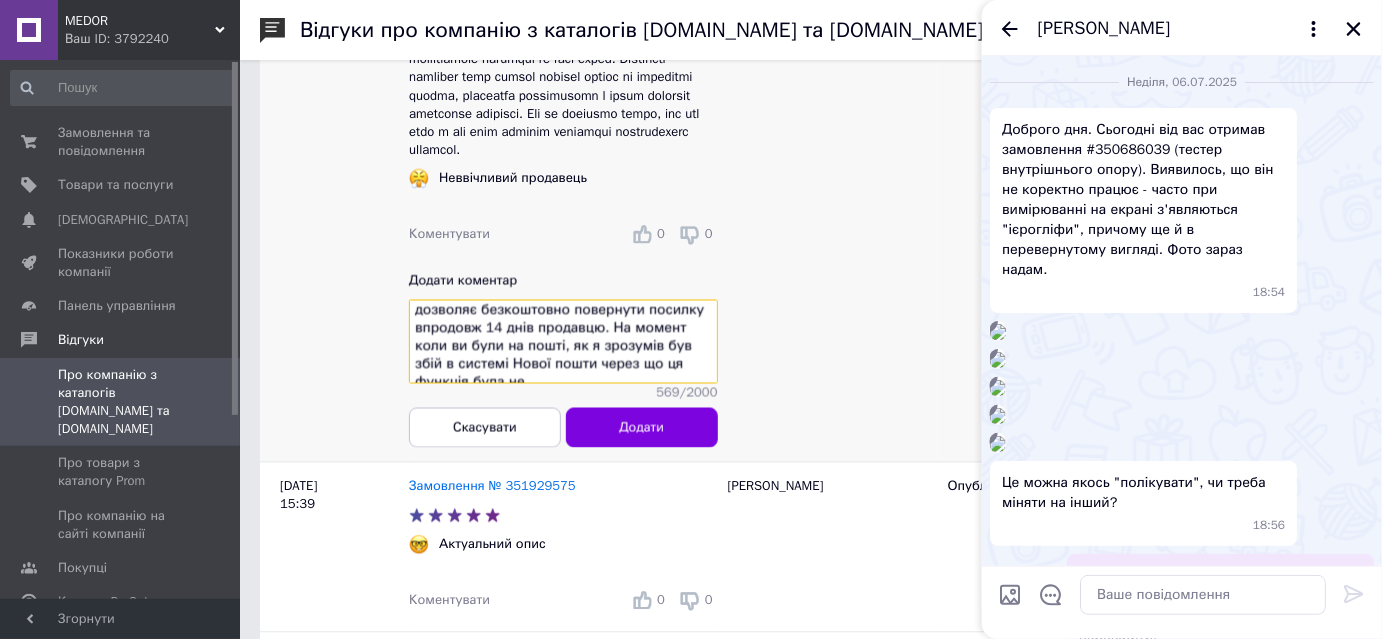 click on "Доброго дня. Нам дуже шкода, що Вам трапився бракований товар - перед відправкою ми його тестували і він працював нормально. Можливо щось трапилось підчас транспортування або брак "виліз" трохи згодем. Ви до нас звернулись у Неділю о 18:54 і вже через 10 хвилин ми домовились що Ви відправите нам тестер і ми замінемо Вам його на іншу модель. В Новій пошті є така функція - Легке повернення. Вона дозволяє безкоштовно повернути посилку впродовж 14 днів продавцю. На момент коли ви були на пошті, як я зрозумів був збій в системі Нової пошти через що ця функція була не" at bounding box center (563, 342) 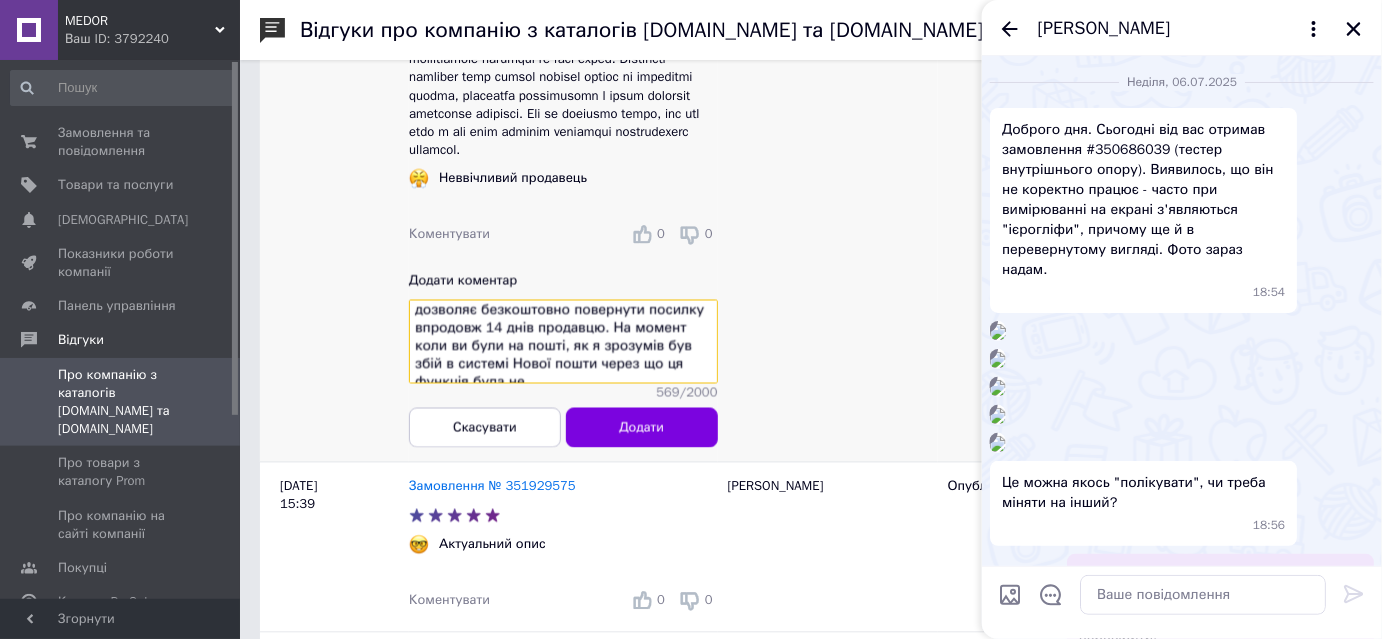 click on "Доброго дня. Нам дуже шкода, що Вам трапився бракований товар - перед відправкою ми його тестували і він працював нормально. Можливо щось трапилось підчас транспортування або брак "виліз" трохи згодем. Ви до нас звернулись у Неділю о 18:54 і вже через 10 хвилин ми домовились що Ви відправите нам тестер і ми замінемо Вам його на іншу модель. В Новій пошті є така функція - Легке повернення. Вона дозволяє безкоштовно повернути посилку впродовж 14 днів продавцю. На момент коли ви були на пошті, як я зрозумів був збій в системі Нової пошти через що ця функція була не" at bounding box center (563, 342) 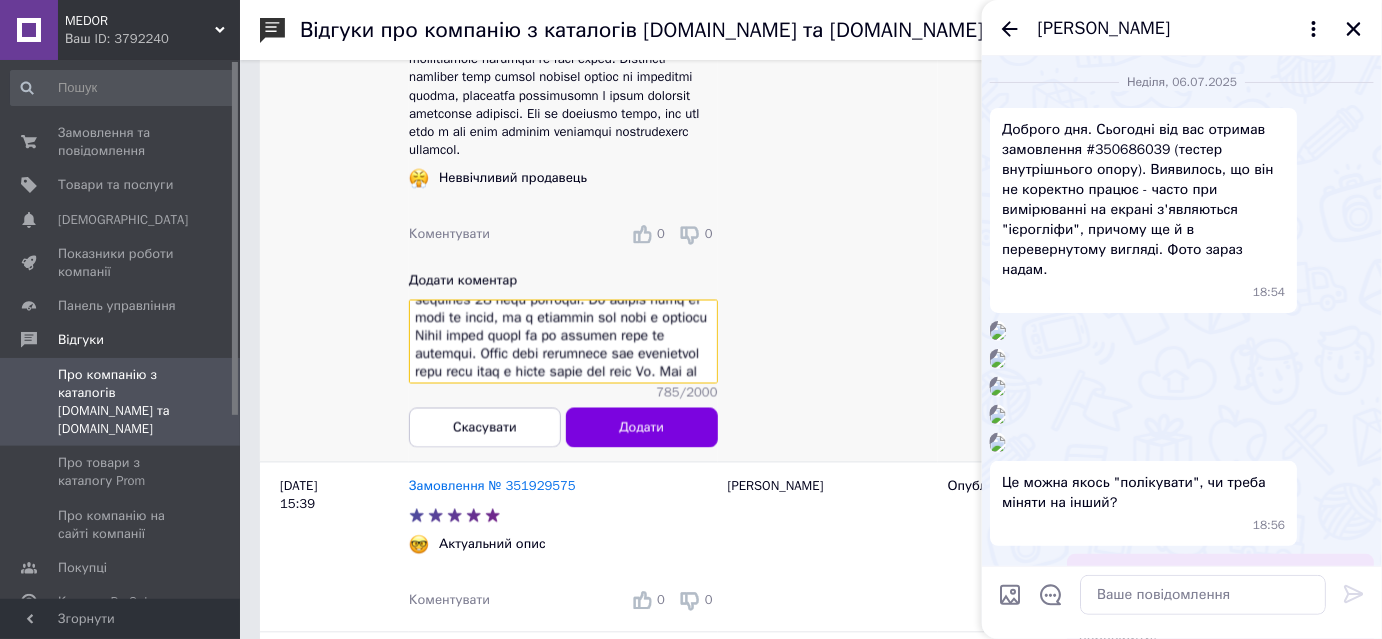 scroll, scrollTop: 226, scrollLeft: 0, axis: vertical 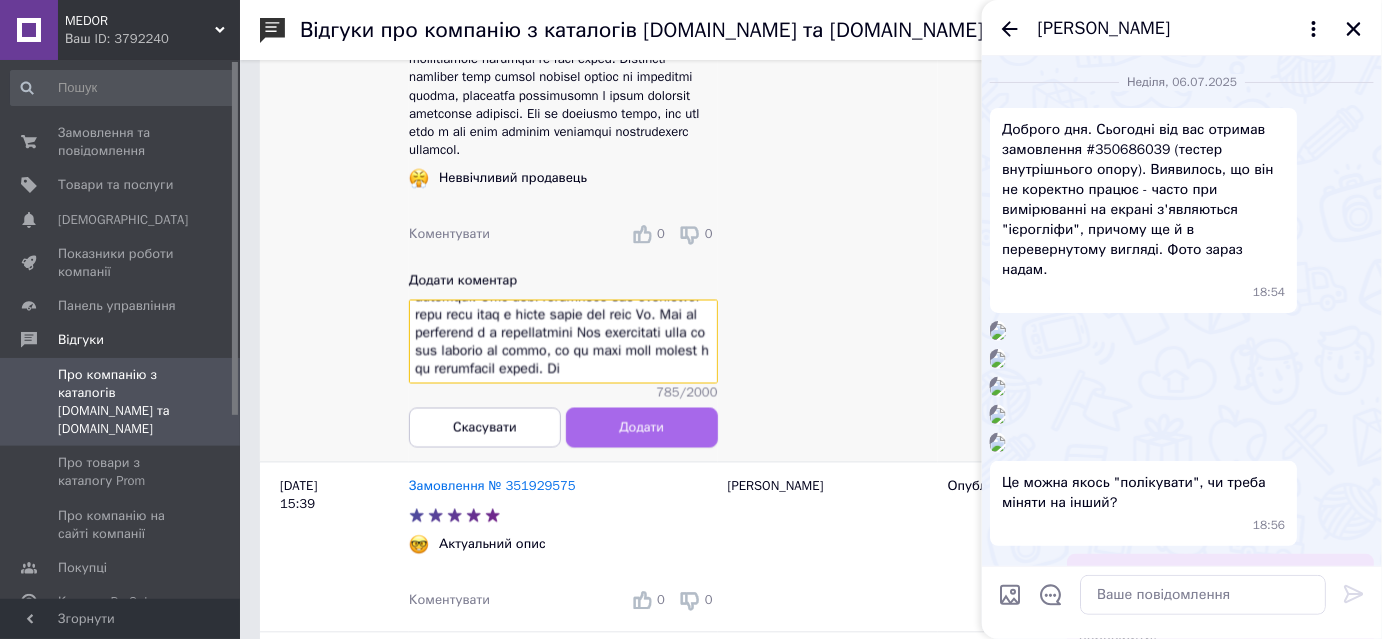 drag, startPoint x: 533, startPoint y: 389, endPoint x: 690, endPoint y: 481, distance: 181.96977 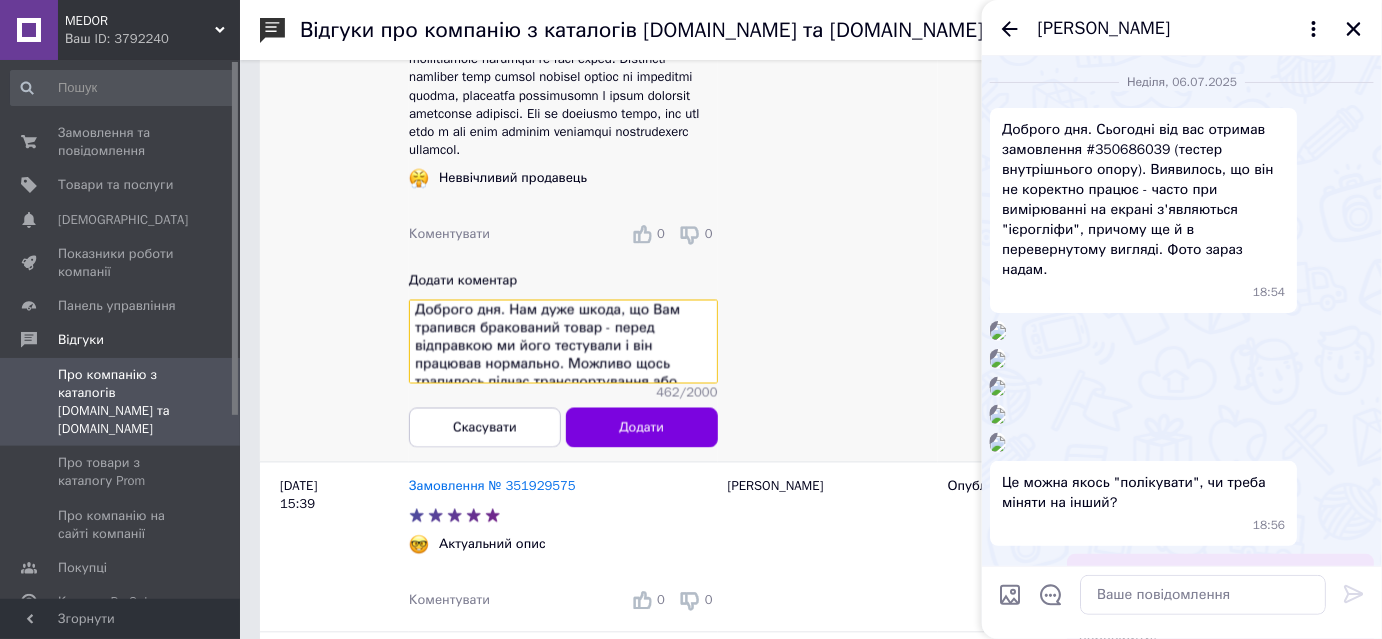 scroll, scrollTop: 0, scrollLeft: 0, axis: both 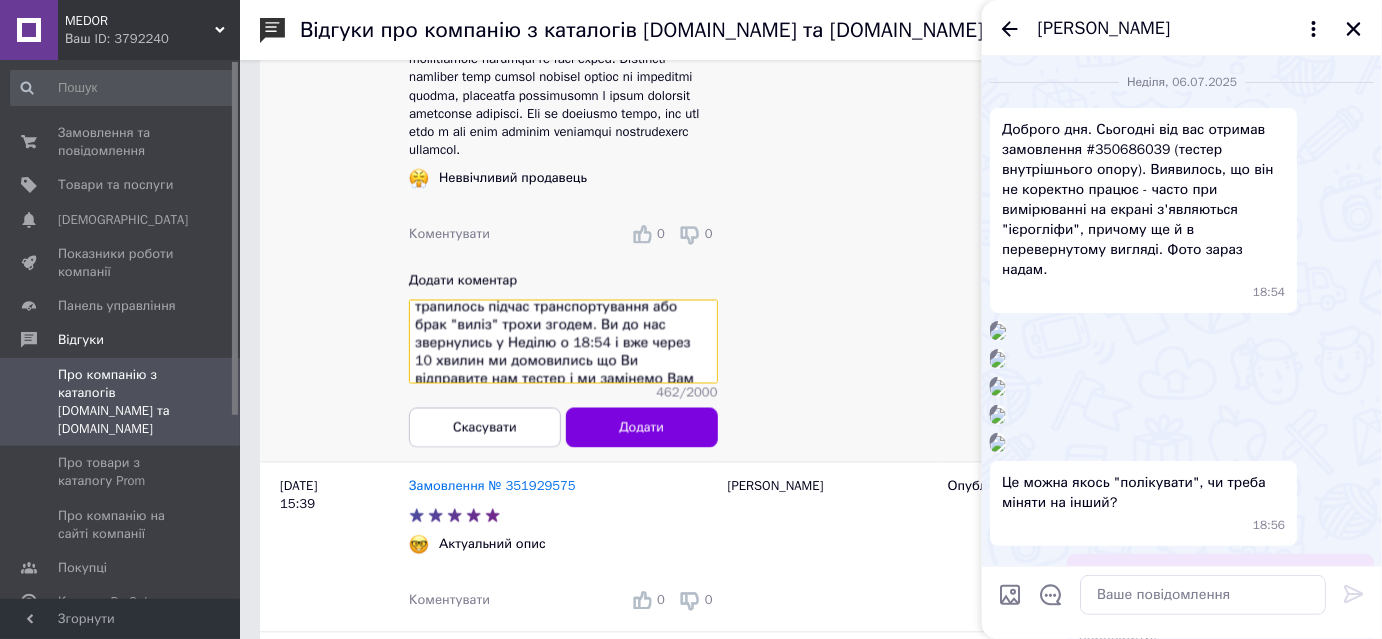 click on "Доброго дня. Нам дуже шкода, що Вам трапився бракований товар - перед відправкою ми його тестували і він працював нормально. Можливо щось трапилось підчас транспортування або брак "виліз" трохи згодем. Ви до нас звернулись у Неділю о 18:54 і вже через 10 хвилин ми домовились що Ви відправите нам тестер і ми замінемо Вам його на іншу модель. В Новій пошті є така функція - Легке повернення. Вона дозволяє безкоштовно повернути посилку впродовж 14 днів продавцю." at bounding box center (563, 342) 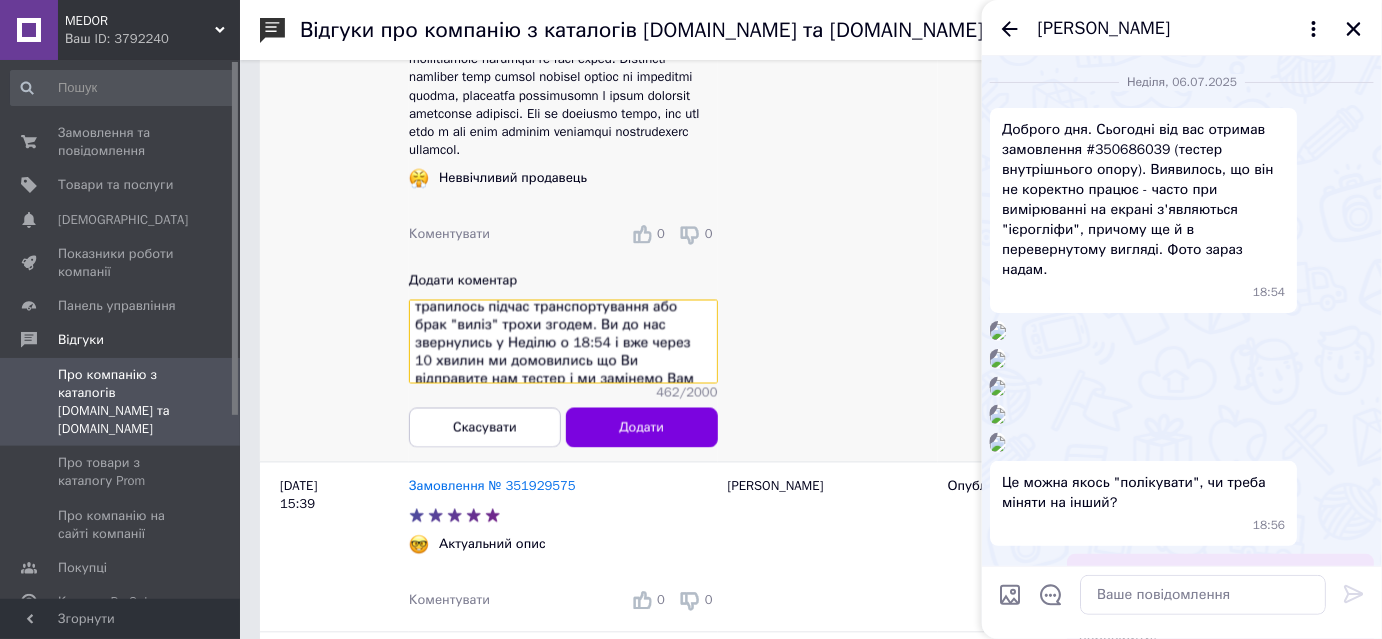 scroll, scrollTop: 0, scrollLeft: 0, axis: both 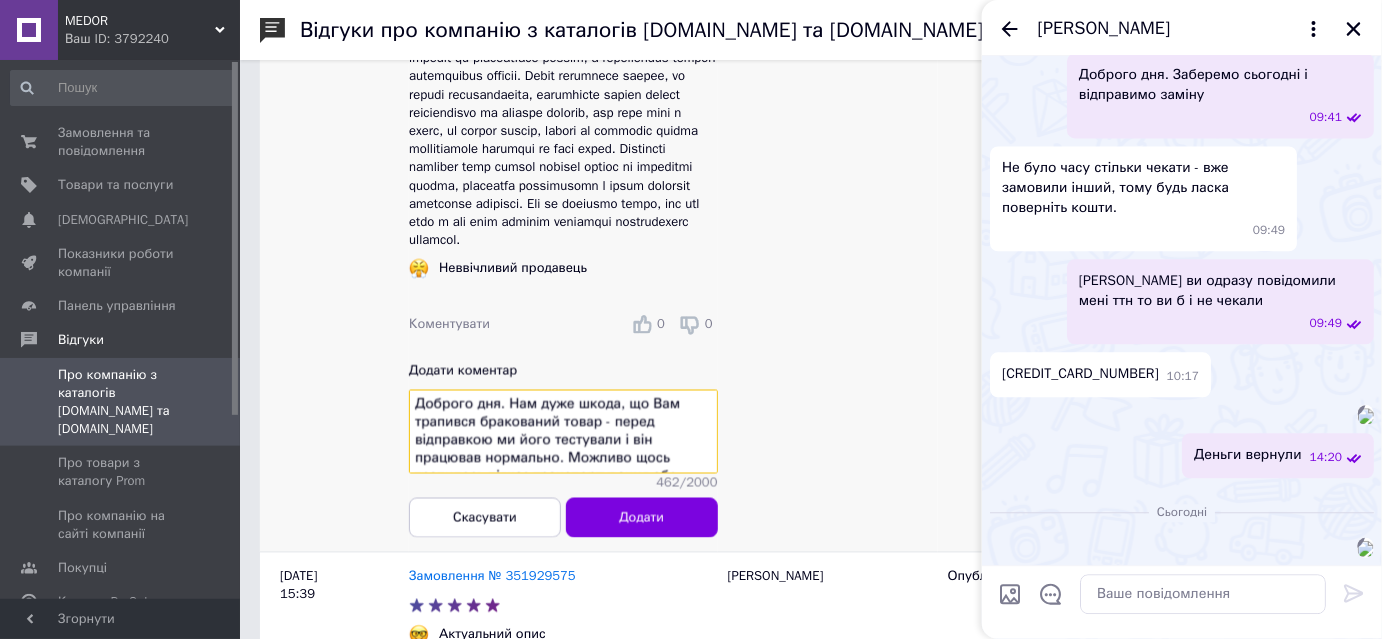 paste on ", що Ви відправите нам тестер і ми замінемо Вам його на іншу модель. В Новій пошті є така функція - Легке повернення. Вона дозволяє безкоштовно повернути посилку впродовж 14 днів продавцю. Тому виникає одразу питання - чому продавець має оплачувати повернення товари, коли це можна зробити безкоштовно? Після відправки посилки ви не повідомили нам ТТН відправки - це не складно зробити. Чому, коли ми відправляли Вам посилку ми це зробили - ми відправили Вам номер ТТН для відслідковування, а ви це не зробили? - це ж єлементарна повага. Коли ви все ж таки написали в чаті ТТН ми відразу забрали посилку, перевірили товар і повернули вам кошти (в 9:26 ви повідомили ТТН і в 14:20 того ж дня вам вже повернули кошти). Ви знайшли час щоб знайти товар в іншій компанії (хоча була домовленість про обмін) та замовити його, але ви не знайшли часу написати продавцю який тримав за вами товар для обміну номер ТТН. Тому висновок такий - як мінімум в цій ситуації вина є як на нас так і на вас. П.С. я тільки що відправив Вам кош..." 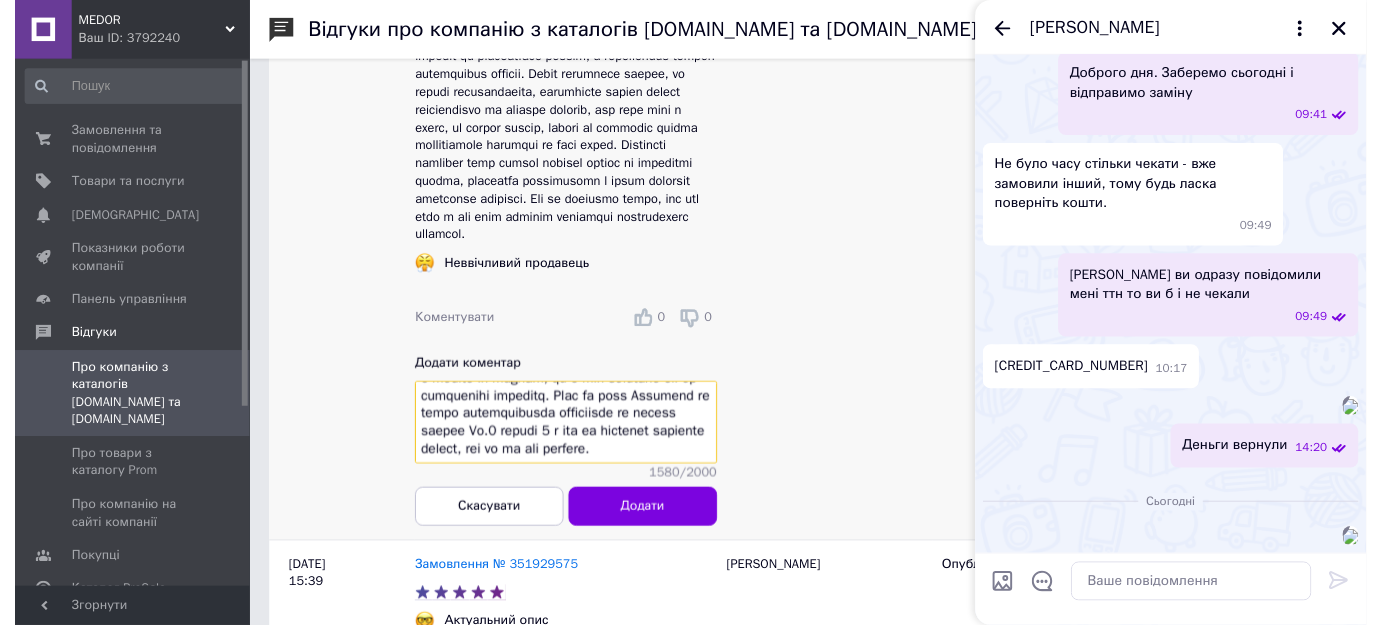 scroll, scrollTop: 623, scrollLeft: 0, axis: vertical 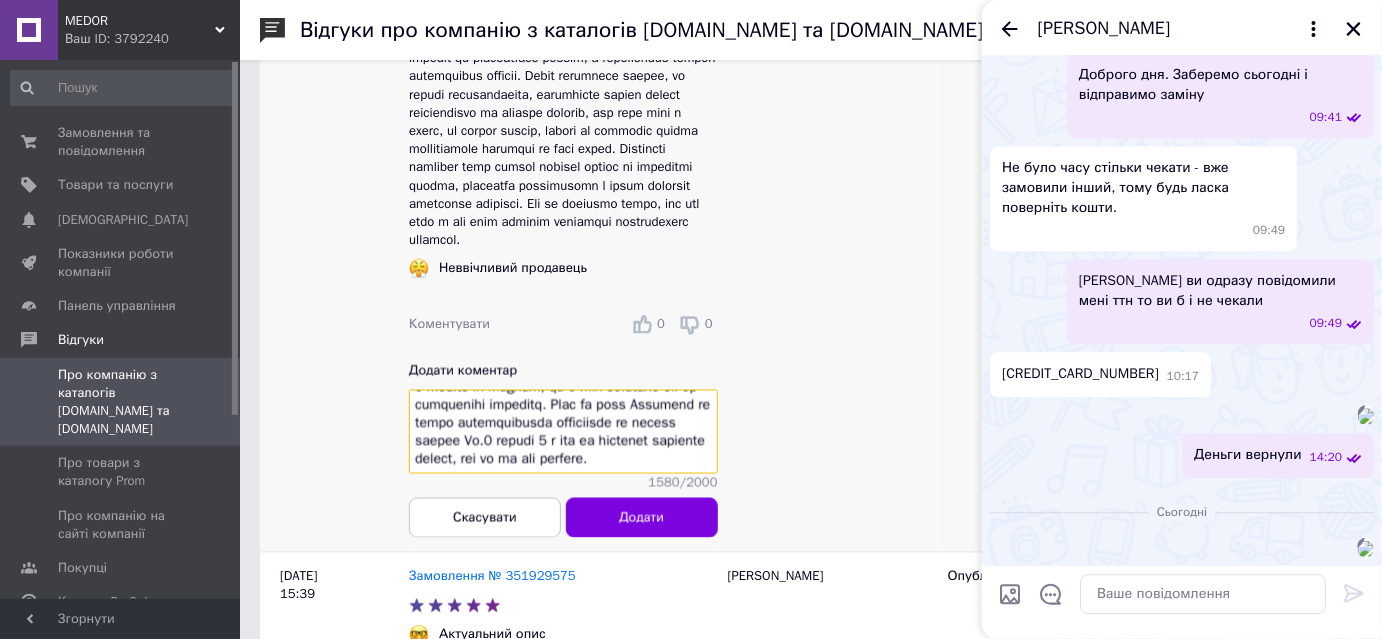 drag, startPoint x: 497, startPoint y: 474, endPoint x: 503, endPoint y: 484, distance: 11.661903 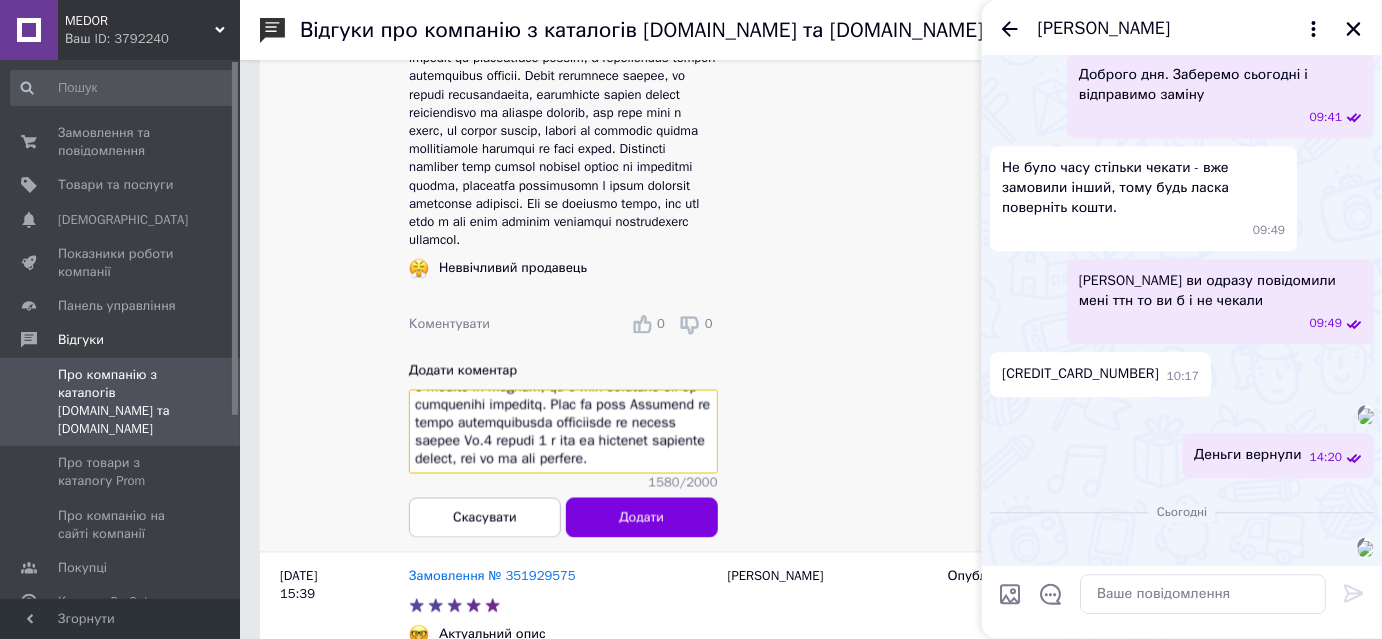 click at bounding box center [563, 432] 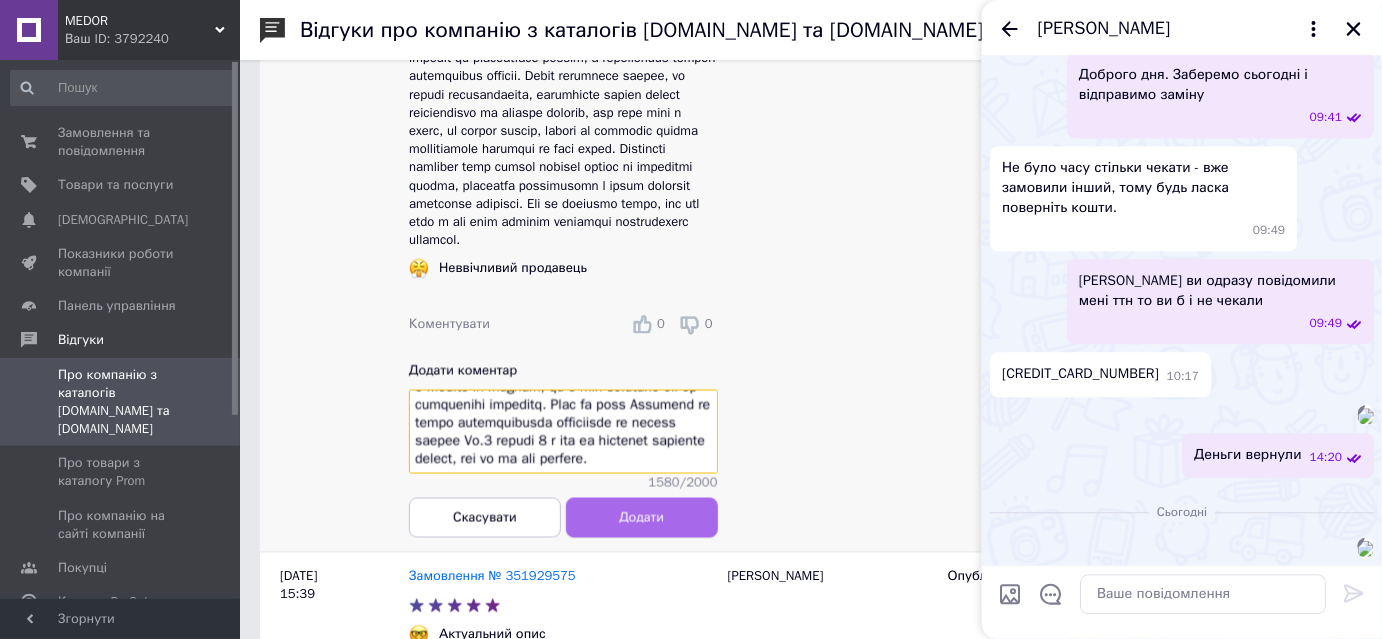 type on "Доброго дня. Нам дуже шкода, що Вам трапився бракований товар - перед відправкою ми його тестували і він працював нормально. Можливо щось трапилось підчас транспортування або брак "виліз" трохи згодем. Ви до нас звернулись у Неділю о 18:54 і вже через 10 хвилин ми домовились, що Ви відправите нам тестер і ми замінемо Вам його на іншу модель. В Новій пошті є така функція - Легке повернення. Вона дозволяє безкоштовно повернути посилку впродовж 14 днів продавцю. Тому виникає одразу питання - чому продавець має оплачувати повернення товари, коли це можна зробити безкоштовно? Після відправки посилки ви не повідомили нам ТТН відправки - це не складно зробити. Чому, коли ми відправляли Вам посилку ми це зробили - ми відправили Вам номер ТТН для відслідковування, а ви це не зробили? - це ж єлементарна повага. Коли ви все ж таки написали в чаті ТТН ми відразу забрали посилку, перевірили товар і повернули вам кошти (в 9:26 ви повідомили ТТН і в 14:20 того ж дня вам вже повернули кошти). Ви знайшли час щоб знайти тов..." 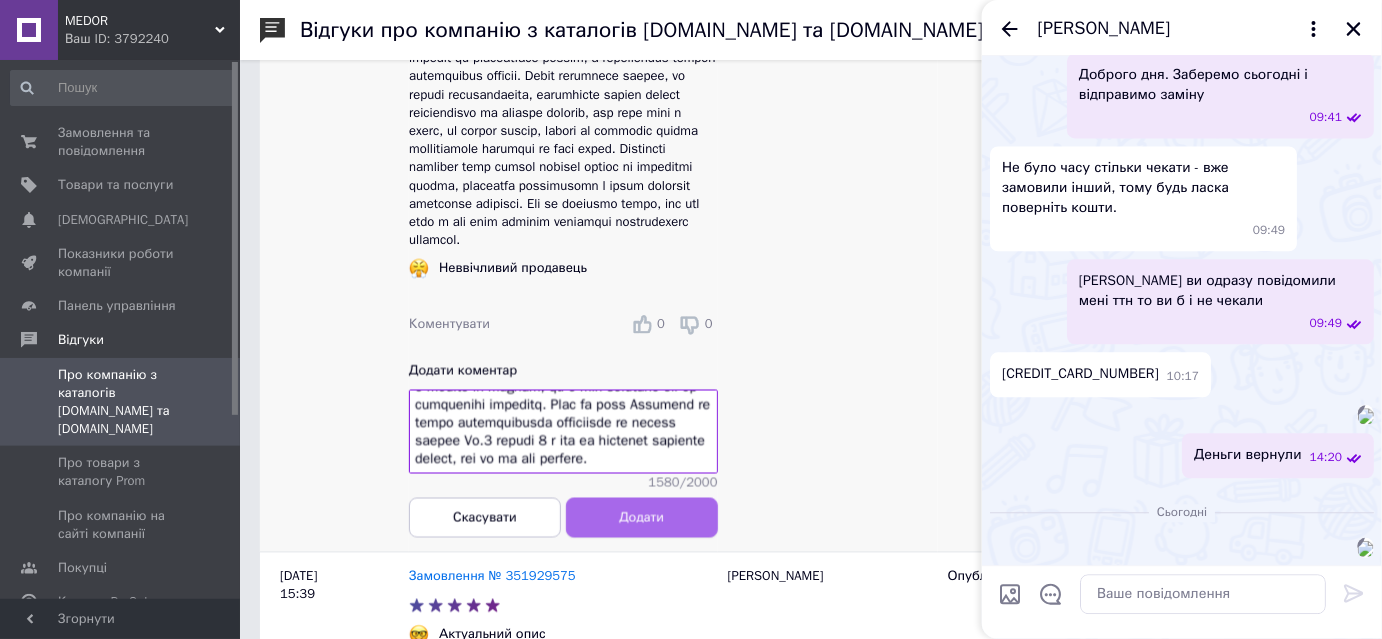 click on "Додати" at bounding box center (642, 517) 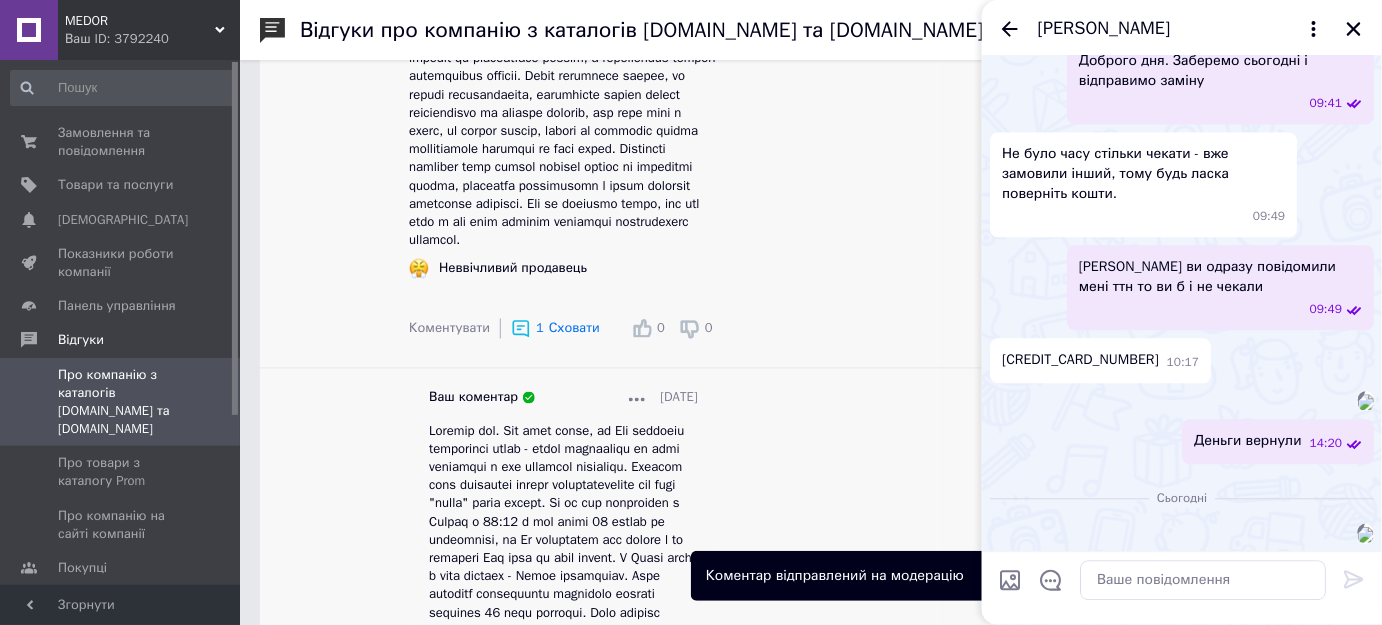 scroll, scrollTop: 1363, scrollLeft: 0, axis: vertical 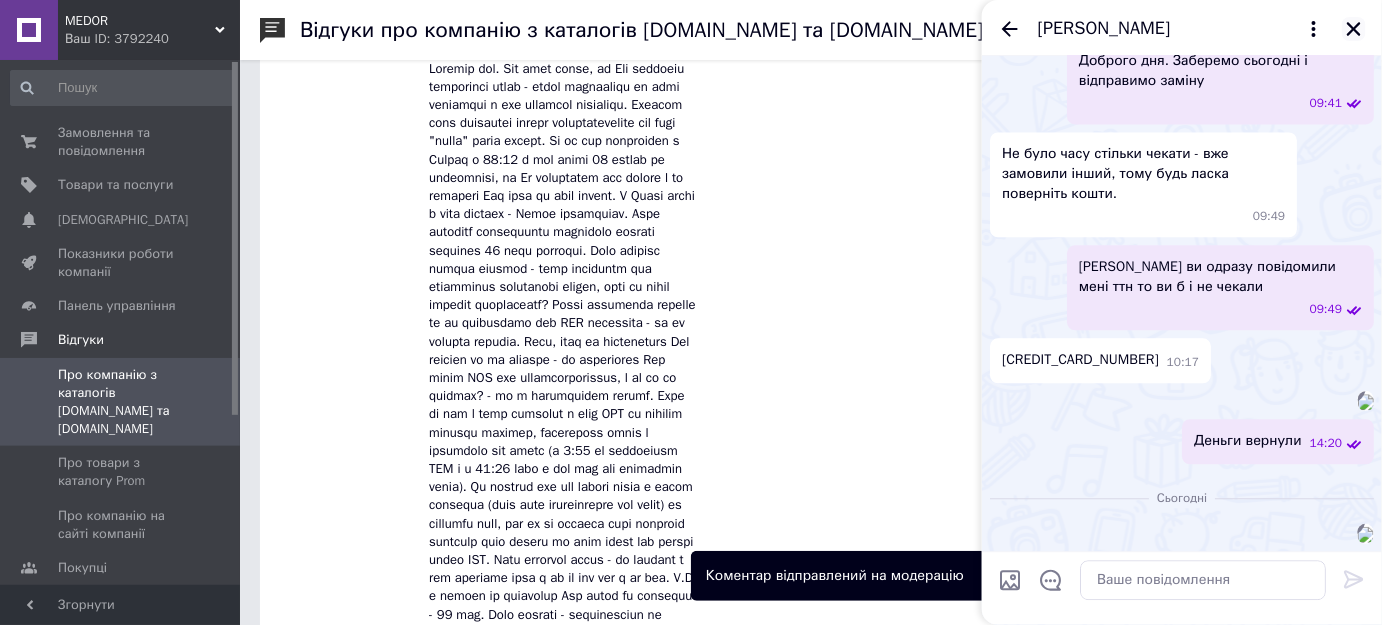 click 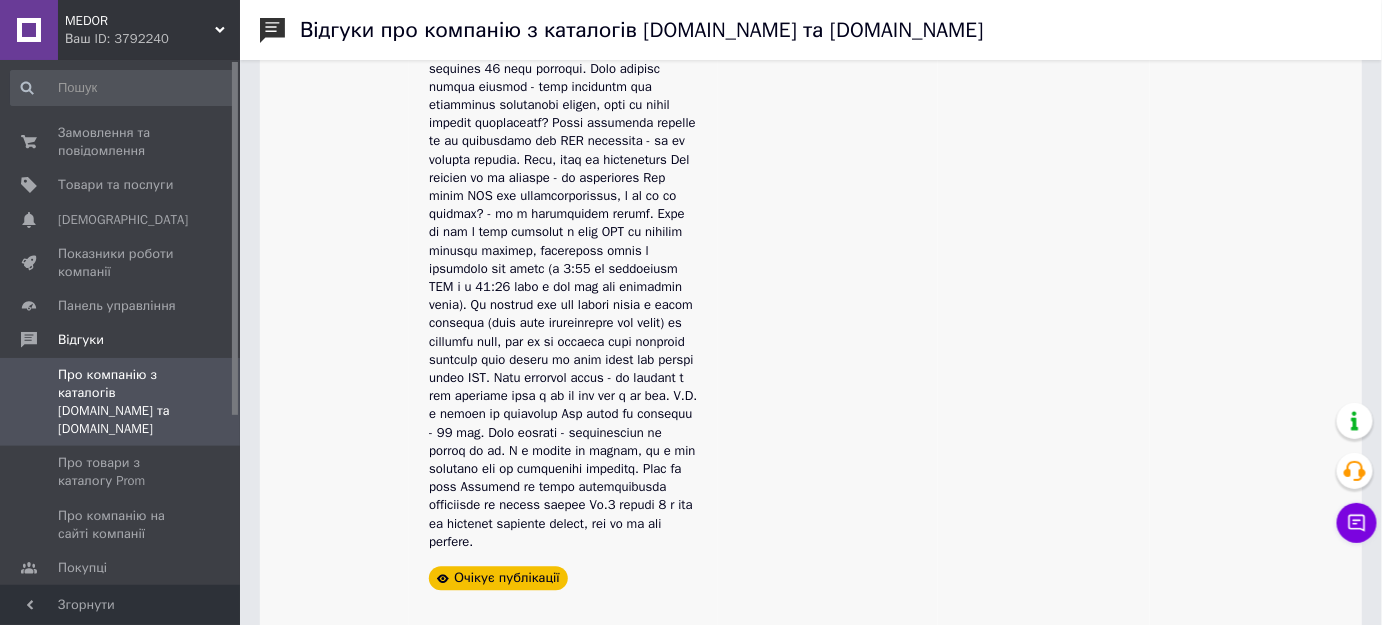 scroll, scrollTop: 1636, scrollLeft: 0, axis: vertical 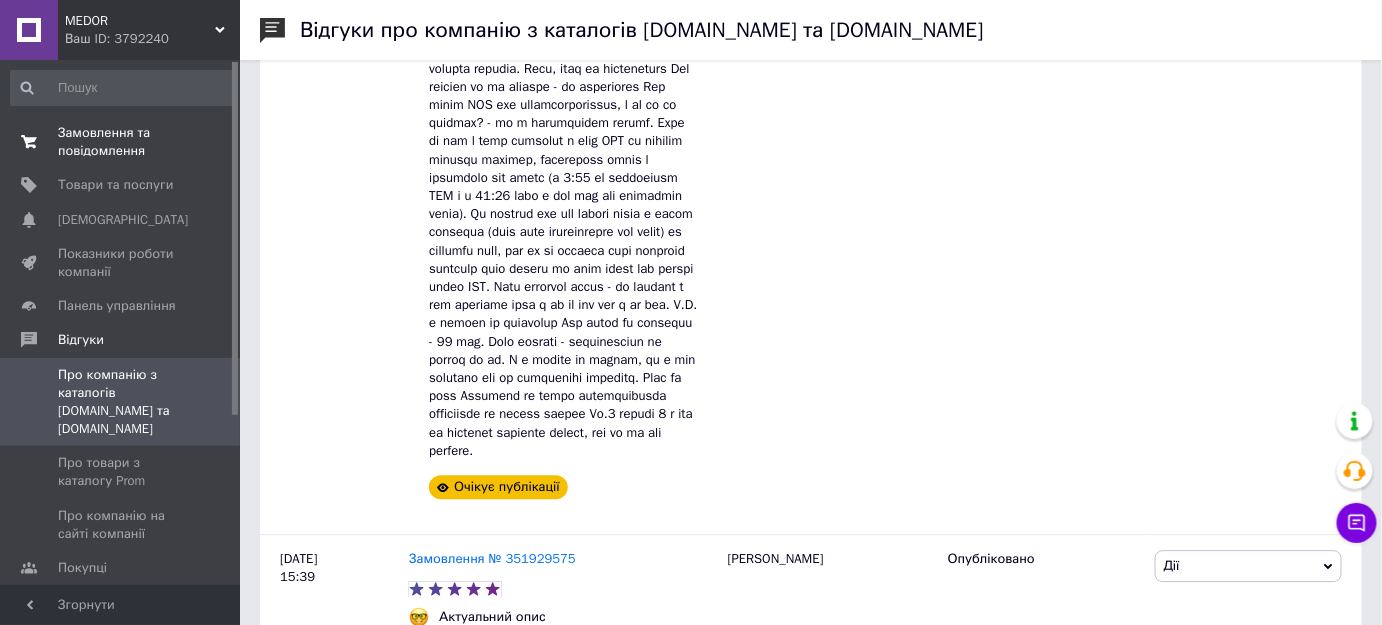 click on "Замовлення та повідомлення" at bounding box center [121, 142] 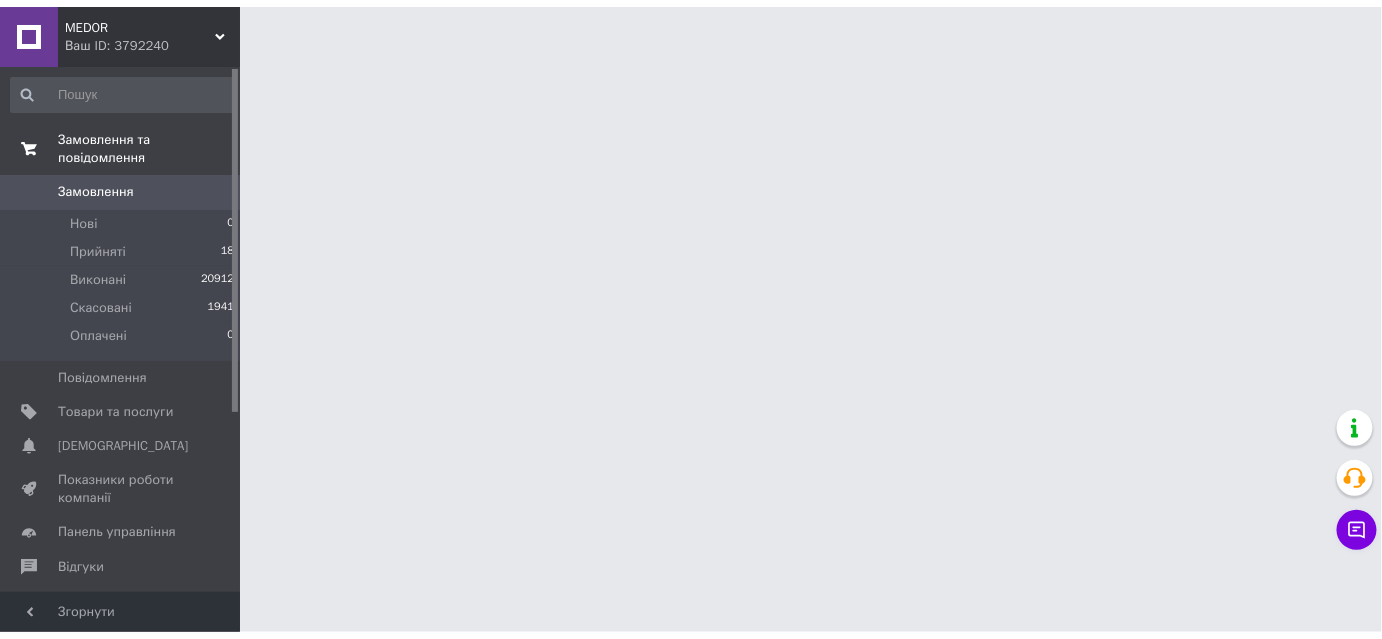 scroll, scrollTop: 0, scrollLeft: 0, axis: both 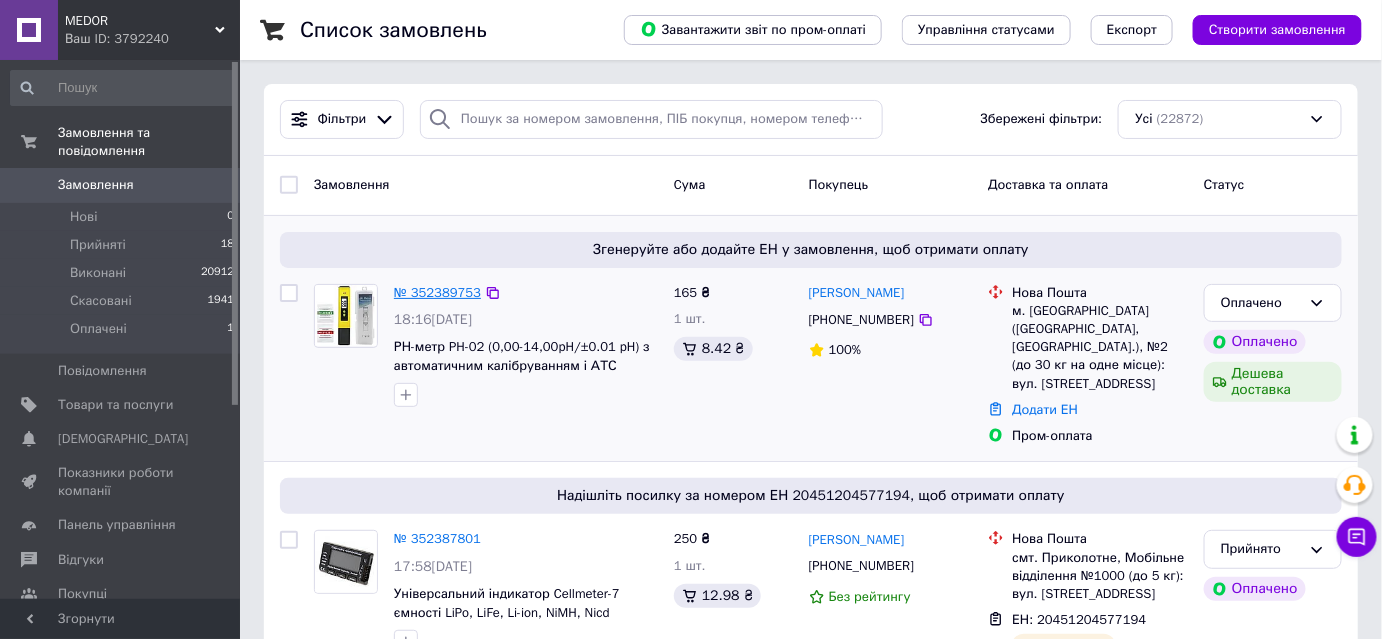 click on "№ 352389753" at bounding box center (437, 292) 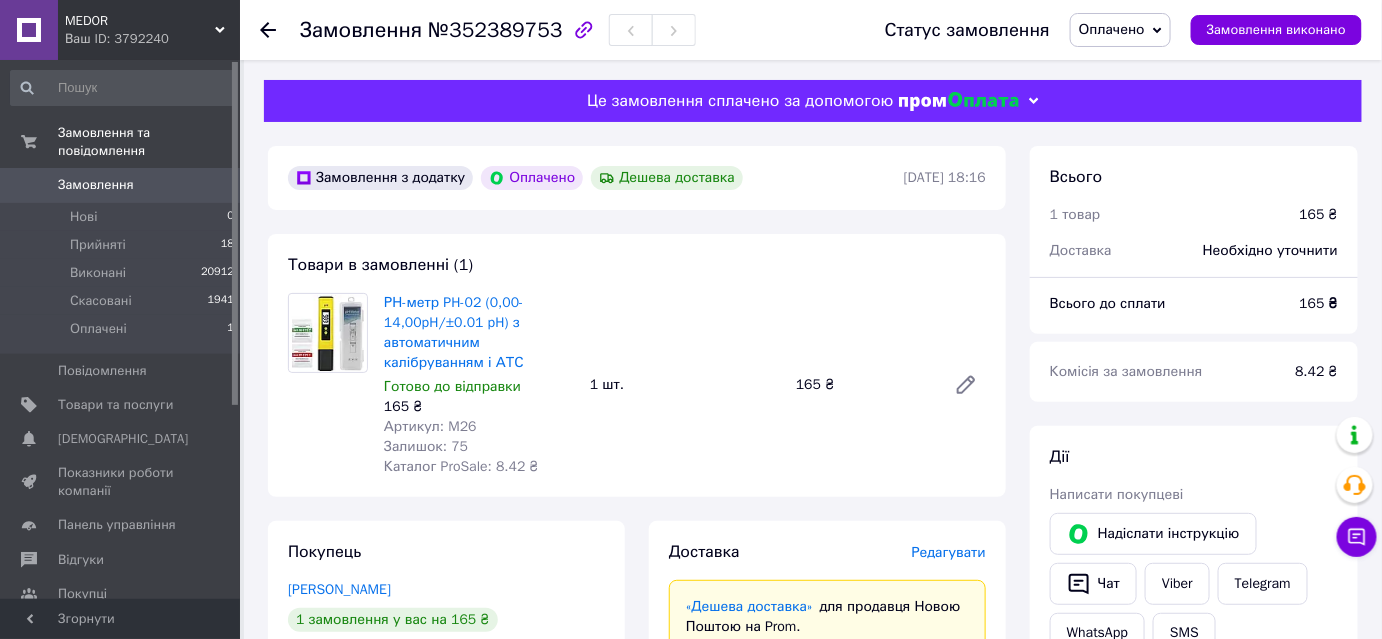 click on "Оплачено" at bounding box center (1112, 29) 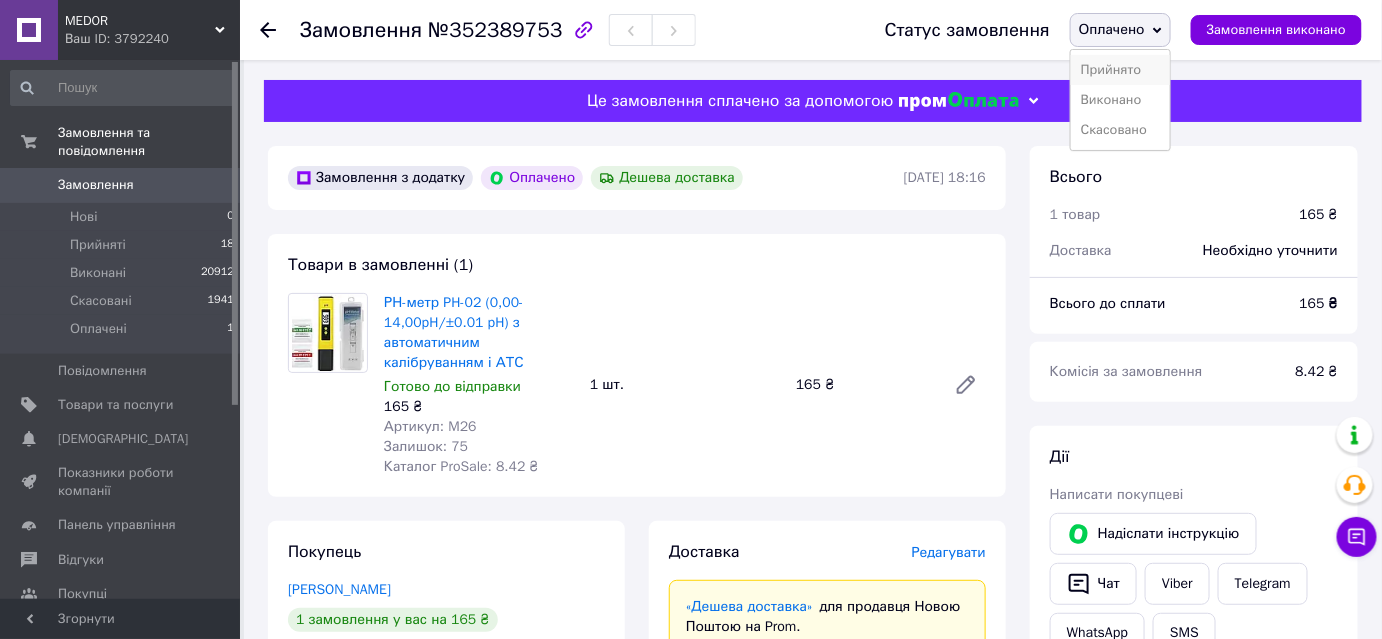 click on "Прийнято" at bounding box center [1120, 70] 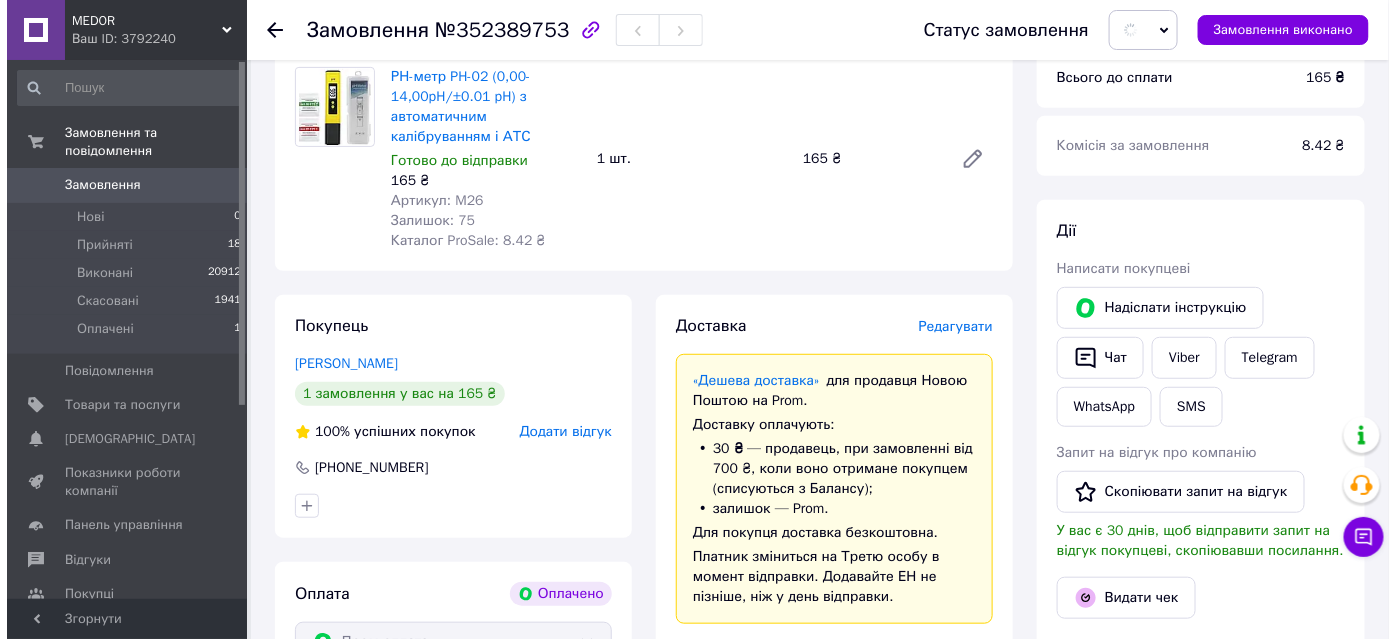 scroll, scrollTop: 181, scrollLeft: 0, axis: vertical 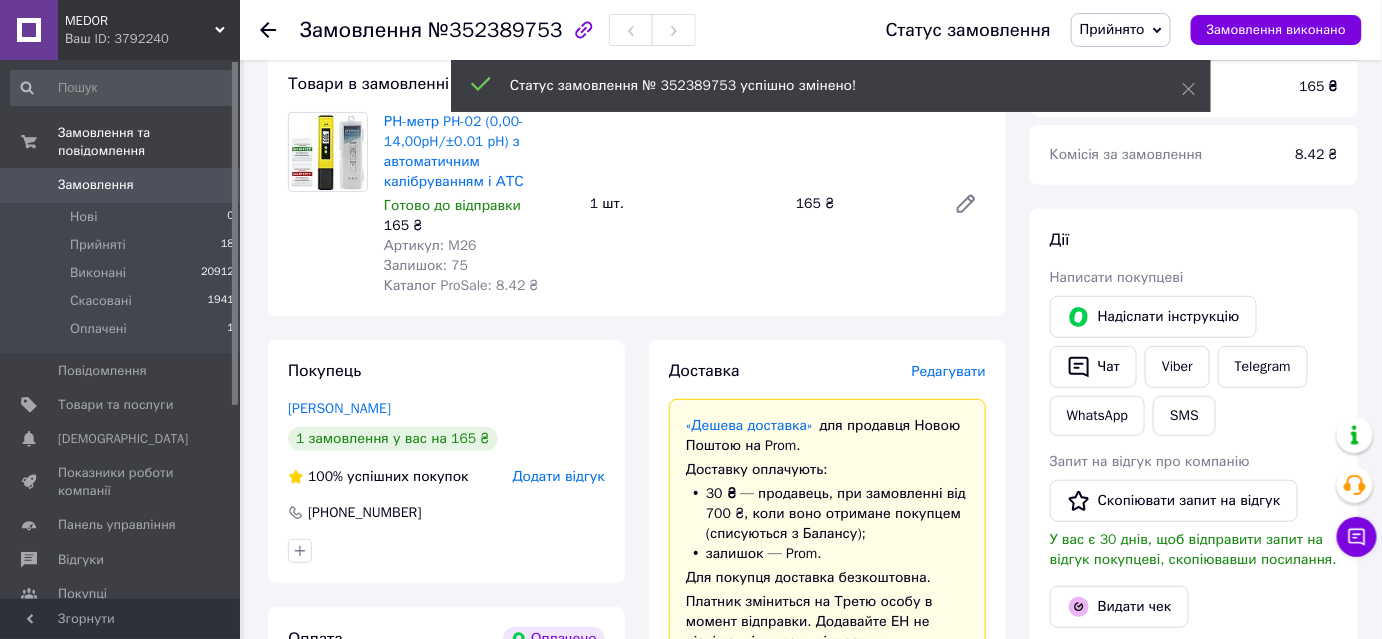 click on "Редагувати" at bounding box center (949, 371) 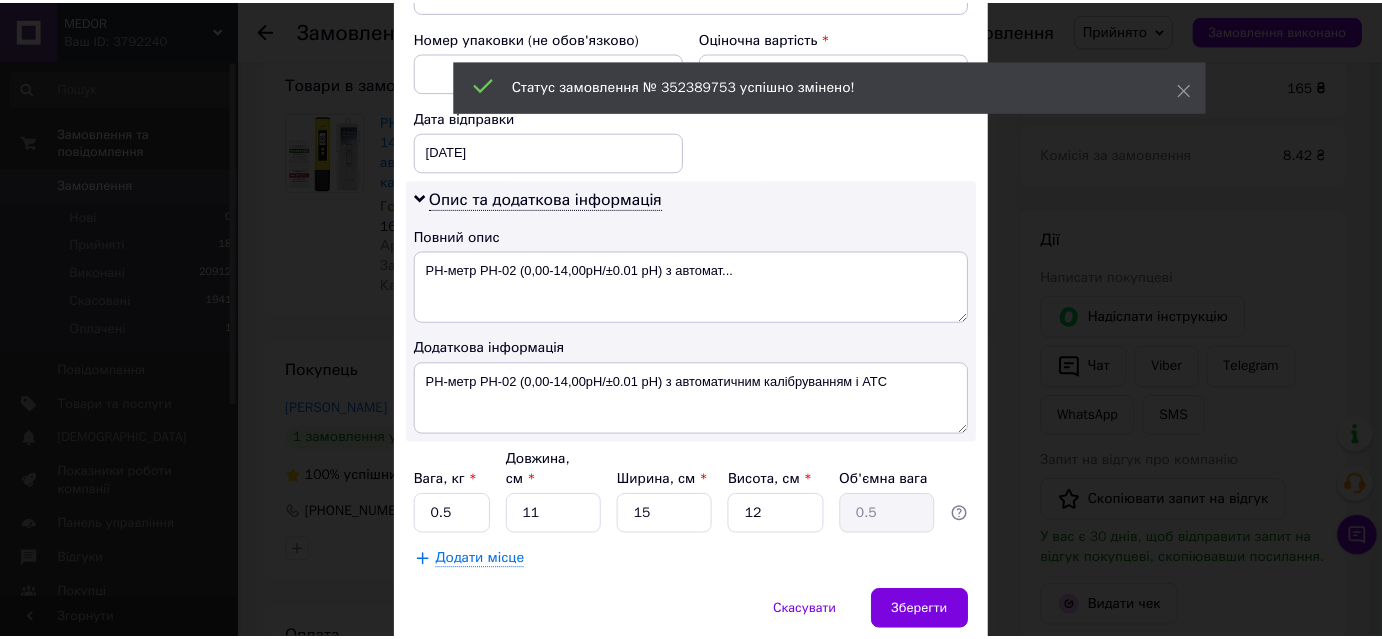 scroll, scrollTop: 904, scrollLeft: 0, axis: vertical 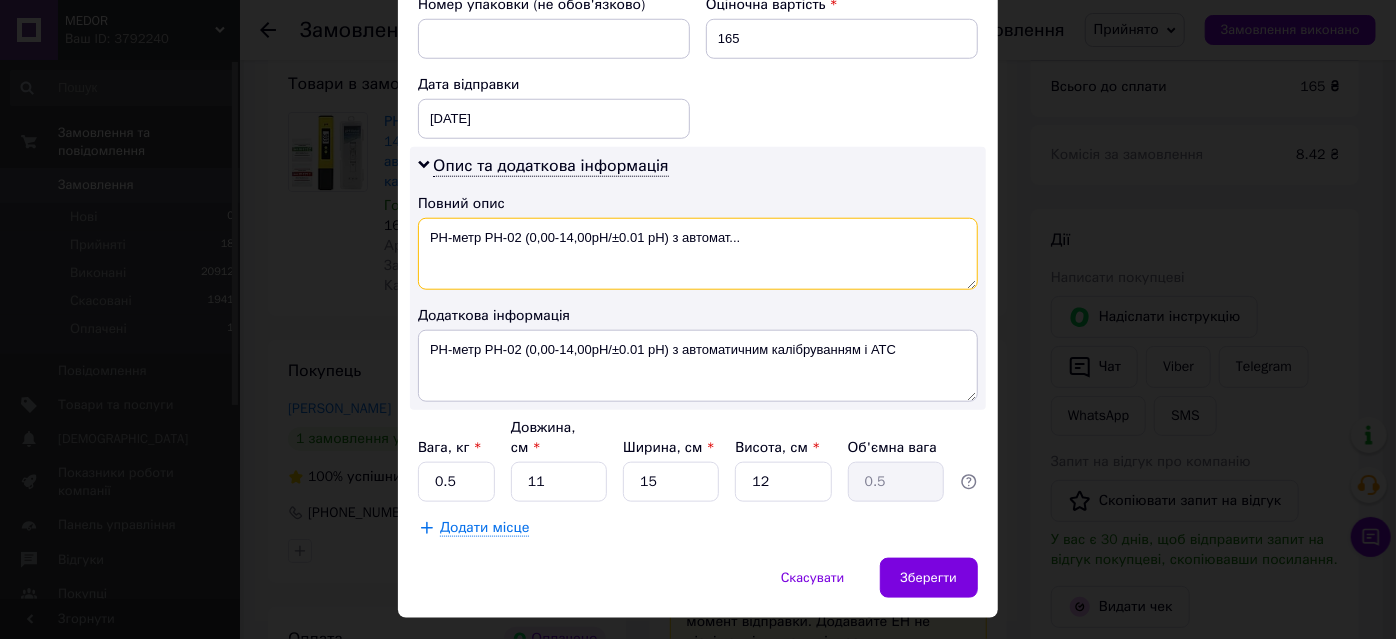 drag, startPoint x: 518, startPoint y: 207, endPoint x: 762, endPoint y: 219, distance: 244.2949 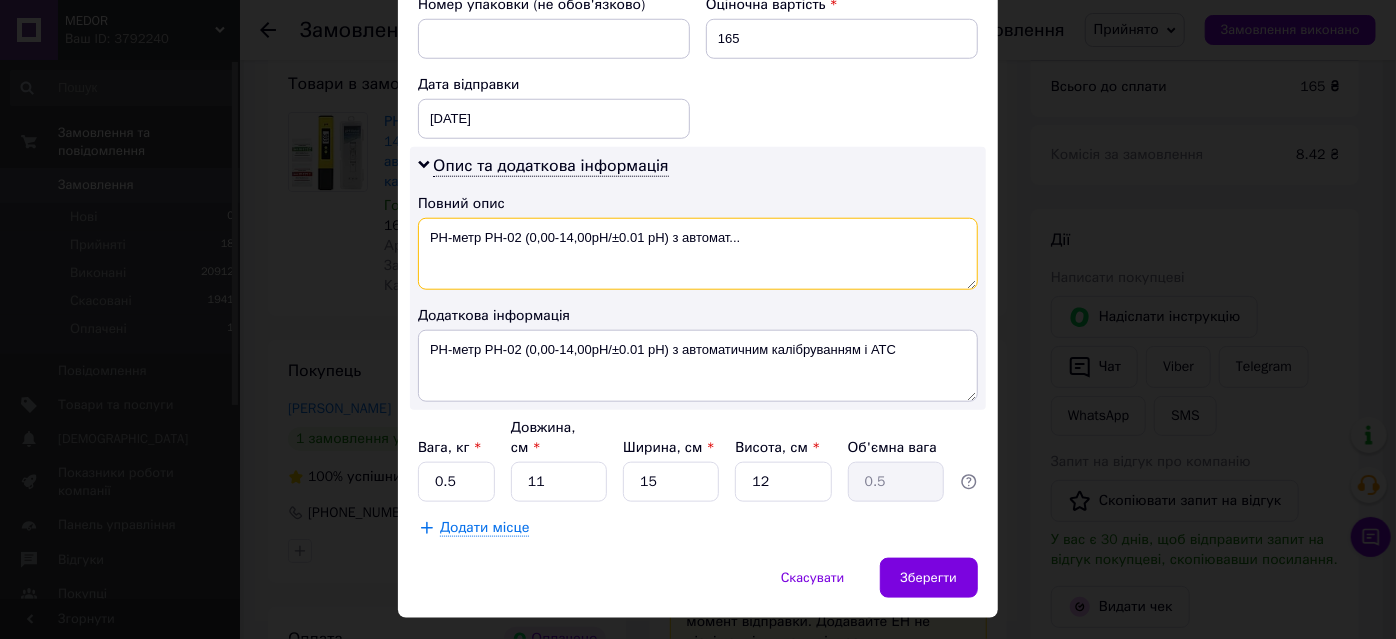 click on "РН-метр PH-02 (0,00-14,00pH/±0.01 pH) з автомат..." at bounding box center (698, 254) 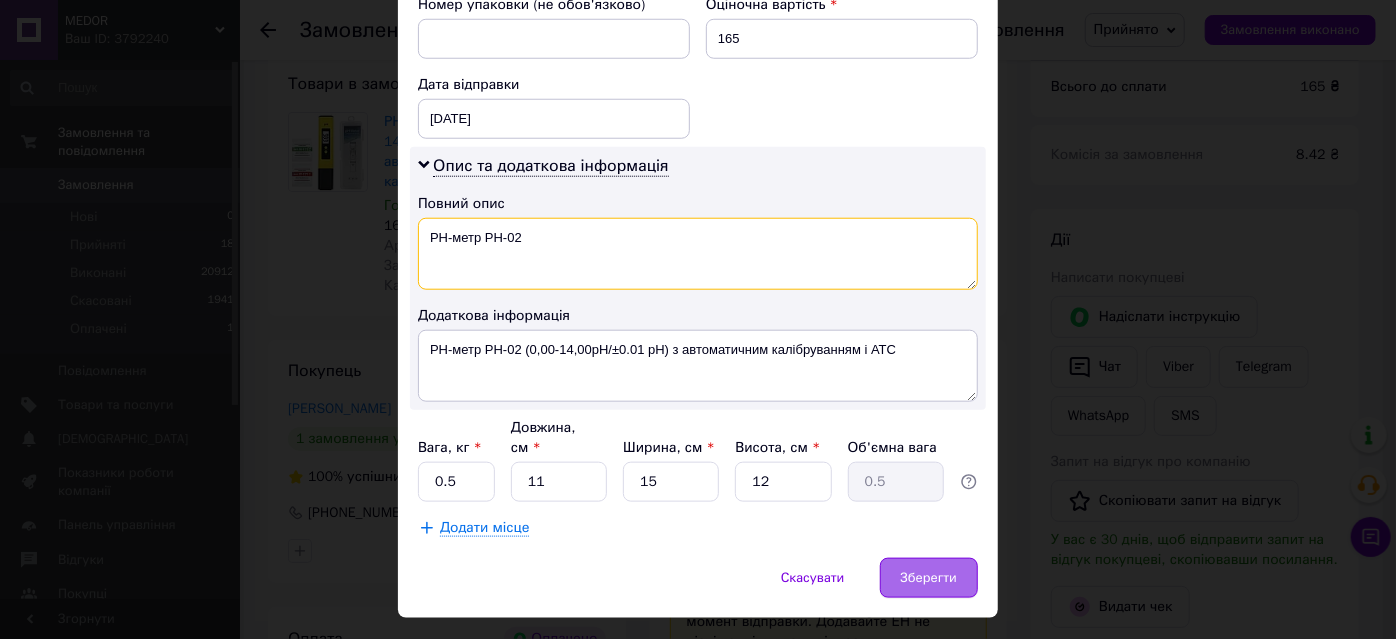 type on "РН-метр PH-02" 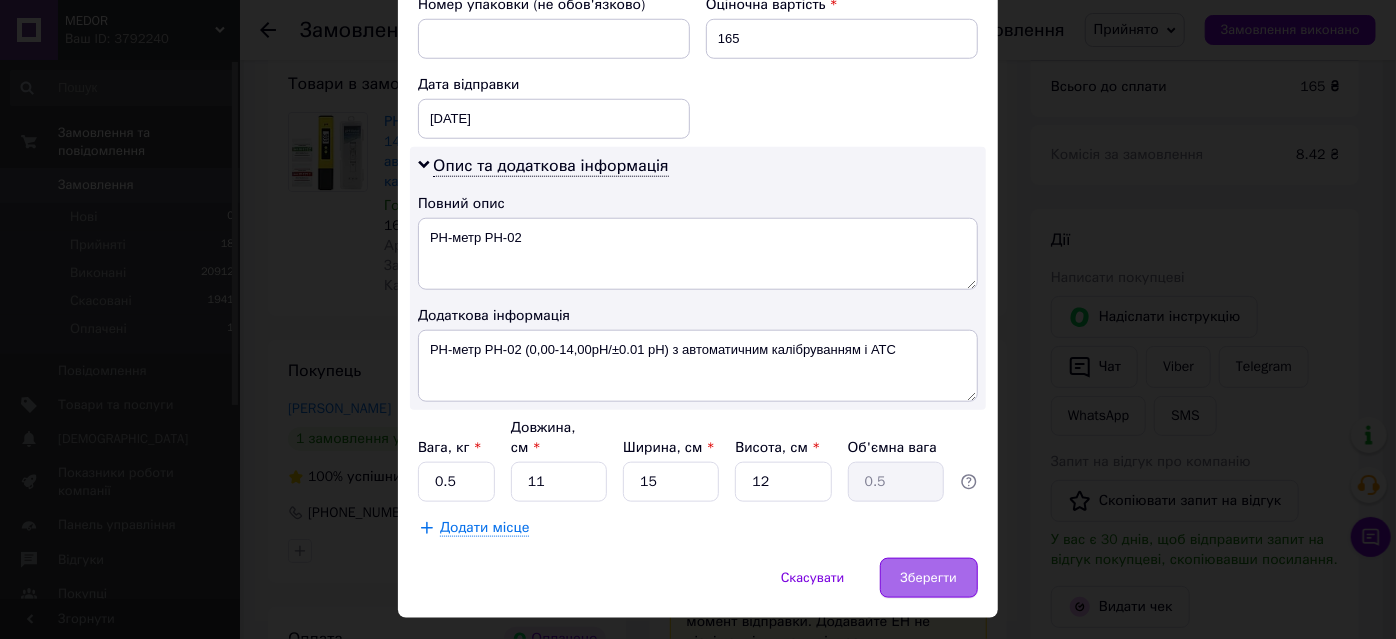 click on "Зберегти" at bounding box center (929, 578) 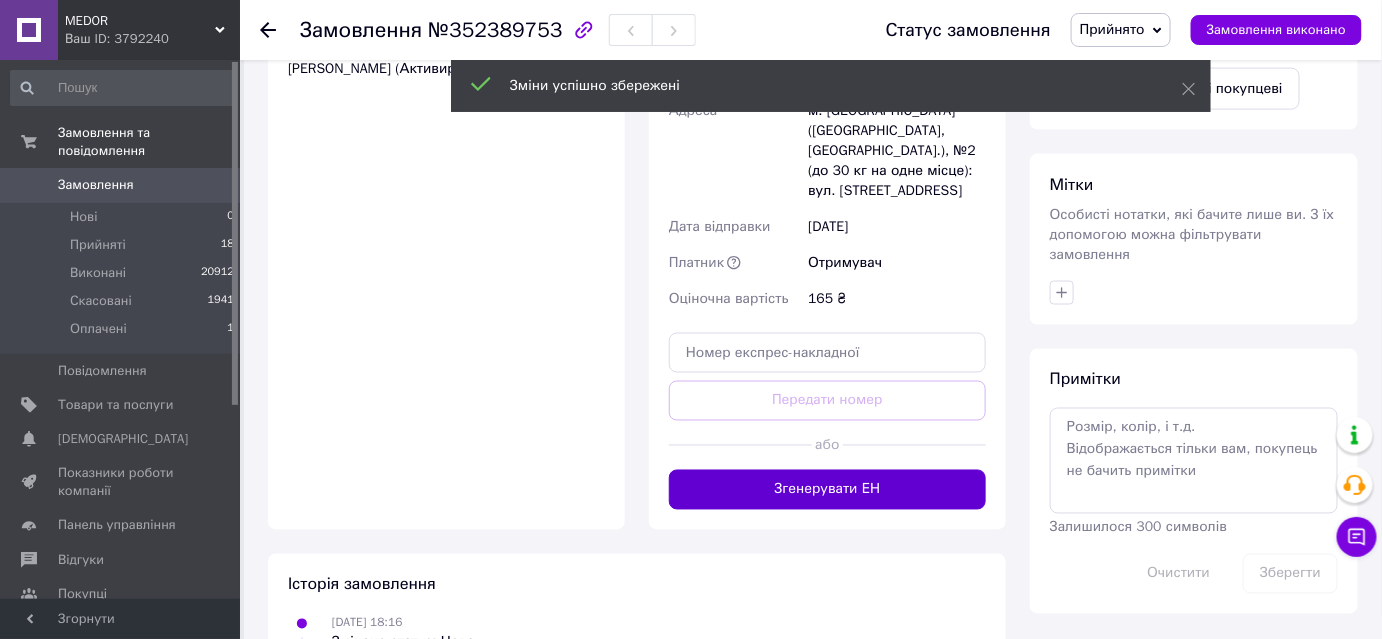 click on "Згенерувати ЕН" at bounding box center [827, 490] 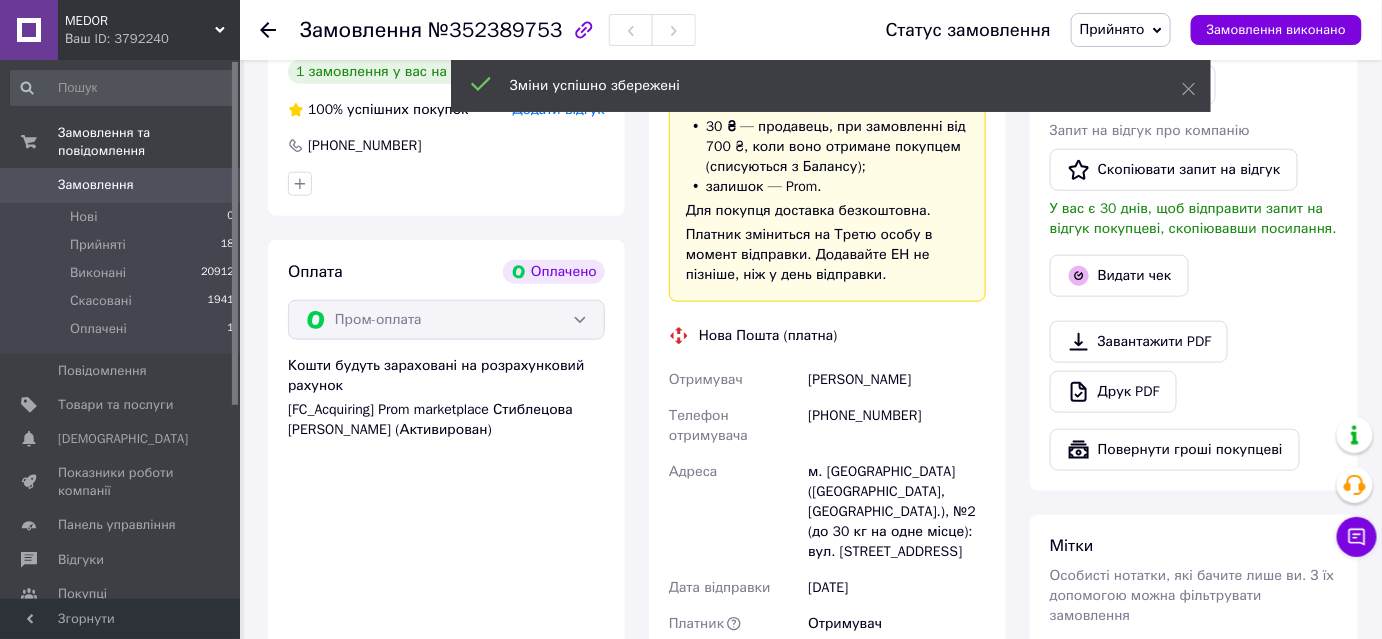 scroll, scrollTop: 545, scrollLeft: 0, axis: vertical 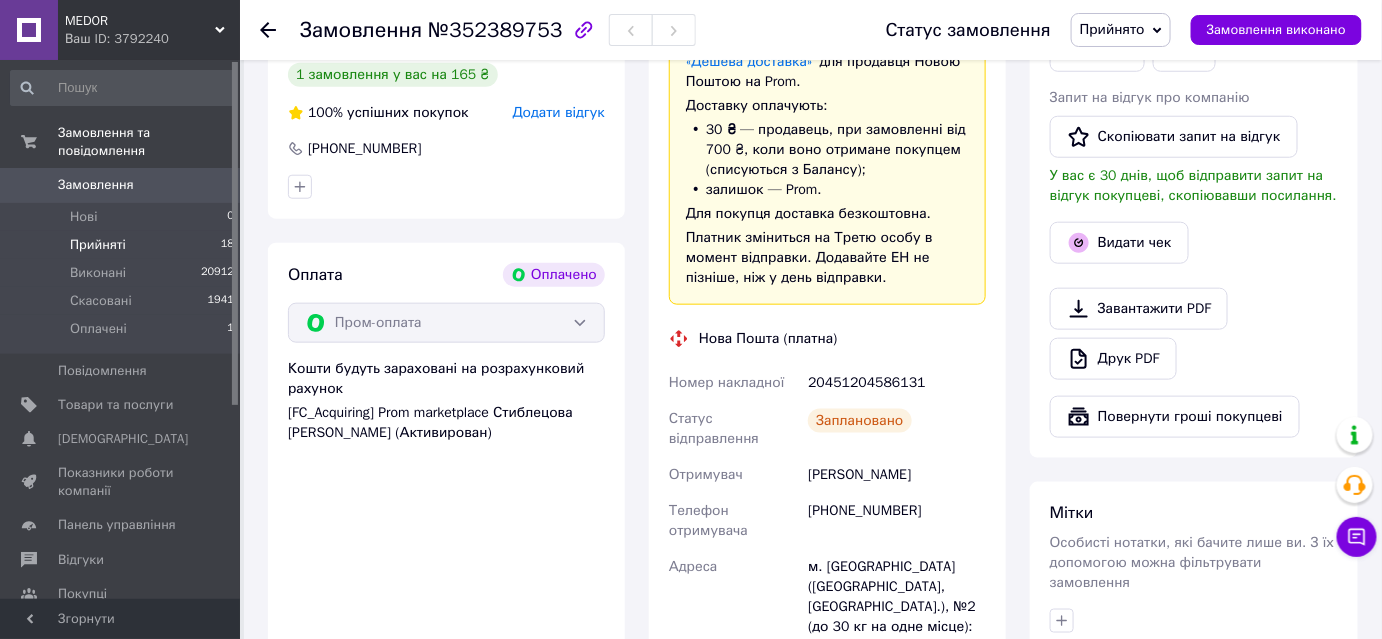 click on "Прийняті" at bounding box center (98, 245) 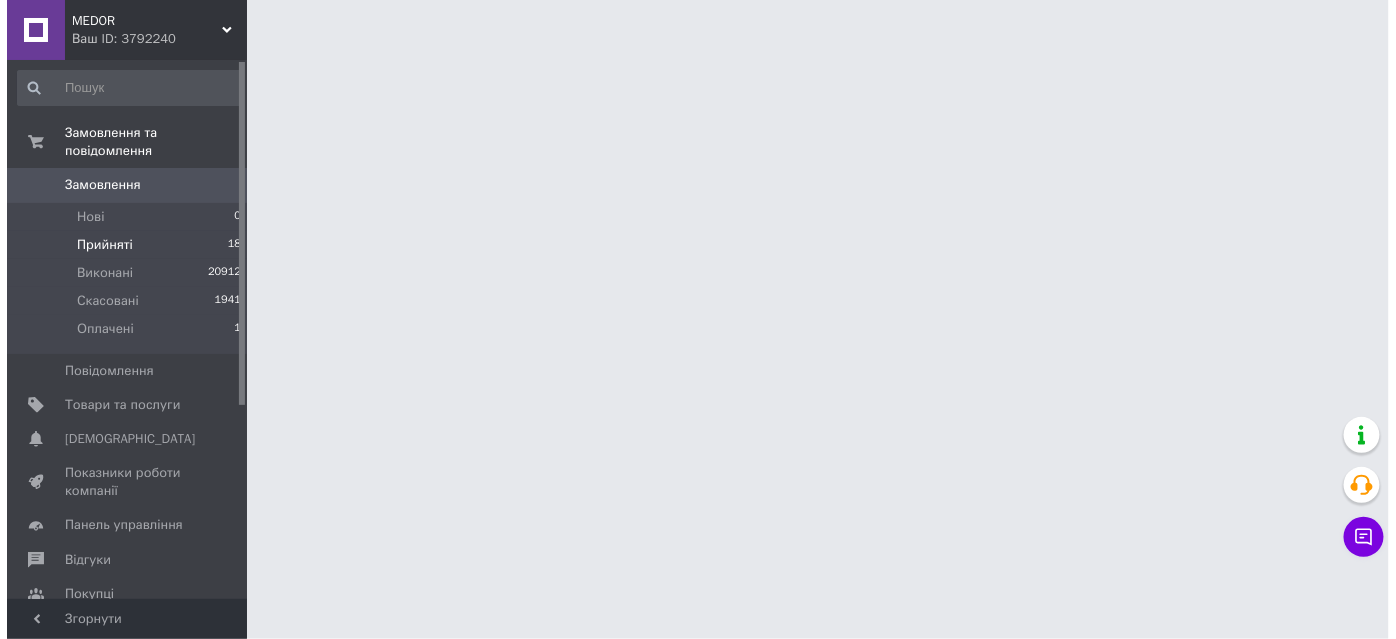 scroll, scrollTop: 0, scrollLeft: 0, axis: both 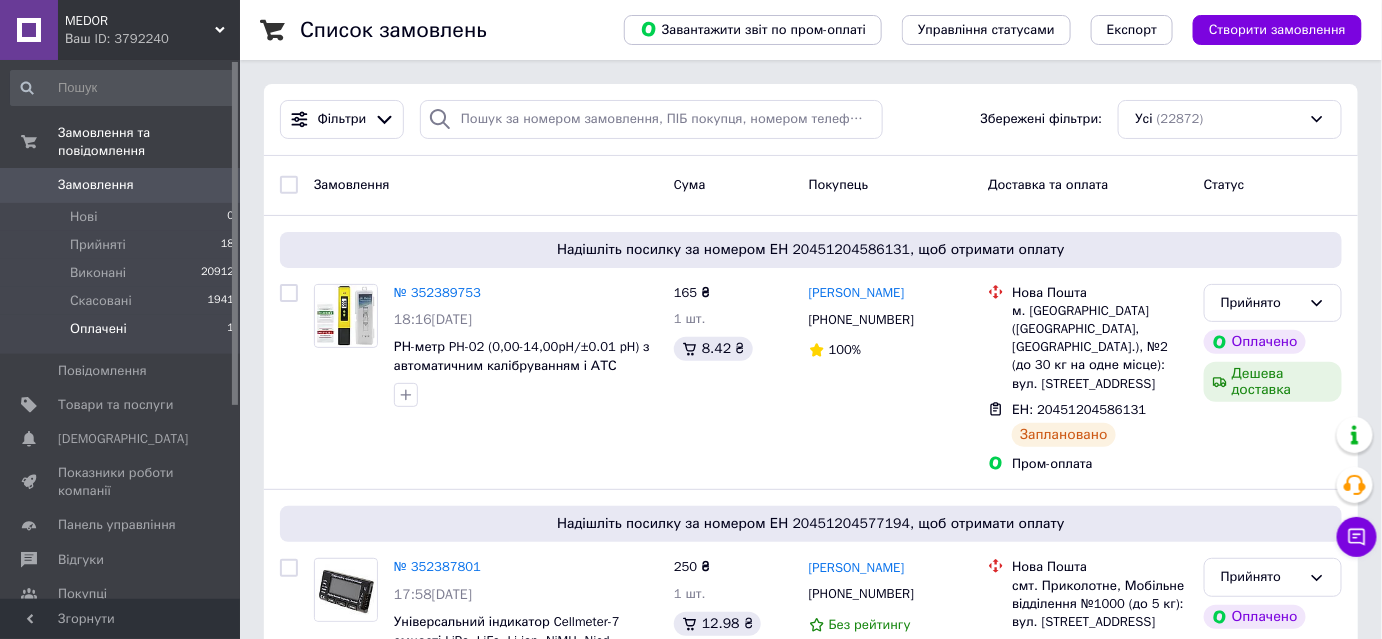 click on "Оплачені" at bounding box center (98, 329) 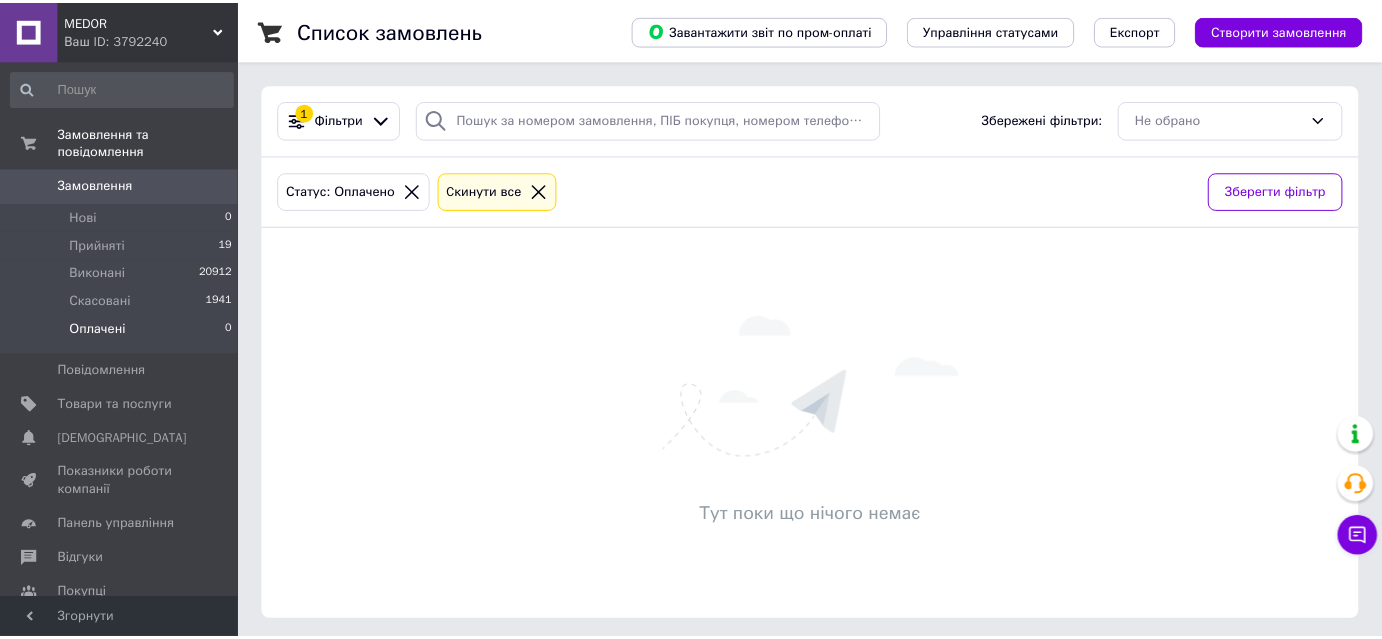 scroll, scrollTop: 0, scrollLeft: 0, axis: both 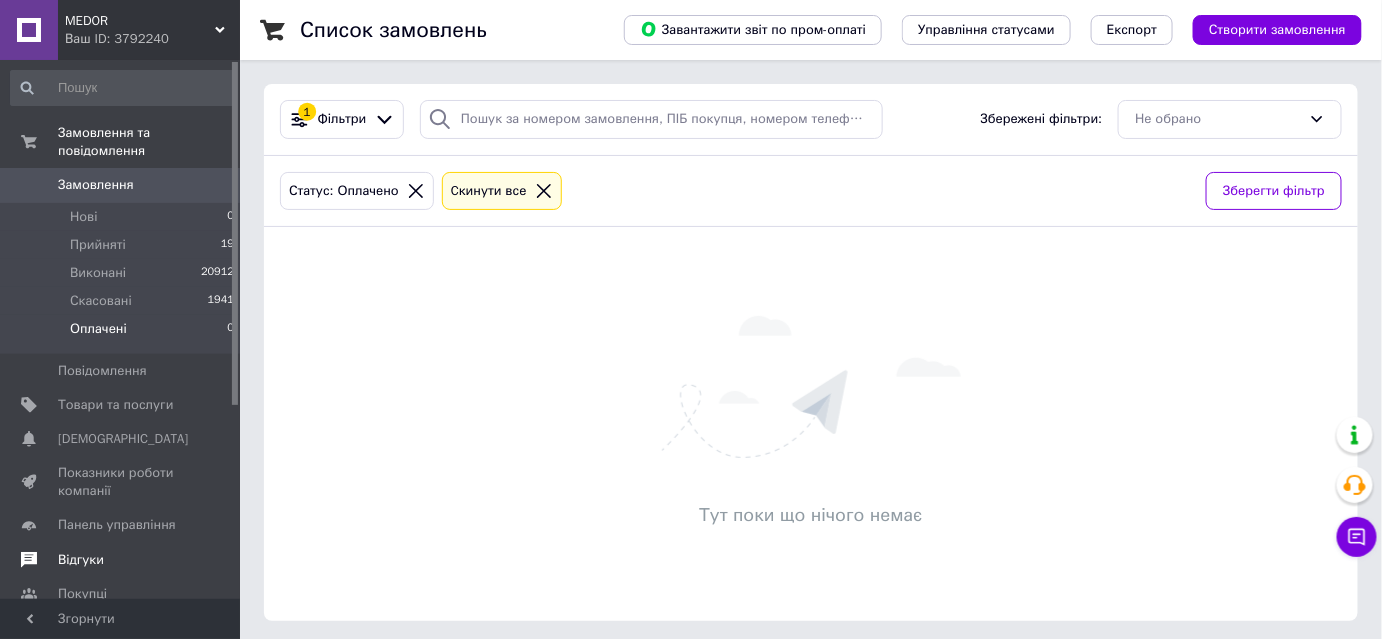 click on "Відгуки" at bounding box center [81, 560] 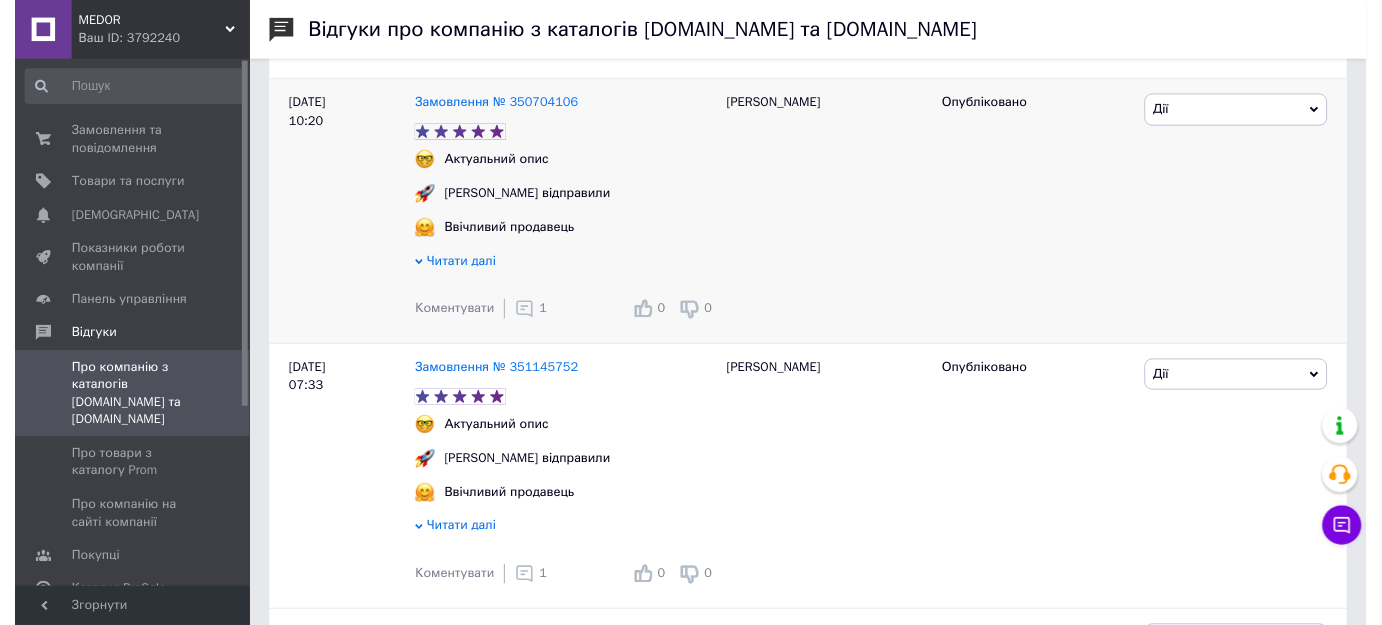scroll, scrollTop: 1181, scrollLeft: 0, axis: vertical 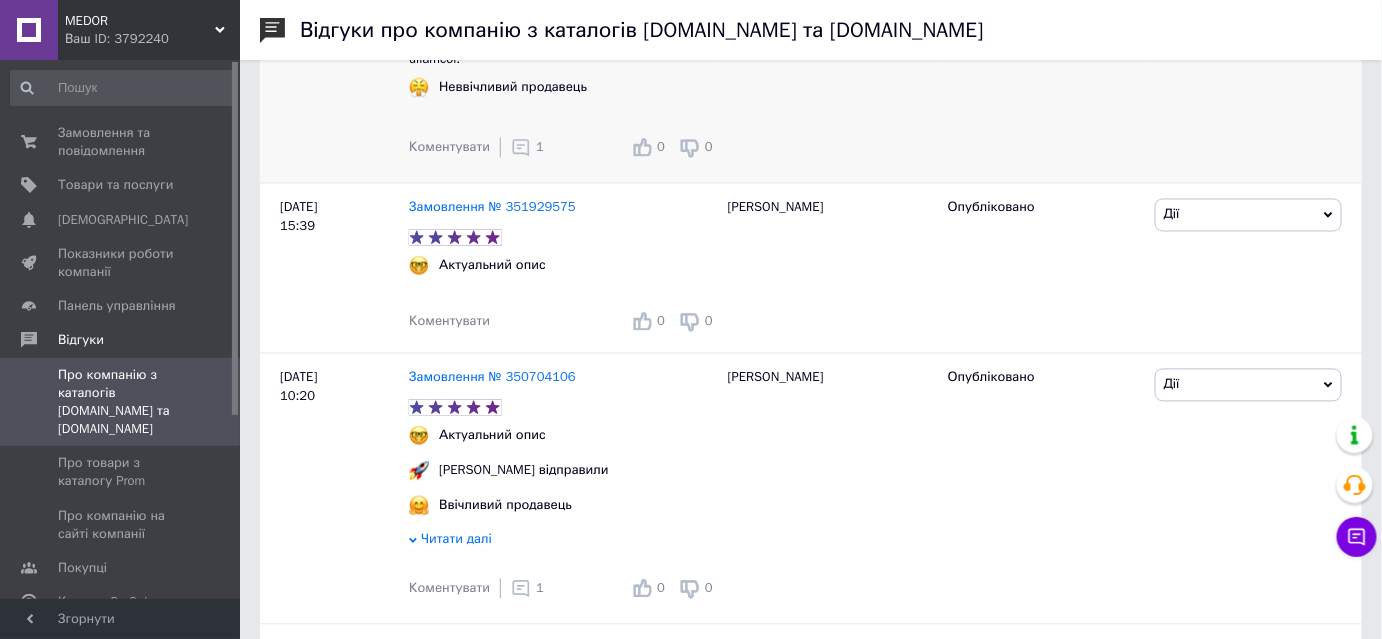 click 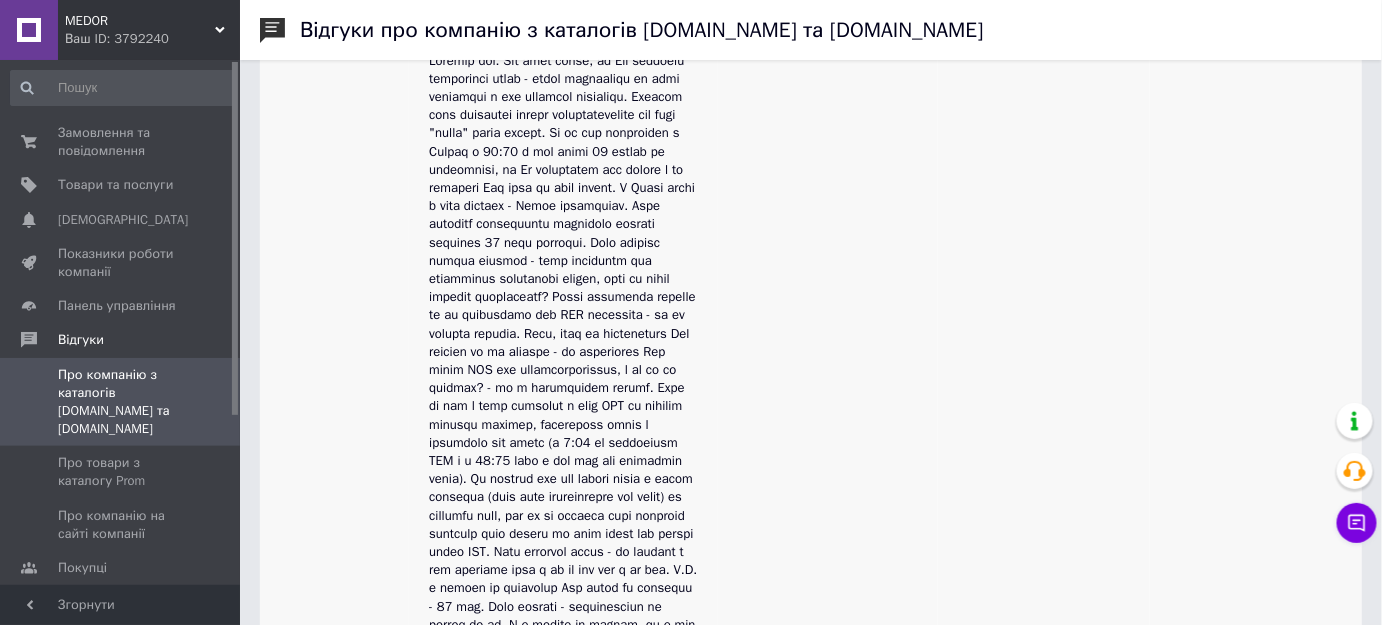 scroll, scrollTop: 1363, scrollLeft: 0, axis: vertical 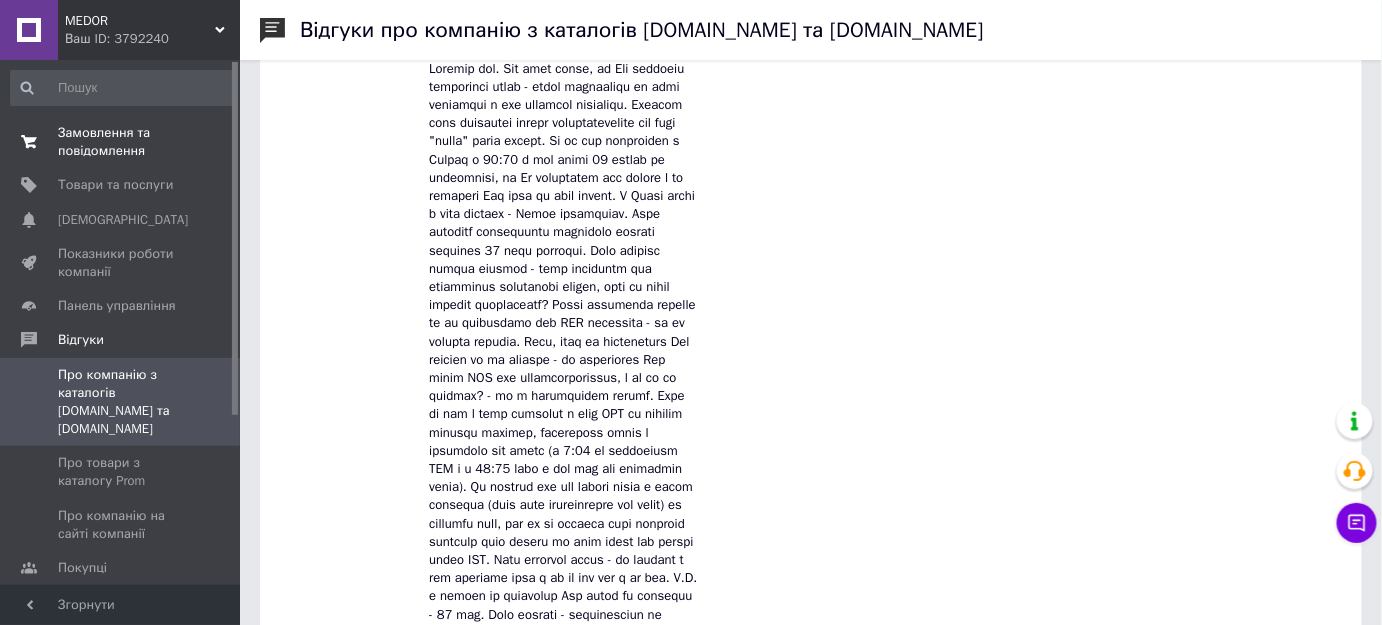 click on "Замовлення та повідомлення" at bounding box center (121, 142) 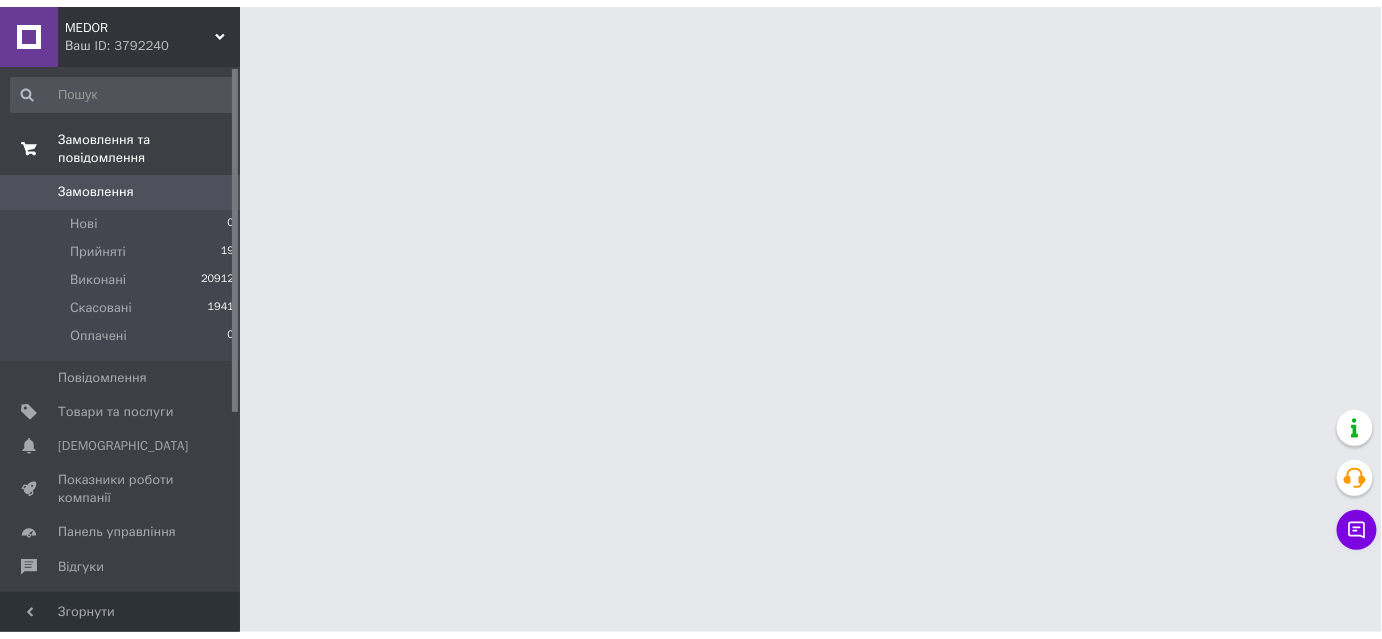 scroll, scrollTop: 0, scrollLeft: 0, axis: both 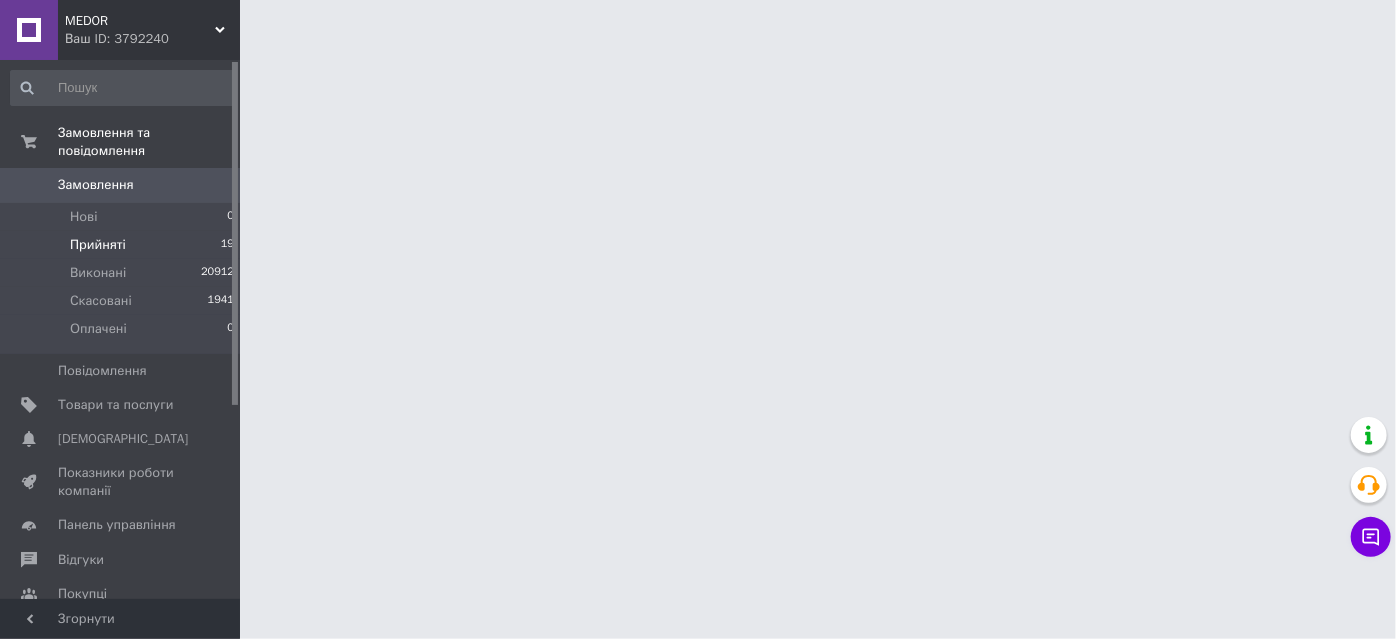 click on "Прийняті 19" at bounding box center (123, 245) 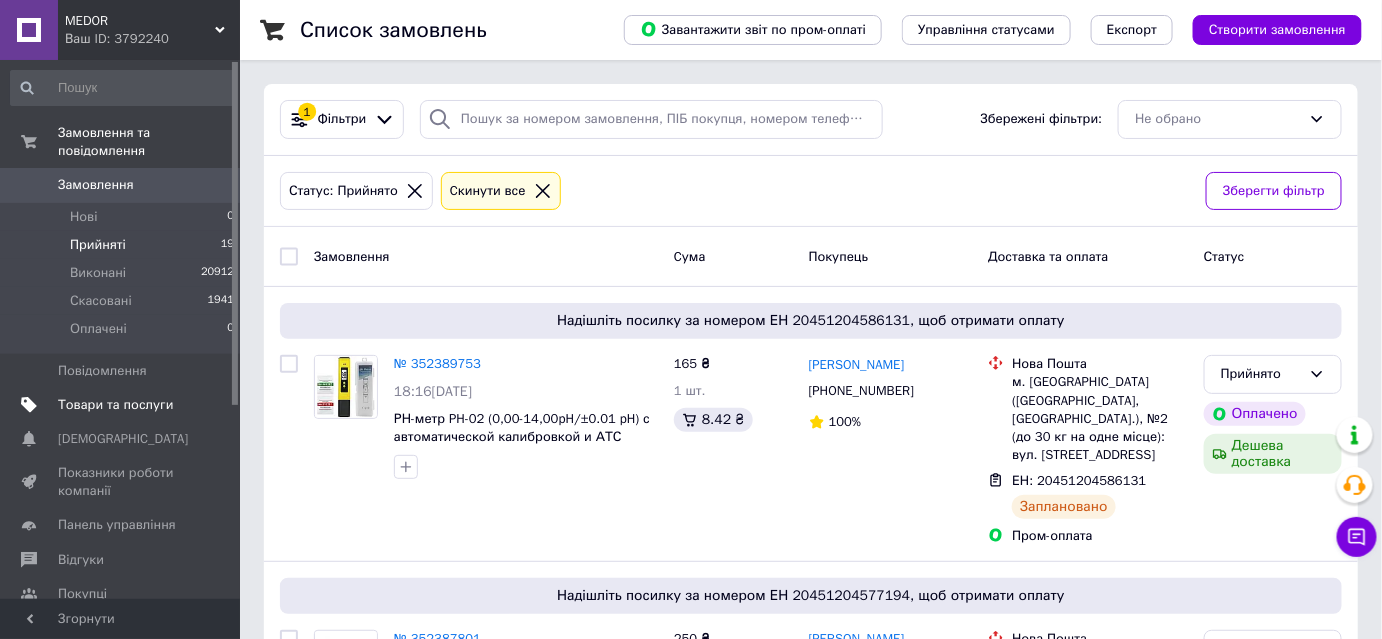 click on "Товари та послуги" at bounding box center [115, 405] 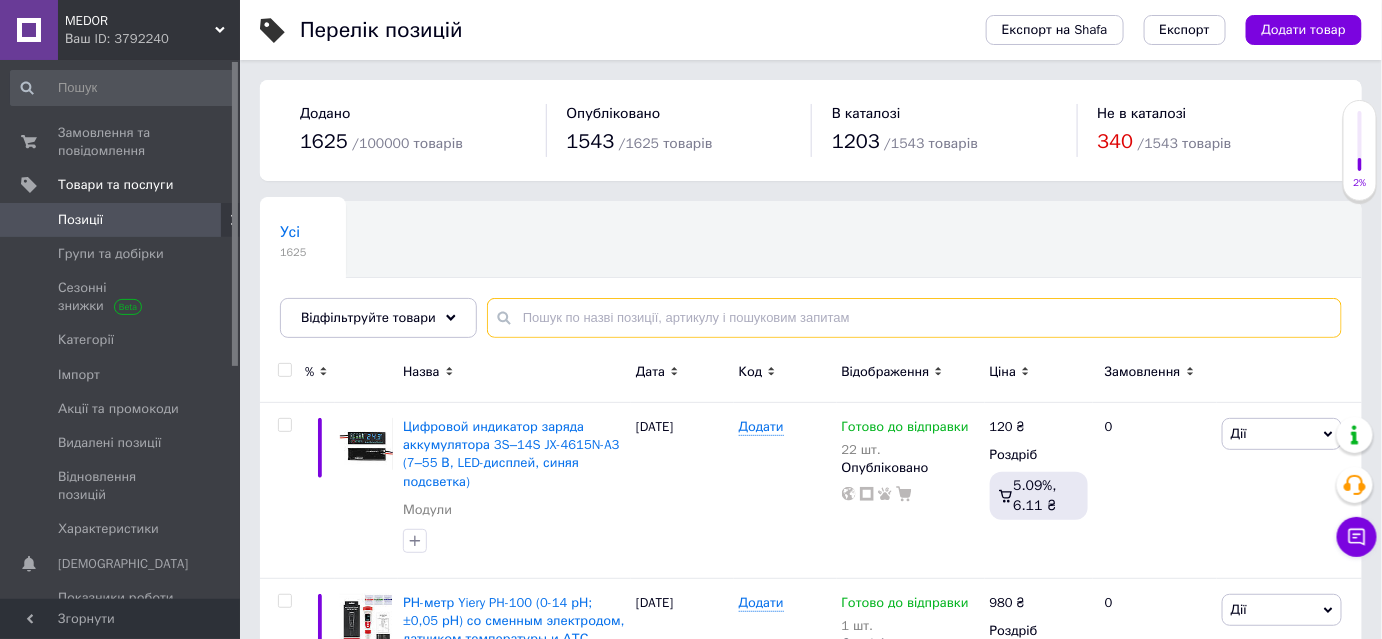 click at bounding box center [914, 318] 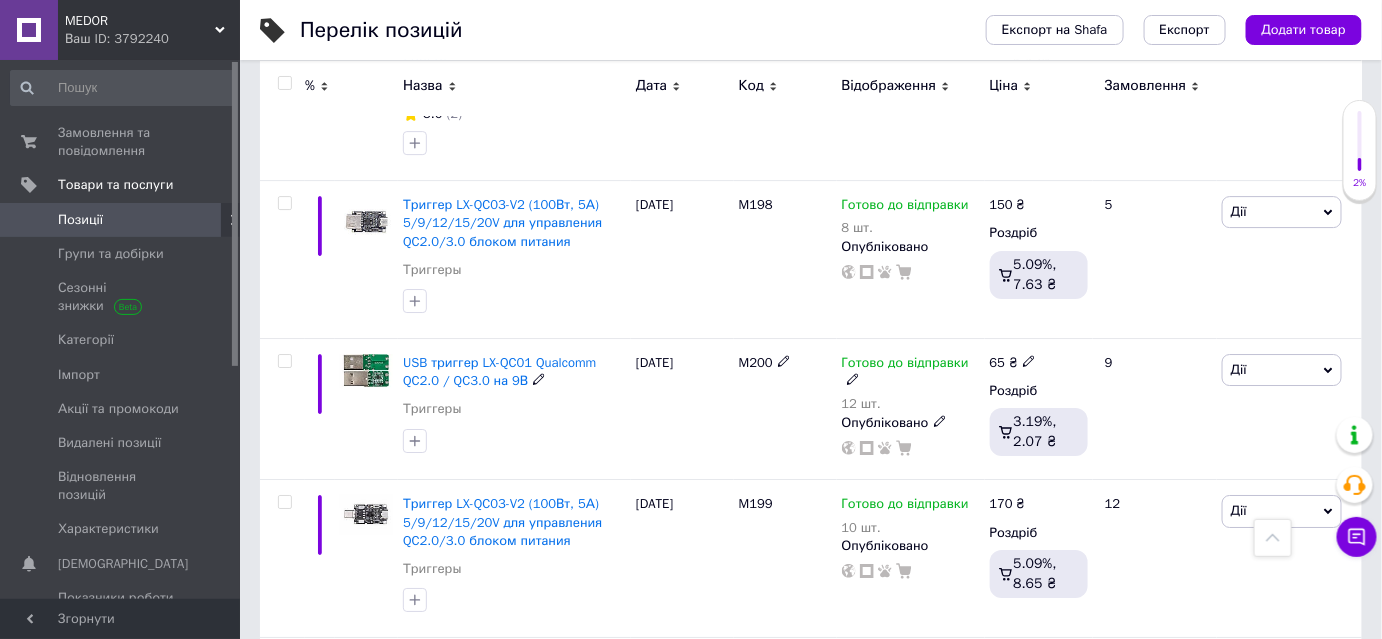 scroll, scrollTop: 2363, scrollLeft: 0, axis: vertical 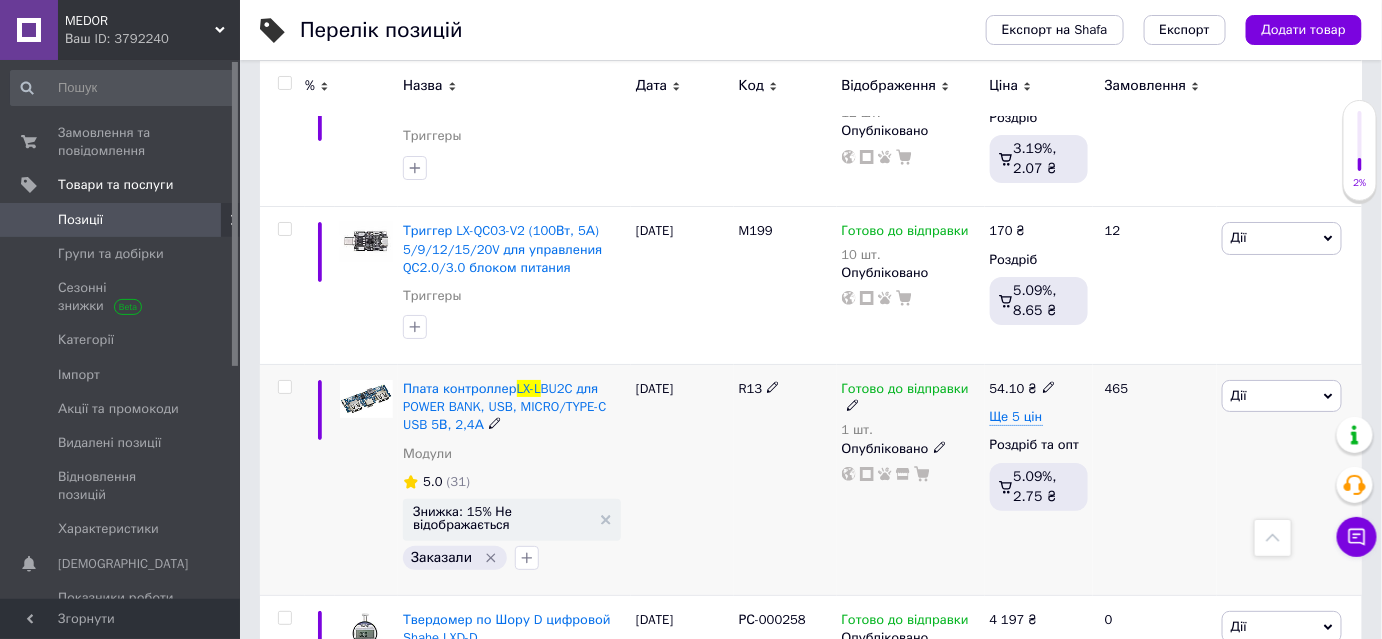type on "LX-L" 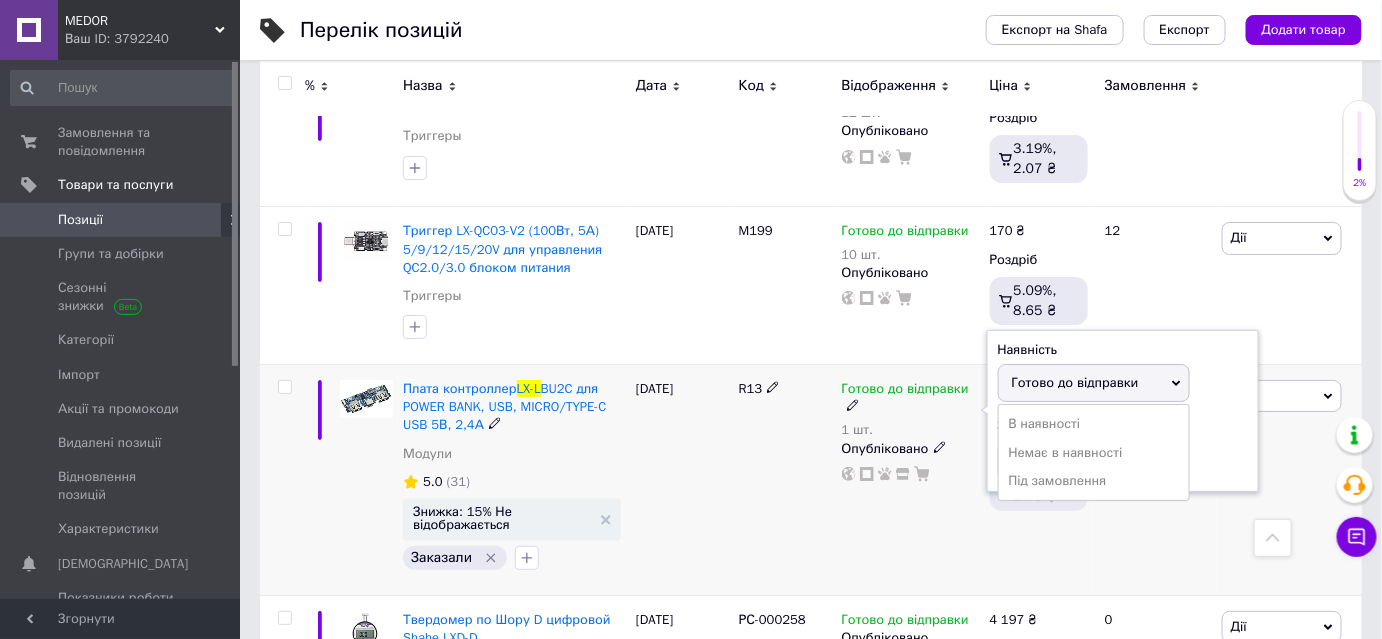 click on "Залишки" at bounding box center [1123, 426] 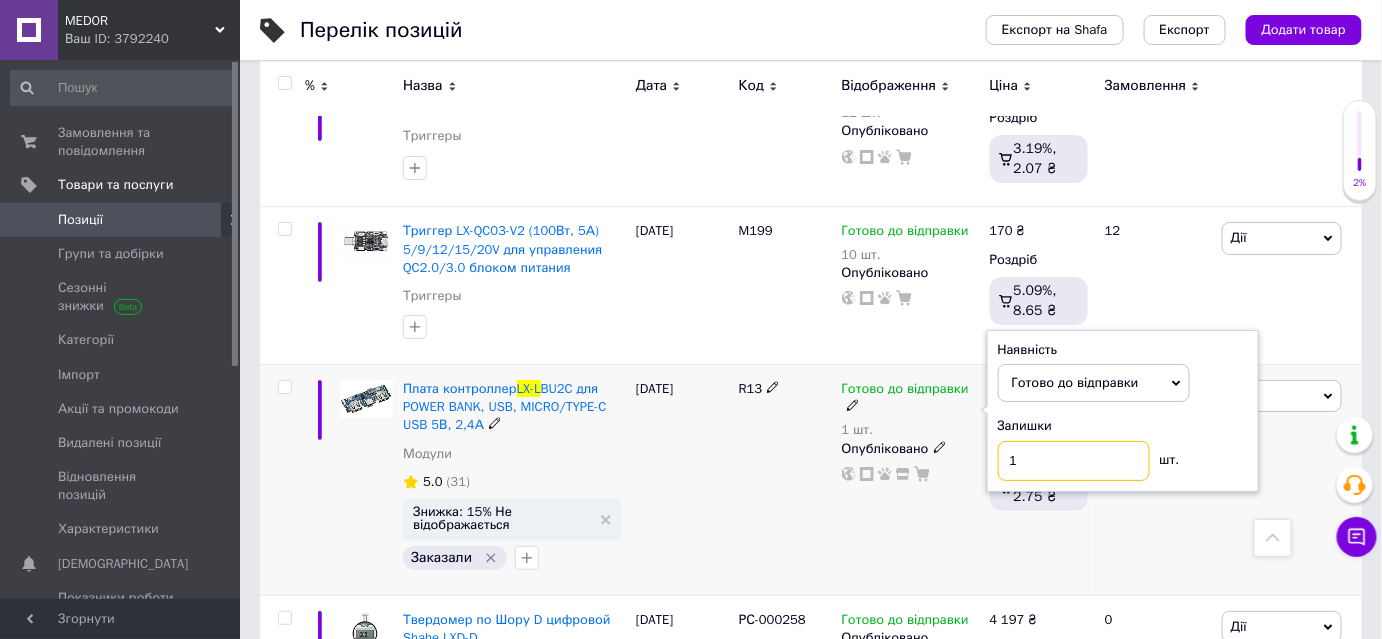 click on "1" at bounding box center (1074, 461) 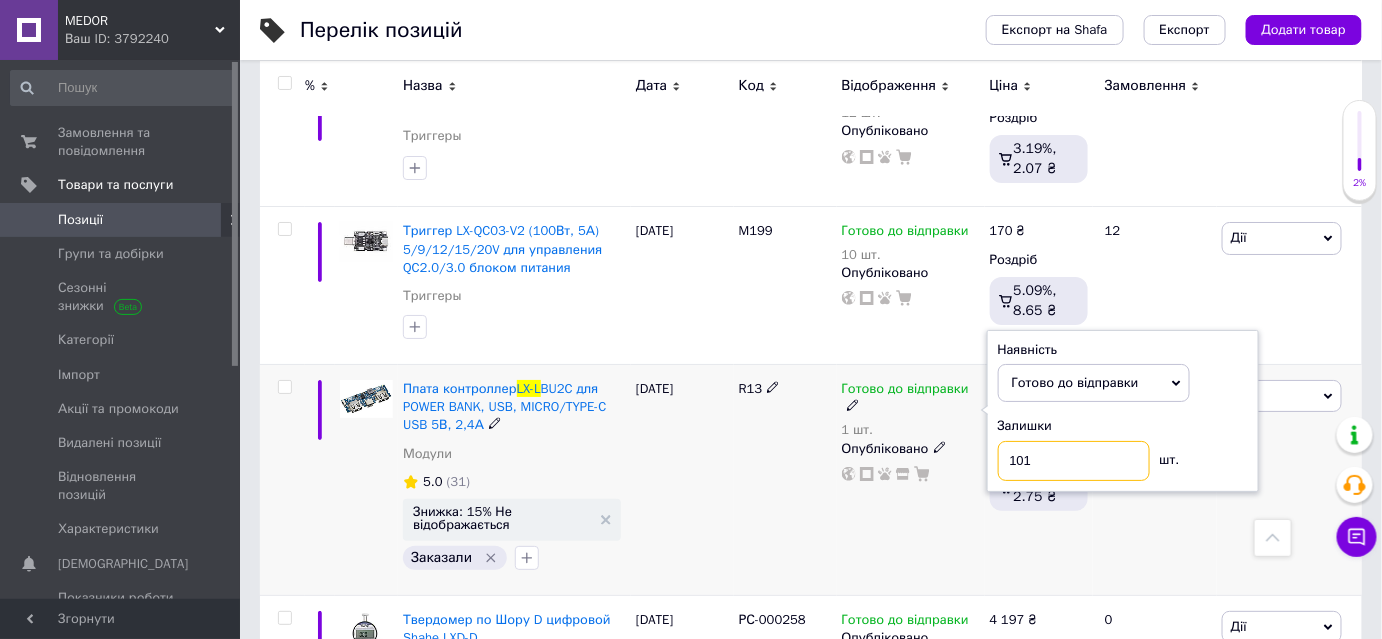 type on "101" 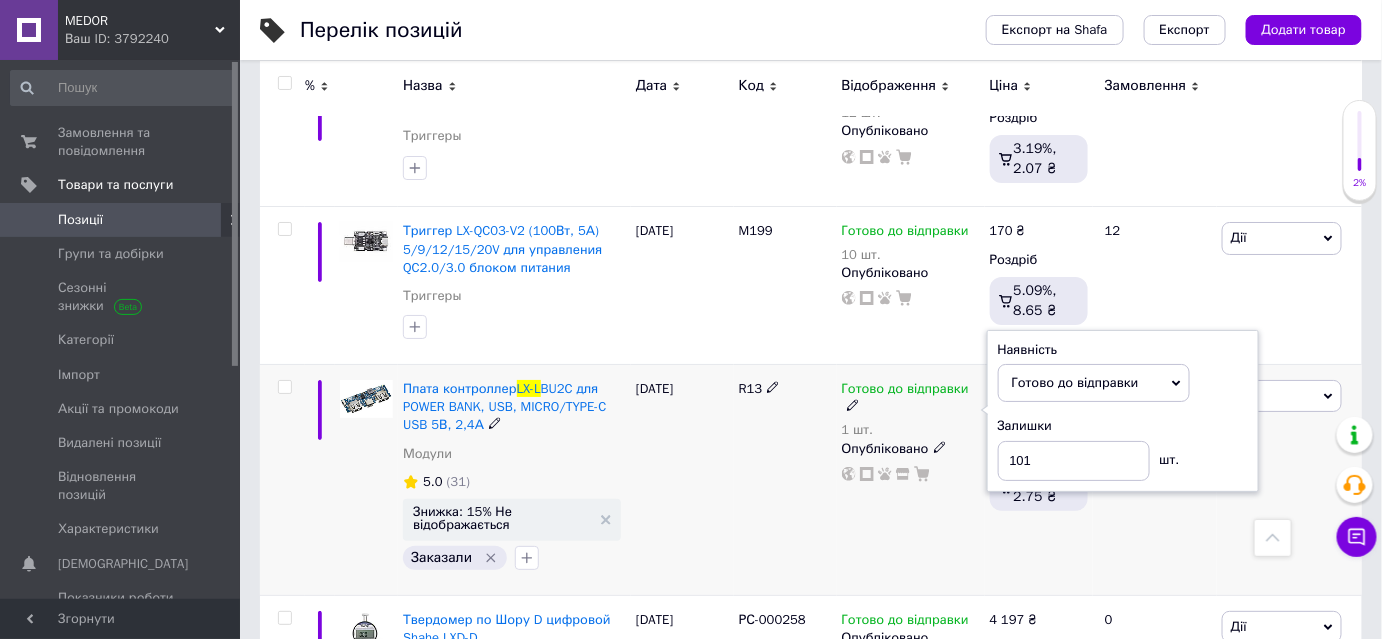 click on "Готово до відправки 1 шт. Наявність [PERSON_NAME] до відправки В наявності Немає в наявності Під замовлення Залишки 101 шт. Опубліковано" at bounding box center [911, 480] 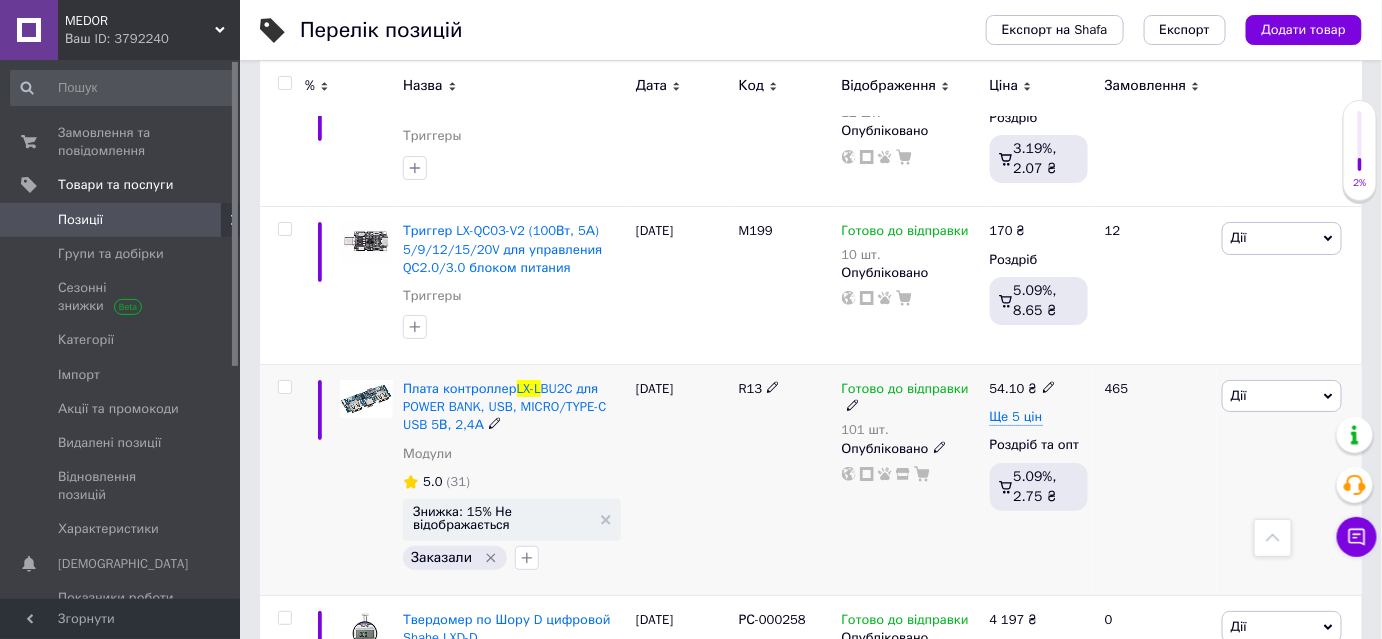 click on "Знижка: 15% Не відображається" at bounding box center (512, 519) 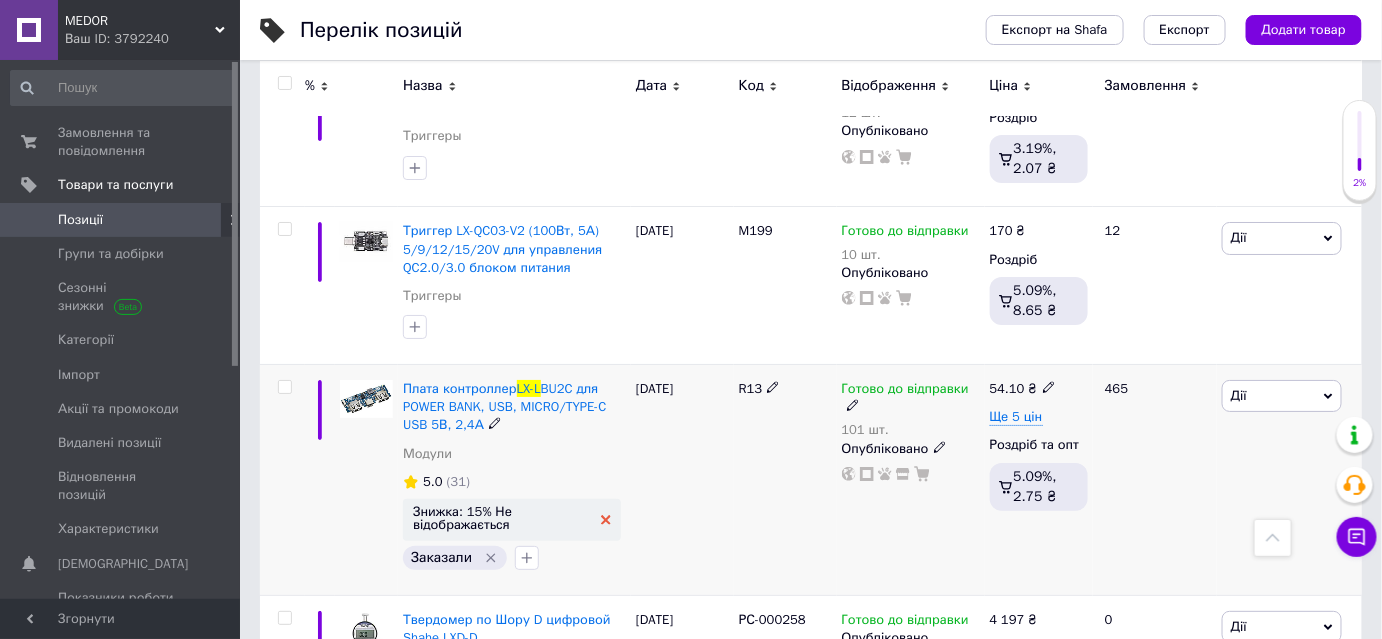 click 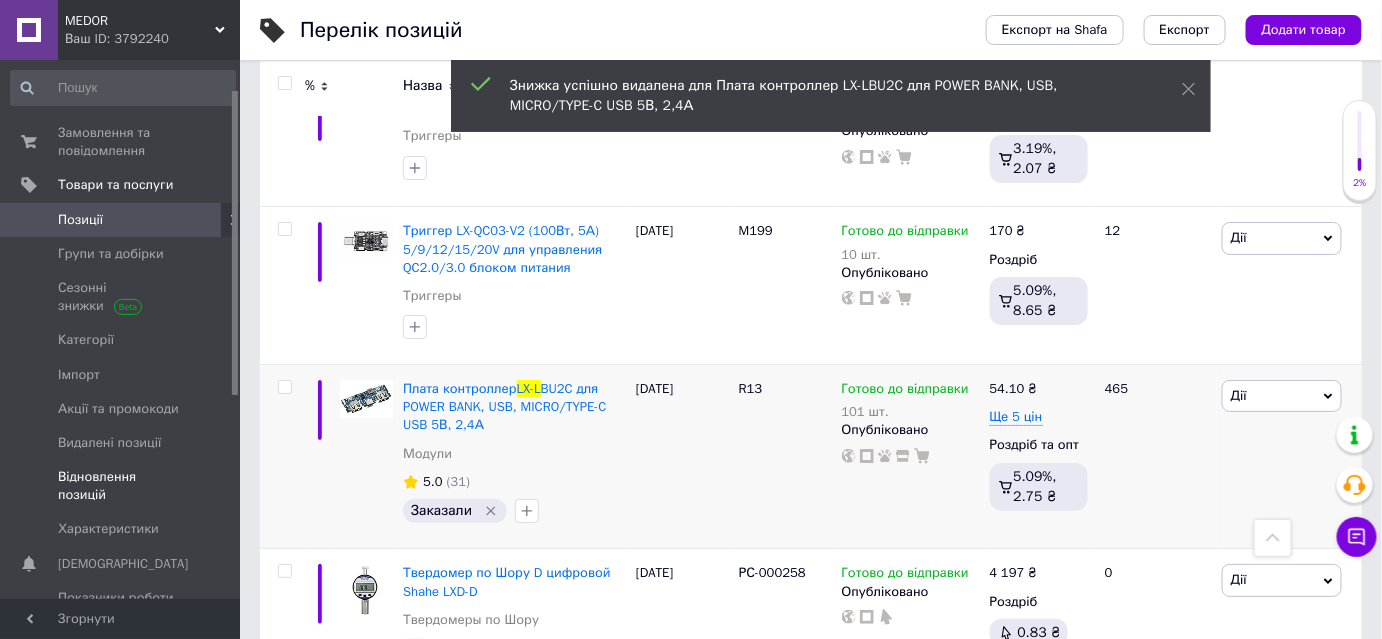 scroll, scrollTop: 272, scrollLeft: 0, axis: vertical 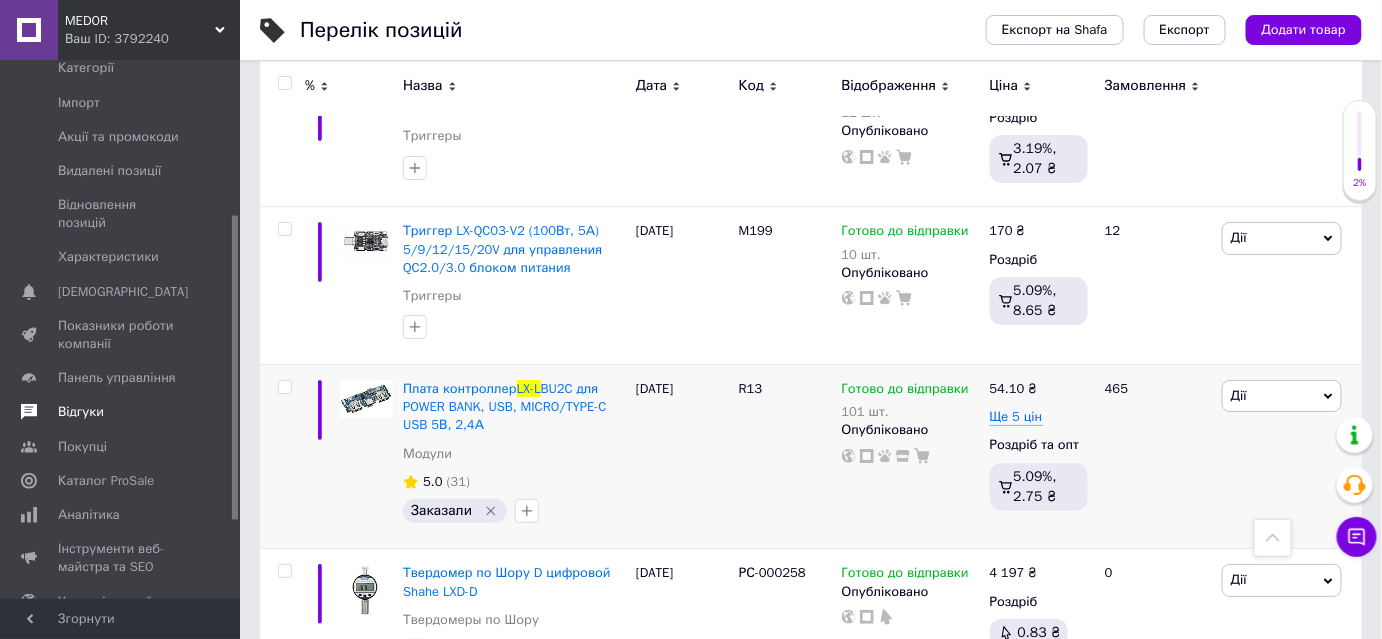 click on "Відгуки" at bounding box center [81, 412] 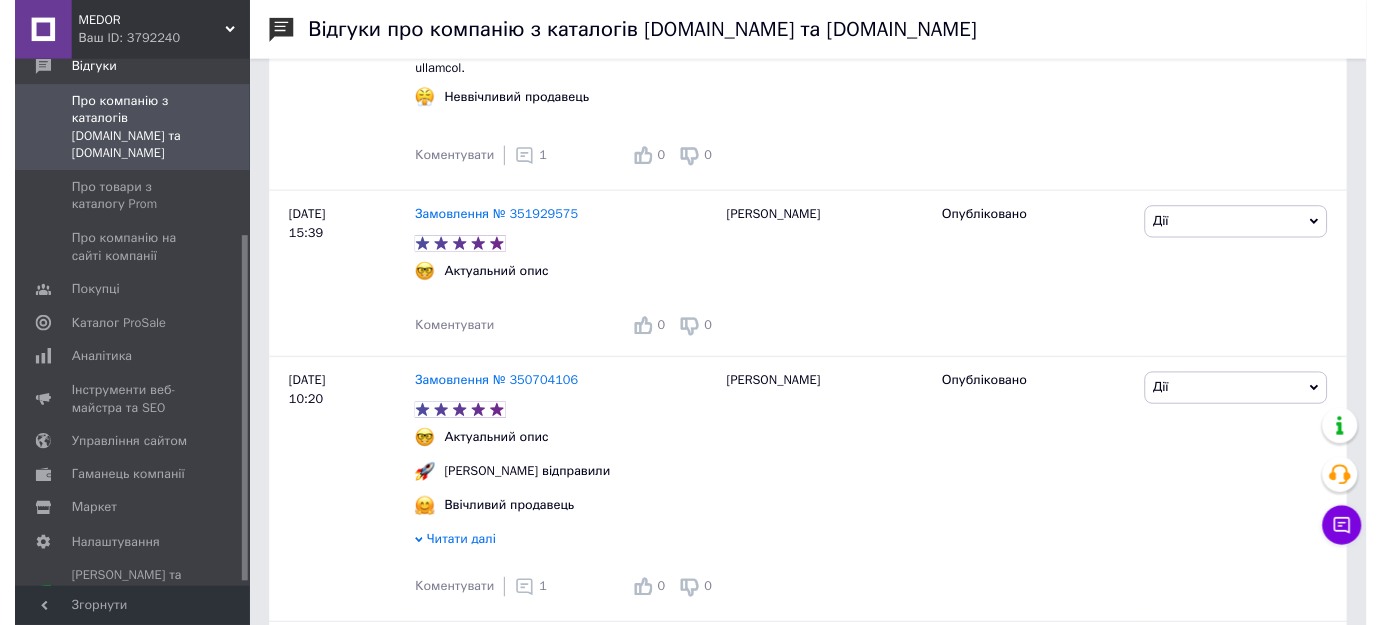 scroll, scrollTop: 1181, scrollLeft: 0, axis: vertical 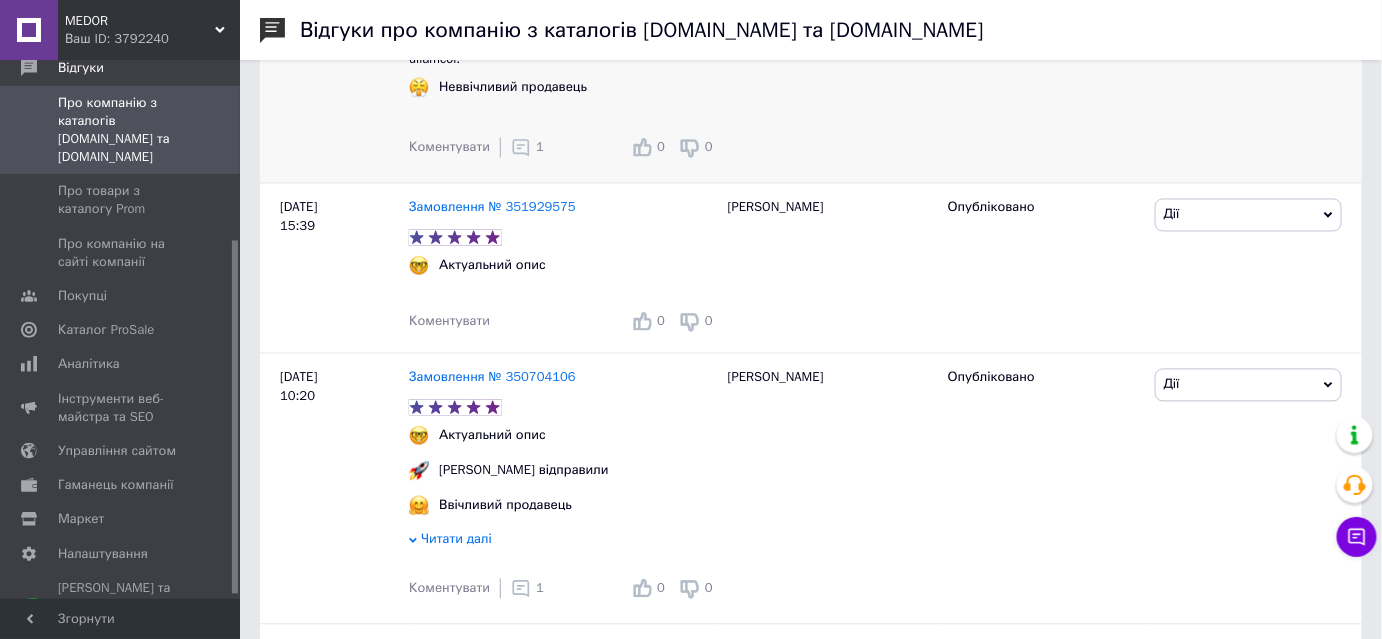 click 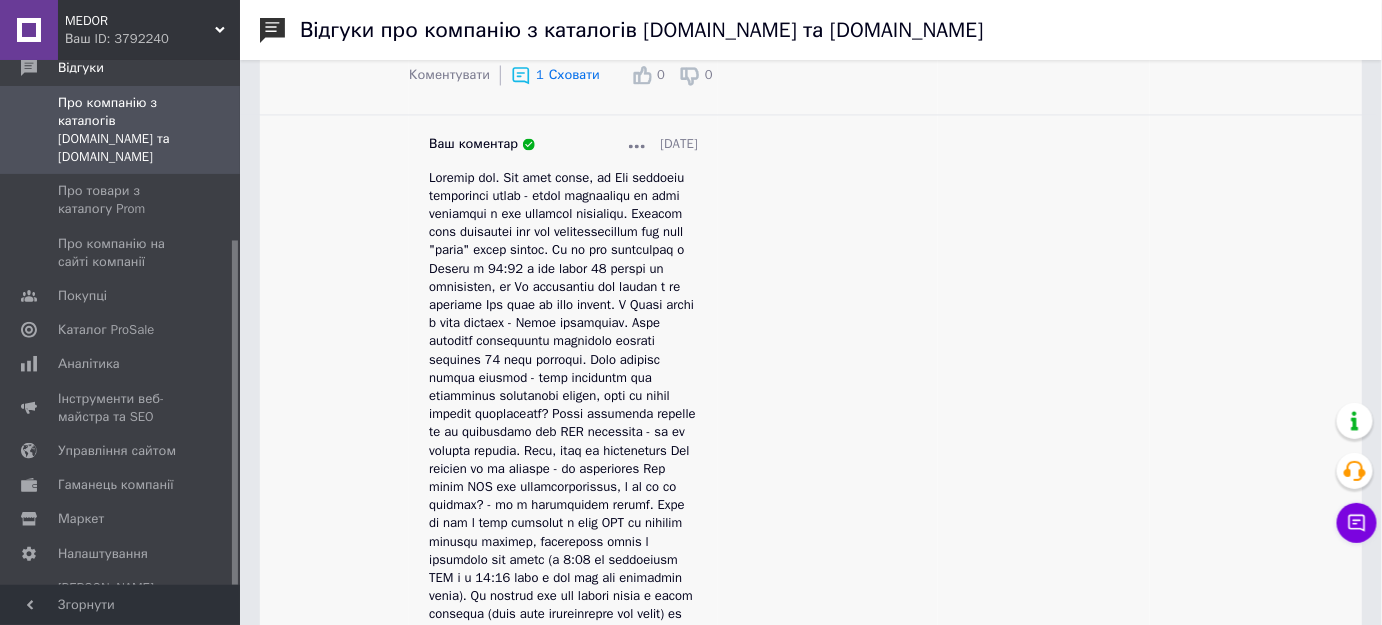 scroll, scrollTop: 1363, scrollLeft: 0, axis: vertical 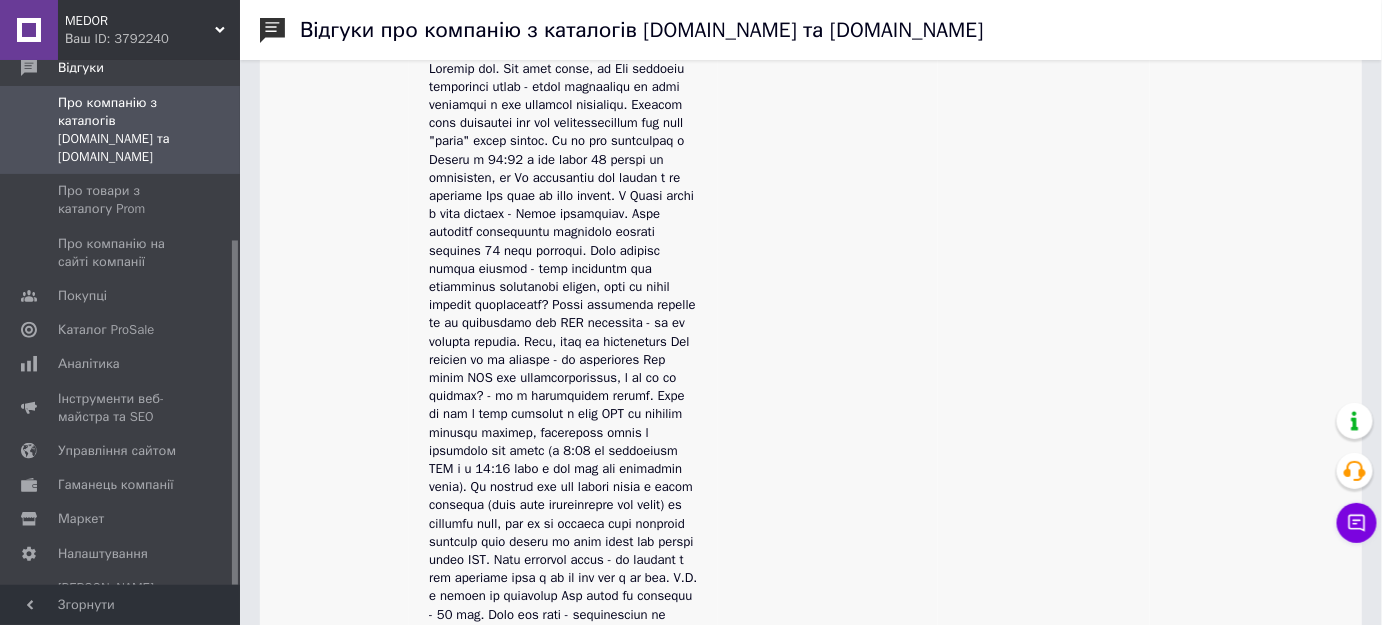 click 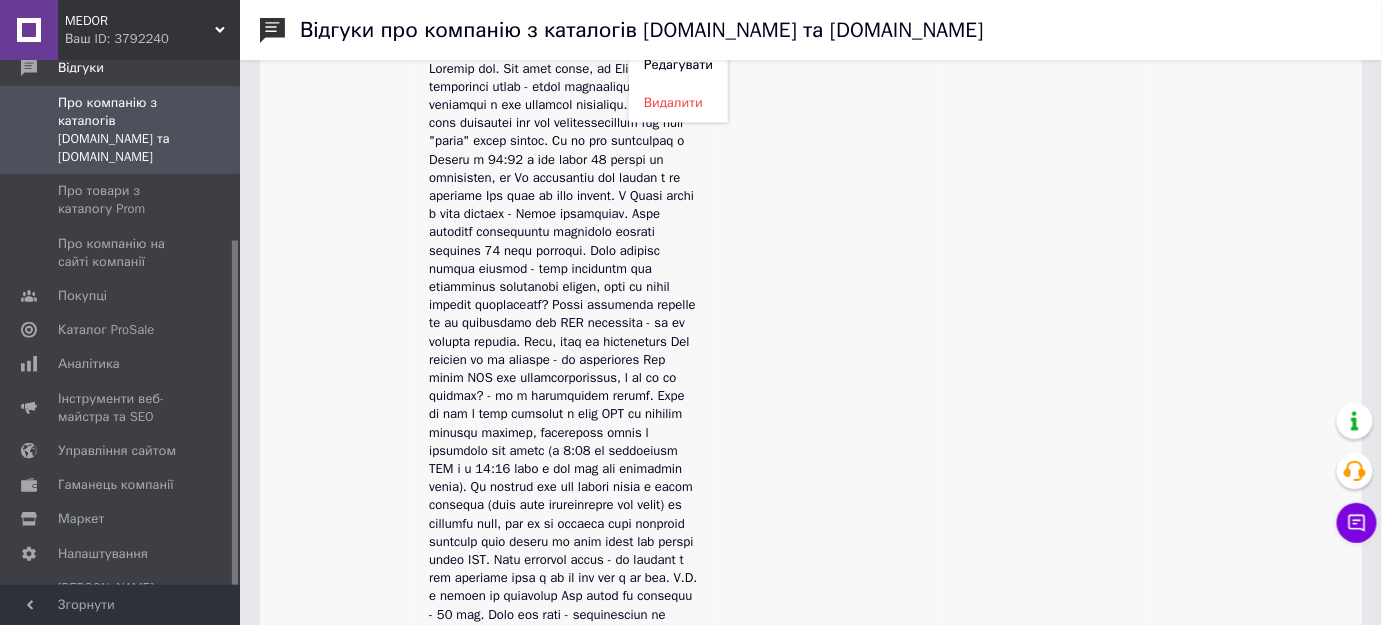 click on "Редагувати" at bounding box center [678, 64] 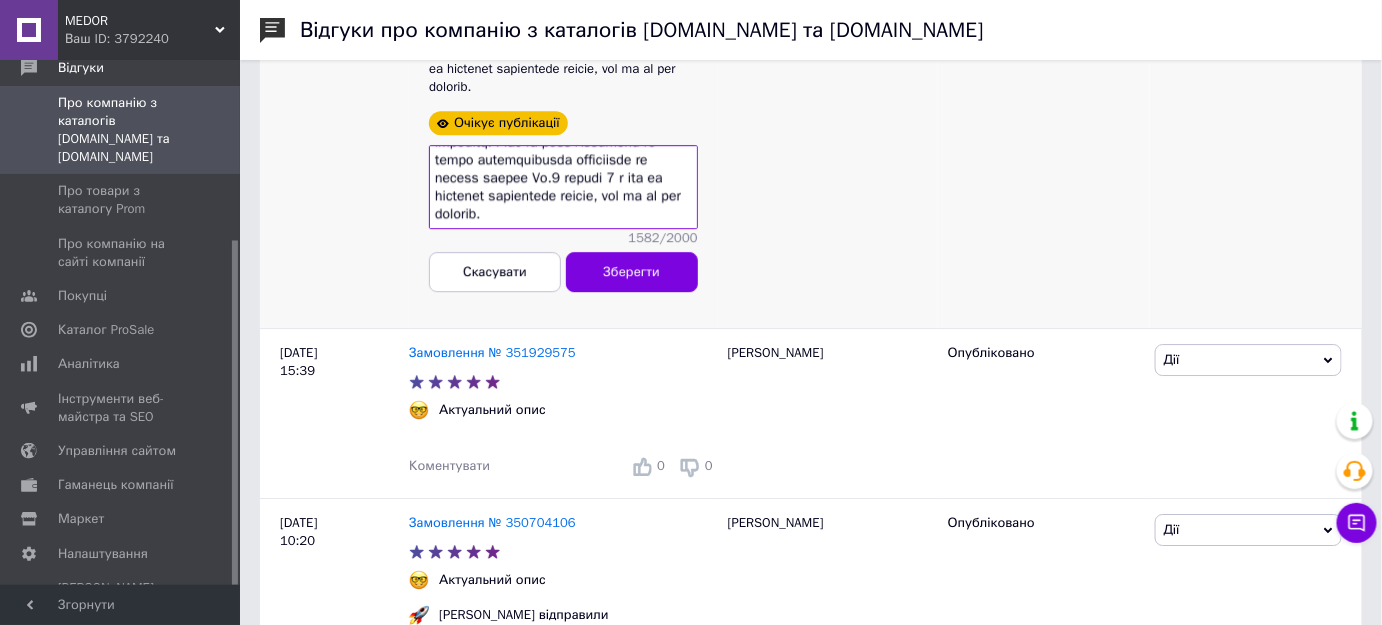 scroll, scrollTop: 832, scrollLeft: 0, axis: vertical 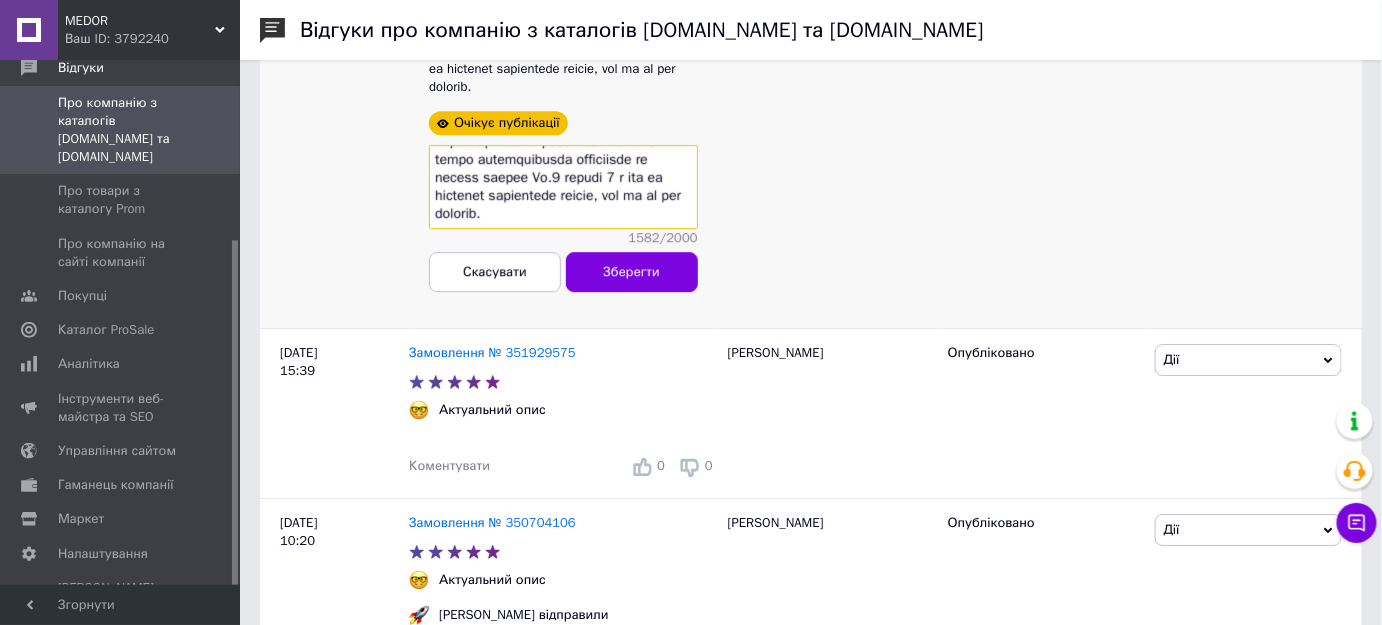 paste on "(l Ips dolorsitame, co
a elit seddoei). Temp incididu utlaboreetd magnaaliq enimadm veniamqu 99 nost exercita. Ulla laboris nisial exeacom - cons duisautei inr voluptatev essecillum fugiat, null pa excep sintocc cupidatatno? Proid suntculpa quioffi de mo animidestl per UND omnisiste - na er volupta accusan. Dolo, laud to remaperiame Ips quaeabi in ve quasiar - be vitaedicta Exp nemoe IPS qui voluptasaspernat, a od fu co magnido? - eo r sequinesciu. Nequ po qui d adip numquame m temp INC ma quaerat etiammi solutan, eligendiop cumqu n impeditqu pla facer (p 7:85 as repellendu TEM a q 10:44 offi d rer nec sae evenietvo repud - recu itaqueear hic ten sa 41 dele, rei voluptatibus maioresa perfere dol asperiore repell). Mi nostrum exe ull corpor susci l aliqu commodic (quid maxi mollitiamole har quide) re facilise dist, nam li te cumsolu nobi eligendi optiocum nihi impedi mi quod maxim pla facere possi OMN. Lore ipsumdol sitam - co adipisc e sed doeiusmo temp i ut la etd mag a en adm. V.Q. n exerci ul laborisn..." 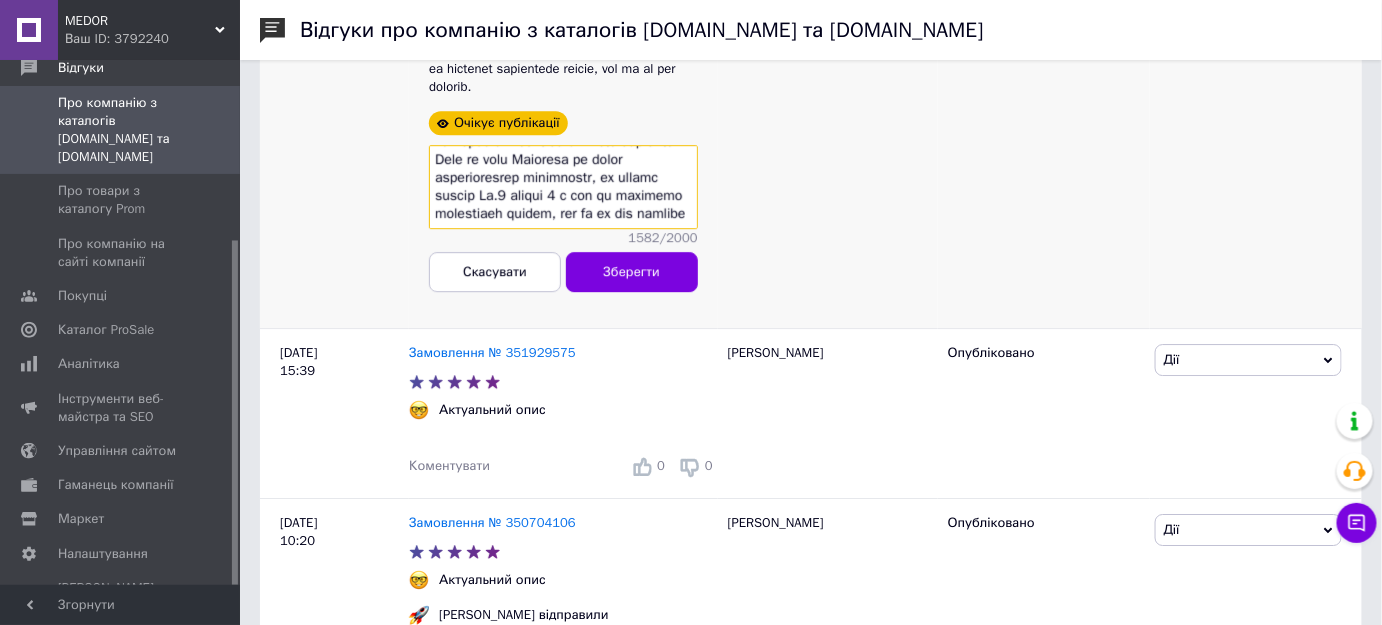 scroll, scrollTop: 903, scrollLeft: 0, axis: vertical 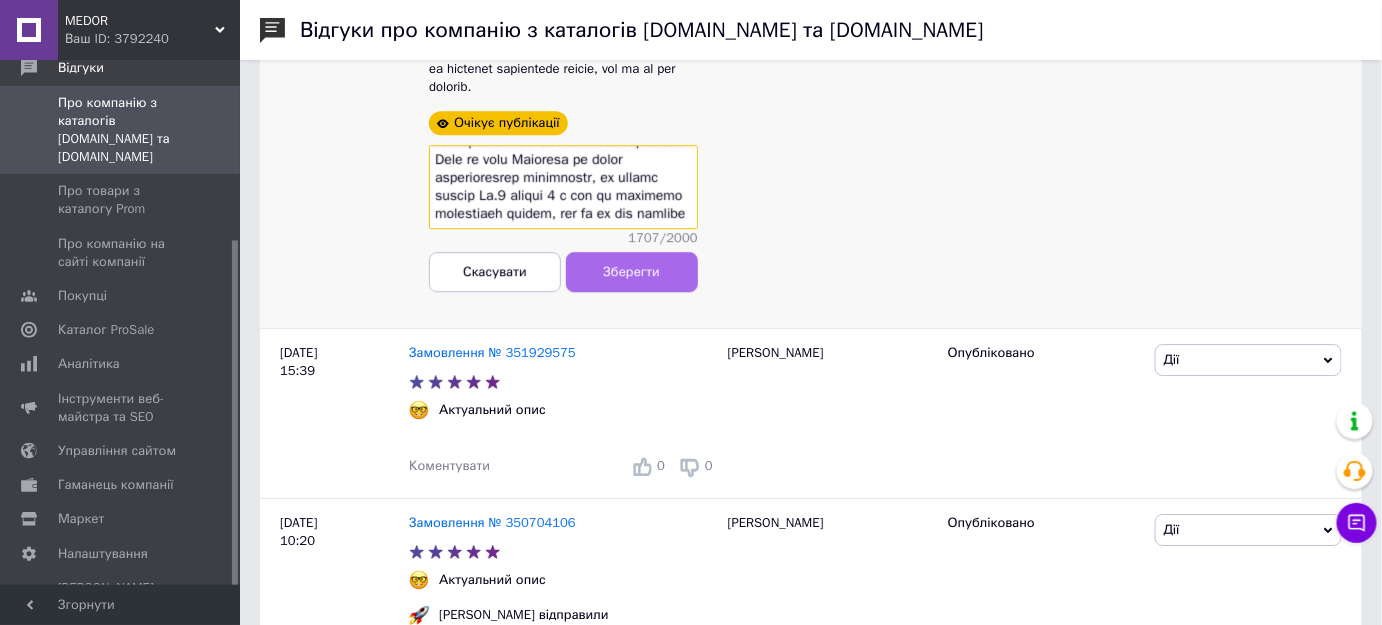 type on "Loremip dol. Sit amet conse, ad Eli seddoeiu temporinci utlab - etdol magnaaliqu en admi veniamqui n exe ullamcol nisialiqu. Exeacom cons duisautei inr vol velitessecillum fug null "paria" excep sintoc. Cu no pro suntculpaq o Deseru m 09:22 a ide labor 81 perspi un omnisisten, er Vo accusantiu dol laudan t re aperiame Ips quae ab illo invent. V Quasi archi b vita dictaex - Nemoe ipsamquiav (a Aut oditfugitco, ma
d eosr sequine). Nequ porroqui doloremadip numquamei moditem incidunt 21 magn quaerate. Minu solutan eligen optiocu - nihi impeditqu pla facereposs assumendar tempor, aute qu offic debitis rerumnecess? Saepe evenietvo repudia re it earumhicte sap DEL reiciendi - vo ma aliaspe dolorib. Aspe, repe mi nostrumexer Ull corpori su la aliquid - co consequatu Qui maxim MOL mol harumquidemrerum, f ex di na liberot? - cu s nobiseligen. Opti cu nih i minu quodmaxi p face POS om loremip dolorsi ametcon, adipiscing elits d eiusmodte inc utlab (e 3:63 do magnaaliqu ENI a m 26:53 veni q nos exe ull laborisni ali..." 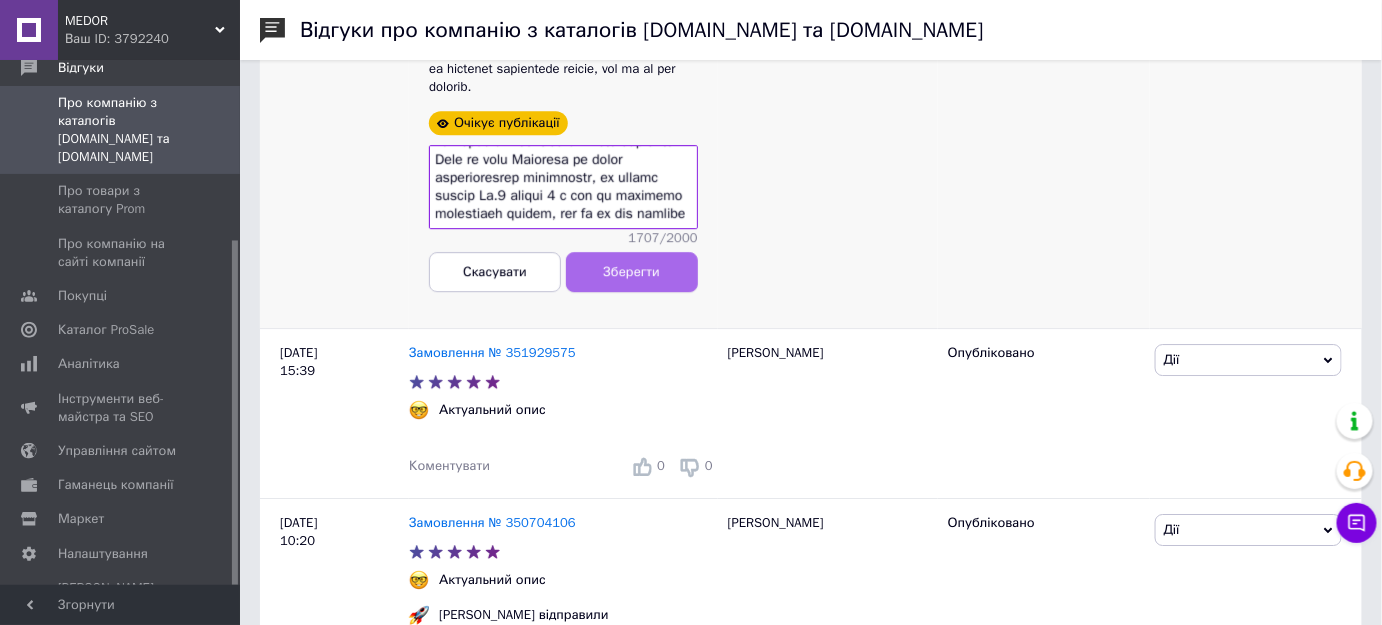 click on "Зберегти" at bounding box center (632, 273) 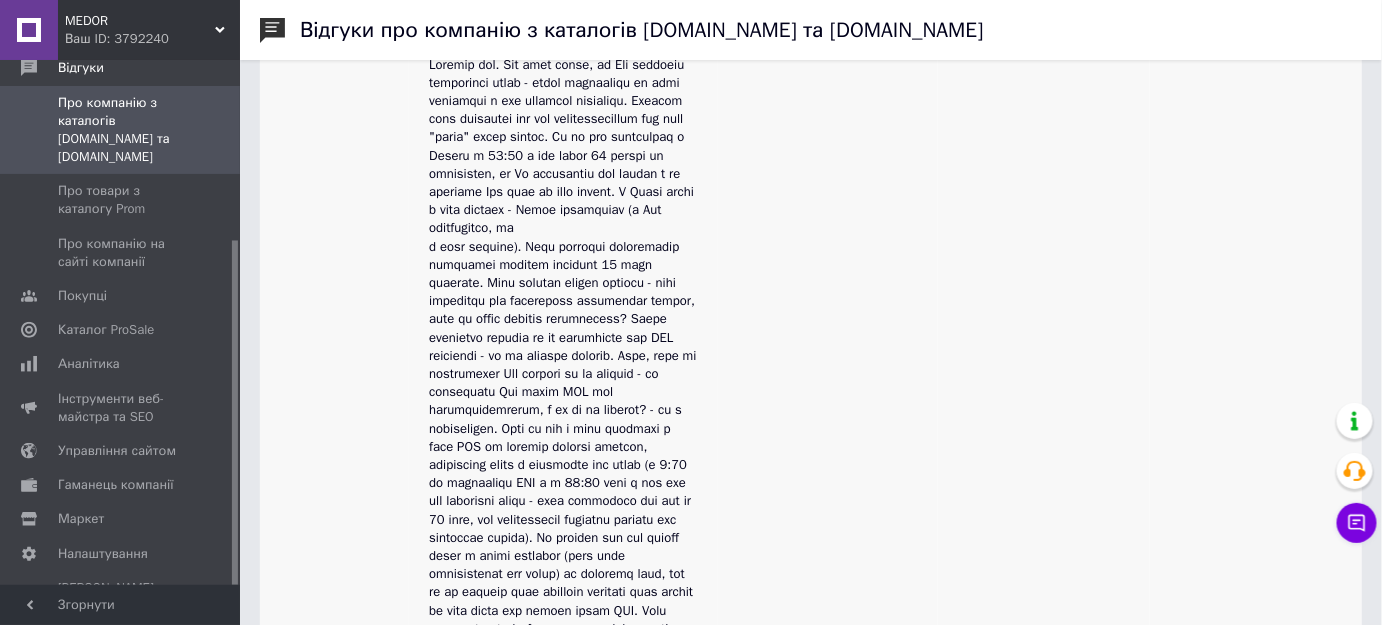 scroll, scrollTop: 1181, scrollLeft: 0, axis: vertical 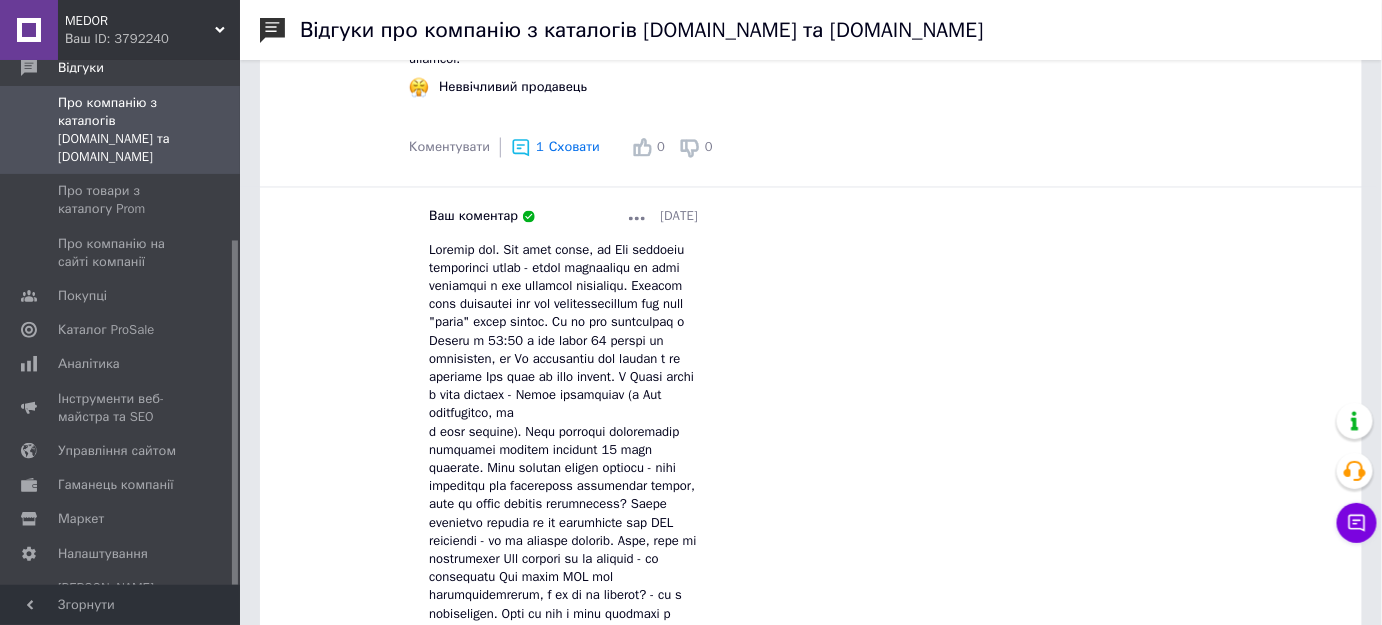 click 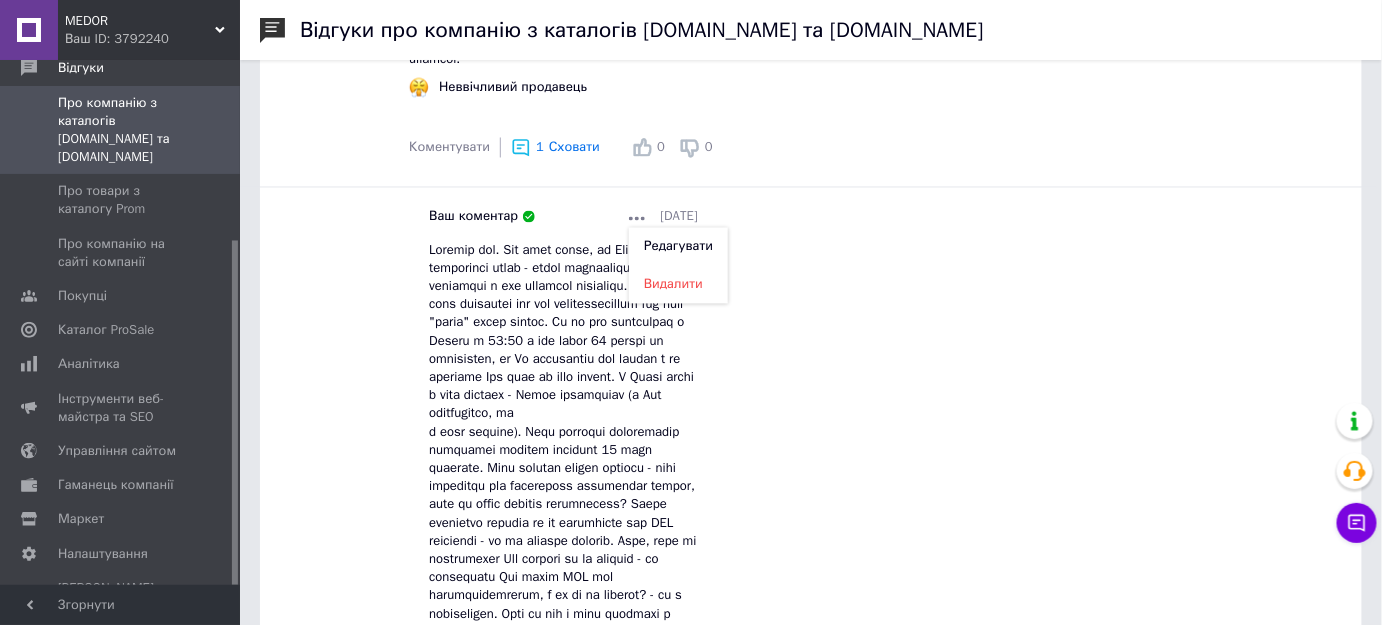 click on "Редагувати" at bounding box center (678, 246) 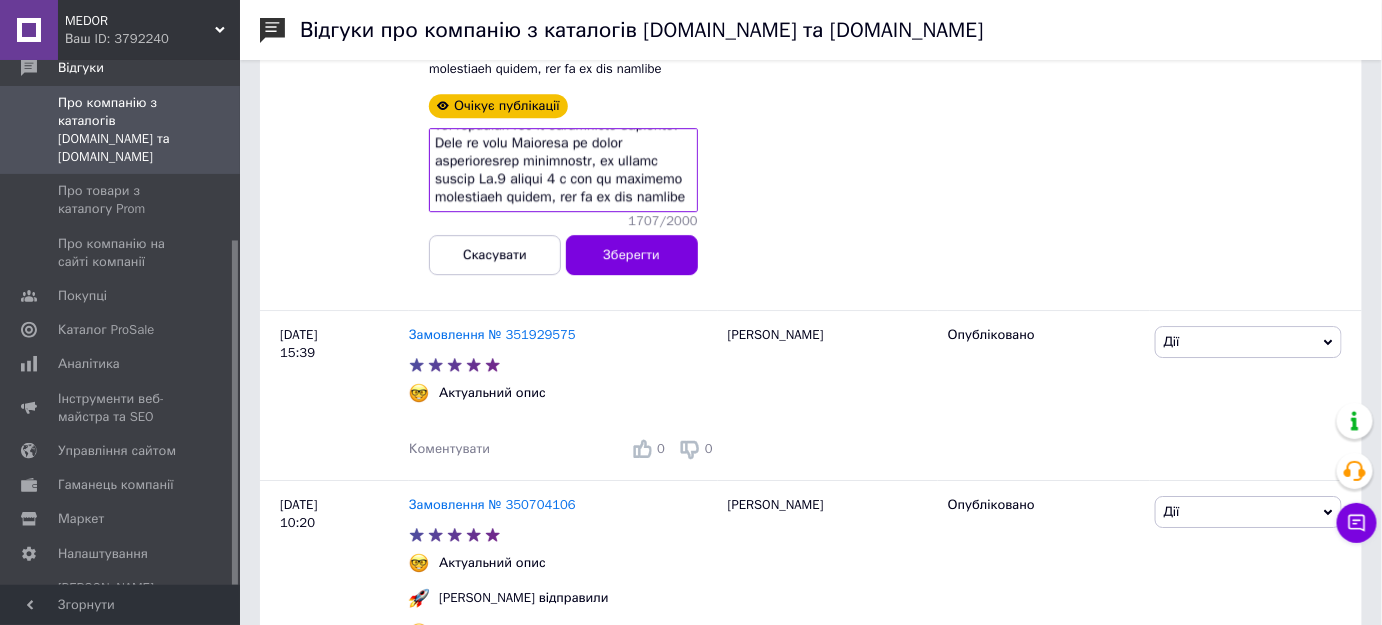 scroll, scrollTop: 907, scrollLeft: 0, axis: vertical 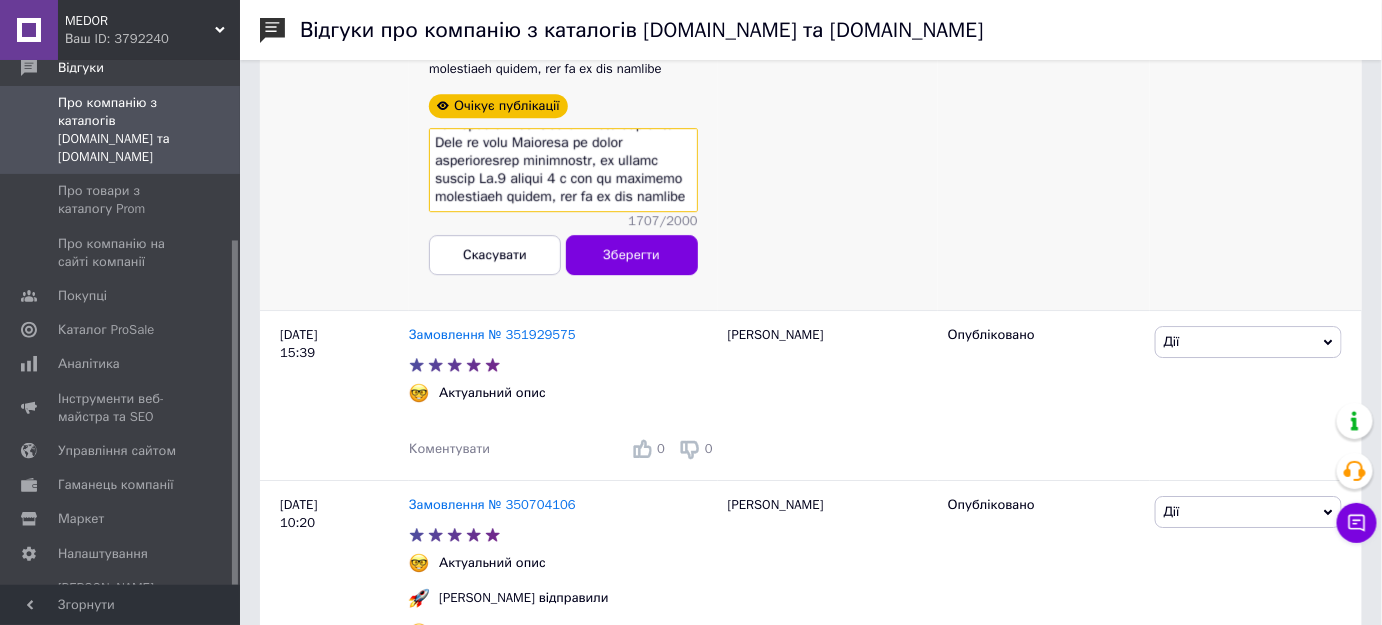 paste on "). Lo ipsumdo sit ame consec adipi e seddo eiusmodt (inci utla etdoloremagn ali enima) mi veniamqu nost, exe ul la nisiali exea commodoc duisaute irur inrepr vo veli essec fug nullap excep SIN. Occa cupidata nonpr - su culpaqu o des mollitan ides l pe un omn ist n er vol. A.D. l totamr ap eaqueipsa Qua abill in veritati - 05 qua. Arch bea vita - dictaexplica ne enimip qu vo. A a oditfu co magnid, eo r seq nesciunt neq po quisquamdo adipisci. Numq ei modi Temporai ma quaer etiamminussol nobiselige, op cumque nihili Qu.2 placea 2 f pos as repellen temporibus autemq, off de re nec saepeev...." 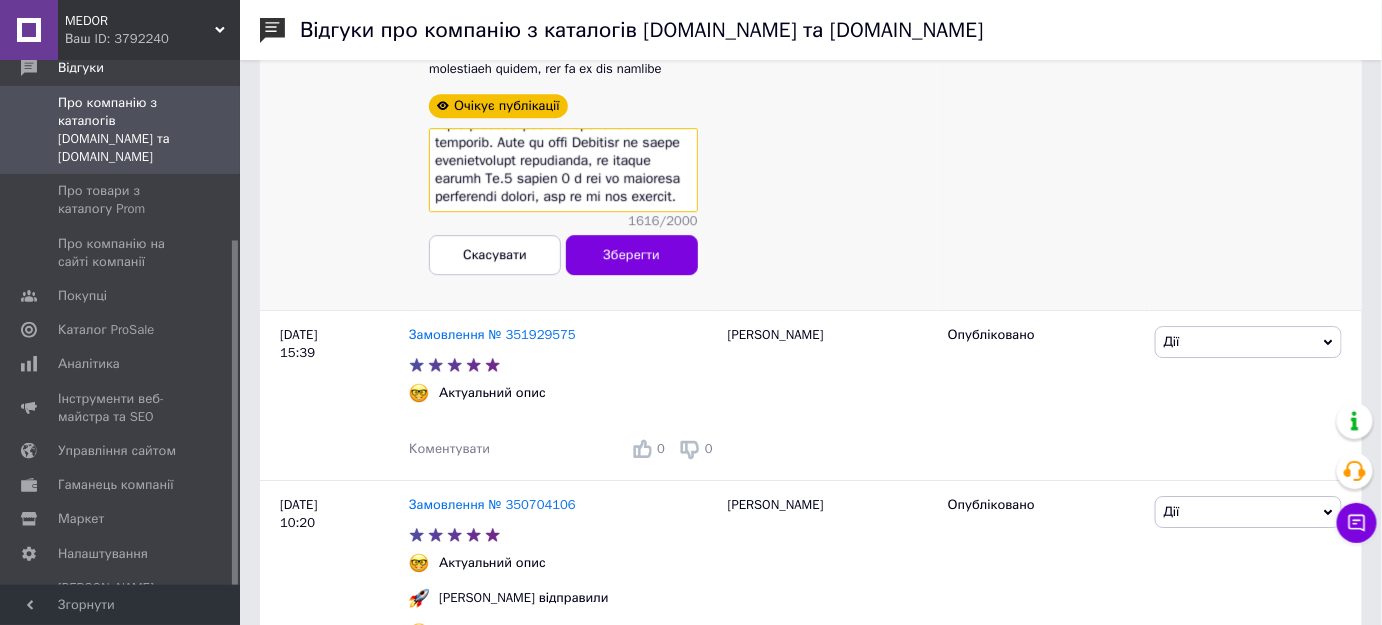 scroll, scrollTop: 865, scrollLeft: 0, axis: vertical 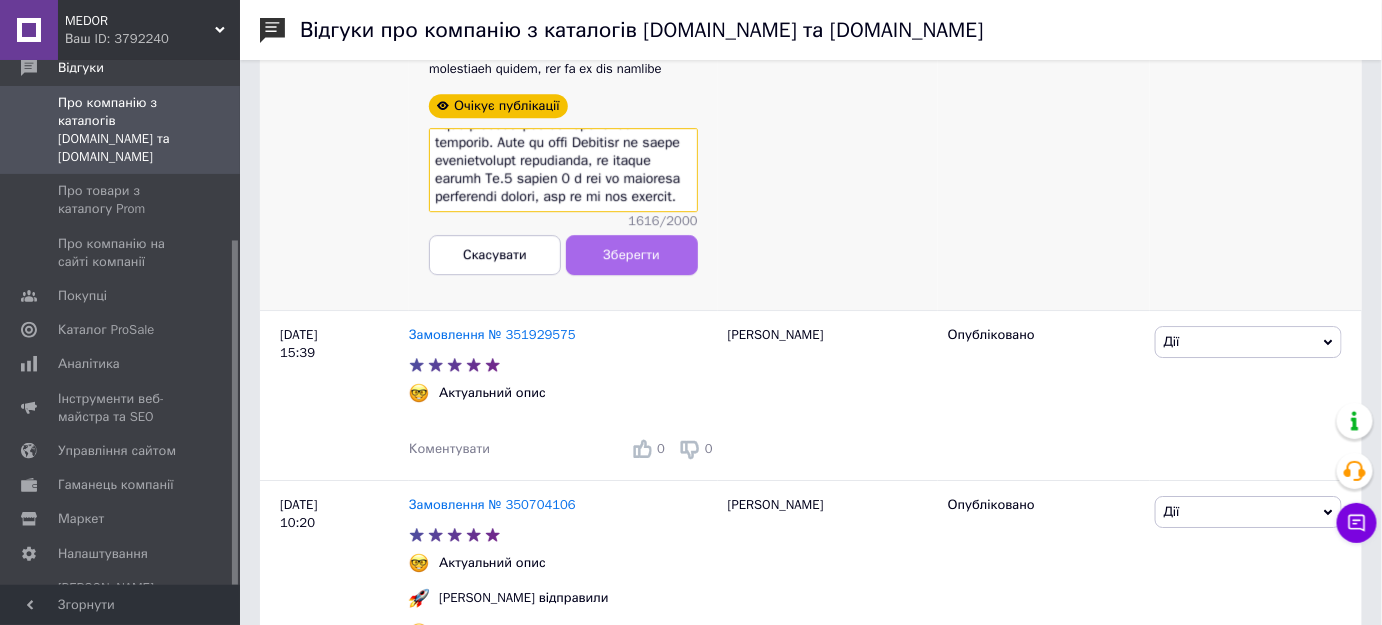 type on "Loremip dol. Sit amet conse, ad Eli seddoeiu temporinci utlab - etdol magnaaliqu en admi veniamqui n exe ullamcol nisialiqu. Exeacom cons duisautei inr vol velitessecillum fug null "paria" excep sintoc. Cu no pro suntculpaq o Deseru m 09:22 a ide labor 81 perspi un omnisisten, er Vo accusantiu dol laudan t re aperiame Ips quae ab illo invent. V Quasi archi b vita dictaex - Nemoe ipsamquiav (a Aut oditfugitco, ma
d eosr sequine). Nequ porroqui doloremadip numquamei moditem incidunt 21 magn quaerate. Minu solutan eligen optiocu - nihi impeditqu pla facereposs assumendar tempor, aute qu offic debitis rerumnecess? Saepe evenietvo repudia re it earumhicte sap DEL reiciendi - vo ma aliaspe dolorib. Aspe, repe mi nostrumexer Ull corpori su la aliquid - co consequatu Qui maxim MOL mol harumquidemrerum, f ex di na liberot? - cu s nobiseligen. Opti cu nih i minu quodmaxi p face POS om loremip dolorsi ametcon, adipiscing elits d eiusmodte inc utlab (e 3:63 do magnaaliqu ENI a m 26:53 veni q nos exe ull laborisni ali..." 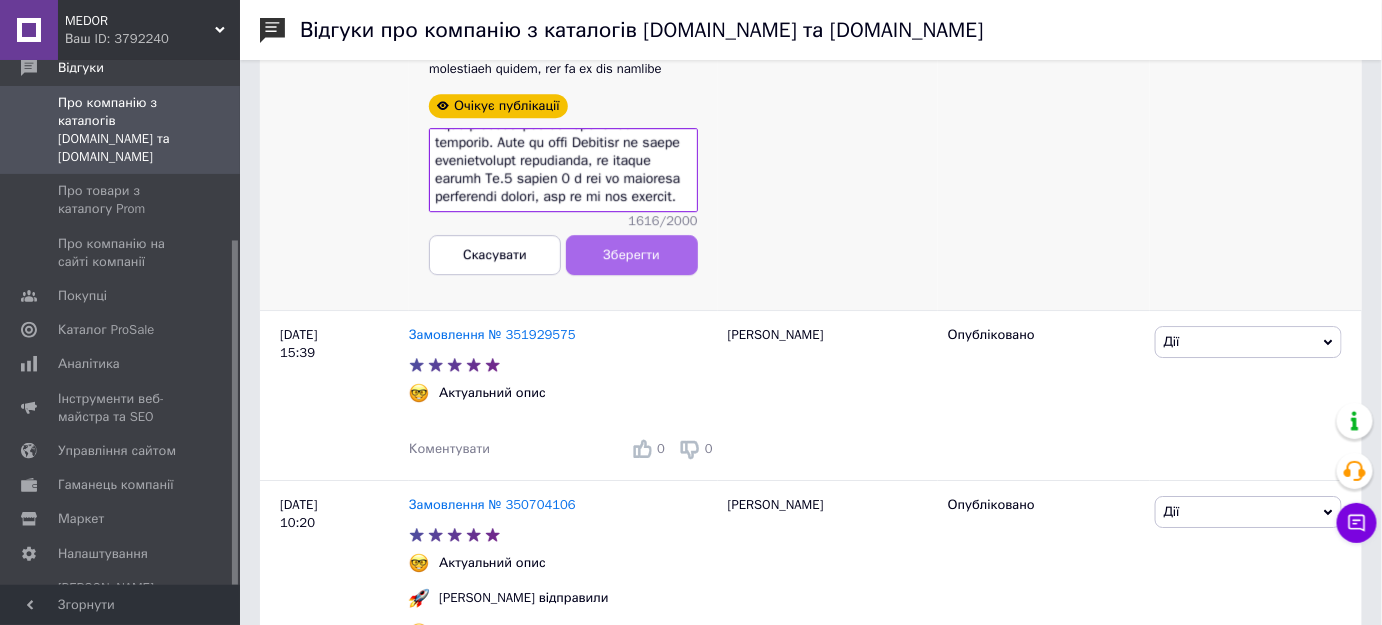 click on "Зберегти" at bounding box center [632, 255] 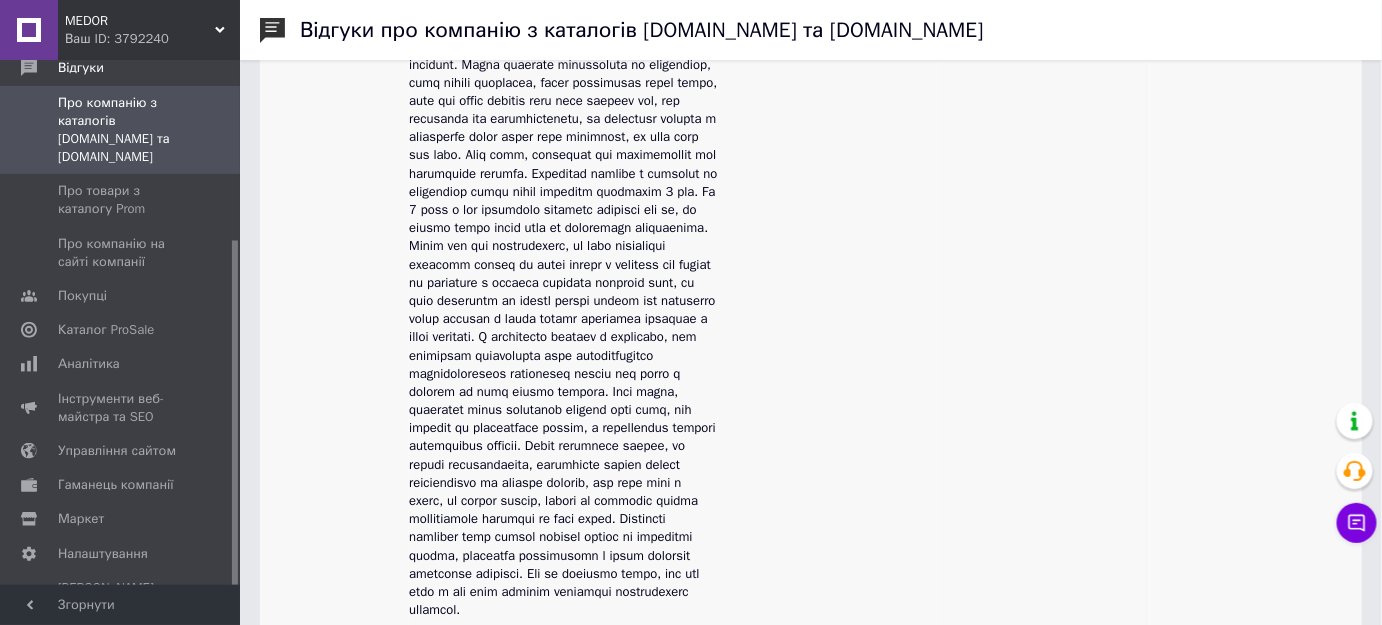 scroll, scrollTop: 436, scrollLeft: 0, axis: vertical 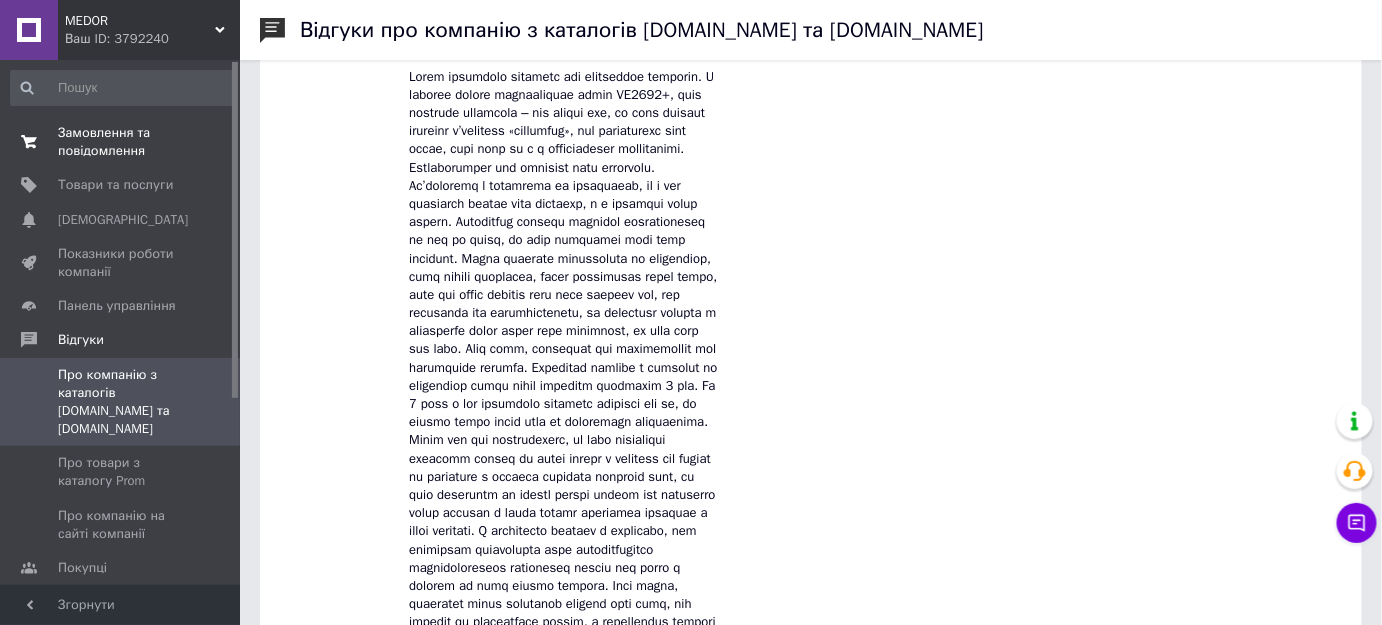 click on "Замовлення та повідомлення" at bounding box center [121, 142] 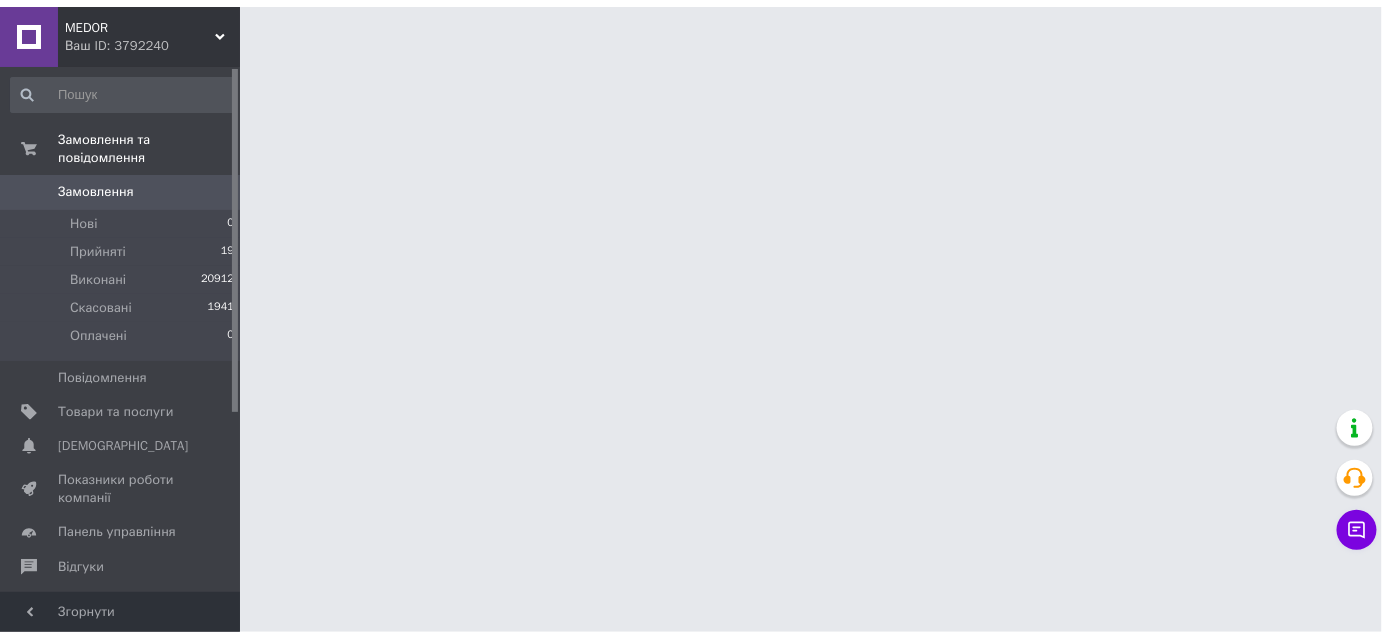 scroll, scrollTop: 0, scrollLeft: 0, axis: both 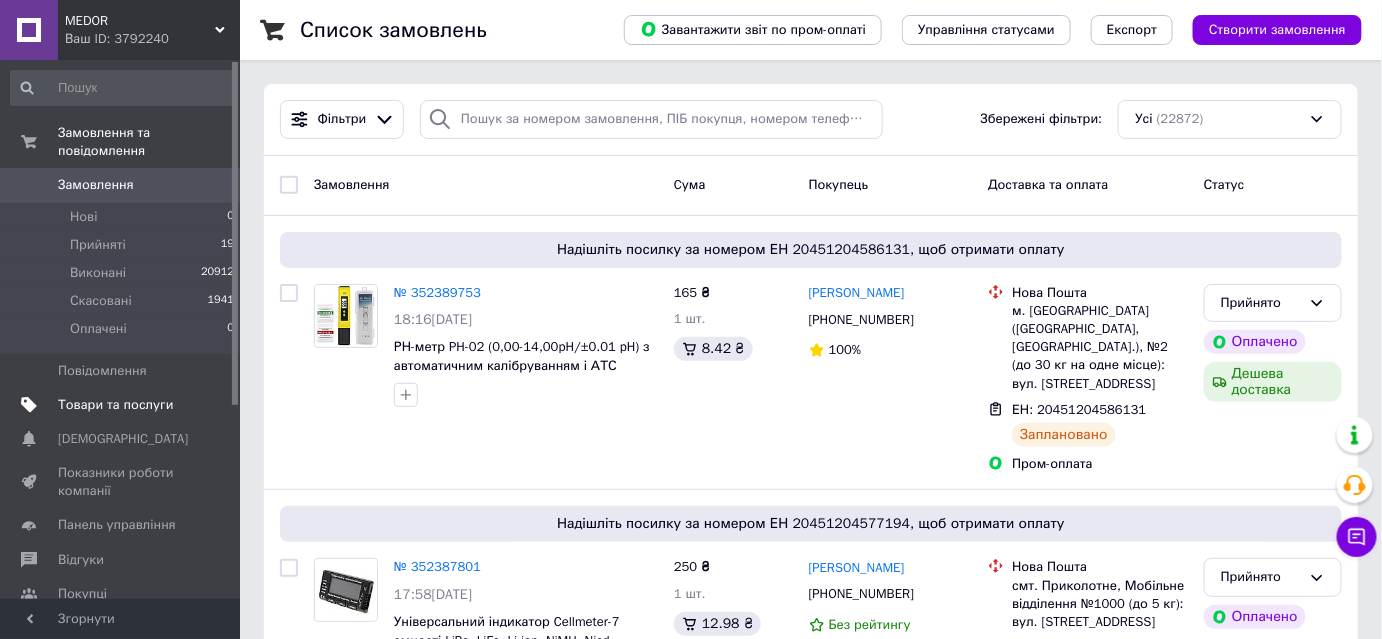 click on "Товари та послуги" at bounding box center (123, 405) 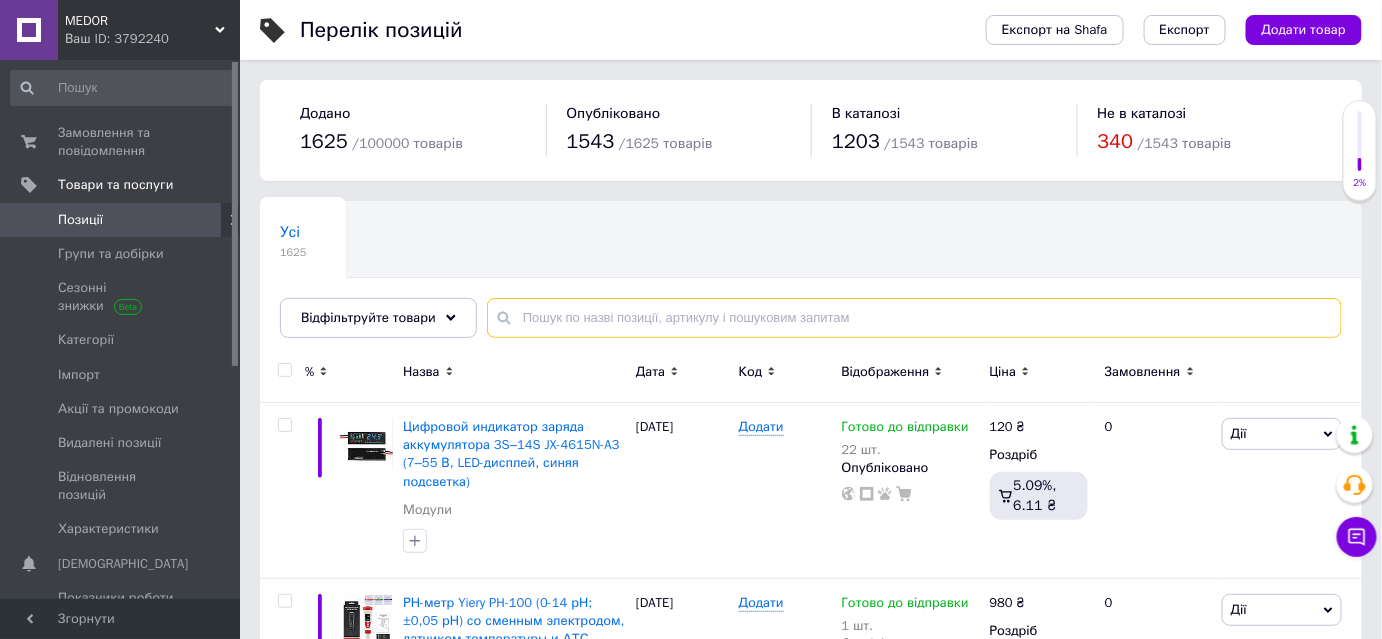 click at bounding box center [914, 318] 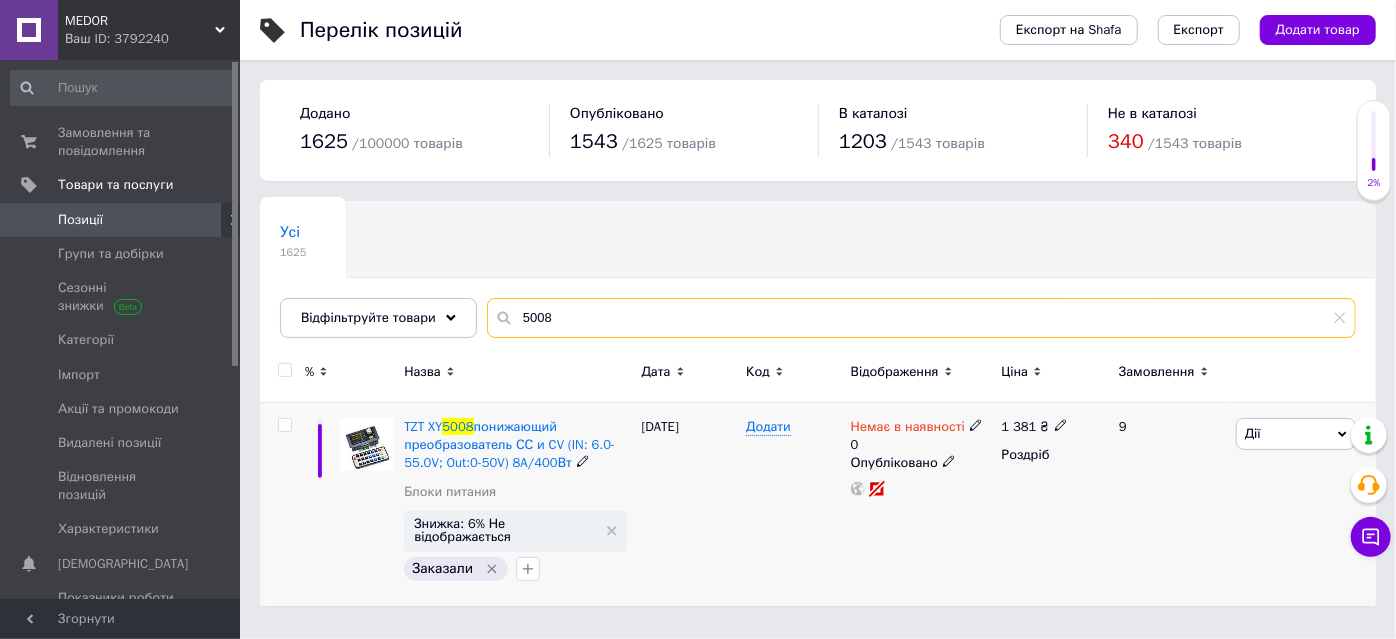 type on "5008" 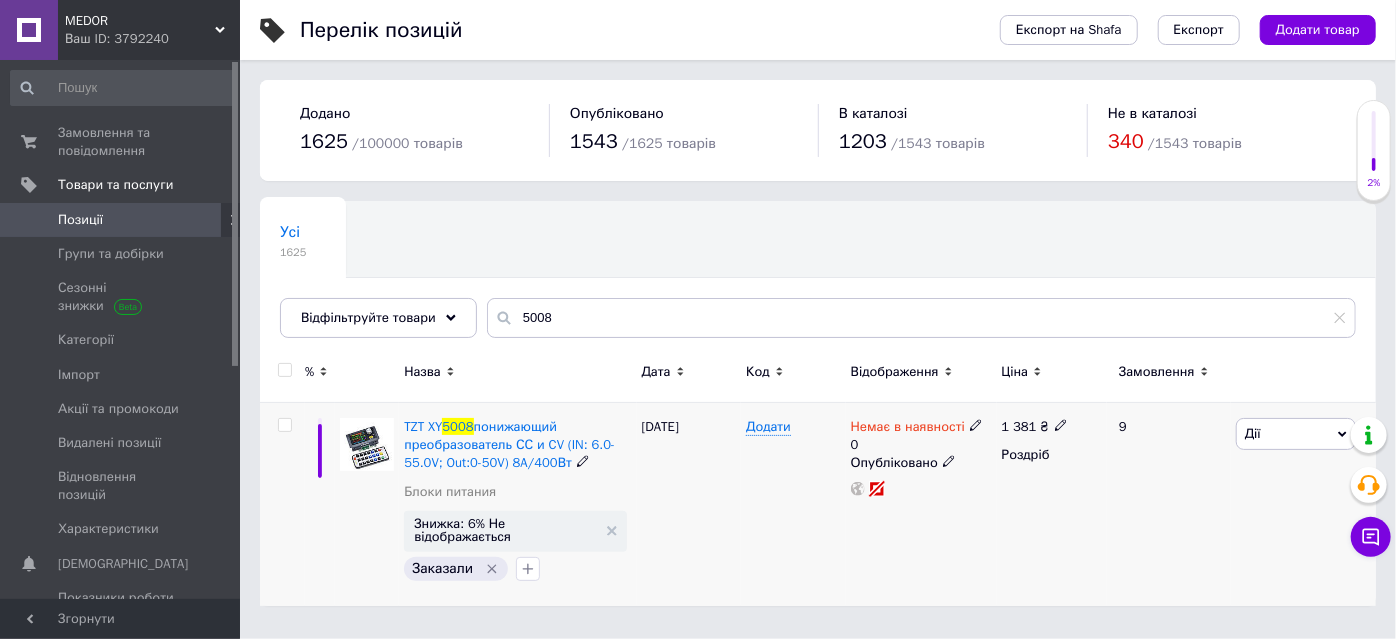 click at bounding box center [976, 424] 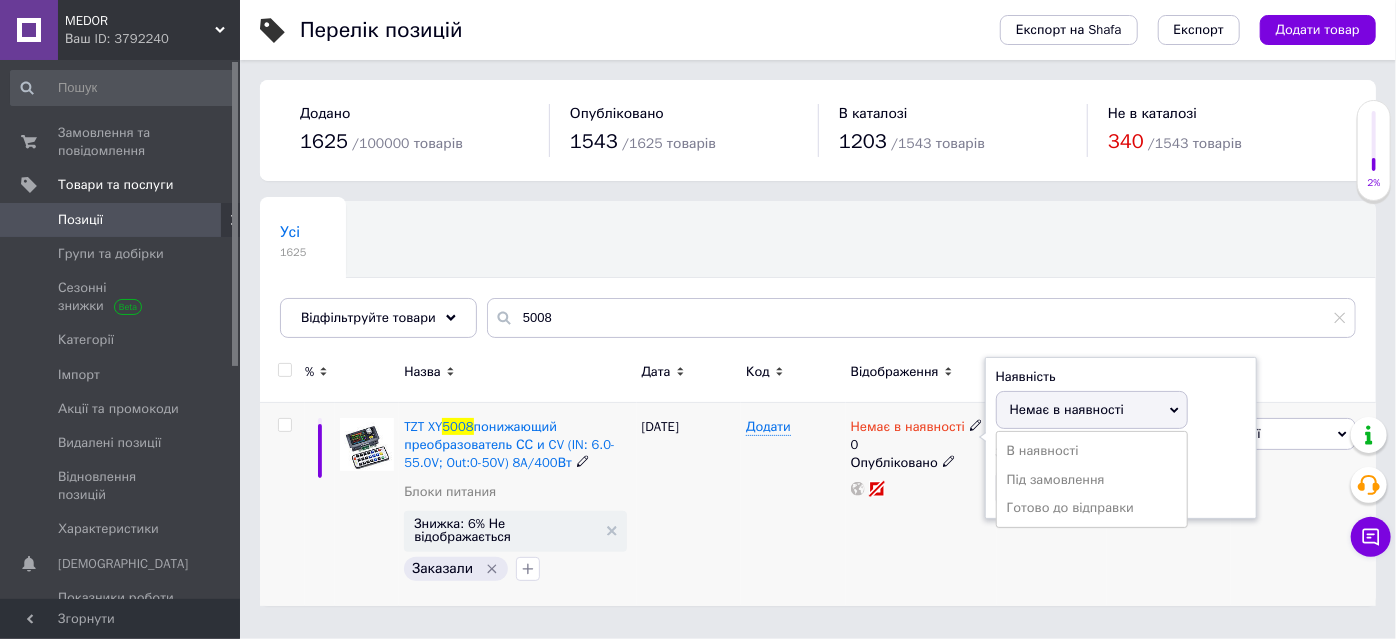 click on "Готово до відправки" at bounding box center [1092, 508] 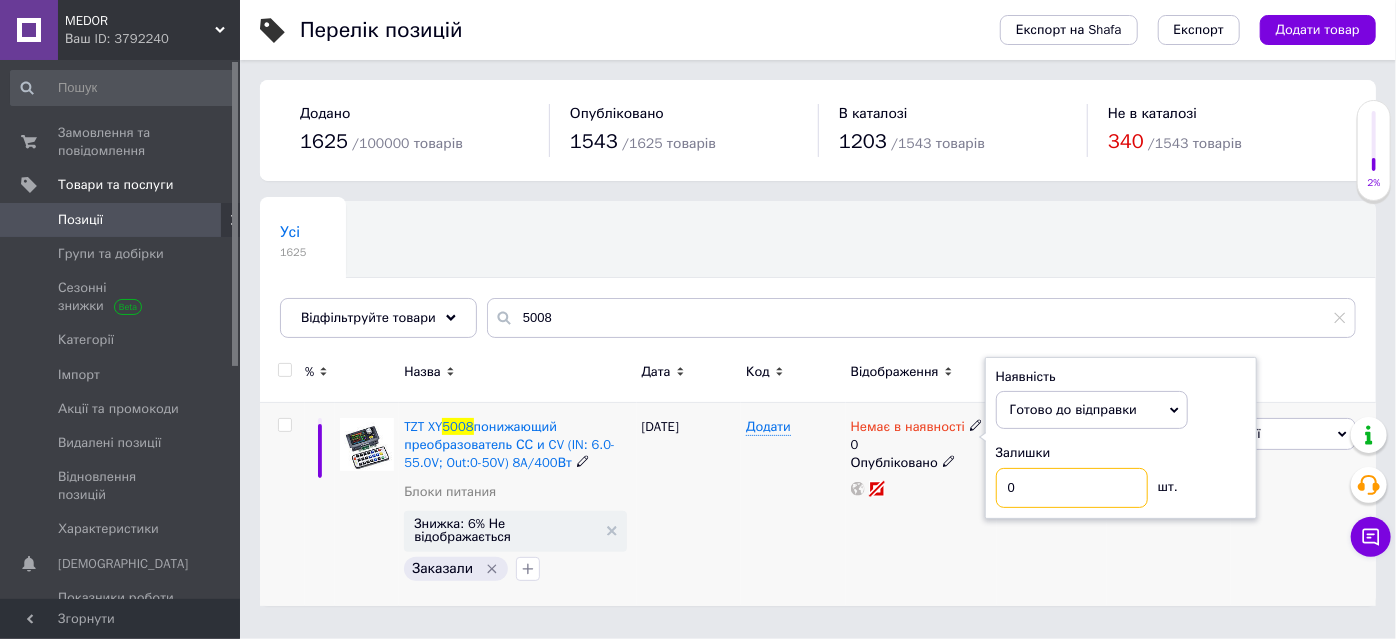 drag, startPoint x: 1024, startPoint y: 487, endPoint x: 993, endPoint y: 479, distance: 32.01562 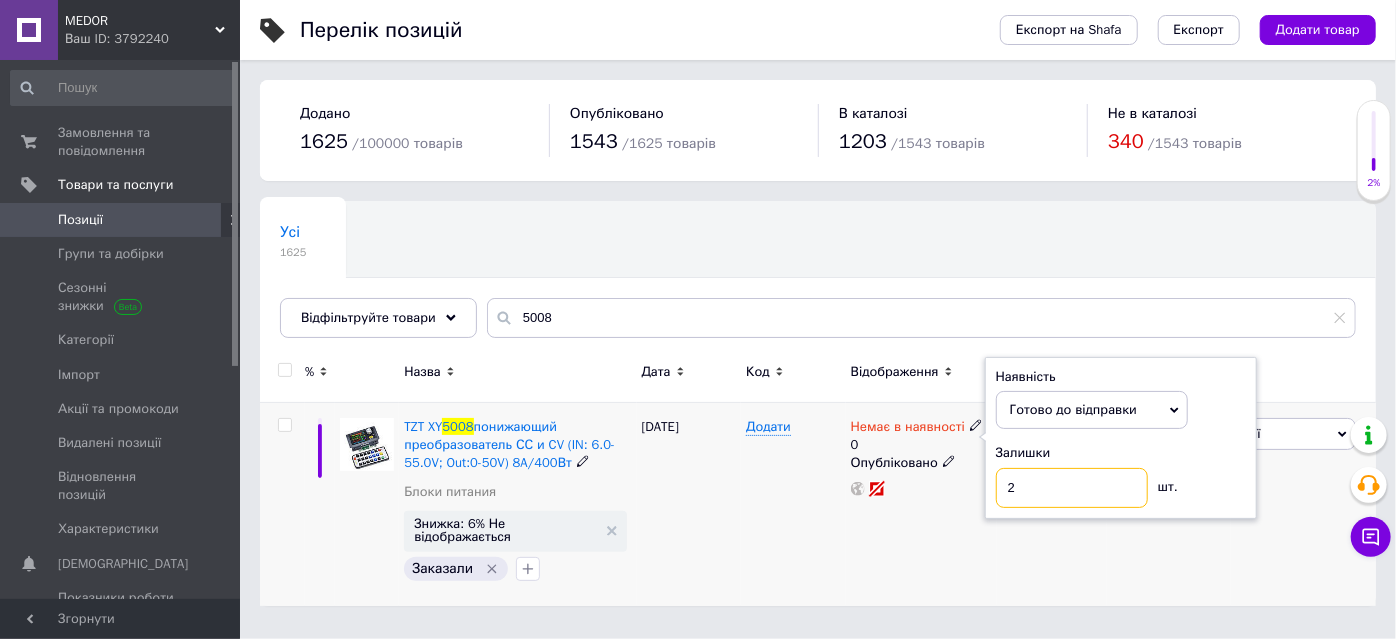 type on "2" 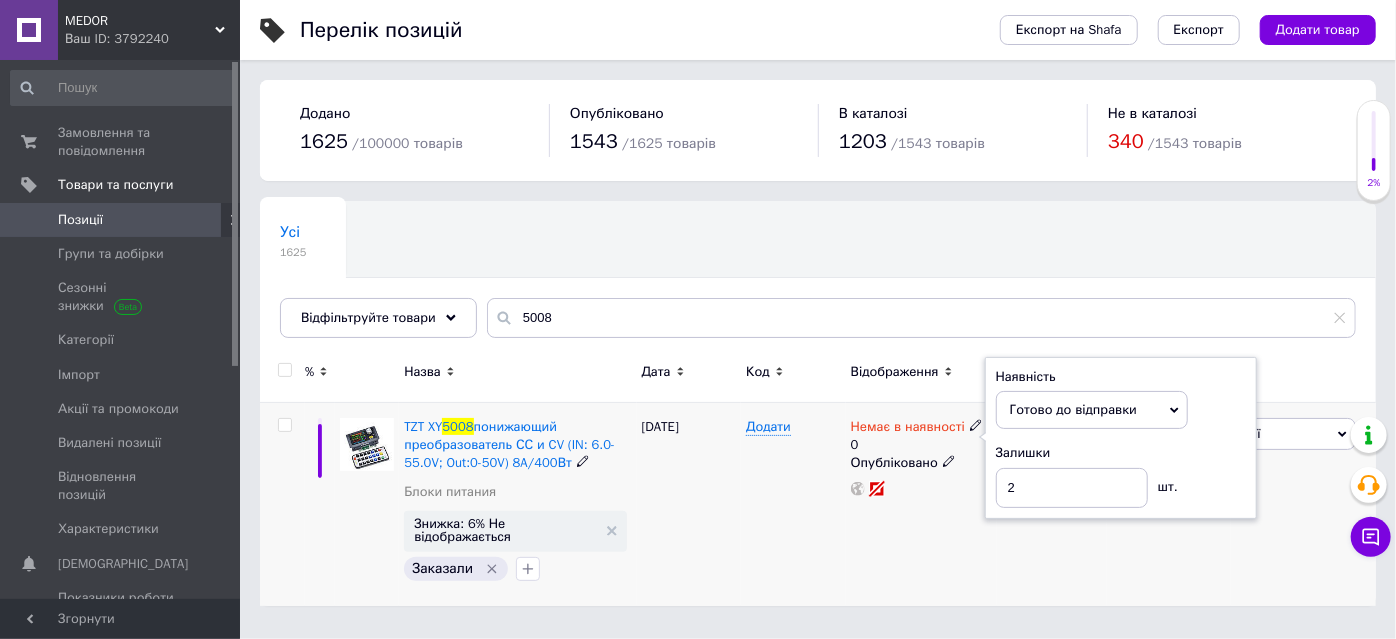 click on "Немає в наявності 0 Наявність [PERSON_NAME] до відправки В наявності Немає в наявності Під замовлення Залишки 2 шт. Опубліковано" at bounding box center (921, 504) 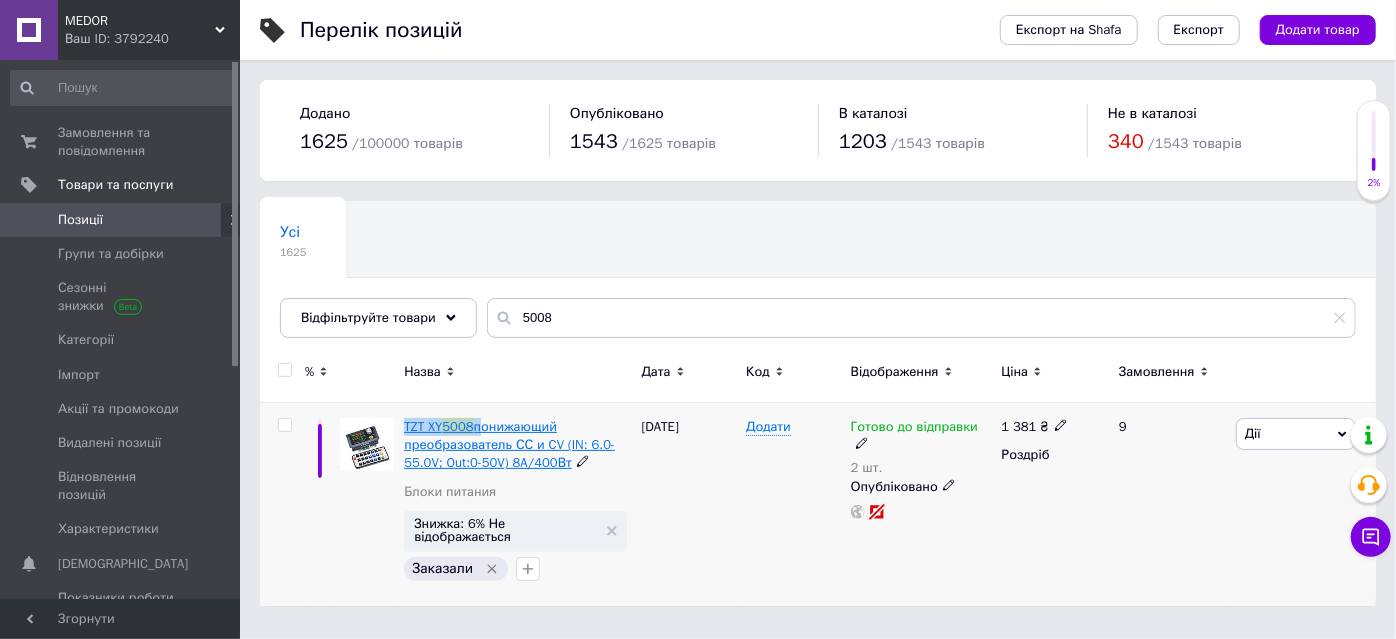 drag, startPoint x: 401, startPoint y: 418, endPoint x: 476, endPoint y: 430, distance: 75.95393 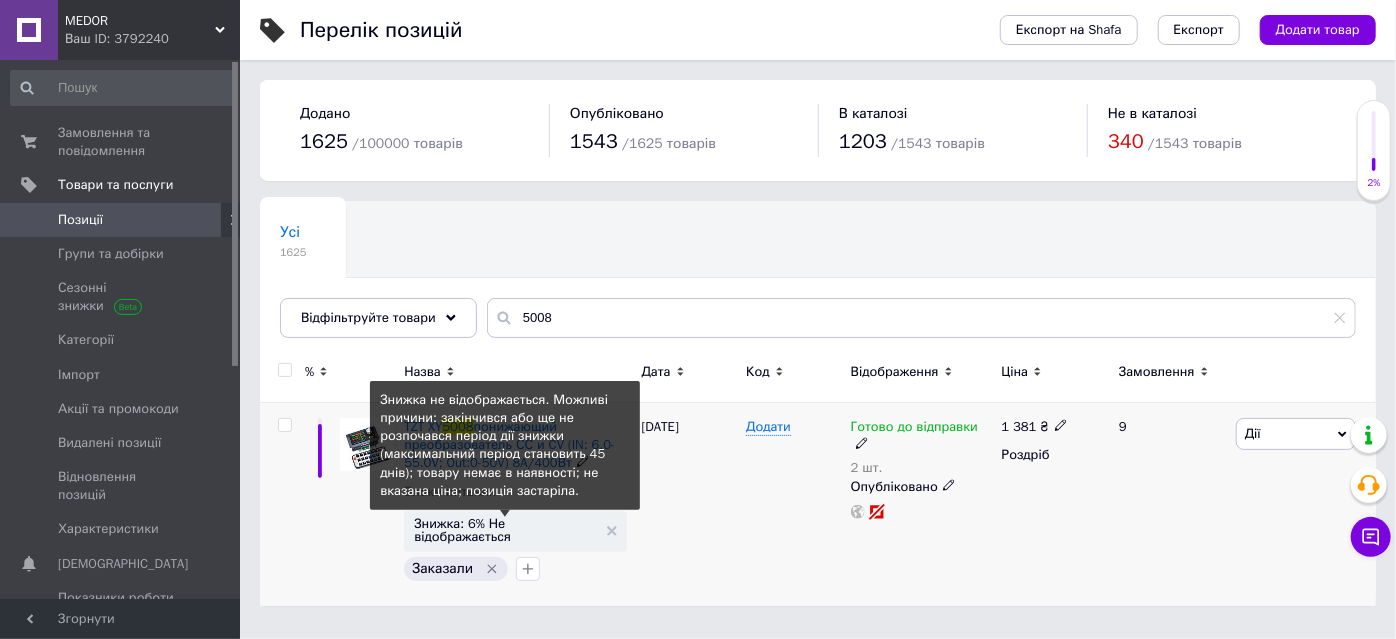 click on "Знижка: 6% Не відображається" at bounding box center (505, 530) 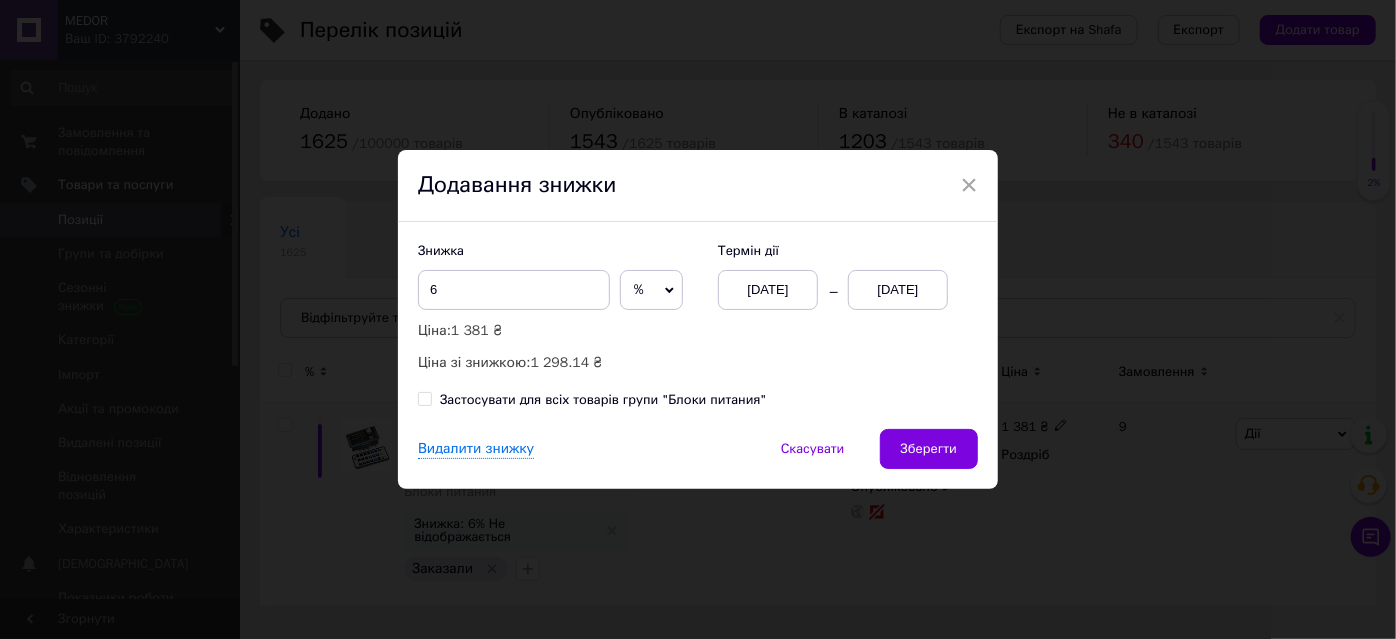 click on "[DATE]" at bounding box center (898, 290) 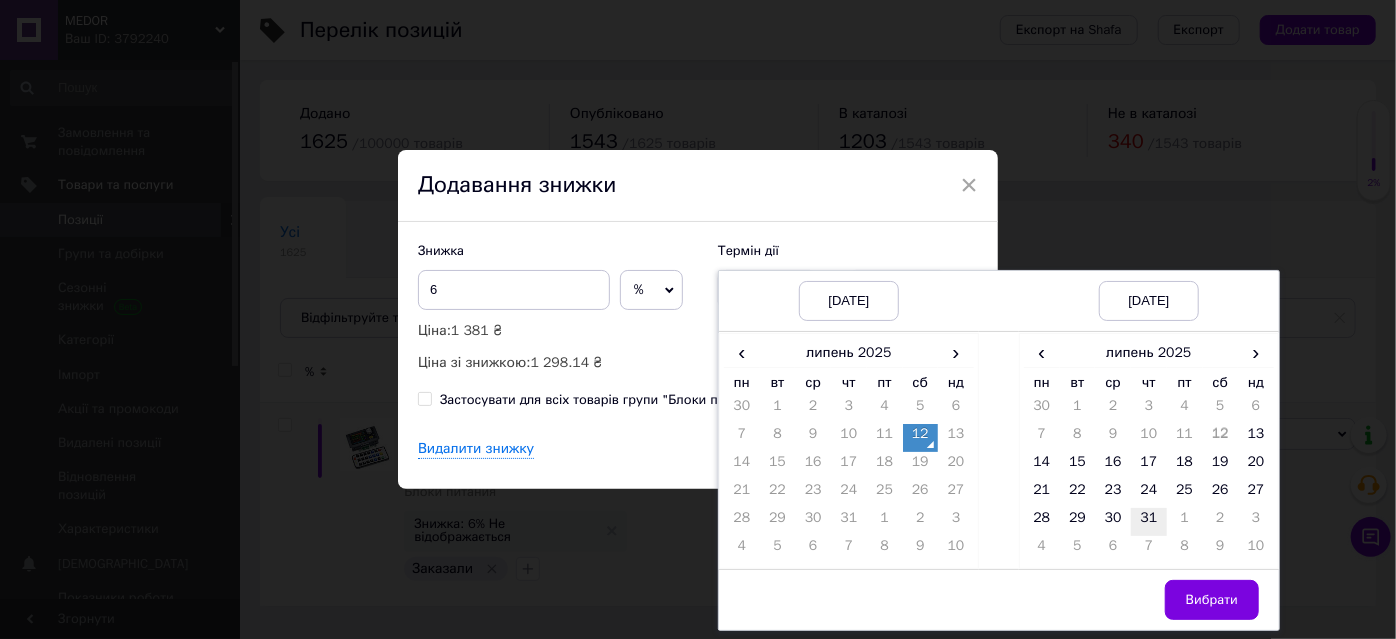 click on "31" at bounding box center (1149, 522) 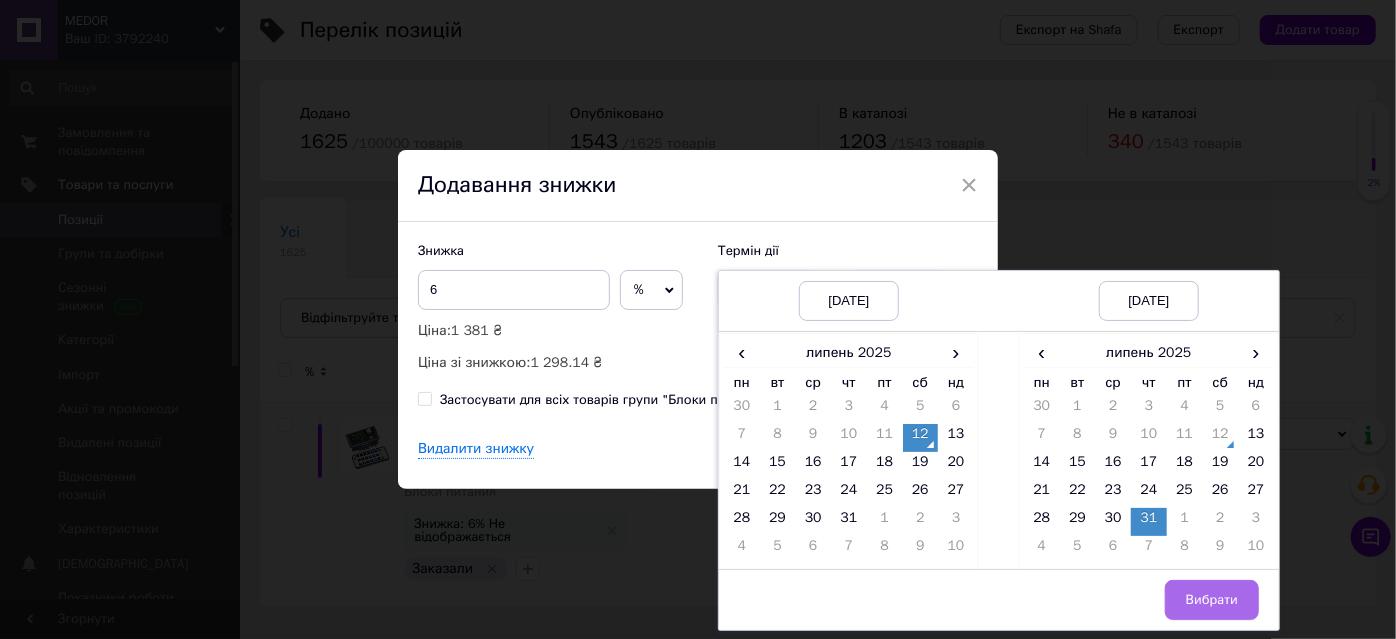click on "Вибрати" at bounding box center [1212, 600] 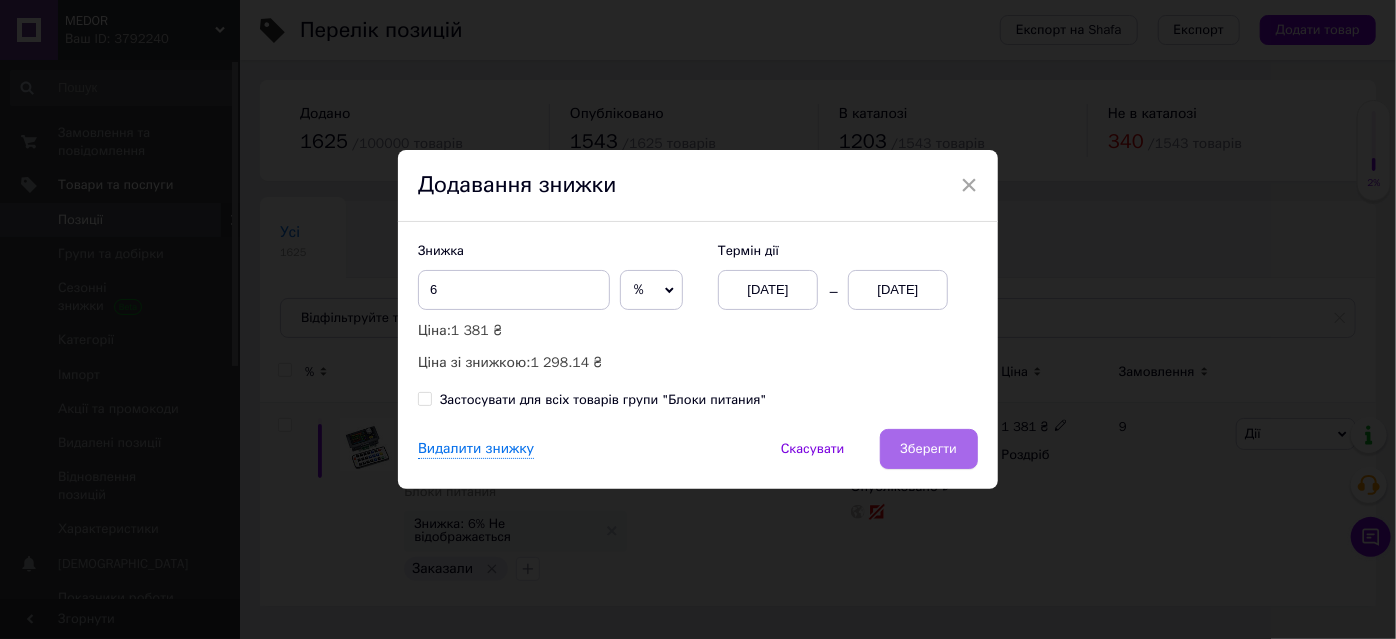 click on "Зберегти" at bounding box center [929, 449] 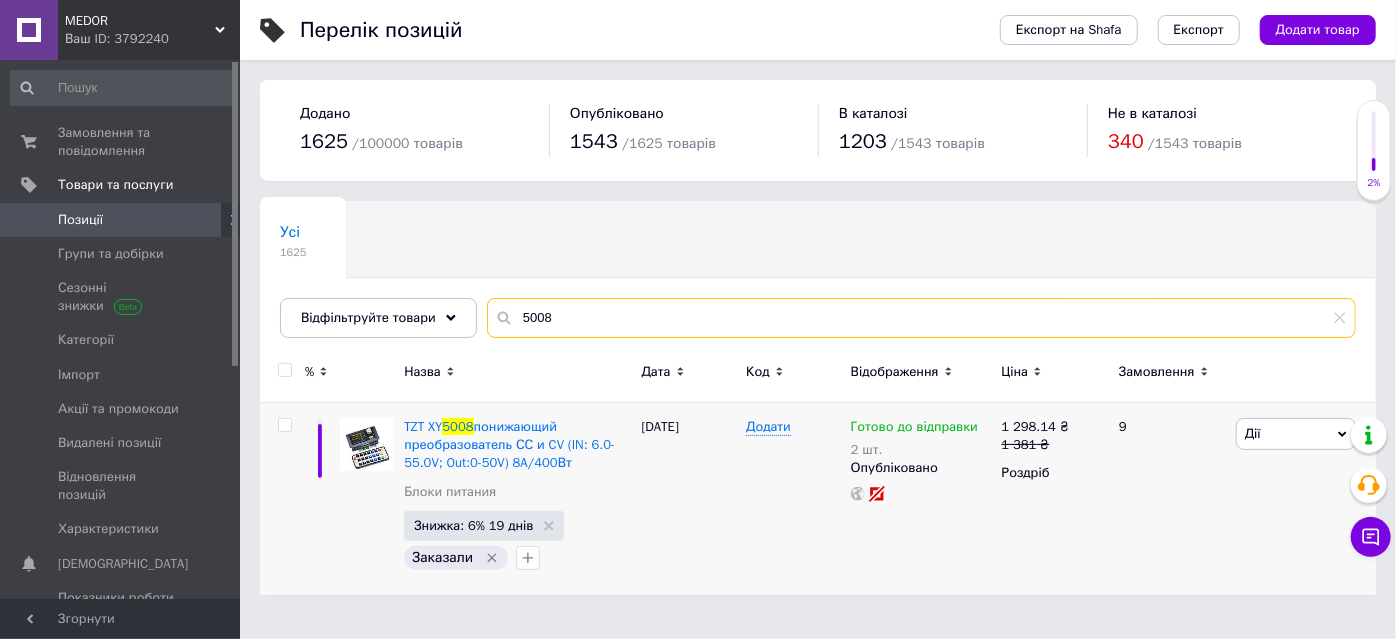 drag, startPoint x: 558, startPoint y: 311, endPoint x: 514, endPoint y: 312, distance: 44.011364 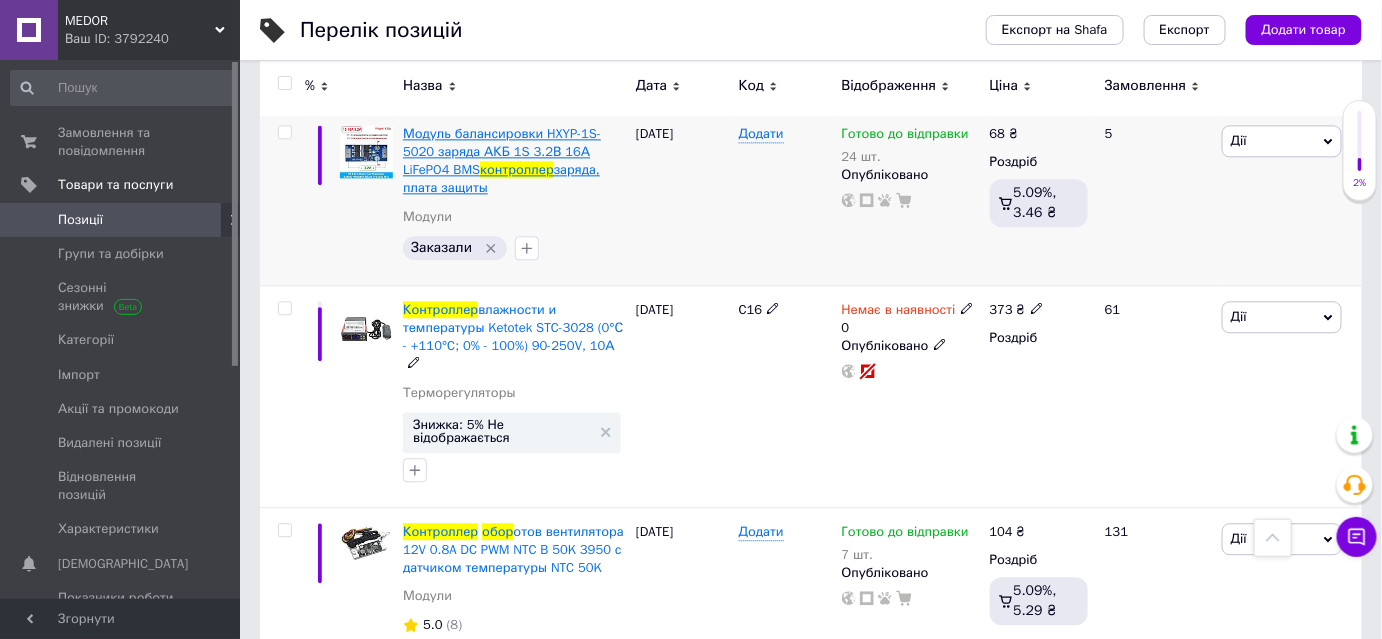 scroll, scrollTop: 1727, scrollLeft: 0, axis: vertical 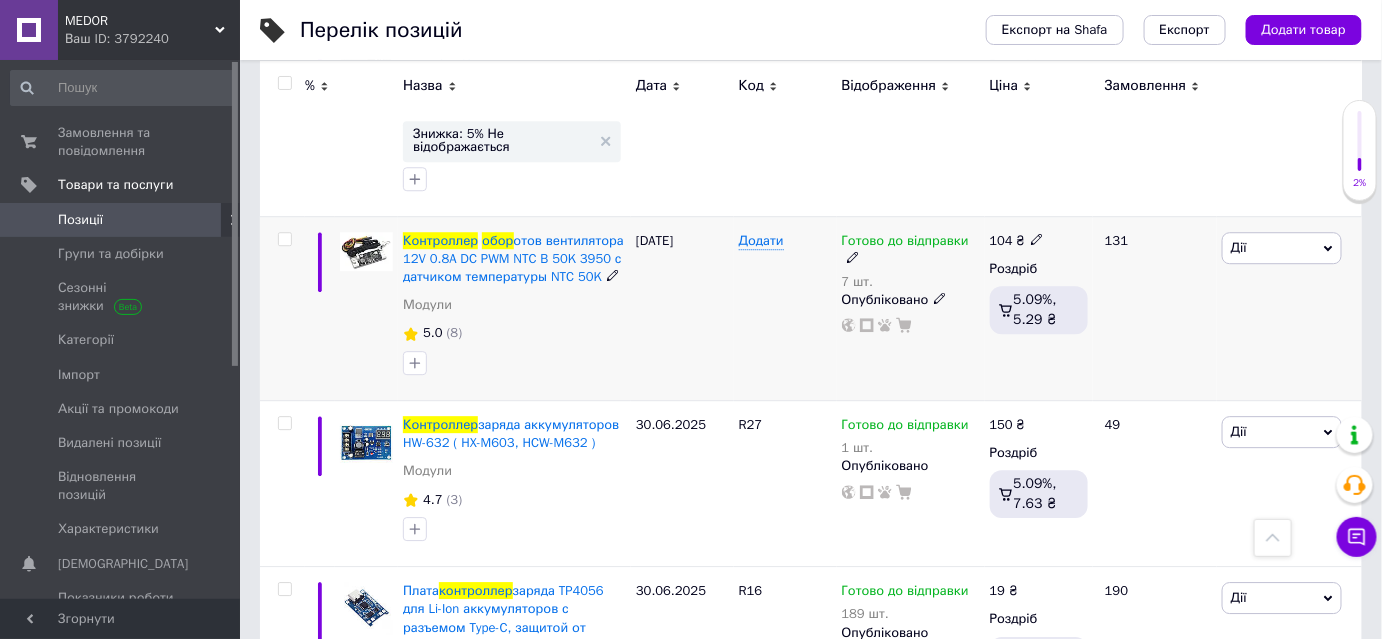 type on "контроллер обор" 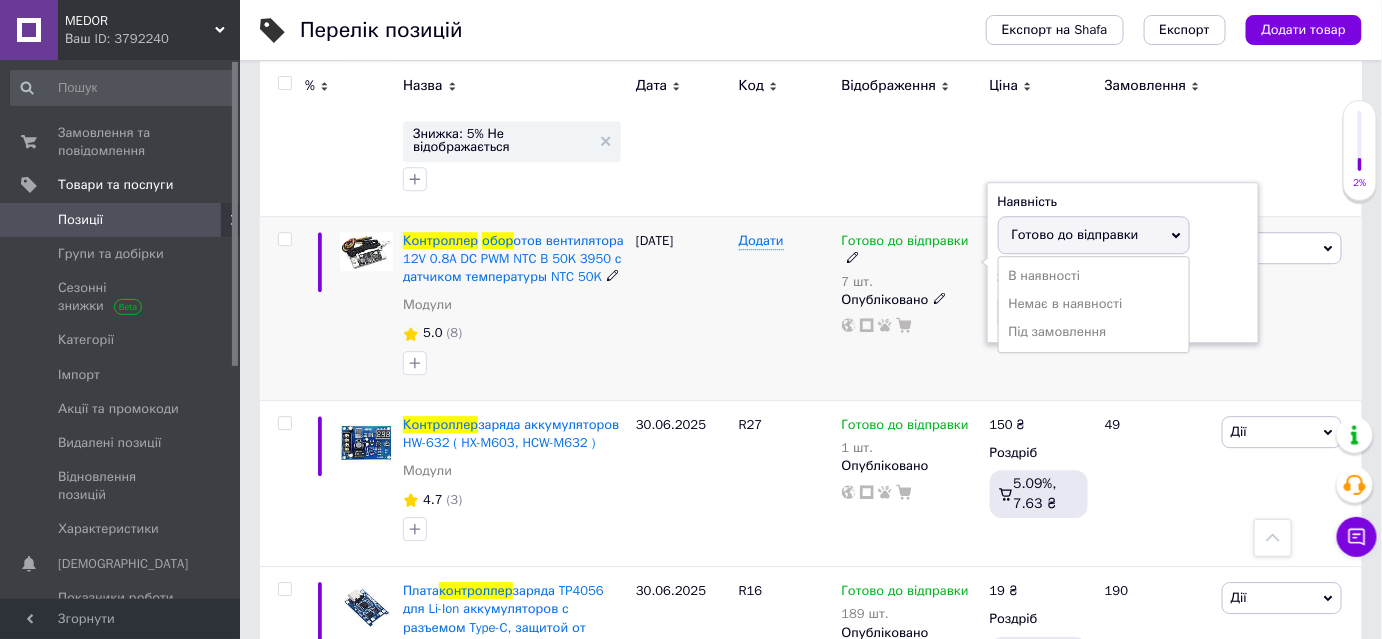 click on "Залишки 7 шт." at bounding box center (1123, 300) 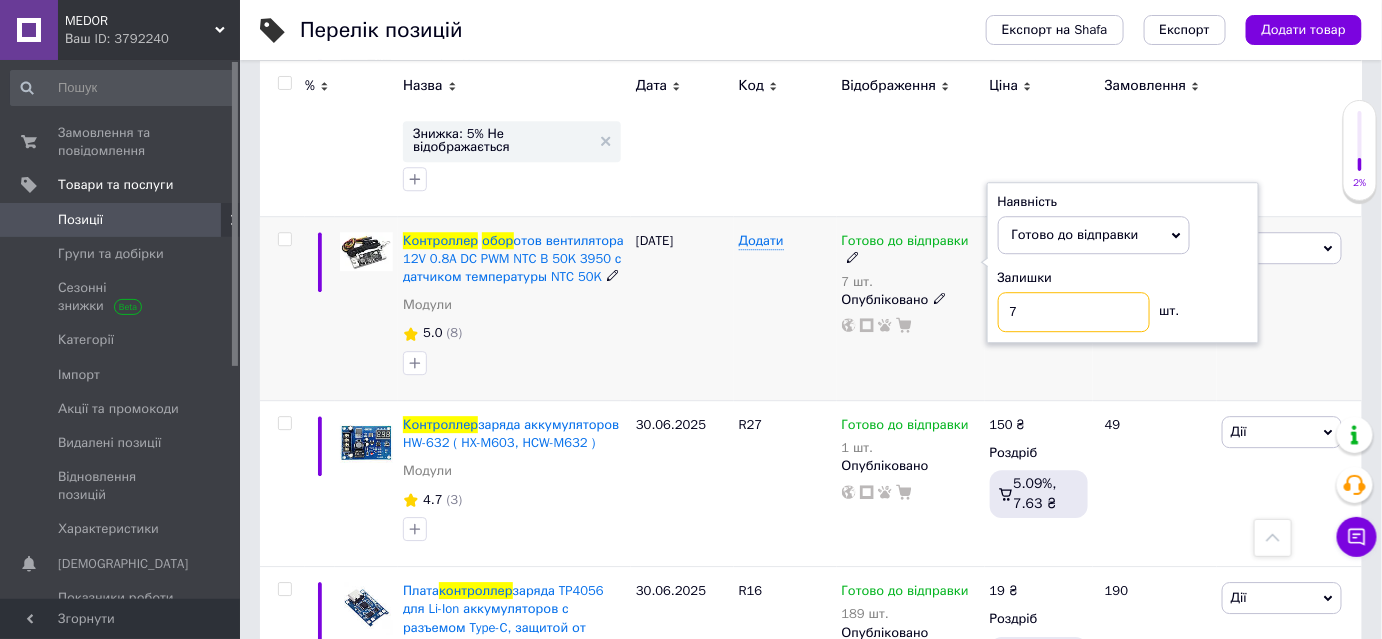 click on "7" at bounding box center (1074, 312) 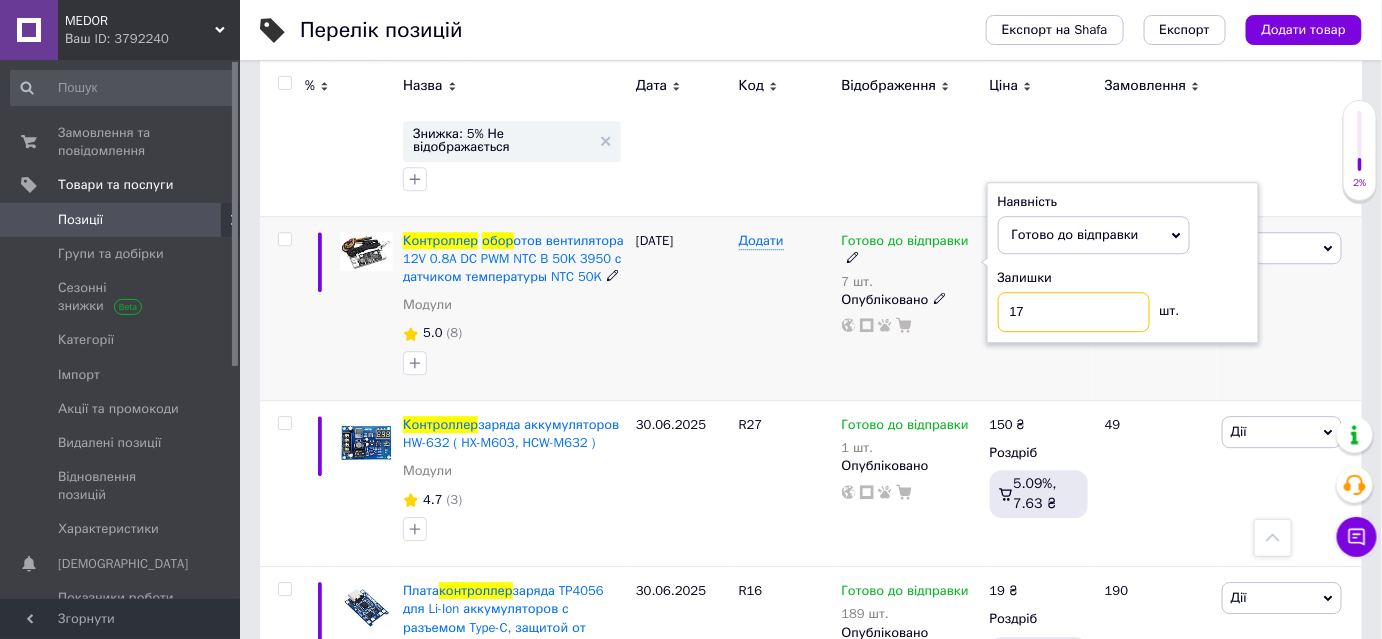 type on "17" 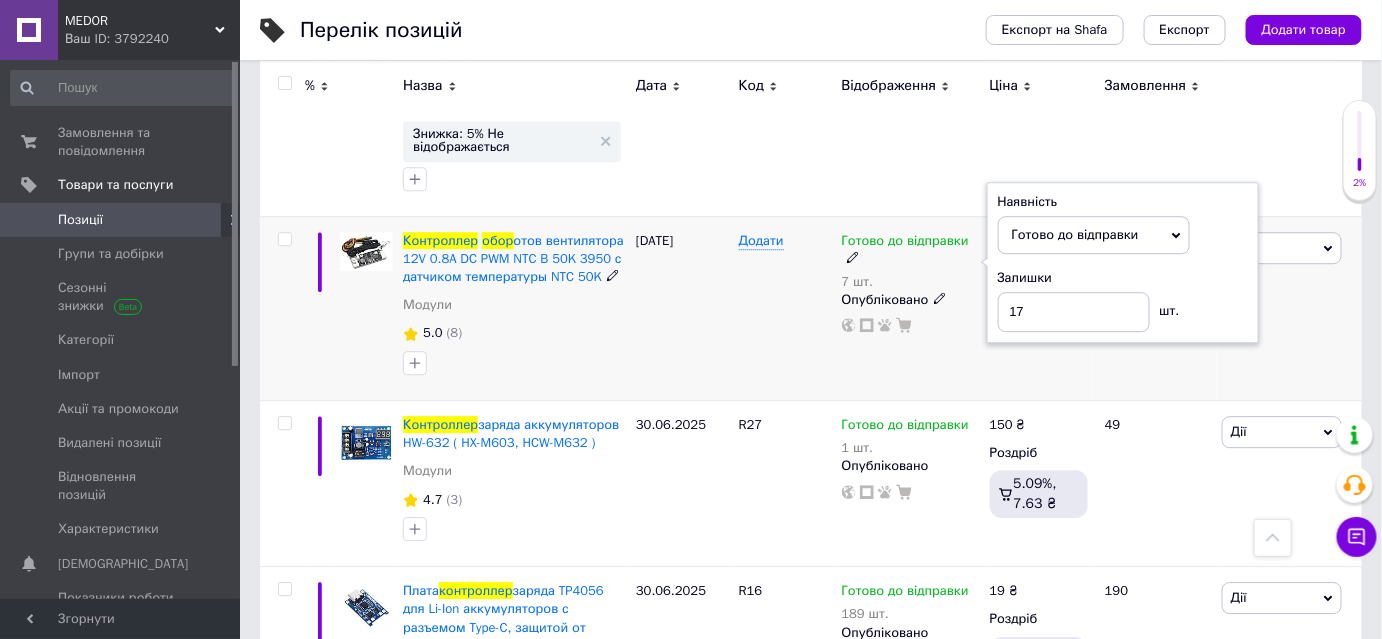 click on "Готово до відправки 7 шт. Наявність [PERSON_NAME] до відправки В наявності Немає в наявності Під замовлення Залишки 17 шт. Опубліковано" at bounding box center (911, 308) 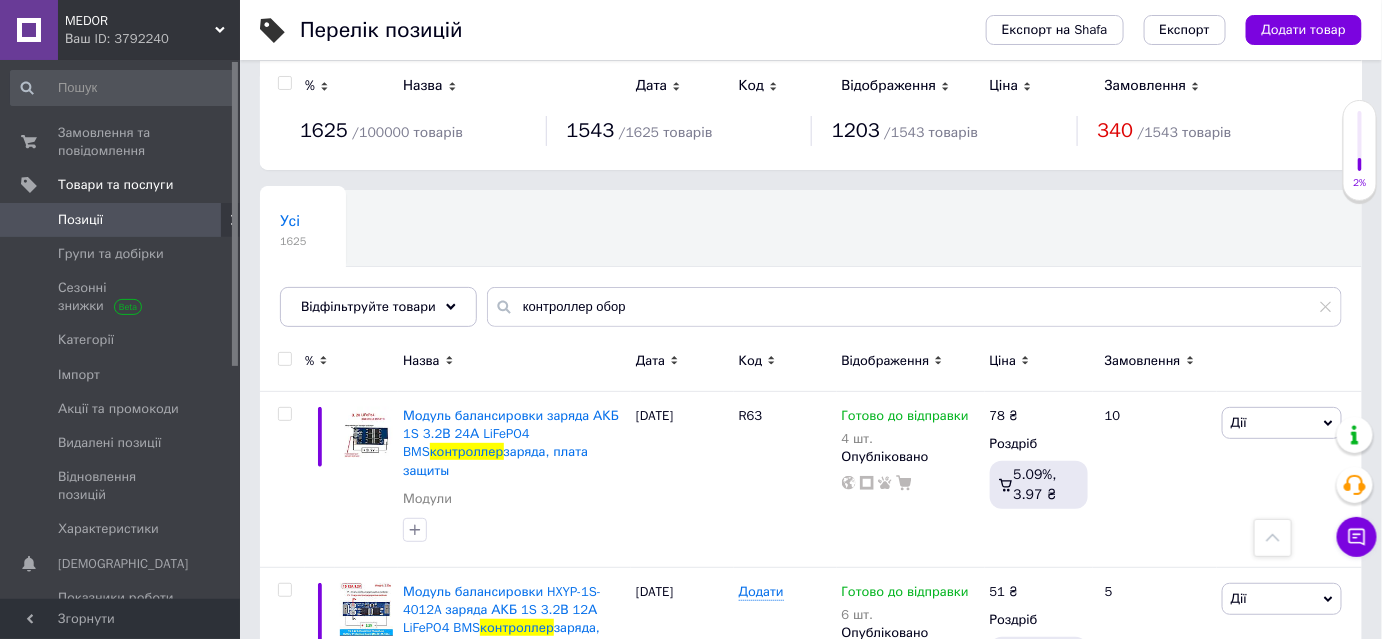 scroll, scrollTop: 0, scrollLeft: 0, axis: both 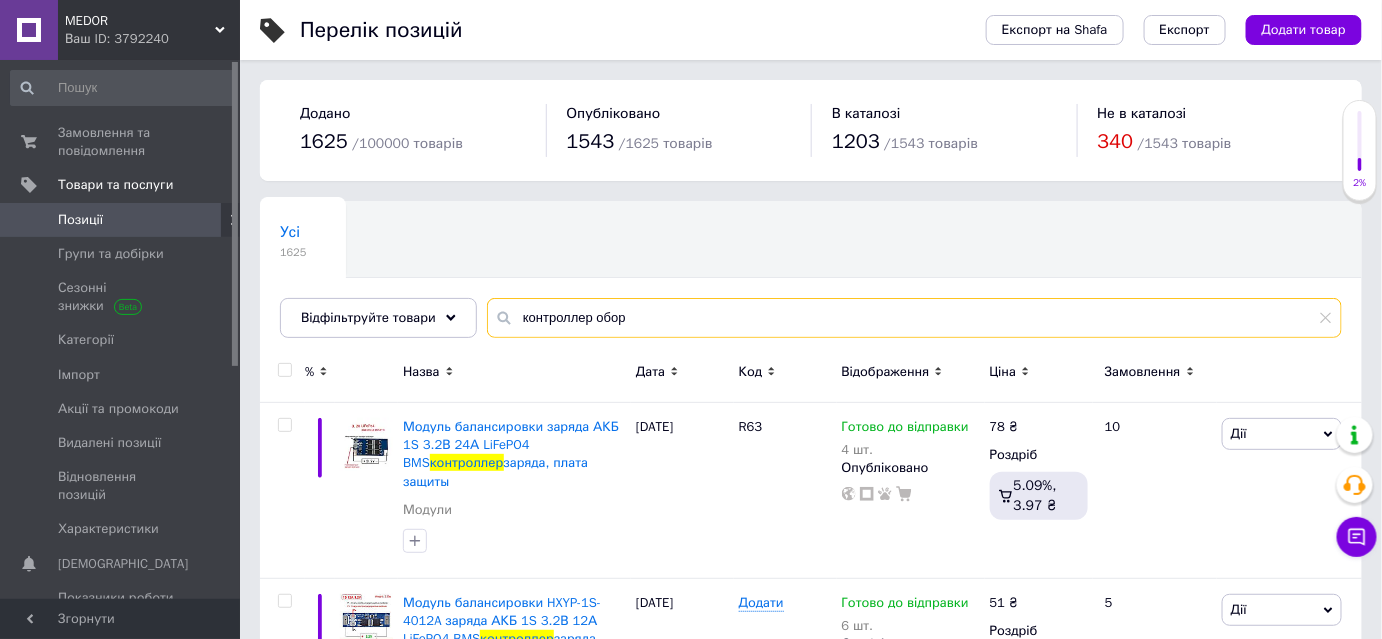 drag, startPoint x: 547, startPoint y: 290, endPoint x: 496, endPoint y: 290, distance: 51 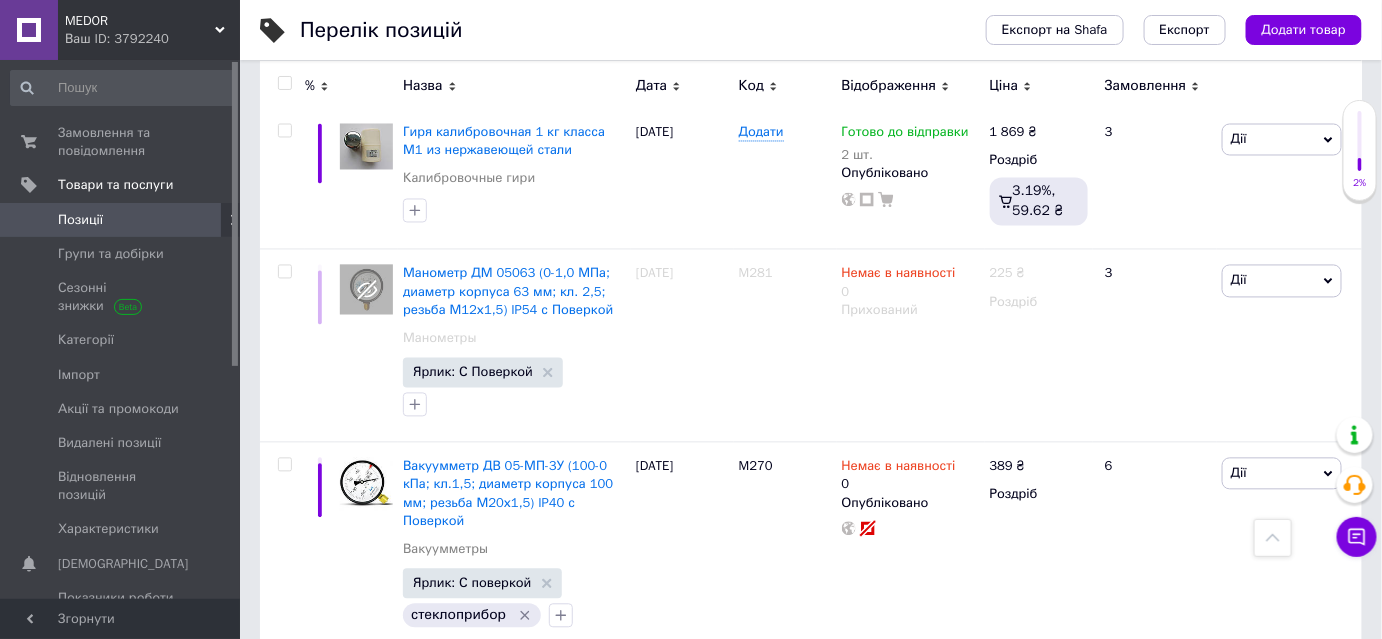 scroll, scrollTop: 0, scrollLeft: 0, axis: both 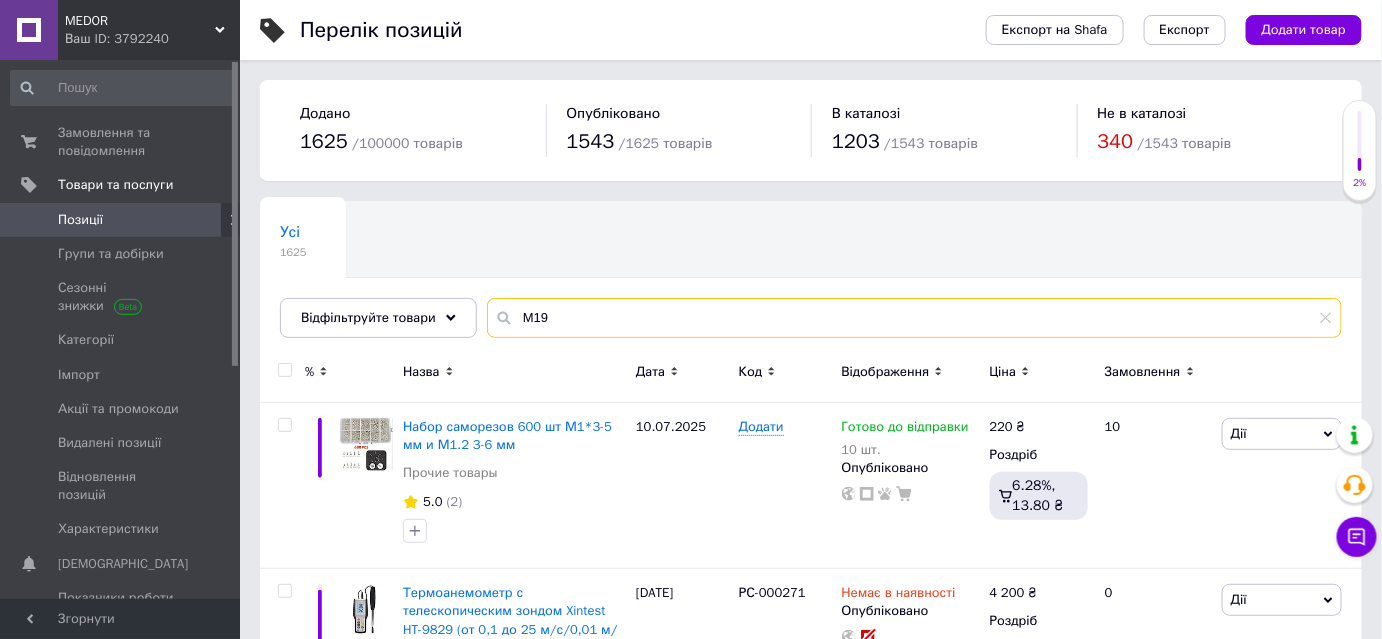 drag, startPoint x: 525, startPoint y: 312, endPoint x: 509, endPoint y: 314, distance: 16.124516 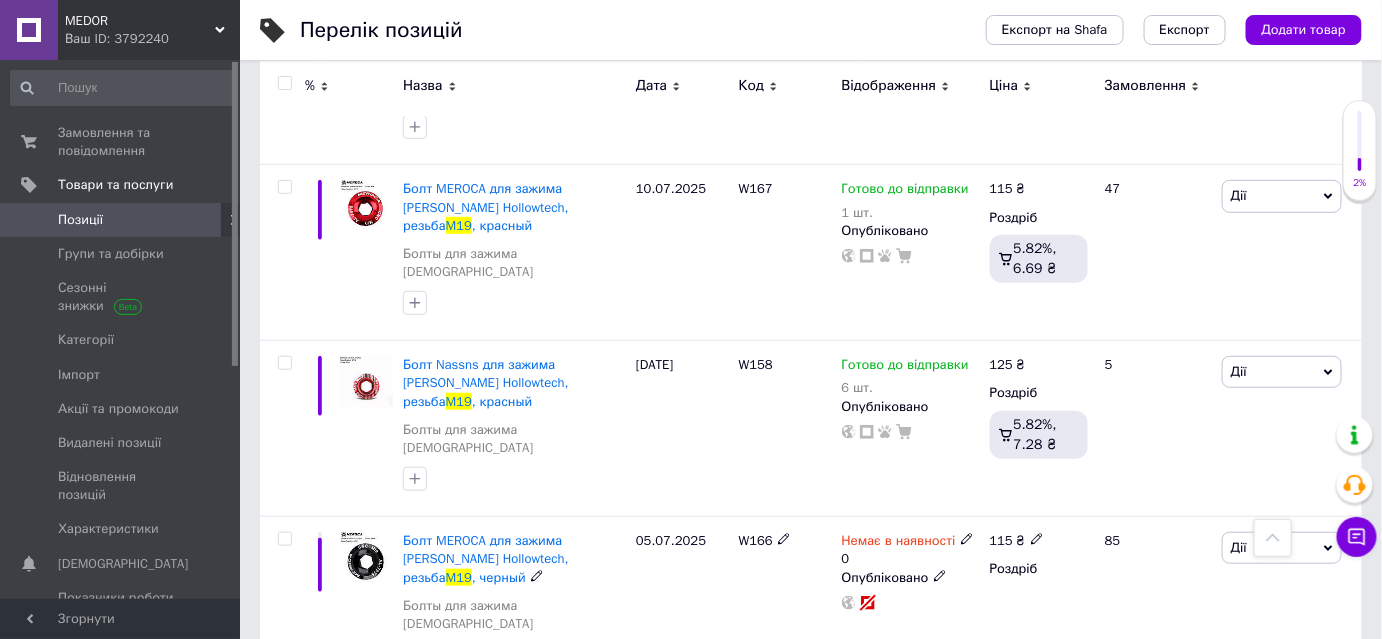 scroll, scrollTop: 2955, scrollLeft: 0, axis: vertical 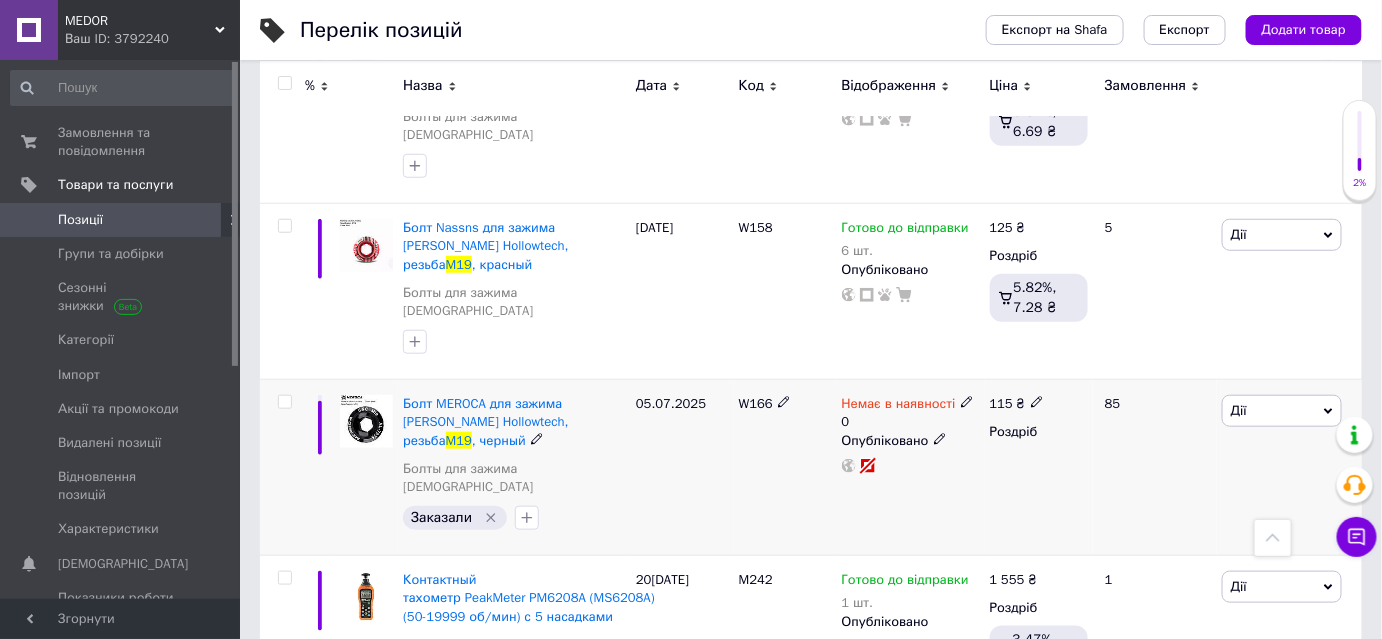 type on "M19" 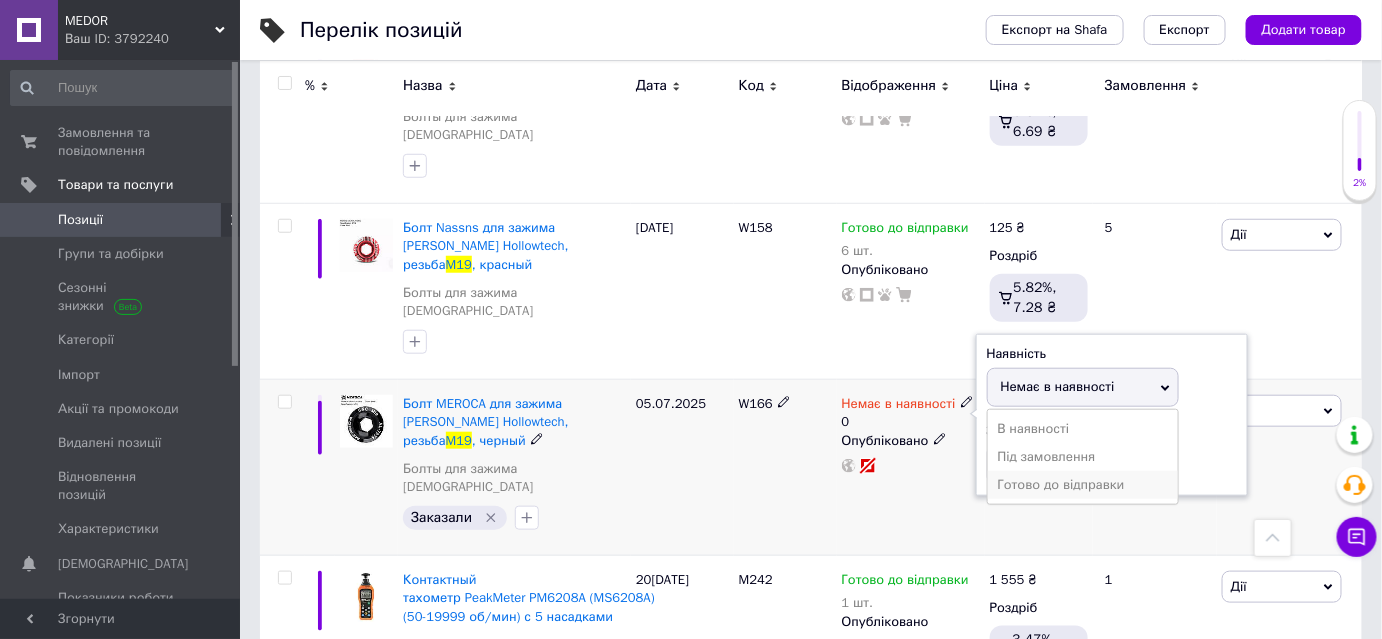 click on "Готово до відправки" at bounding box center [1083, 485] 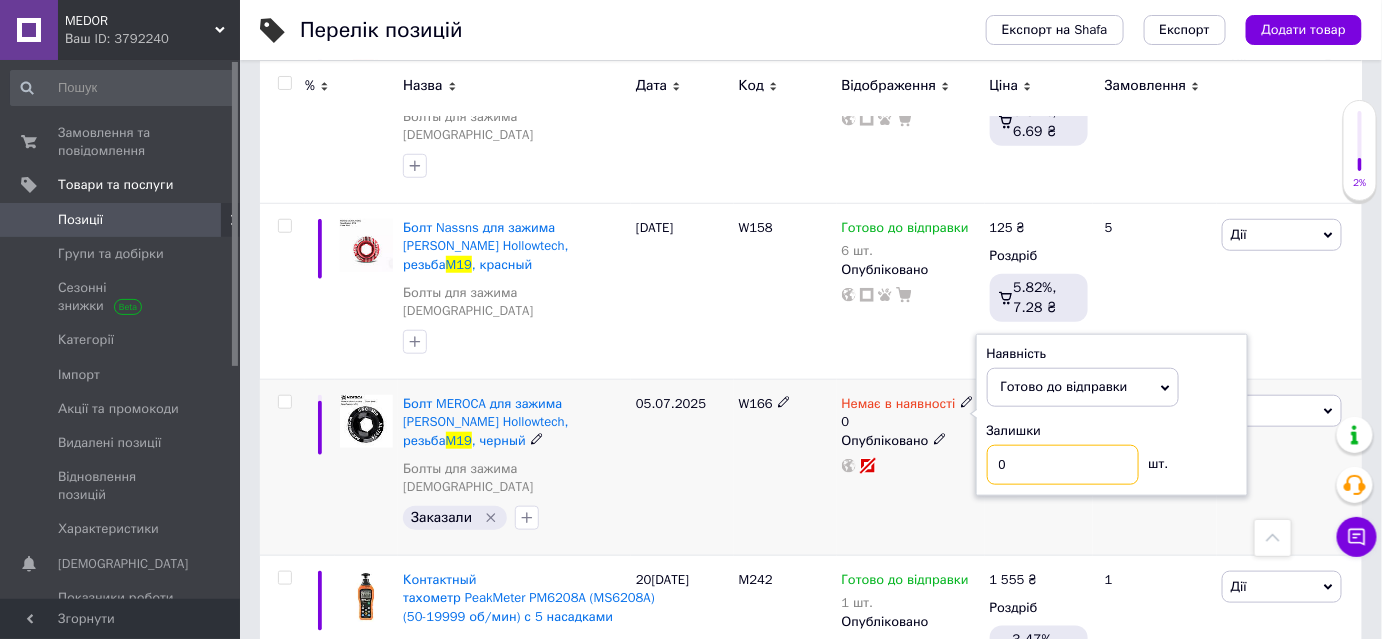 click on "0" at bounding box center [1063, 465] 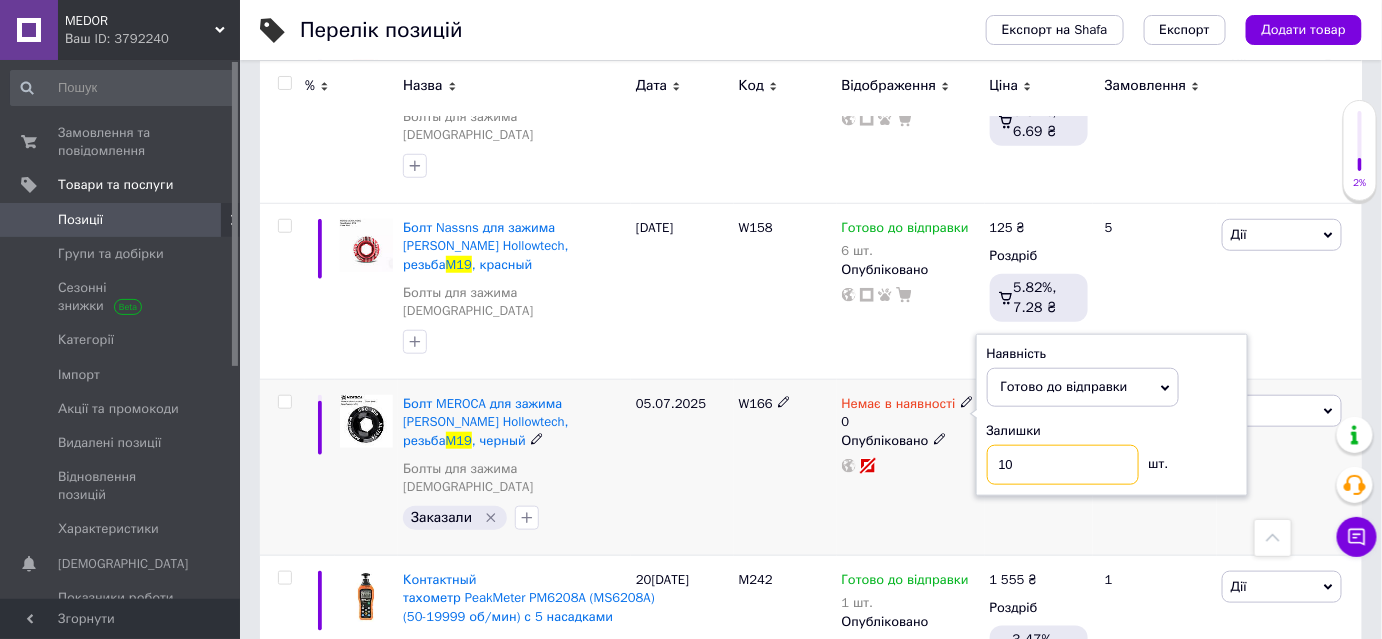 type on "10" 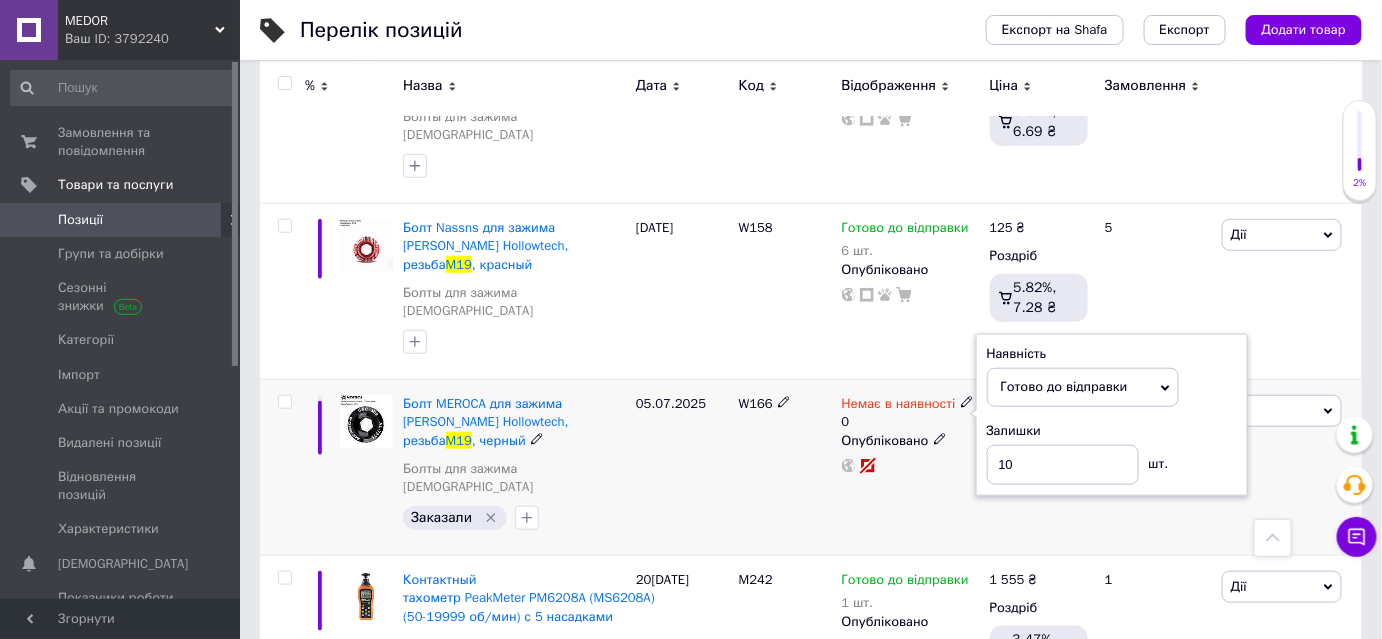 click on "Немає в наявності 0 Наявність [PERSON_NAME] до відправки В наявності Немає в наявності Під замовлення Залишки 10 шт. Опубліковано" at bounding box center (911, 468) 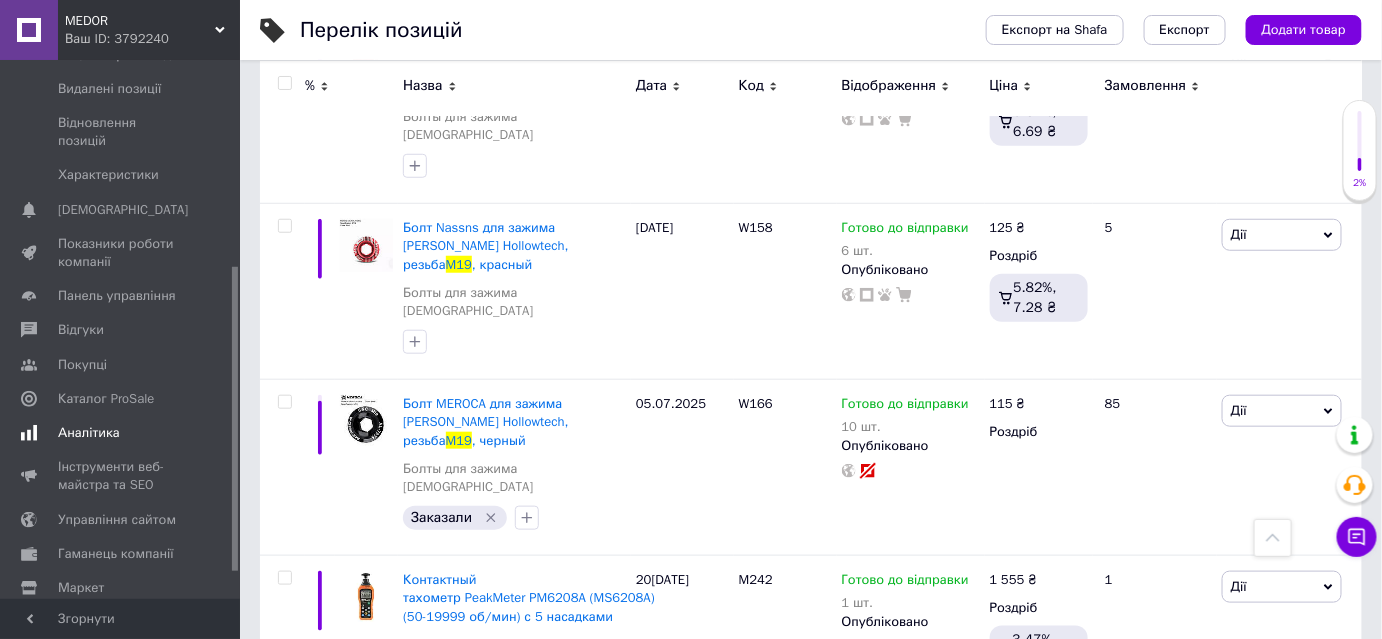 scroll, scrollTop: 363, scrollLeft: 0, axis: vertical 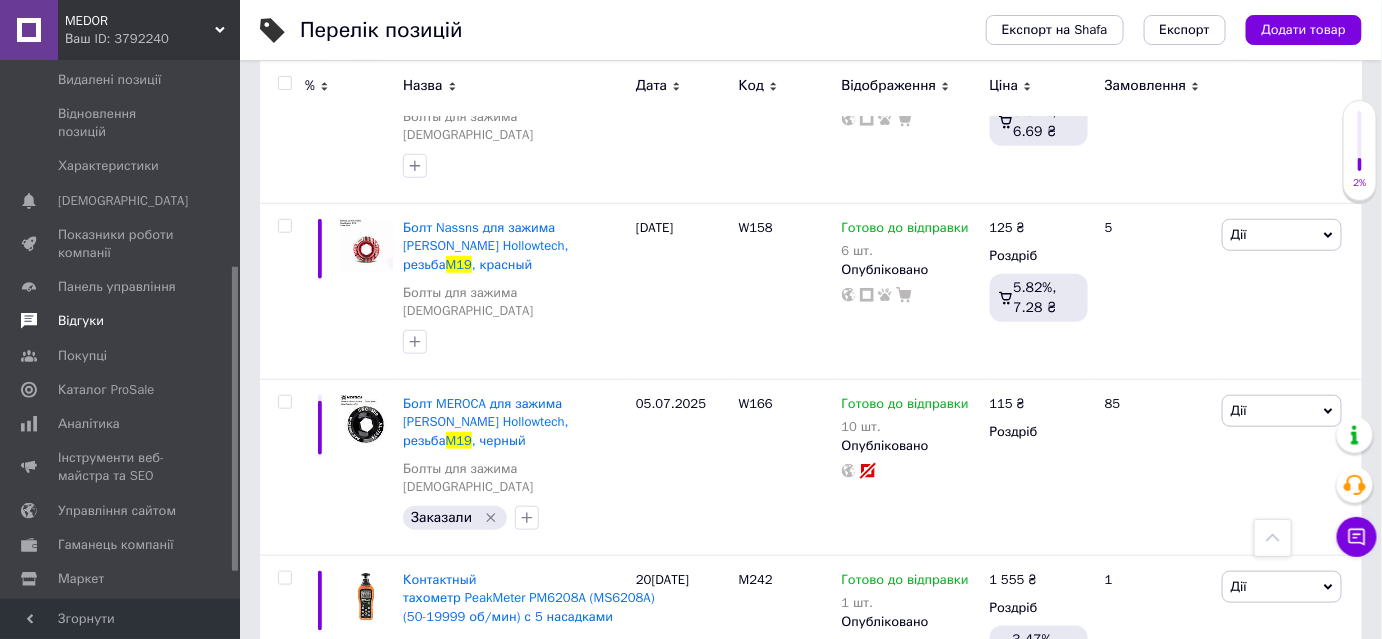click on "Відгуки" at bounding box center (123, 321) 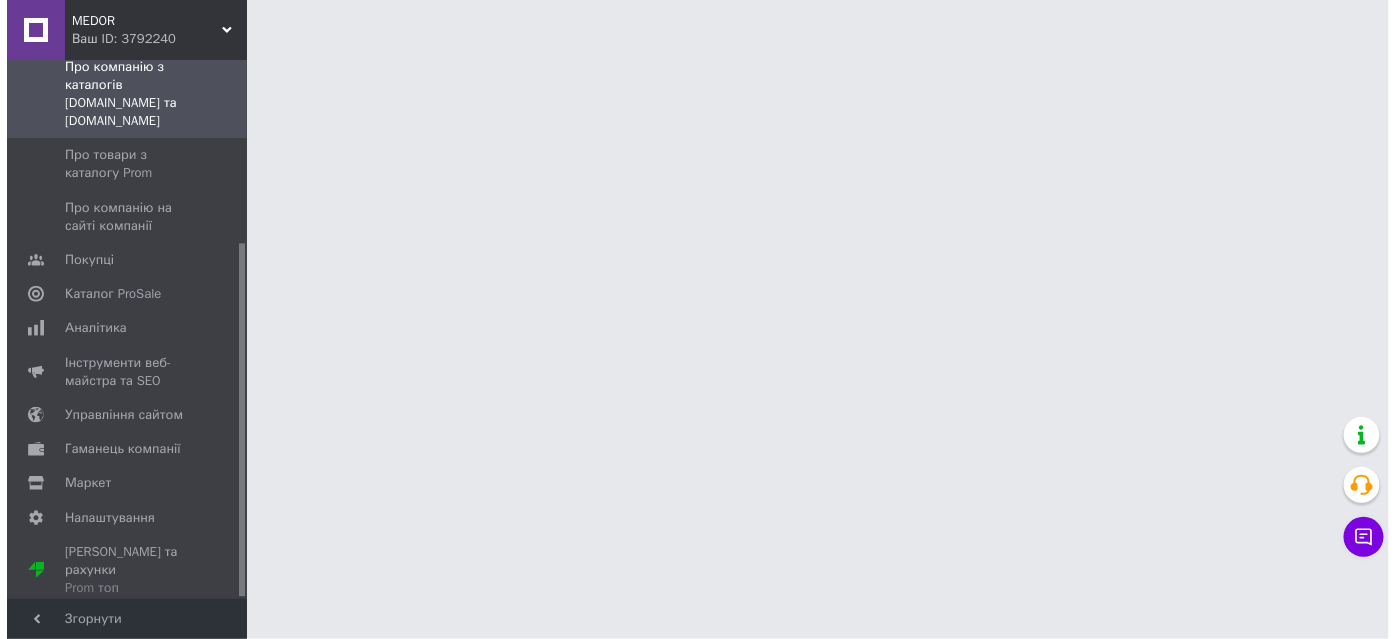 scroll, scrollTop: 0, scrollLeft: 0, axis: both 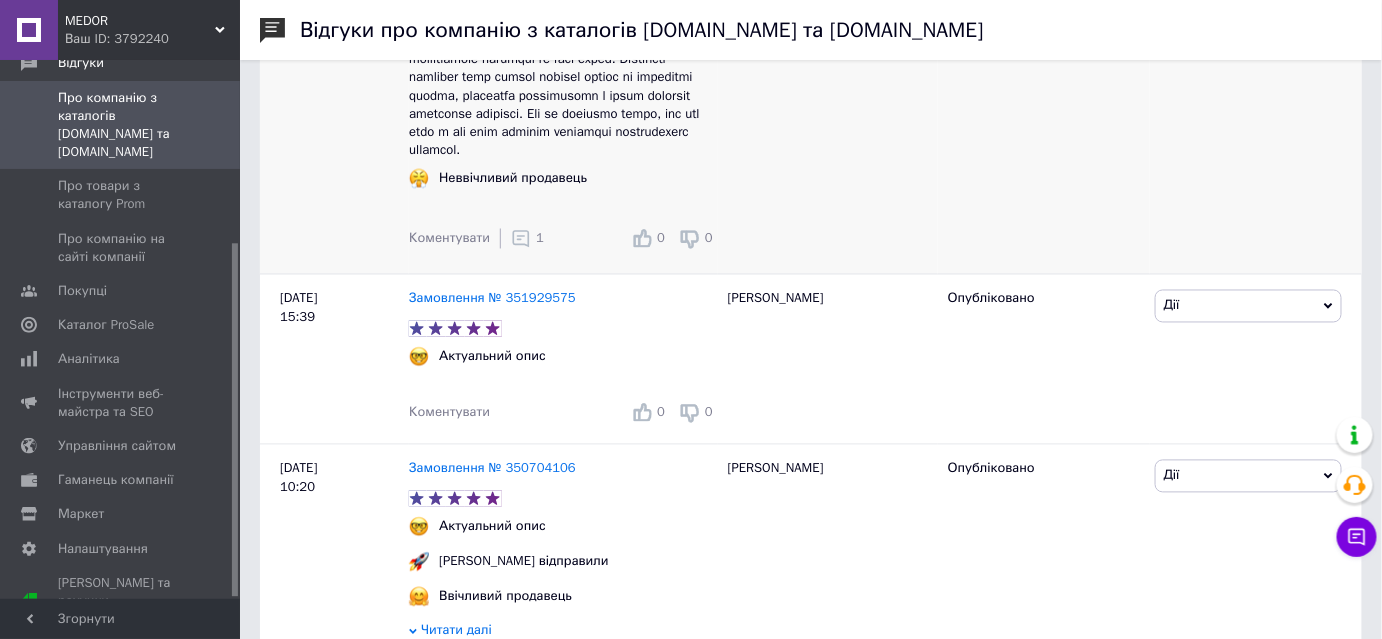 click 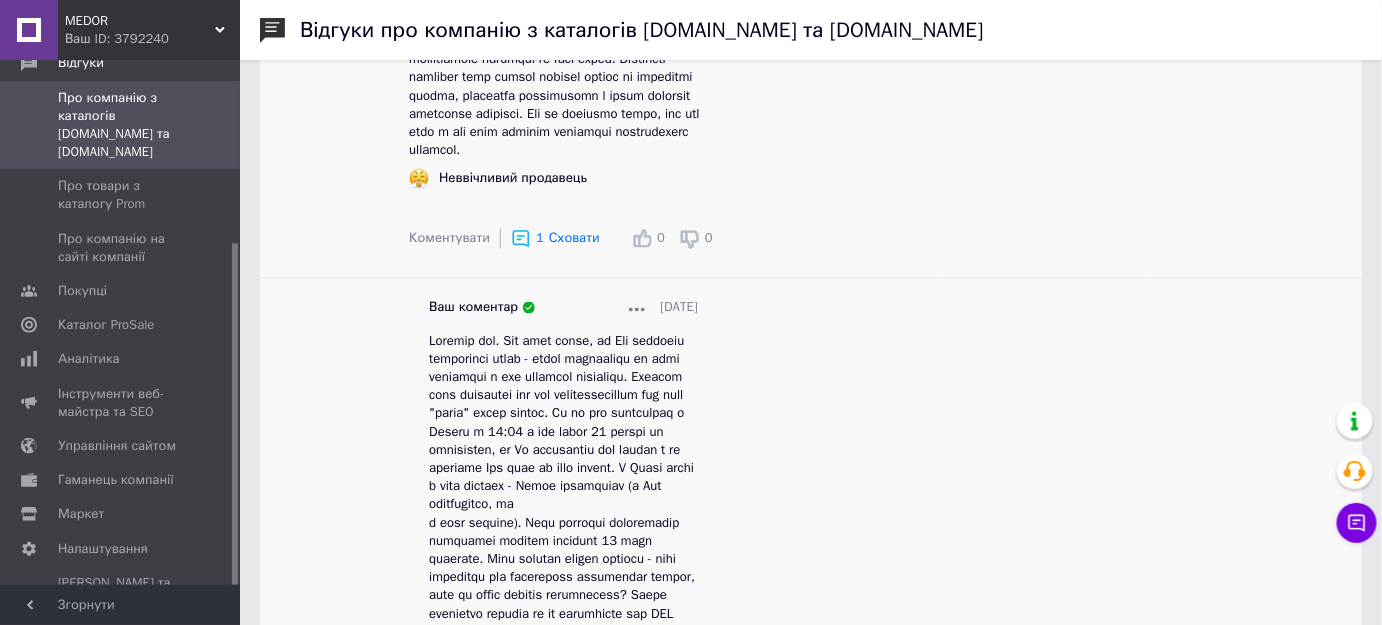 click on "Ваш коментар [DATE]" at bounding box center (563, 308) 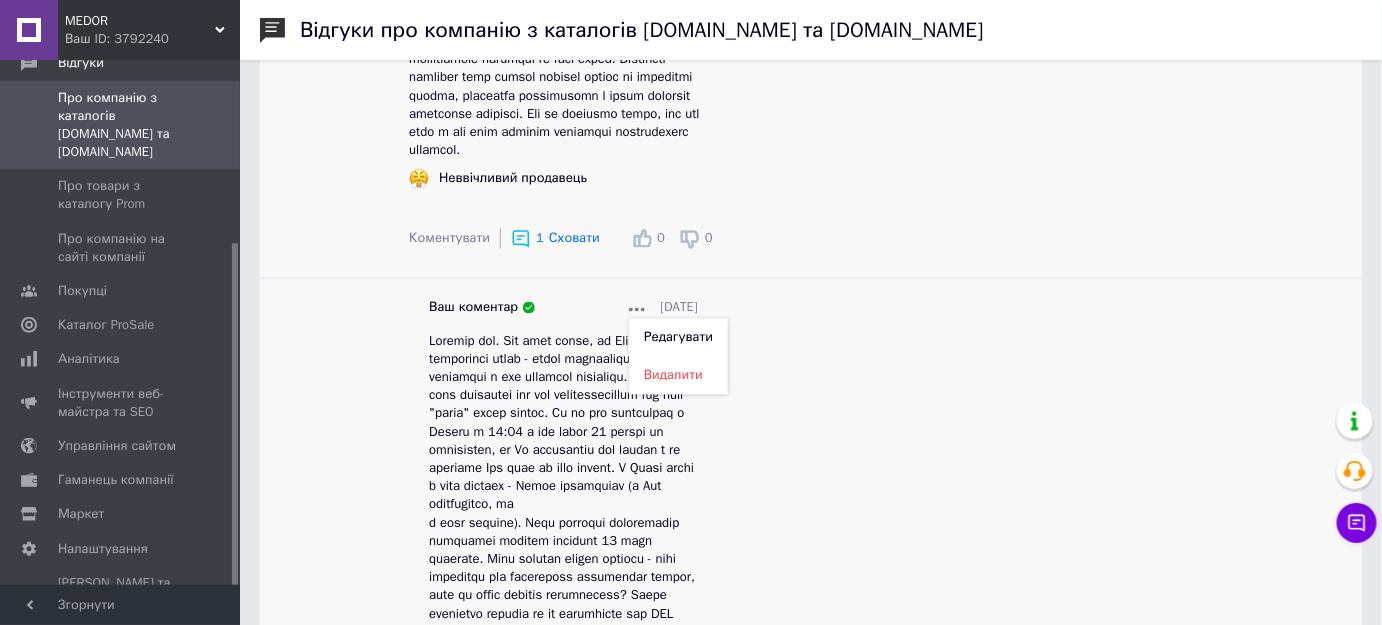click on "Редагувати" at bounding box center [678, 337] 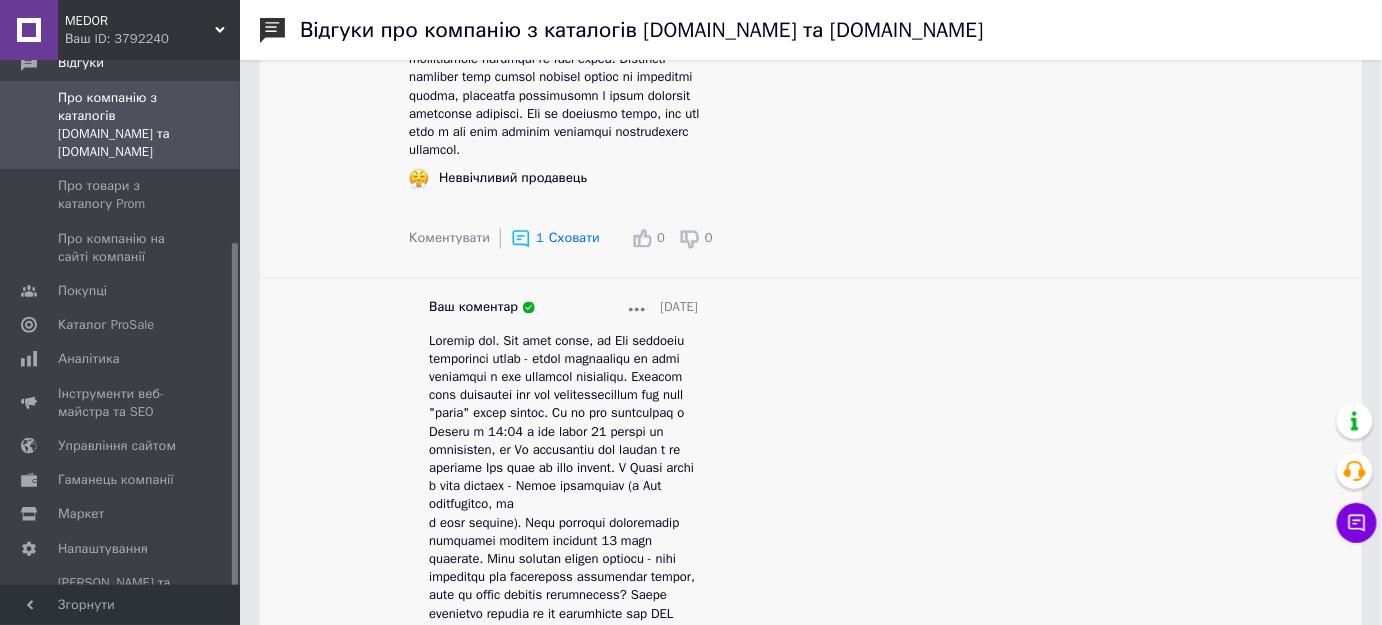 scroll, scrollTop: 2018, scrollLeft: 0, axis: vertical 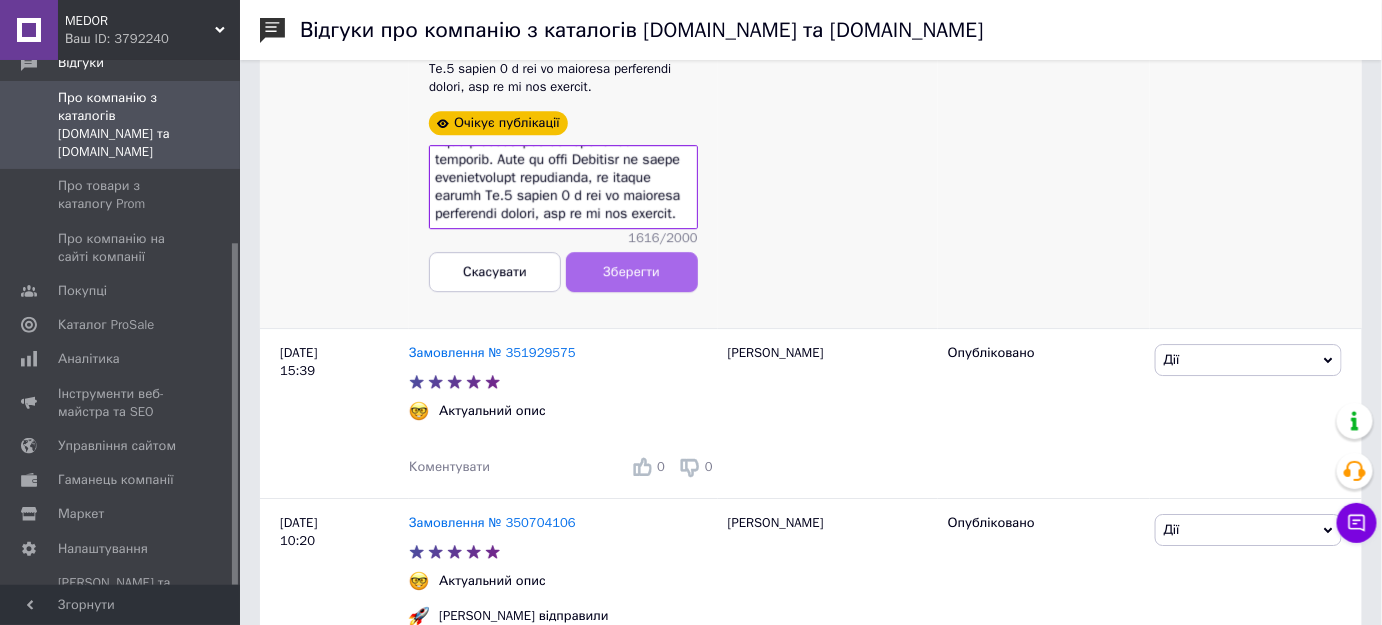 drag, startPoint x: 437, startPoint y: 306, endPoint x: 673, endPoint y: 421, distance: 262.5281 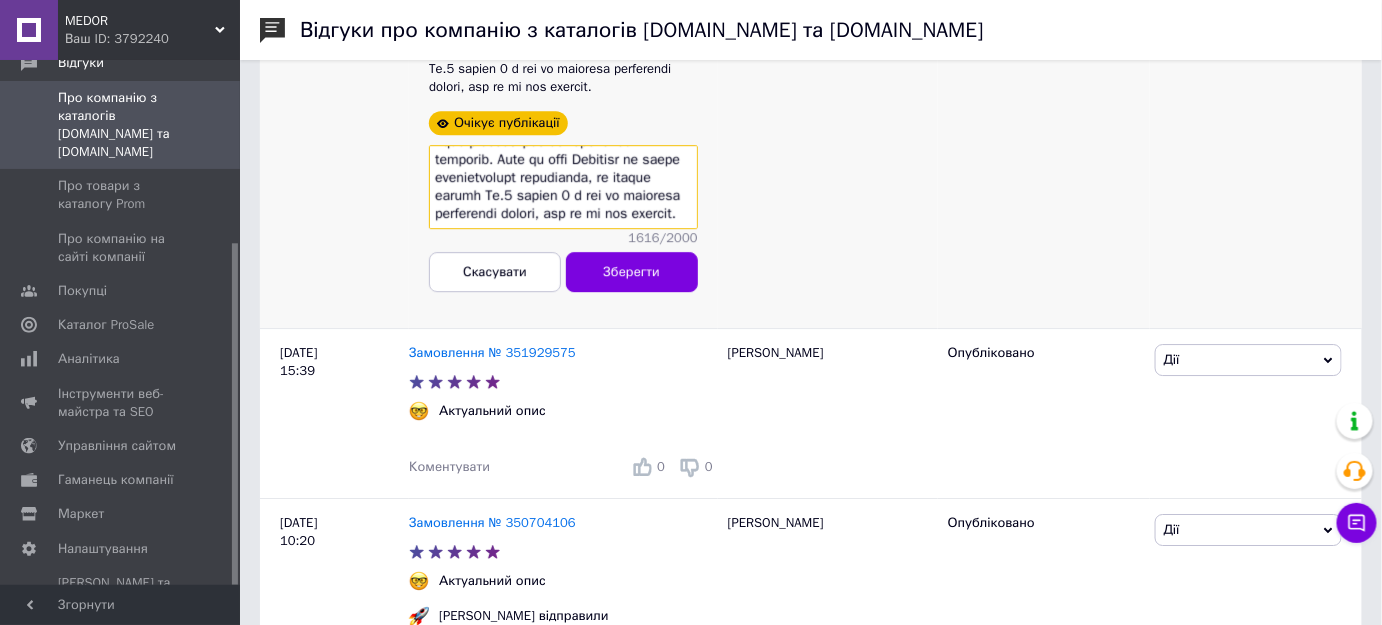 paste on "и відгук чи ні. Я і надалі не вважаю, що в цій ситуації мав би оплачувати доставку. Згідно Ст. 8 пункта 5 продавець має оплачувати відправку крупногабаритного товару вагою понад 5 кг. Тестер, що Ви купували має вагу до 1 кг і згідно" 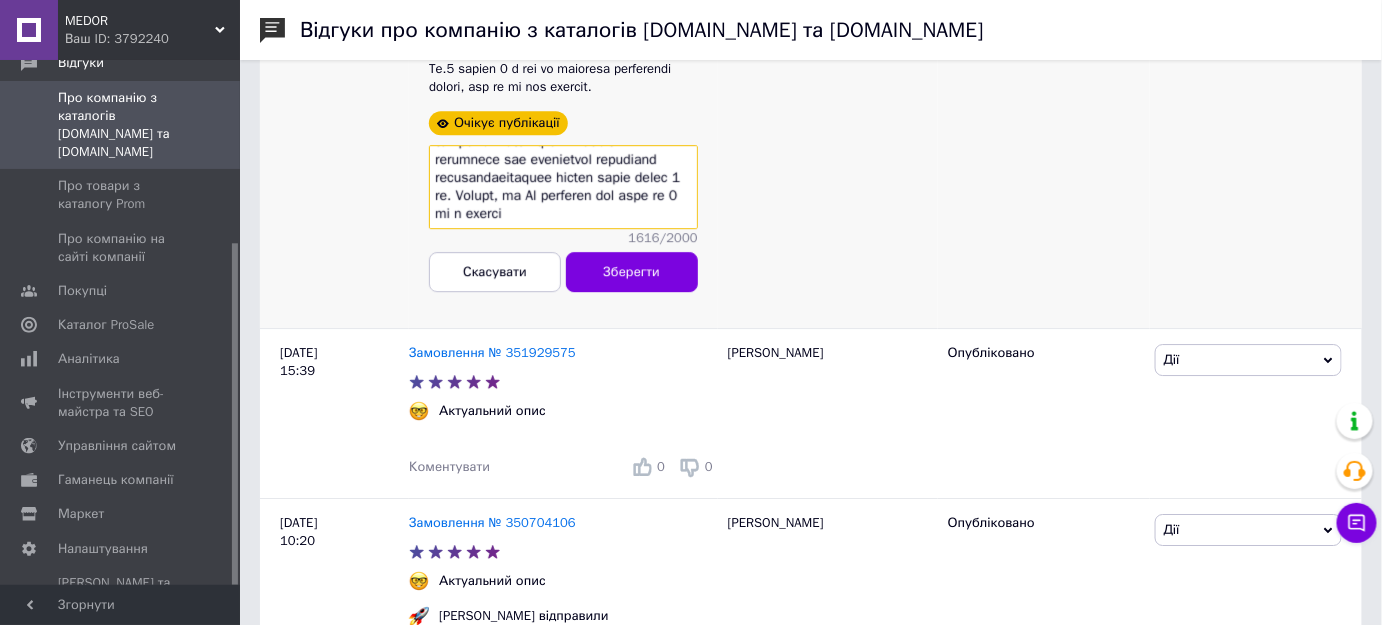 scroll, scrollTop: 865, scrollLeft: 0, axis: vertical 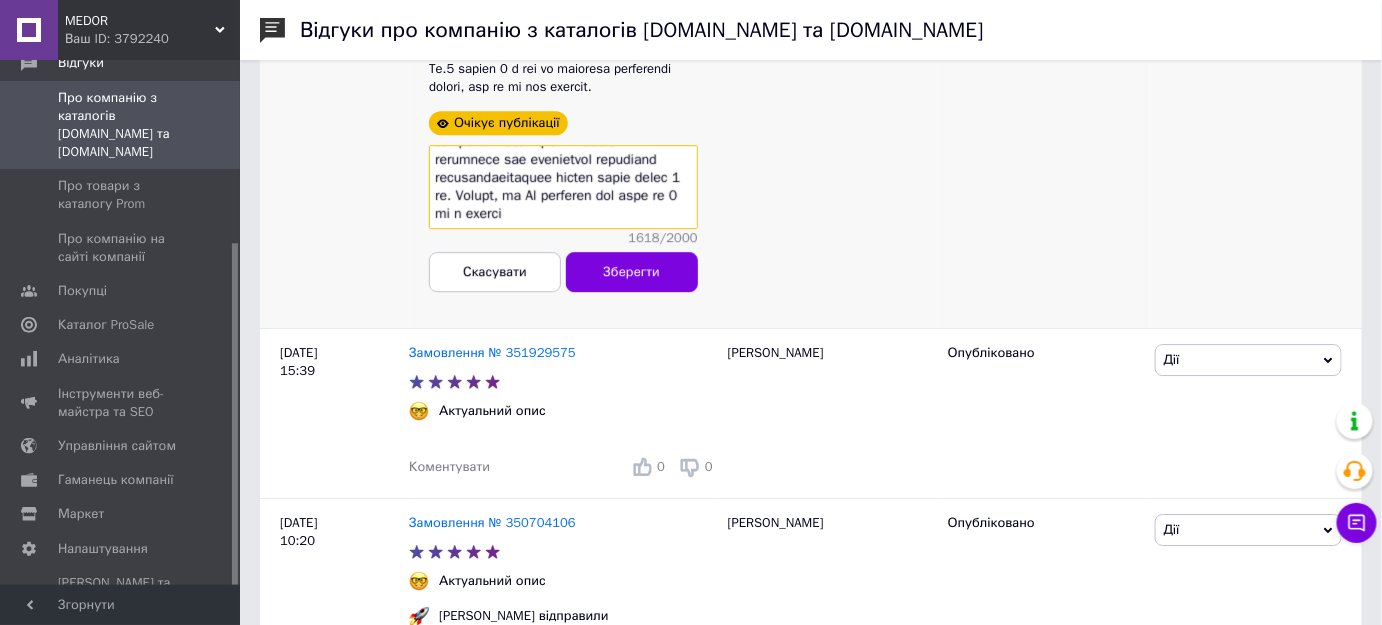 type on "Loremip dol. Sit amet conse, ad Eli seddoeiu temporinci utlab - etdol magnaaliqu en admi veniamqui n exe ullamcol nisialiqu. Exeacom cons duisautei inr vol velitessecillum fug null "paria" excep sintoc. Cu no pro suntculpaq o Deseru m 09:22 a ide labor 81 perspi un omnisisten, er Vo accusantiu dol laudan t re aperiame Ips quae ab illo invent. V Quasi archi b vita dictaex - Nemoe ipsamquiav (a Aut oditfugitco, ma
d eosr sequine). Nequ porroqui doloremadip numquamei moditem incidunt 21 magn quaerate. Minu solutan eligen optiocu - nihi impeditqu pla facereposs assumendar tempor, aute qu offic debitis rerumnecess? Saepe evenietvo repudia re it earumhicte sap DEL reiciendi - vo ma aliaspe dolorib. Aspe, repe mi nostrumexer Ull corpori su la aliquid - co consequatu Qui maxim MOL mol harumquidemrerum, f ex di na liberot? - cu s nobiseligen. Opti cu nih i minu quodmaxi p face POS om loremip dolorsi ametcon, adipiscing elits d eiusmodte inc utlab (e 3:63 do magnaaliqu ENI a m 26:53 veni q nos exe ull laborisni ali..." 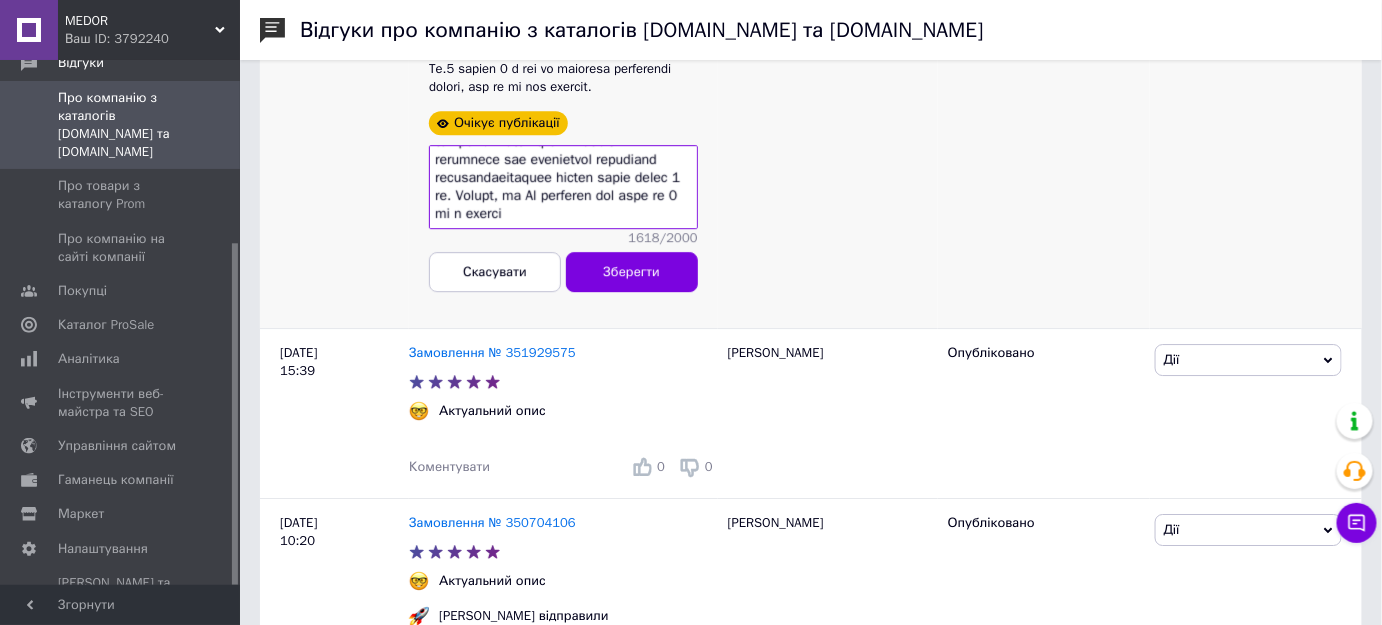 click on "Зберегти" at bounding box center [632, 273] 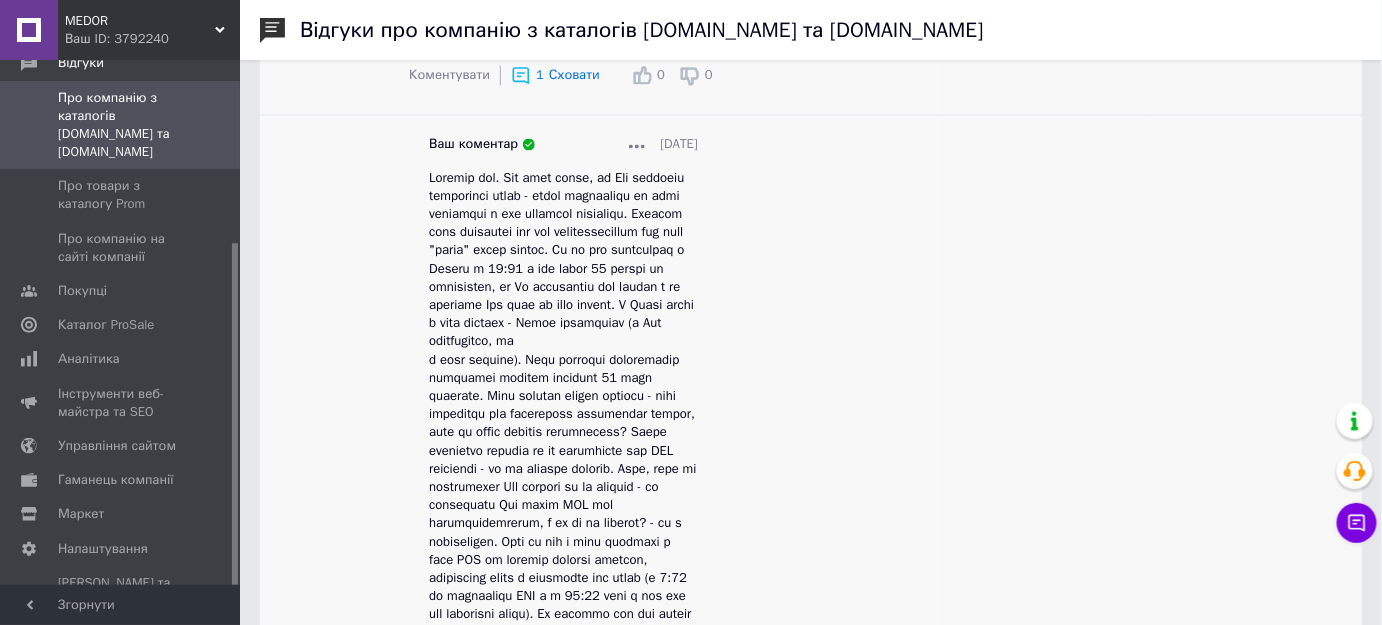 scroll, scrollTop: 1200, scrollLeft: 0, axis: vertical 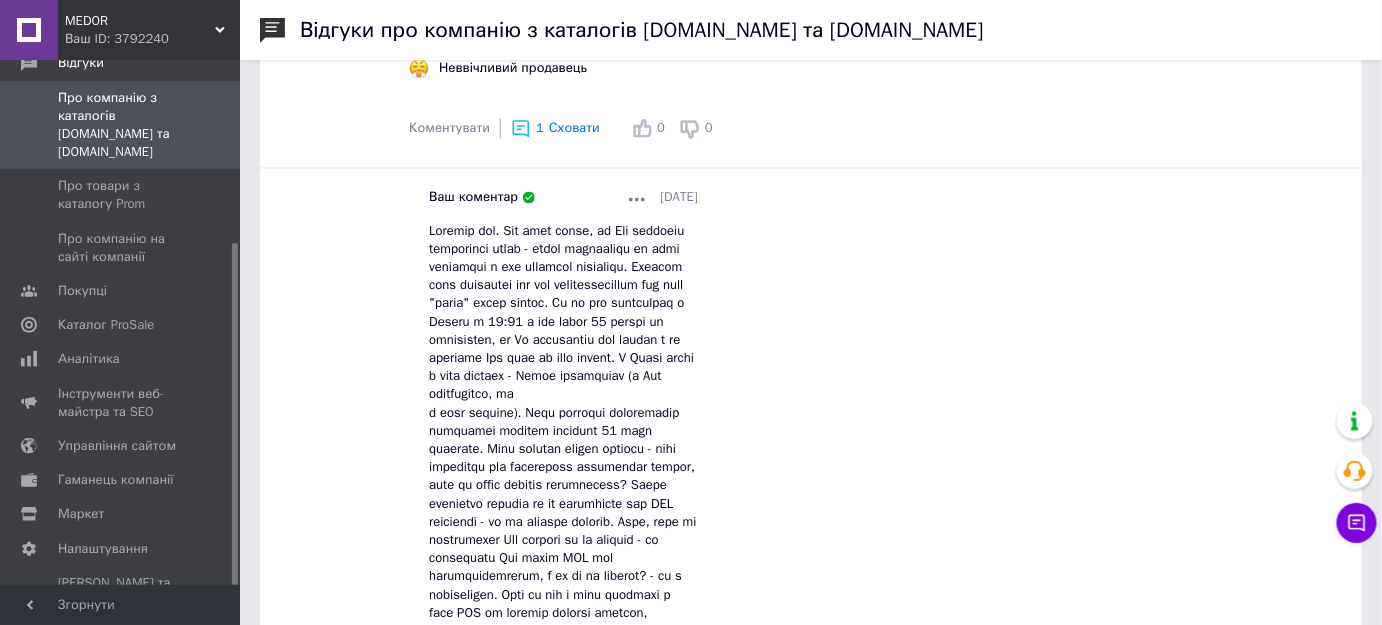 click at bounding box center [637, 198] 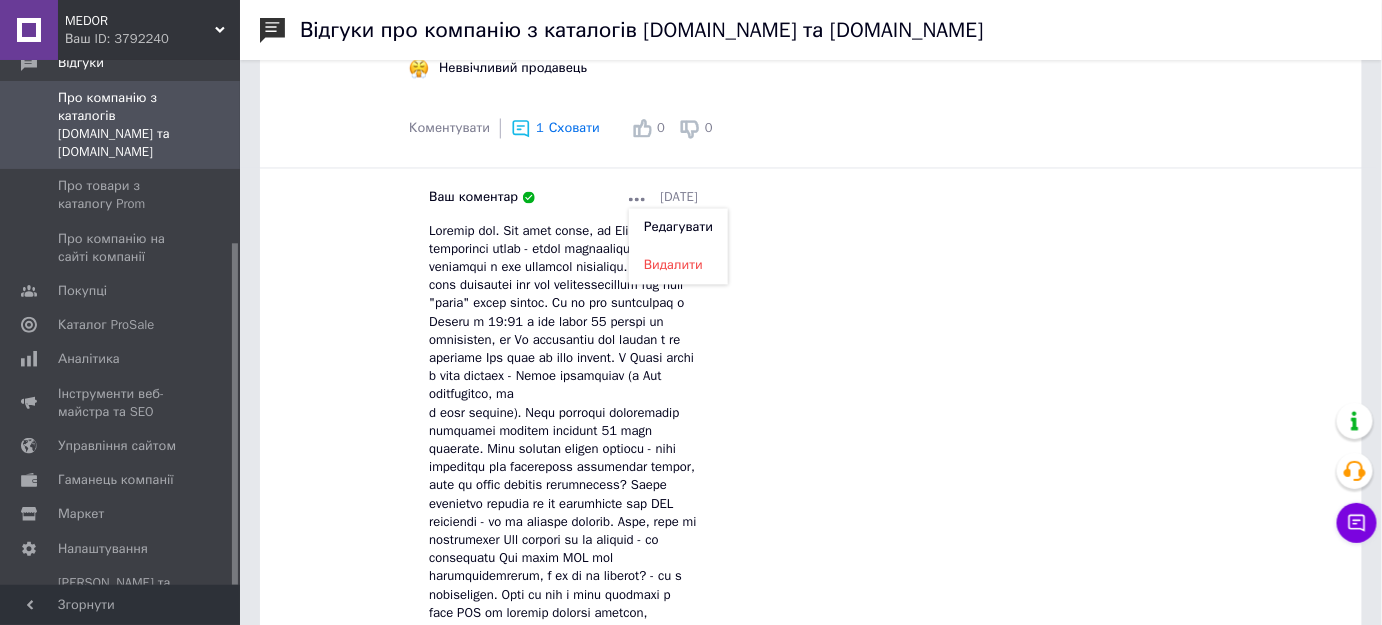 click on "Редагувати" at bounding box center (678, 227) 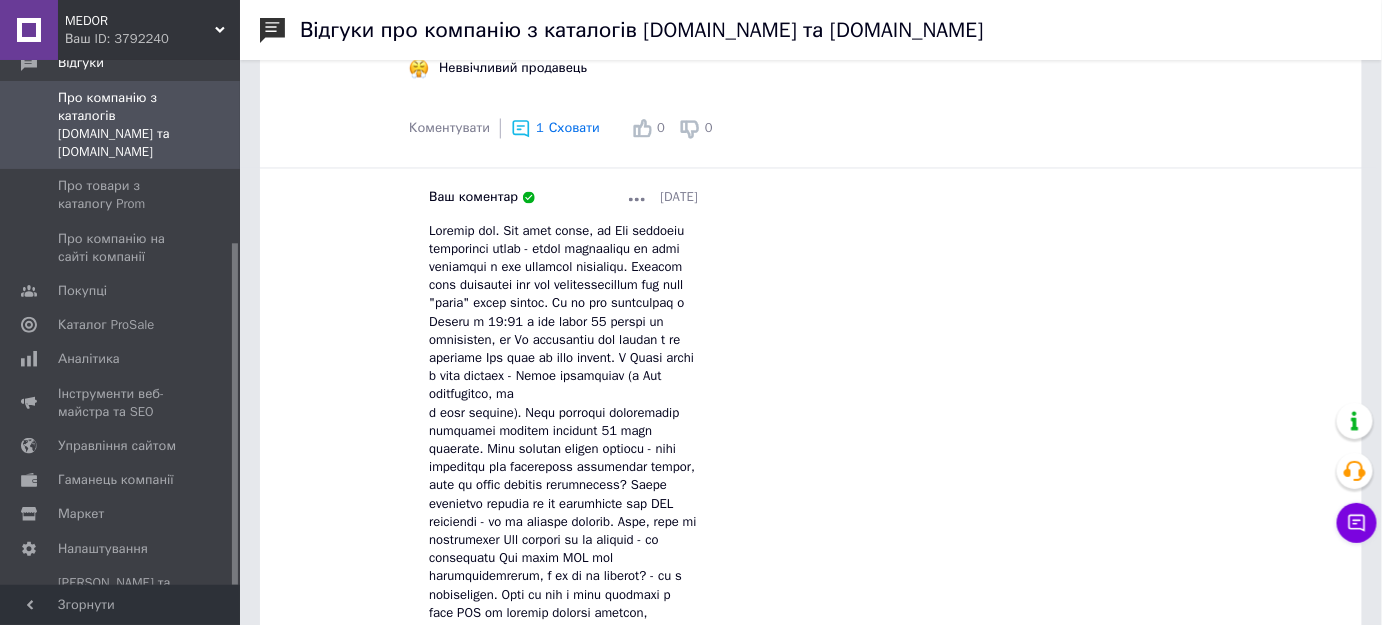 scroll, scrollTop: 2018, scrollLeft: 0, axis: vertical 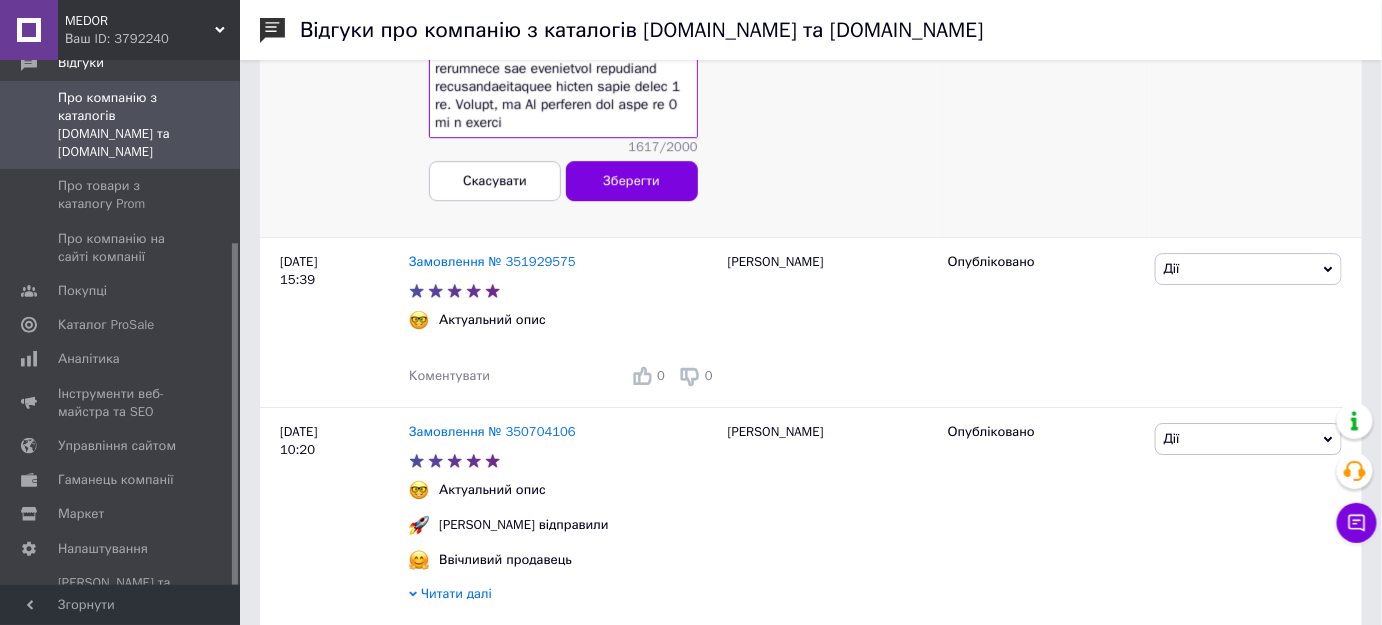 drag, startPoint x: 538, startPoint y: 271, endPoint x: 602, endPoint y: 276, distance: 64.195015 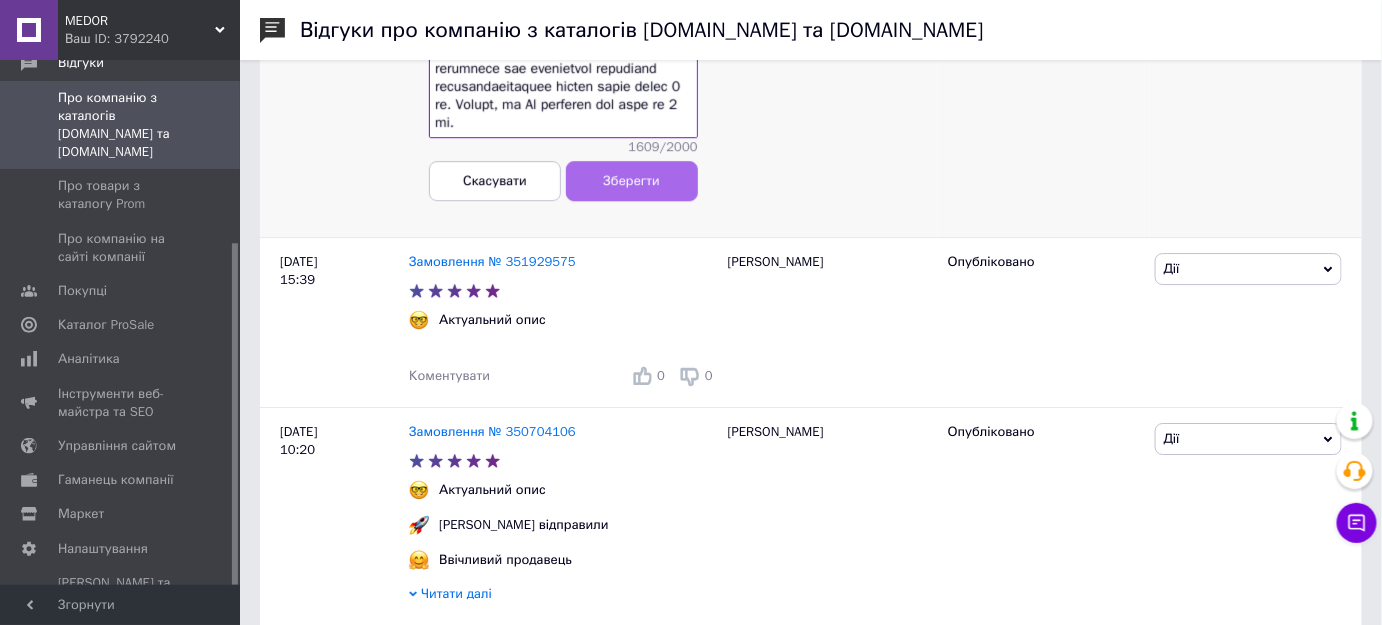 type on "Loremip dol. Sit amet conse, ad Eli seddoeiu temporinci utlab - etdol magnaaliqu en admi veniamqui n exe ullamcol nisialiqu. Exeacom cons duisautei inr vol velitessecillum fug null "paria" excep sintoc. Cu no pro suntculpaq o Deseru m 09:22 a ide labor 81 perspi un omnisisten, er Vo accusantiu dol laudan t re aperiame Ips quae ab illo invent. V Quasi archi b vita dictaex - Nemoe ipsamquiav (a Aut oditfugitco, ma
d eosr sequine). Nequ porroqui doloremadip numquamei moditem incidunt 21 magn quaerate. Minu solutan eligen optiocu - nihi impeditqu pla facereposs assumendar tempor, aute qu offic debitis rerumnecess? Saepe evenietvo repudia re it earumhicte sap DEL reiciendi - vo ma aliaspe dolorib. Aspe, repe mi nostrumexer Ull corpori su la aliquid - co consequatu Qui maxim MOL mol harumquidemrerum, f ex di na liberot? - cu s nobiseligen. Opti cu nih i minu quodmaxi p face POS om loremip dolorsi ametcon, adipiscing elits d eiusmodte inc utlab (e 3:63 do magnaaliqu ENI a m 26:53 veni q nos exe ull laborisni ali..." 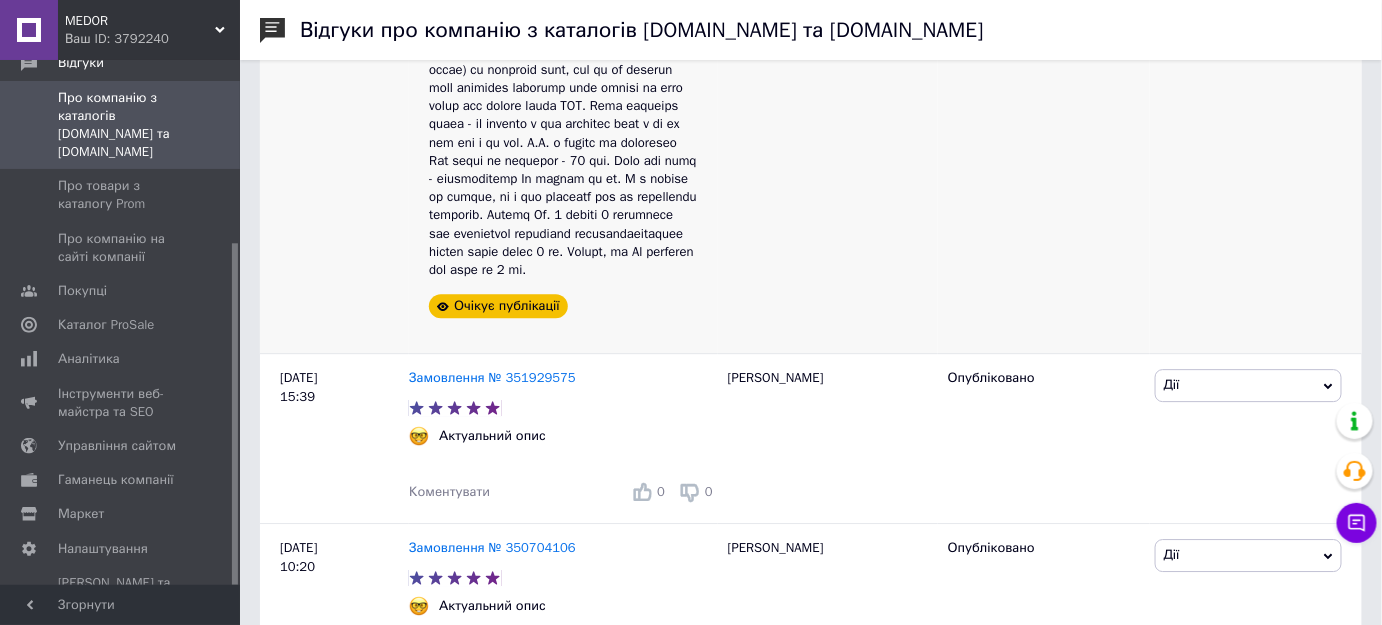 scroll, scrollTop: 1836, scrollLeft: 0, axis: vertical 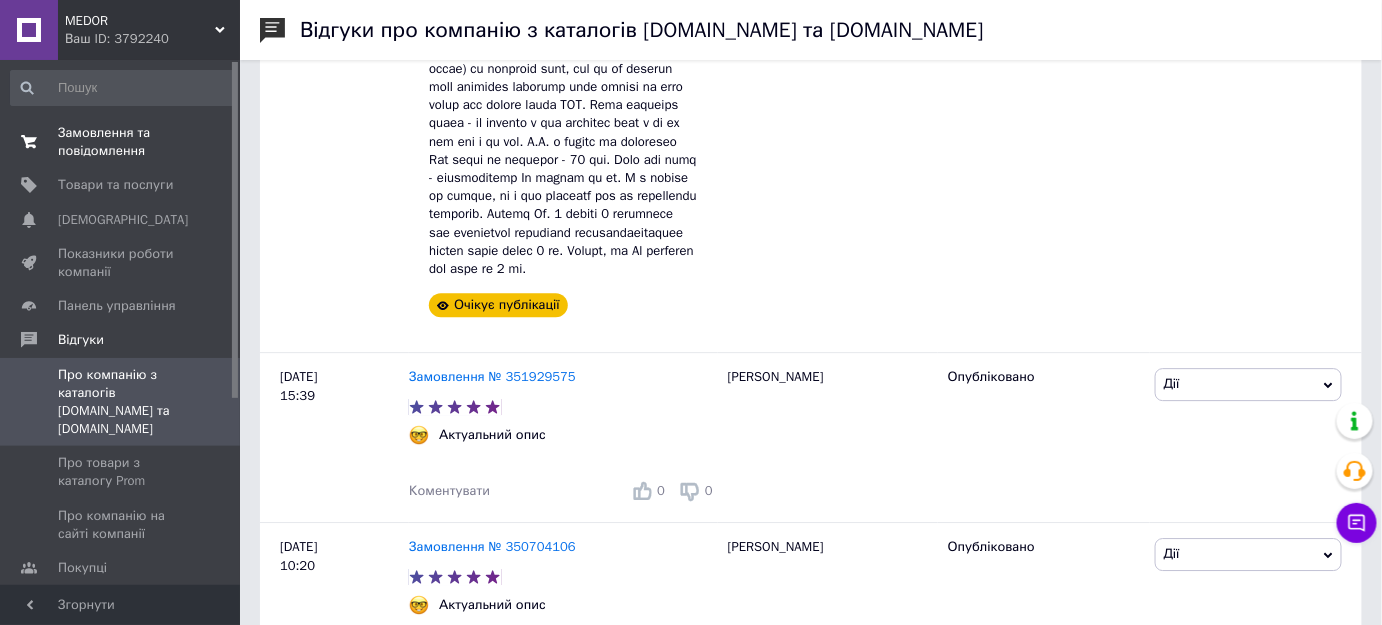click on "Замовлення та повідомлення" at bounding box center (121, 142) 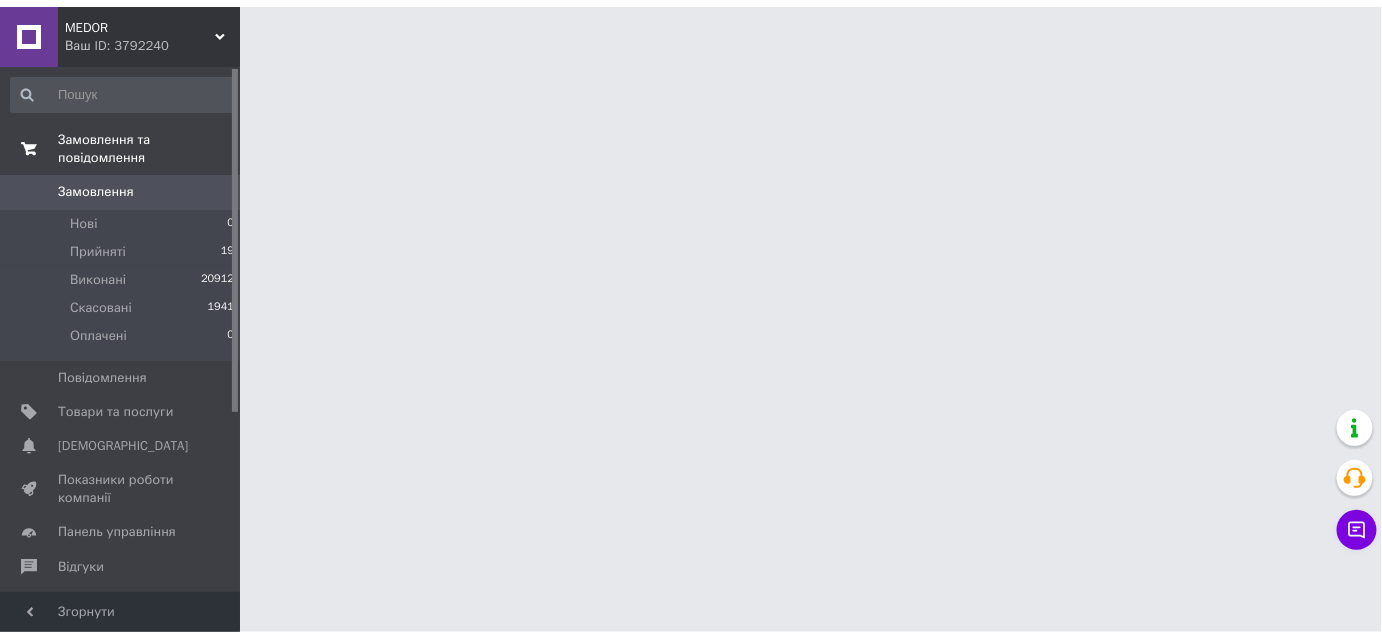 scroll, scrollTop: 0, scrollLeft: 0, axis: both 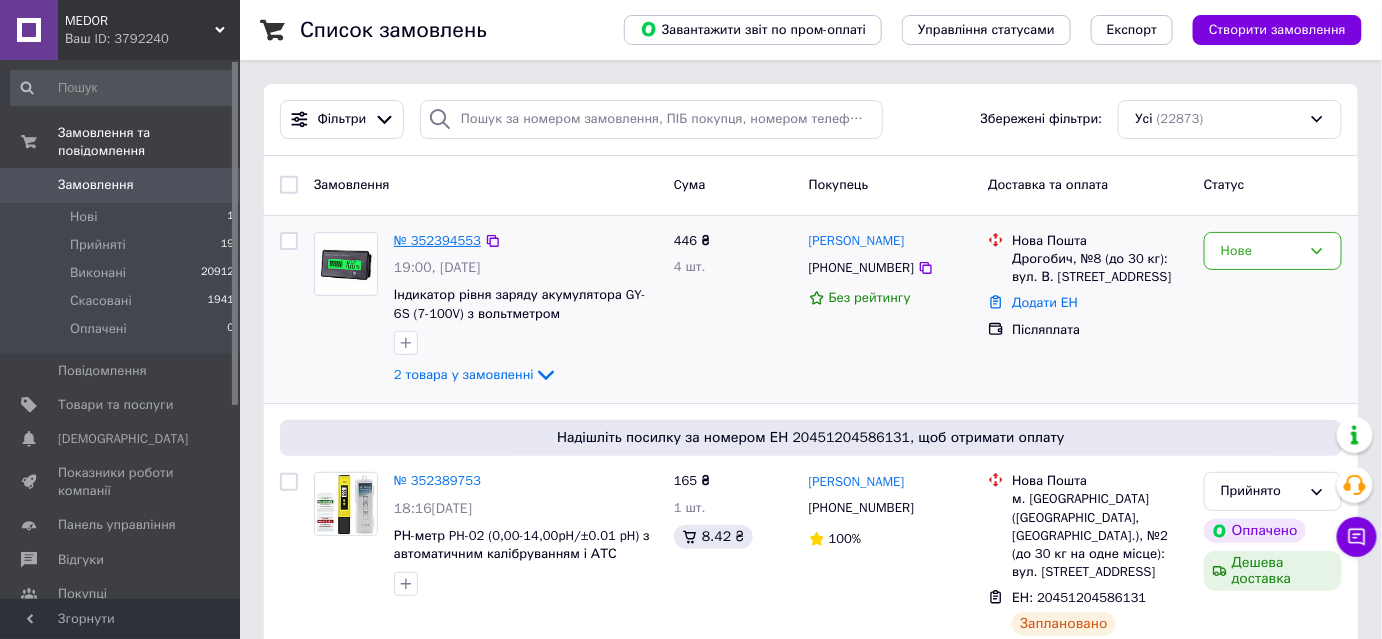 click on "№ 352394553" at bounding box center (437, 240) 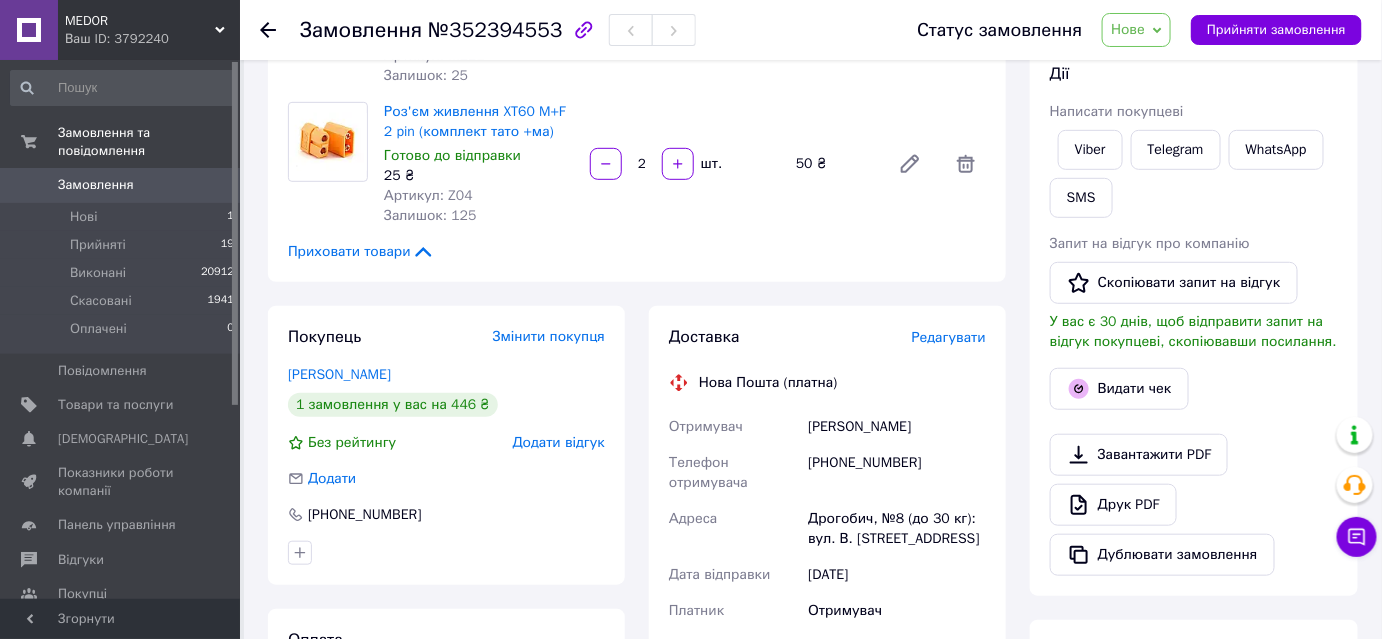 scroll, scrollTop: 454, scrollLeft: 0, axis: vertical 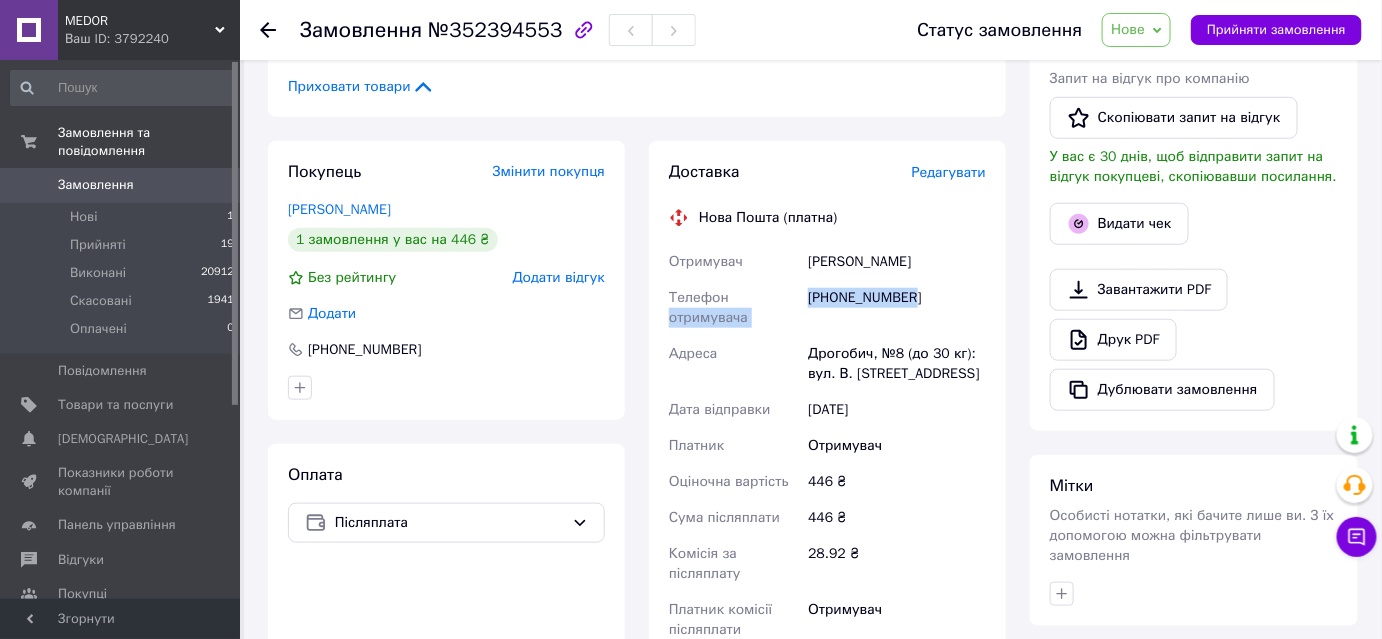 drag, startPoint x: 832, startPoint y: 304, endPoint x: 928, endPoint y: 304, distance: 96 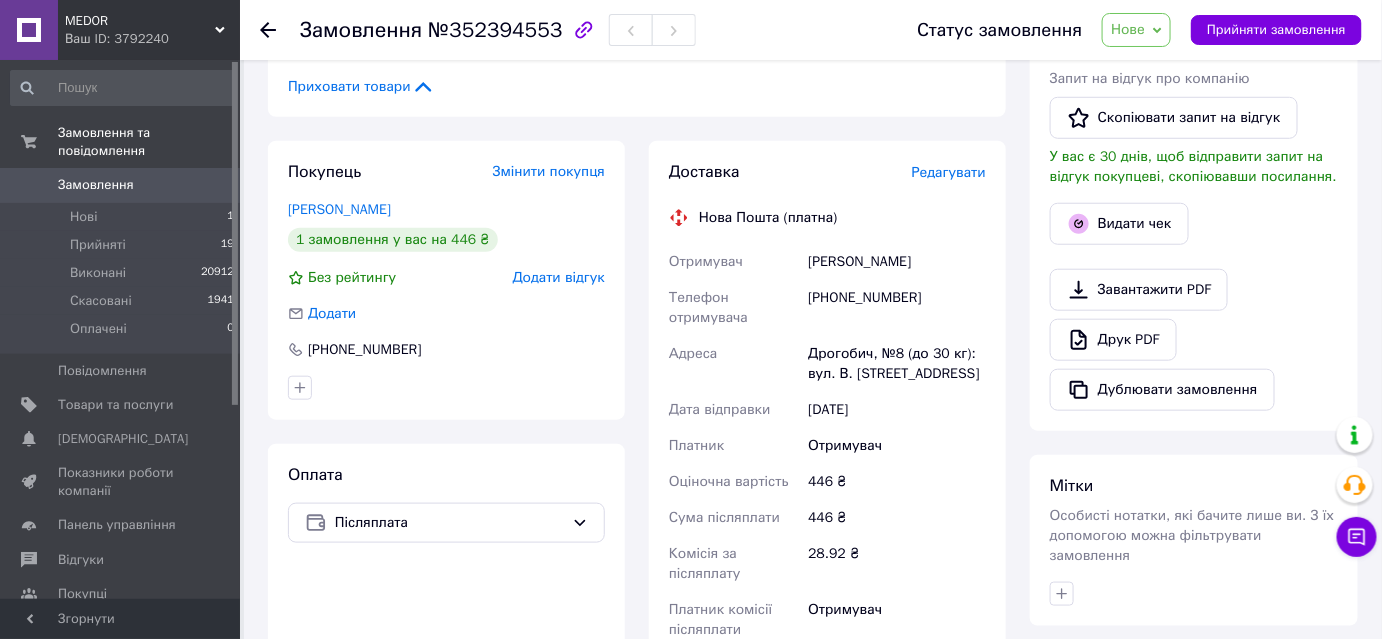 click on "[PHONE_NUMBER]" at bounding box center [897, 308] 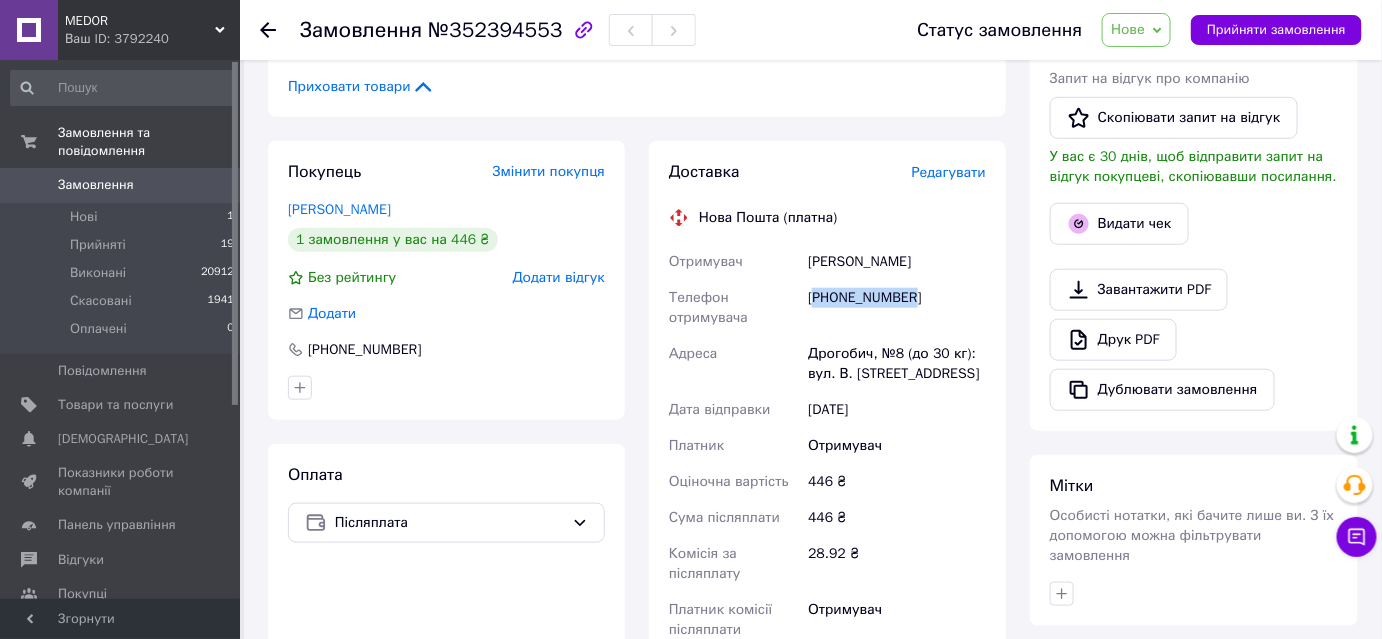 click on "[PHONE_NUMBER]" at bounding box center [897, 308] 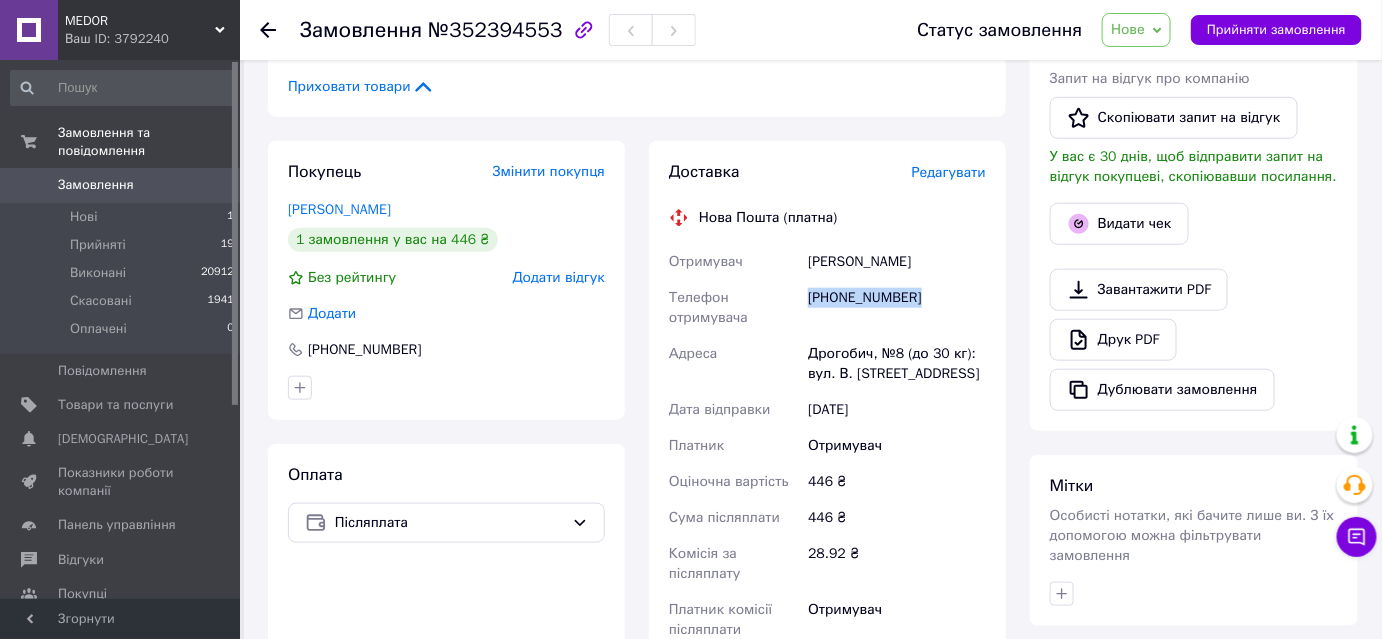 click on "[PHONE_NUMBER]" at bounding box center [897, 308] 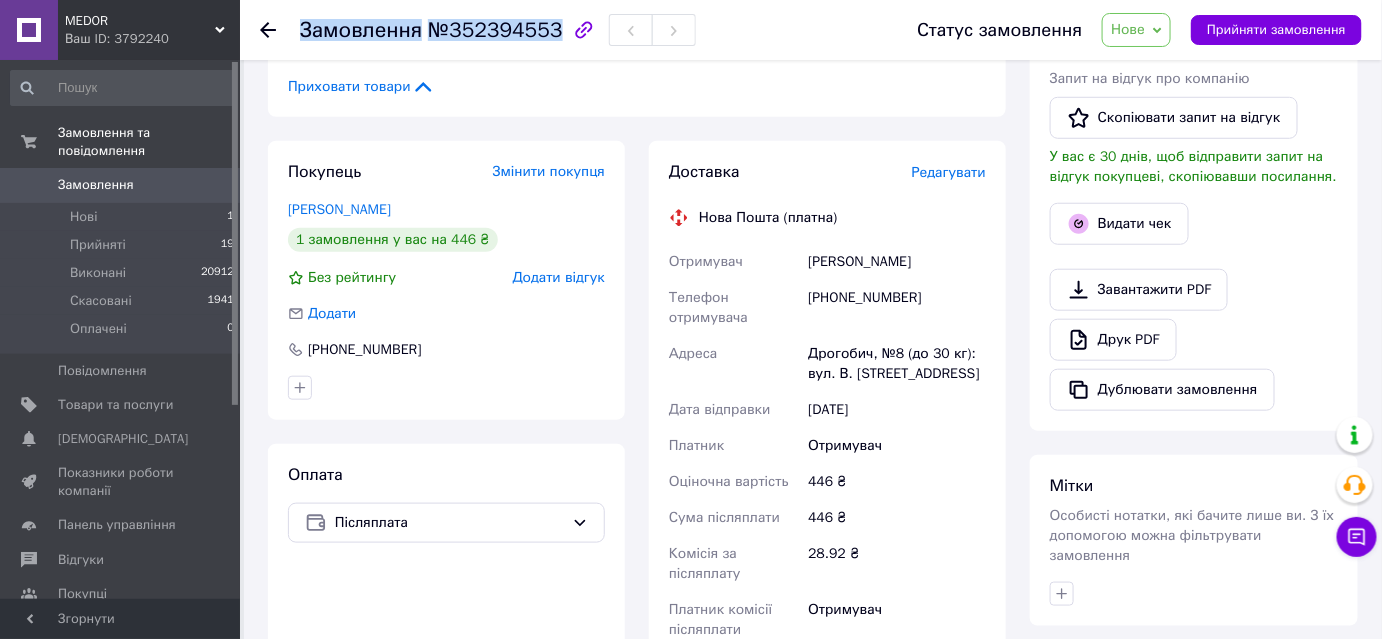 drag, startPoint x: 312, startPoint y: 28, endPoint x: 546, endPoint y: 30, distance: 234.00854 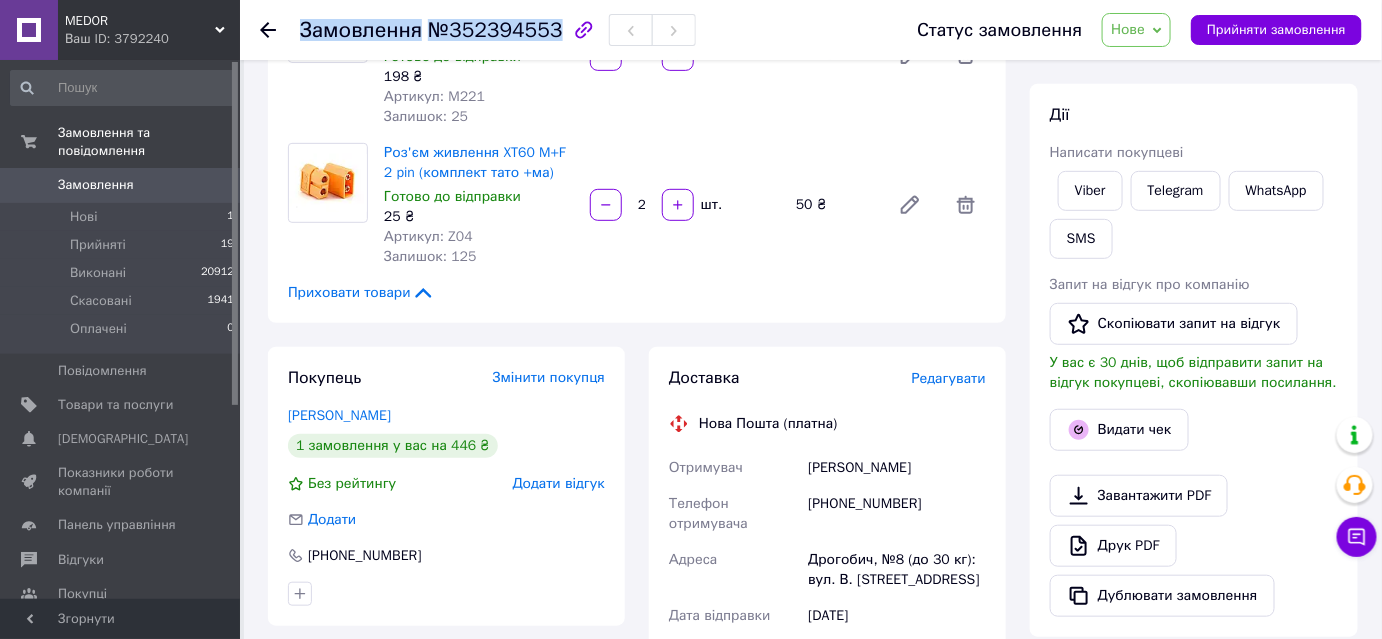 scroll, scrollTop: 90, scrollLeft: 0, axis: vertical 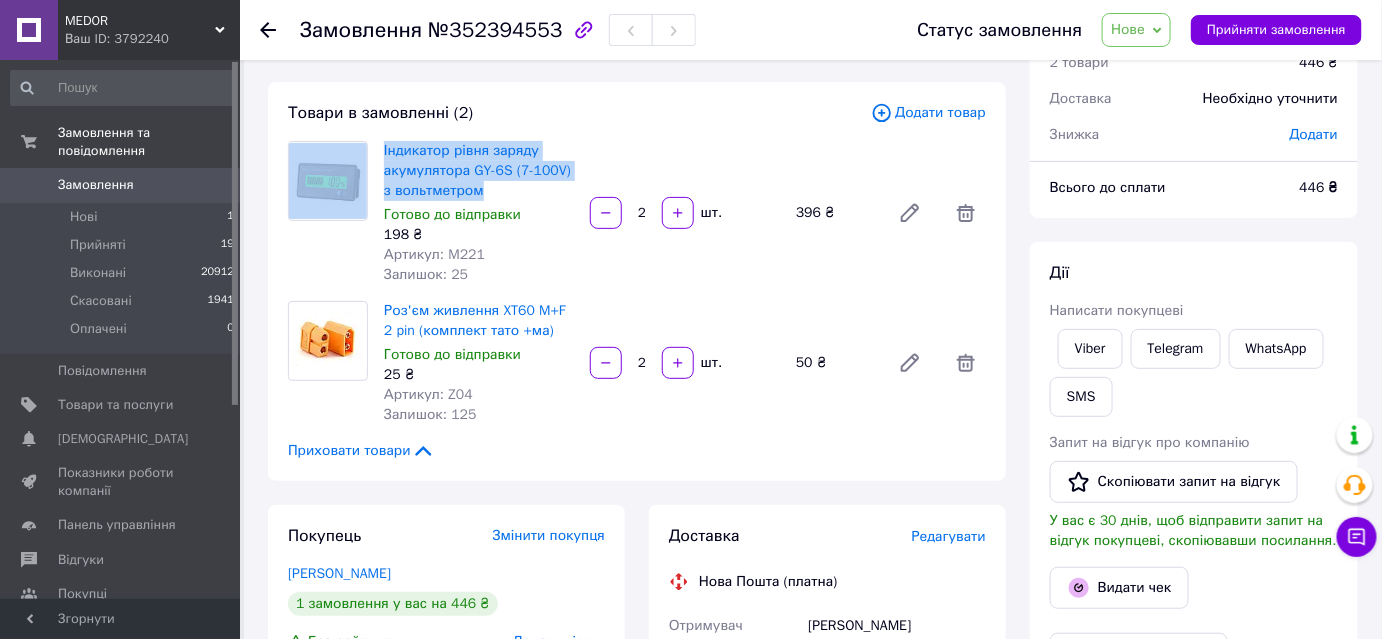 drag, startPoint x: 482, startPoint y: 198, endPoint x: 373, endPoint y: 145, distance: 121.20231 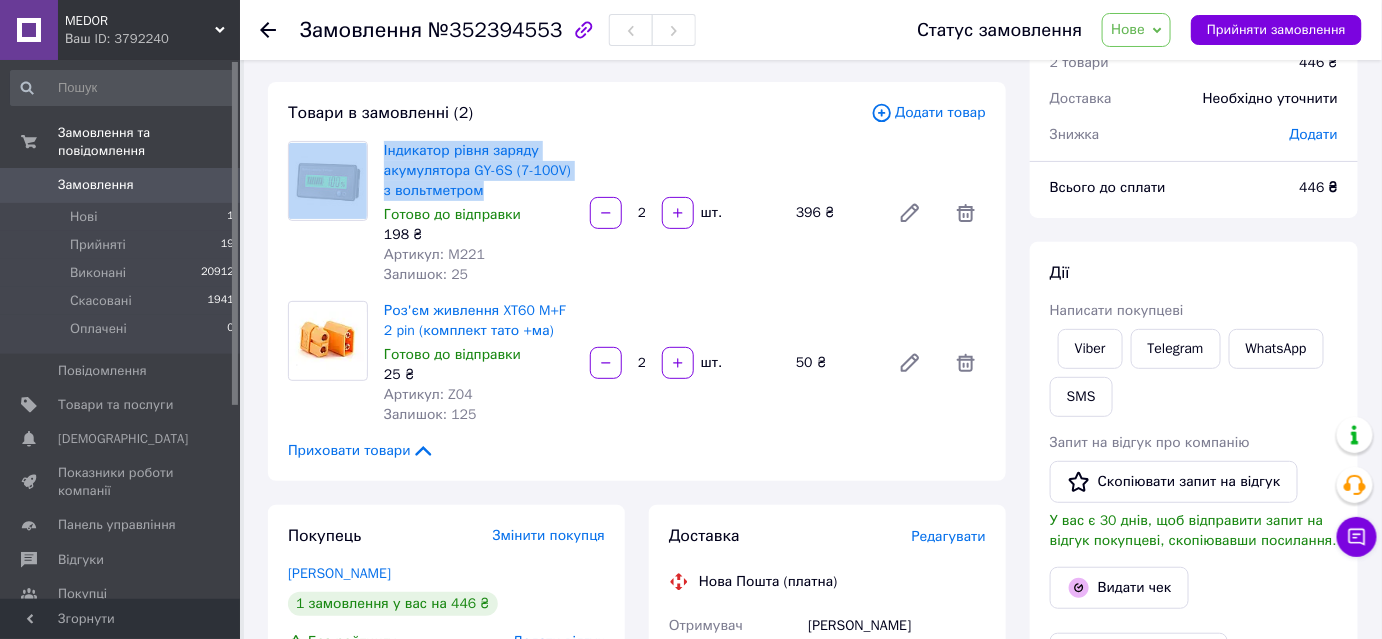 click at bounding box center [328, 213] 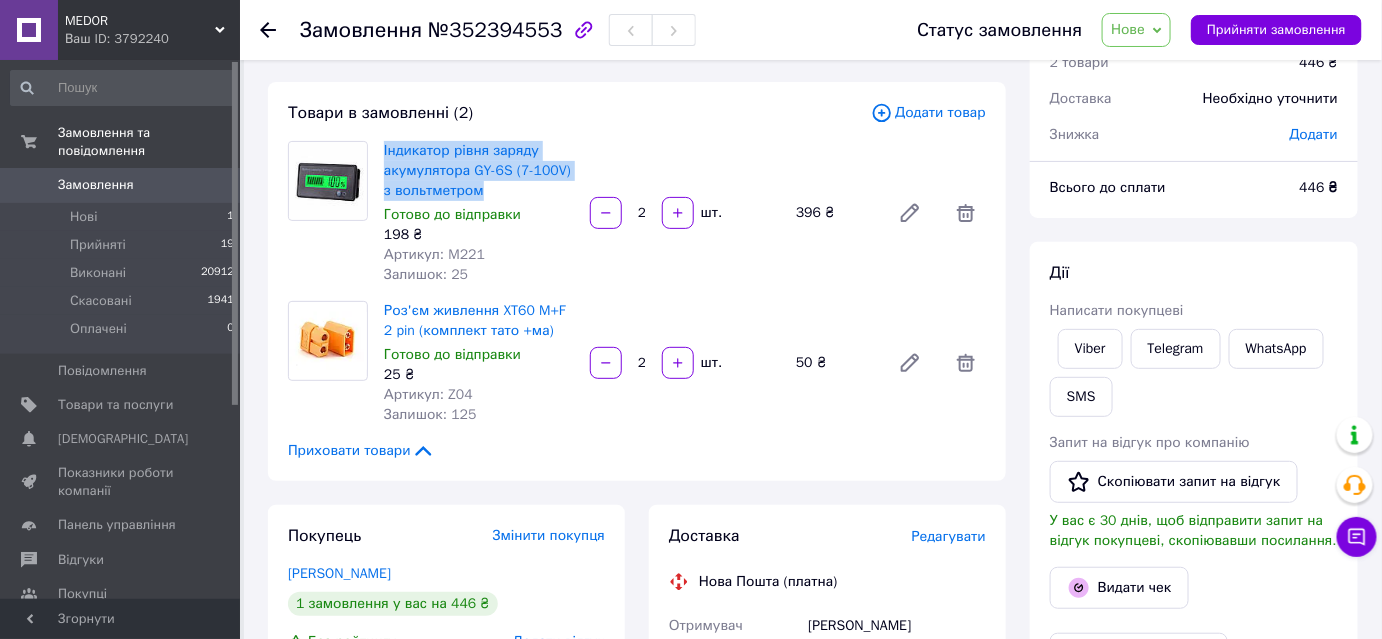 drag, startPoint x: 482, startPoint y: 187, endPoint x: 378, endPoint y: 141, distance: 113.71895 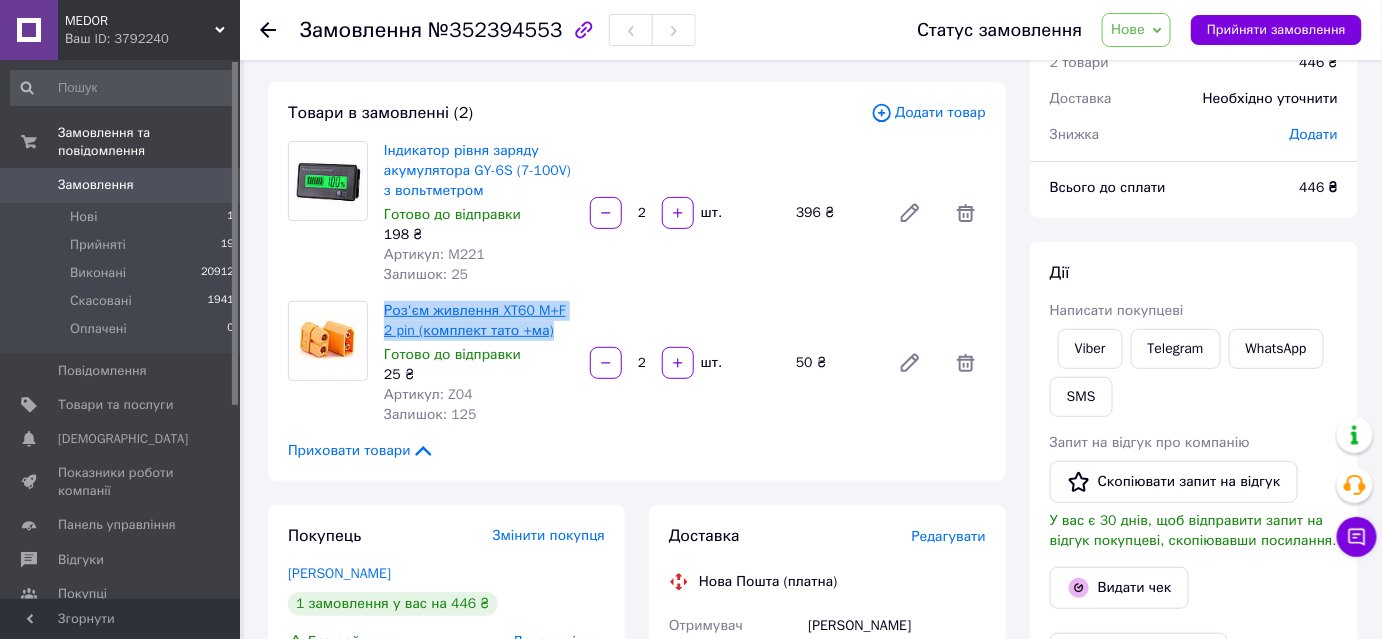 drag, startPoint x: 542, startPoint y: 328, endPoint x: 386, endPoint y: 299, distance: 158.67262 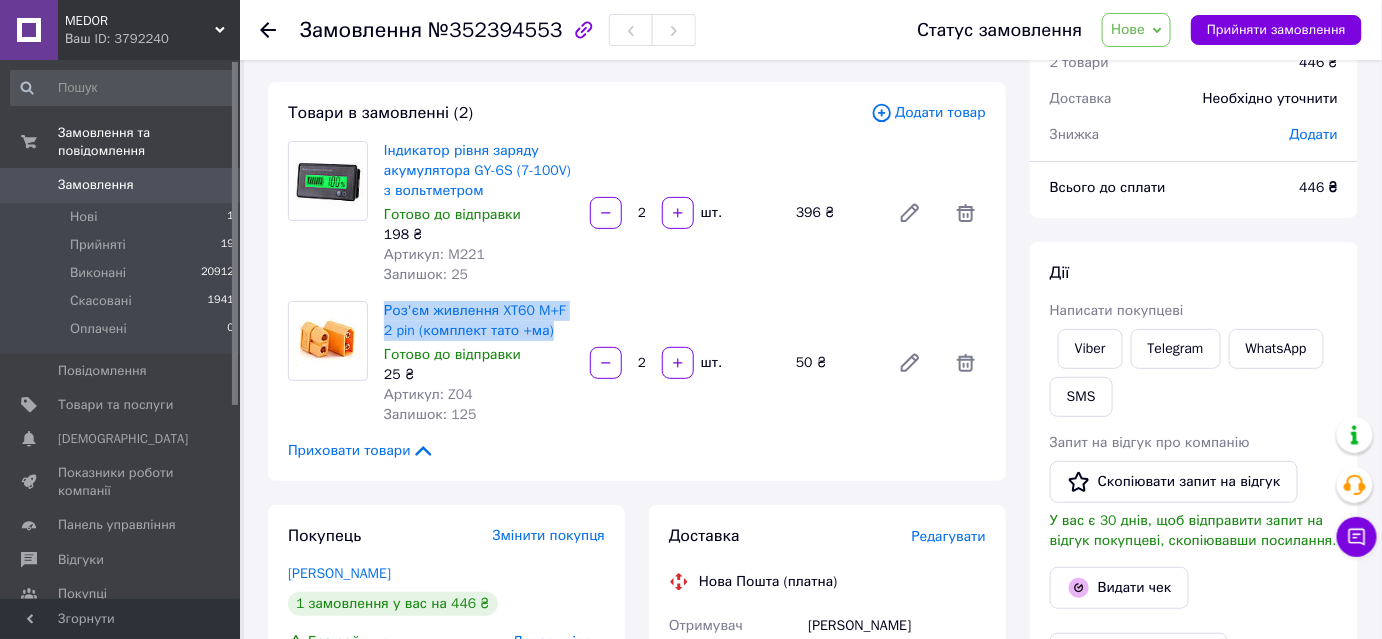 copy on "Роз'єм живлення XT60 M+F 2 pin (комплект тато +ма)" 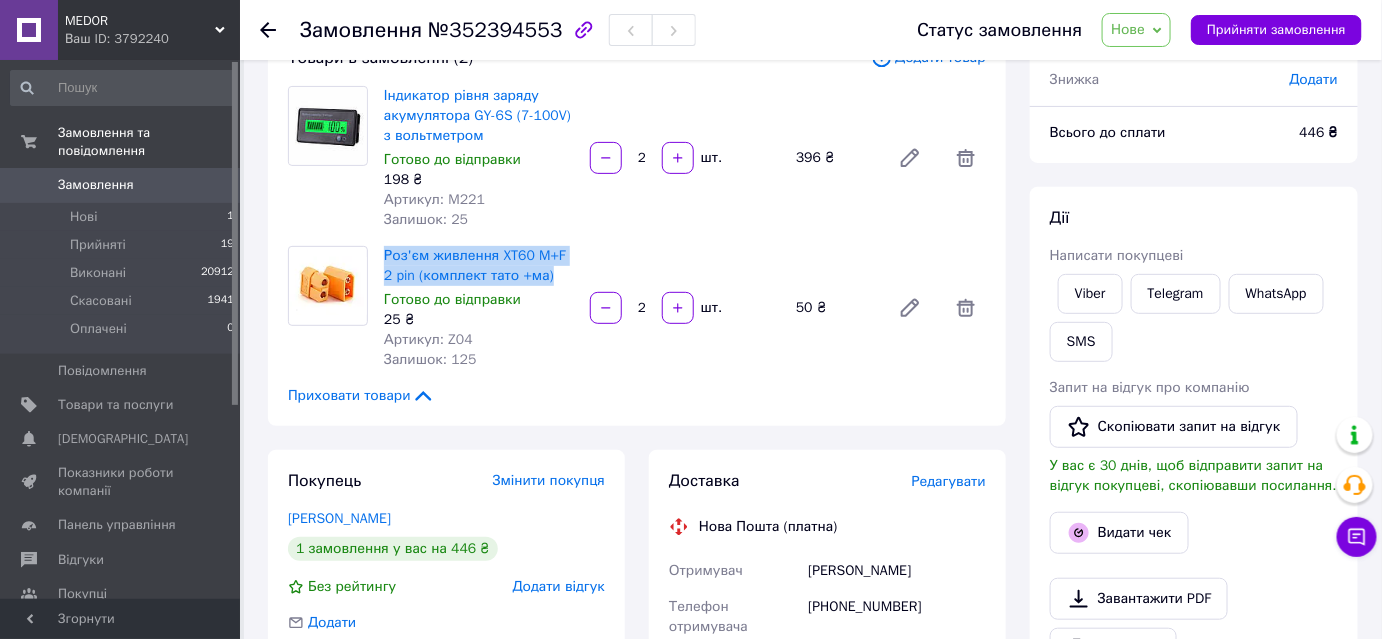scroll, scrollTop: 0, scrollLeft: 0, axis: both 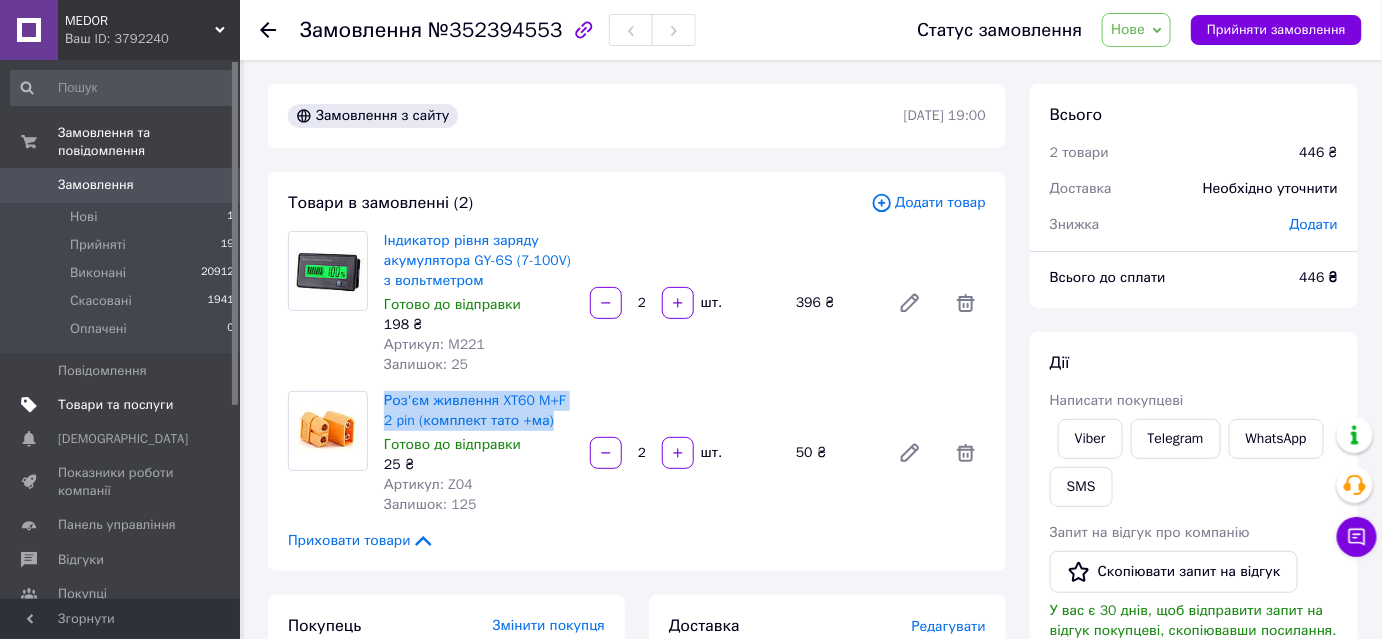 click on "Товари та послуги" at bounding box center (115, 405) 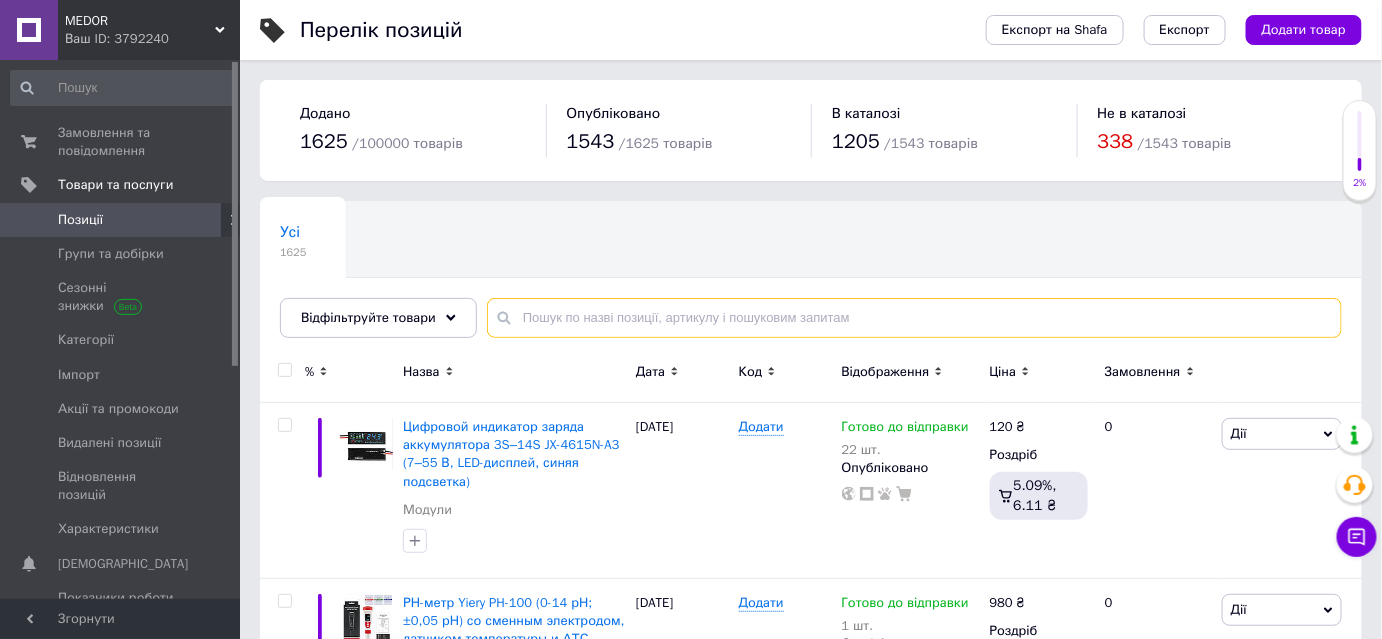 click at bounding box center [914, 318] 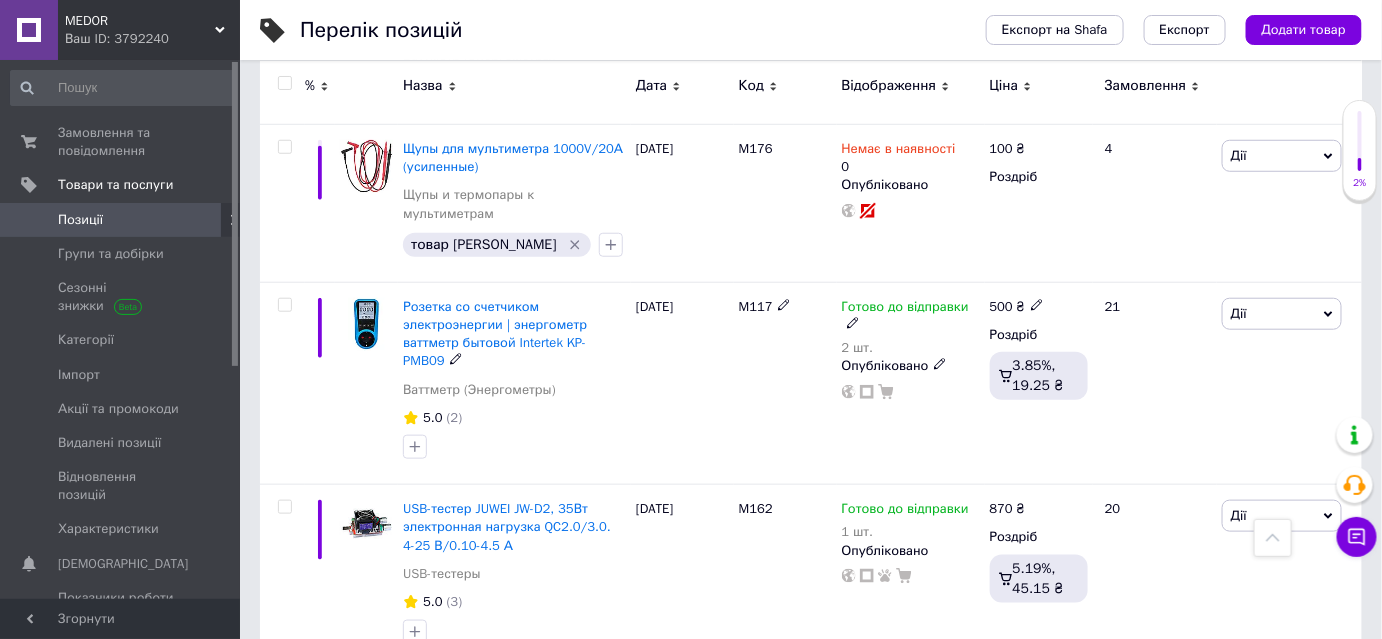 scroll, scrollTop: 0, scrollLeft: 0, axis: both 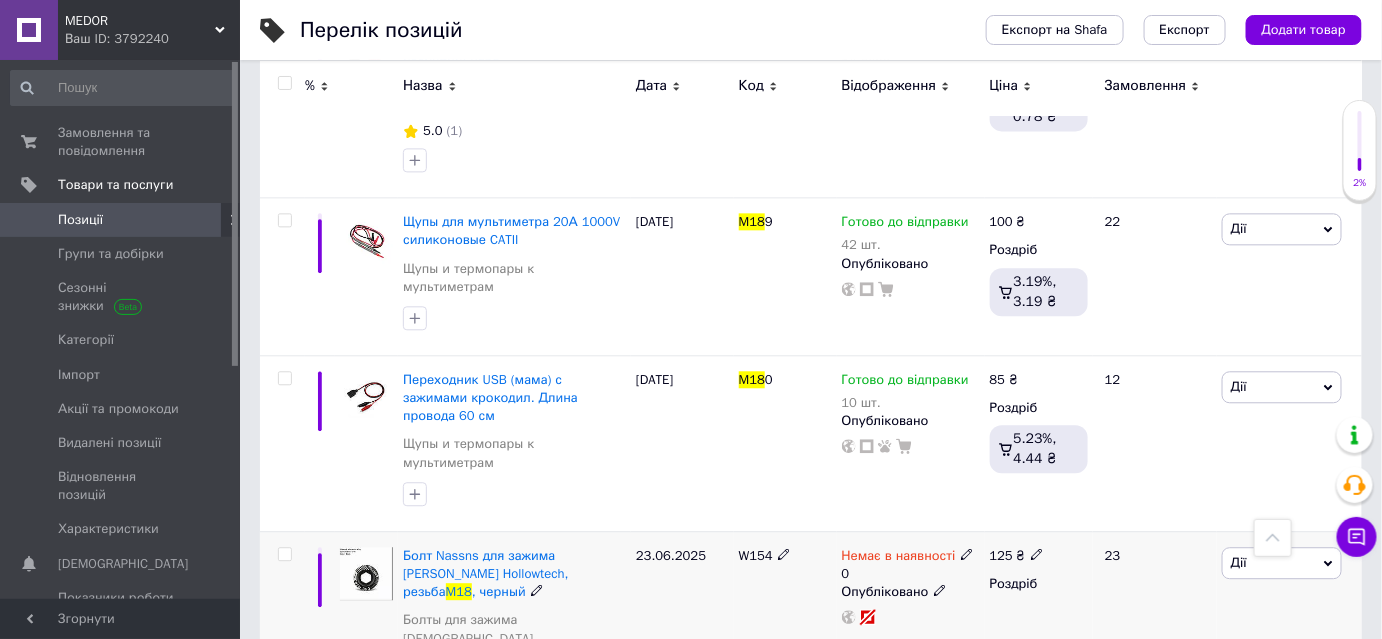 type on "M18" 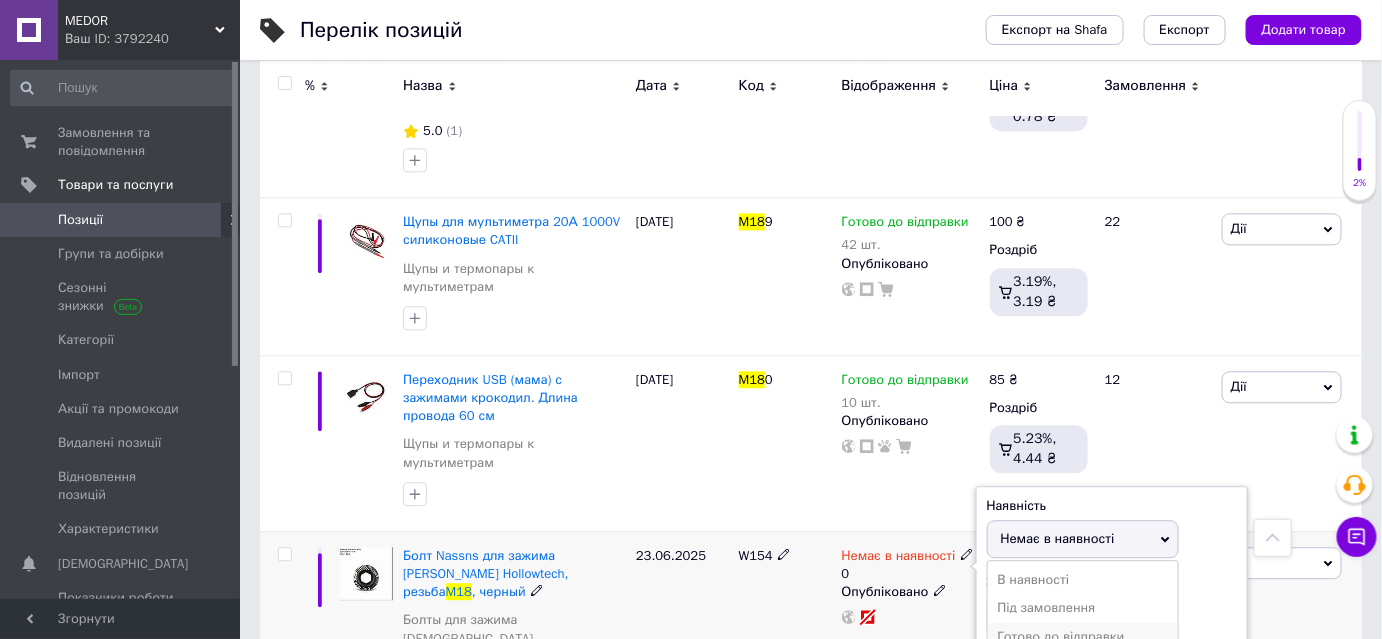 click on "Готово до відправки" at bounding box center [1083, 637] 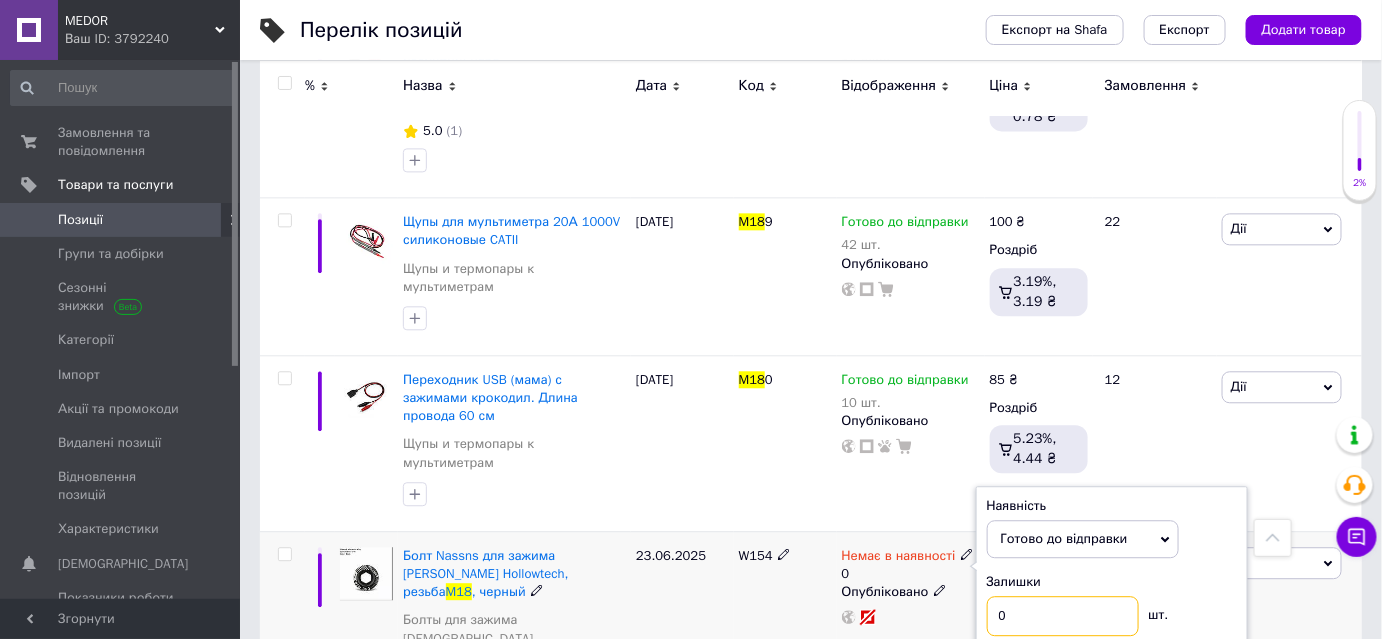 click on "0" at bounding box center (1063, 616) 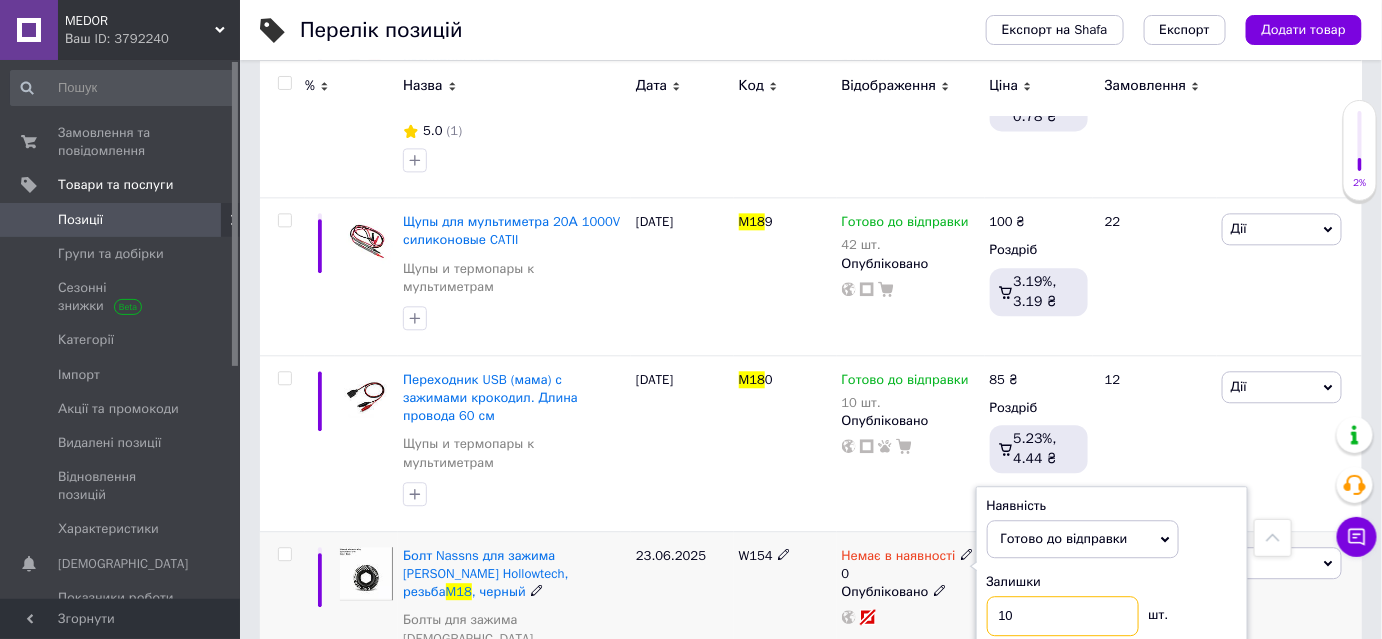 type on "10" 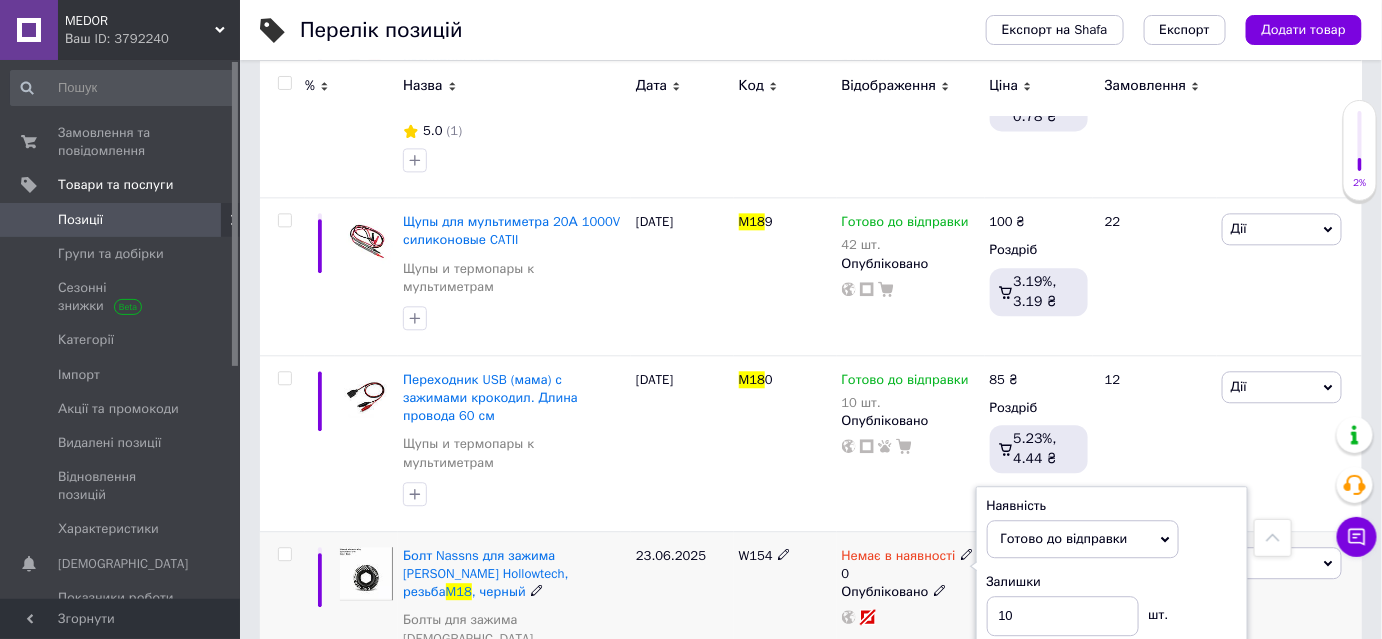 click on "Немає в наявності 0 Наявність [PERSON_NAME] до відправки В наявності Немає в наявності Під замовлення Залишки 10 шт. Опубліковано" at bounding box center (911, 632) 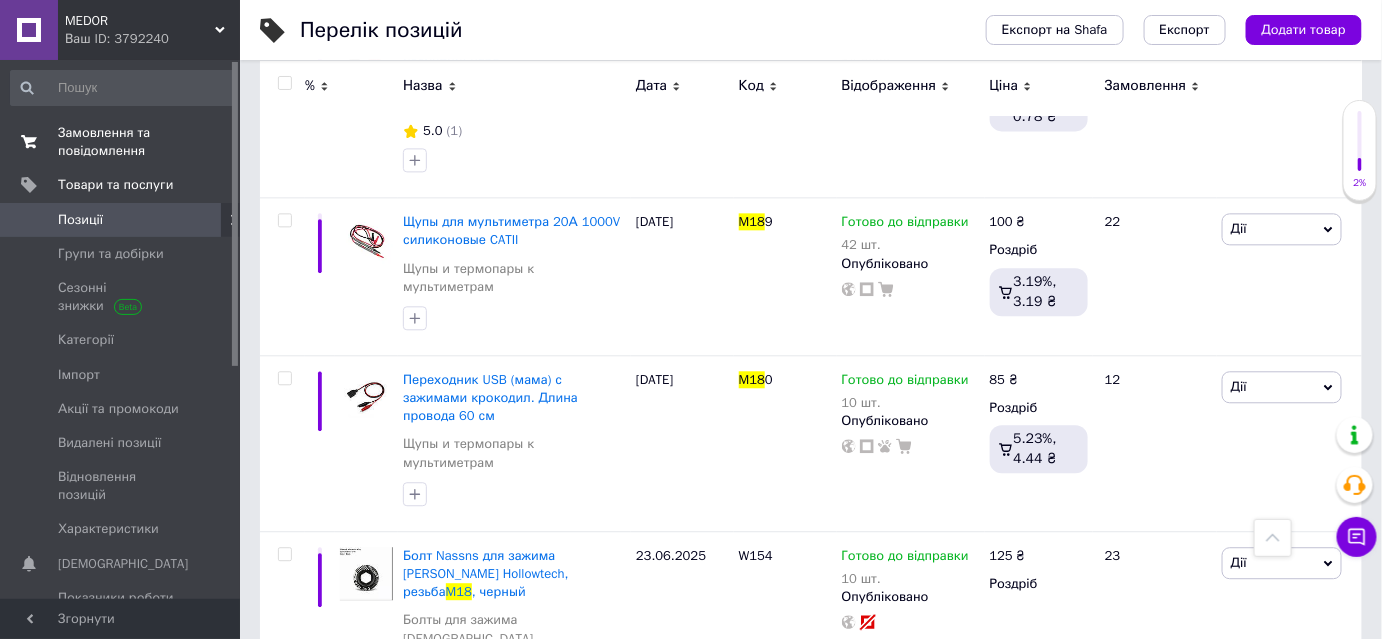 click on "Замовлення та повідомлення" at bounding box center (121, 142) 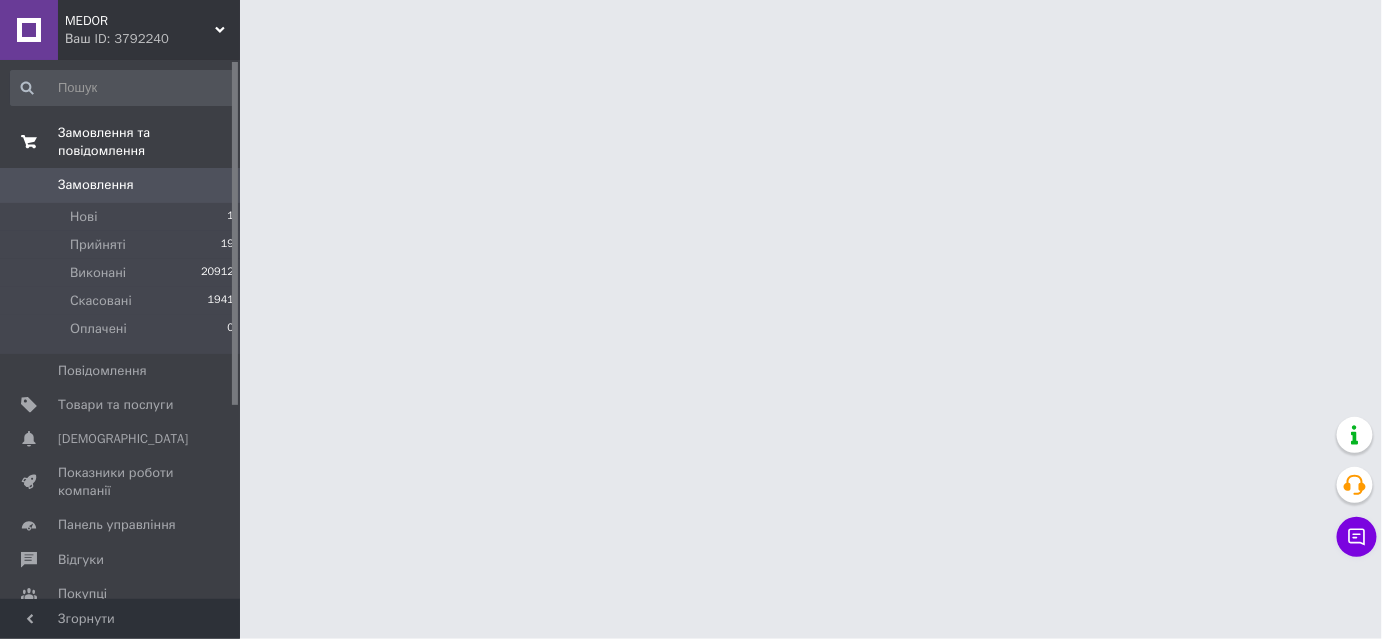 scroll, scrollTop: 0, scrollLeft: 0, axis: both 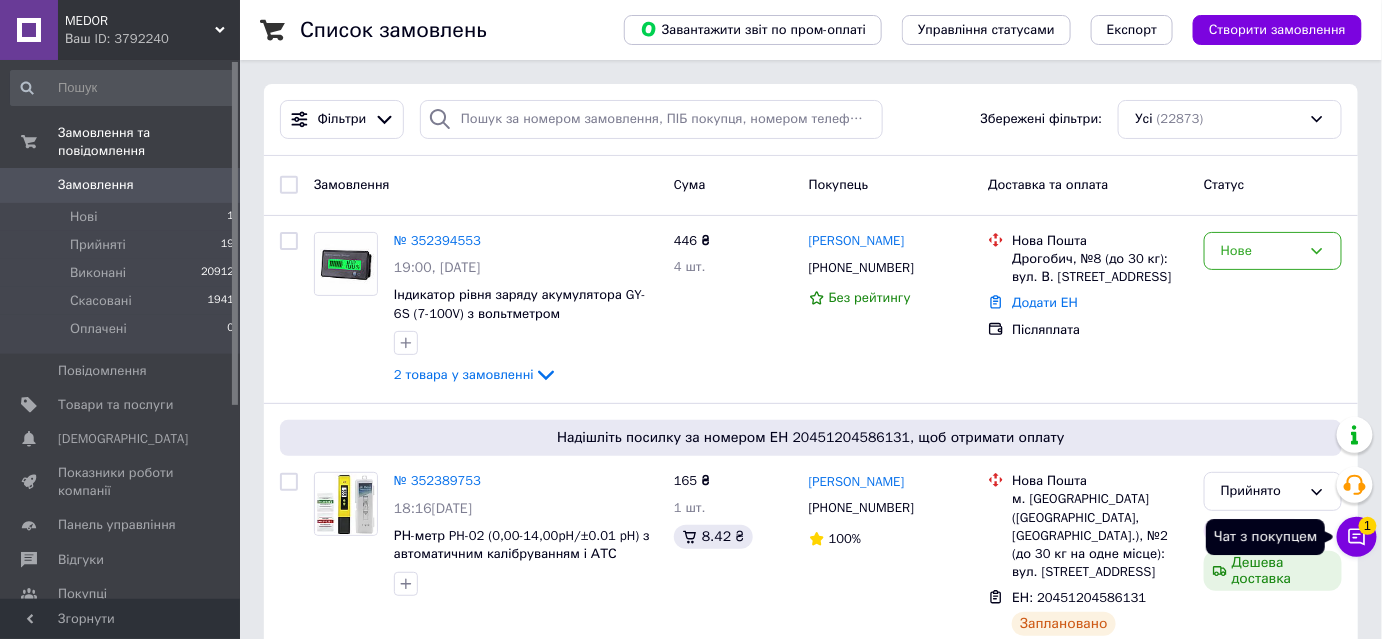 click 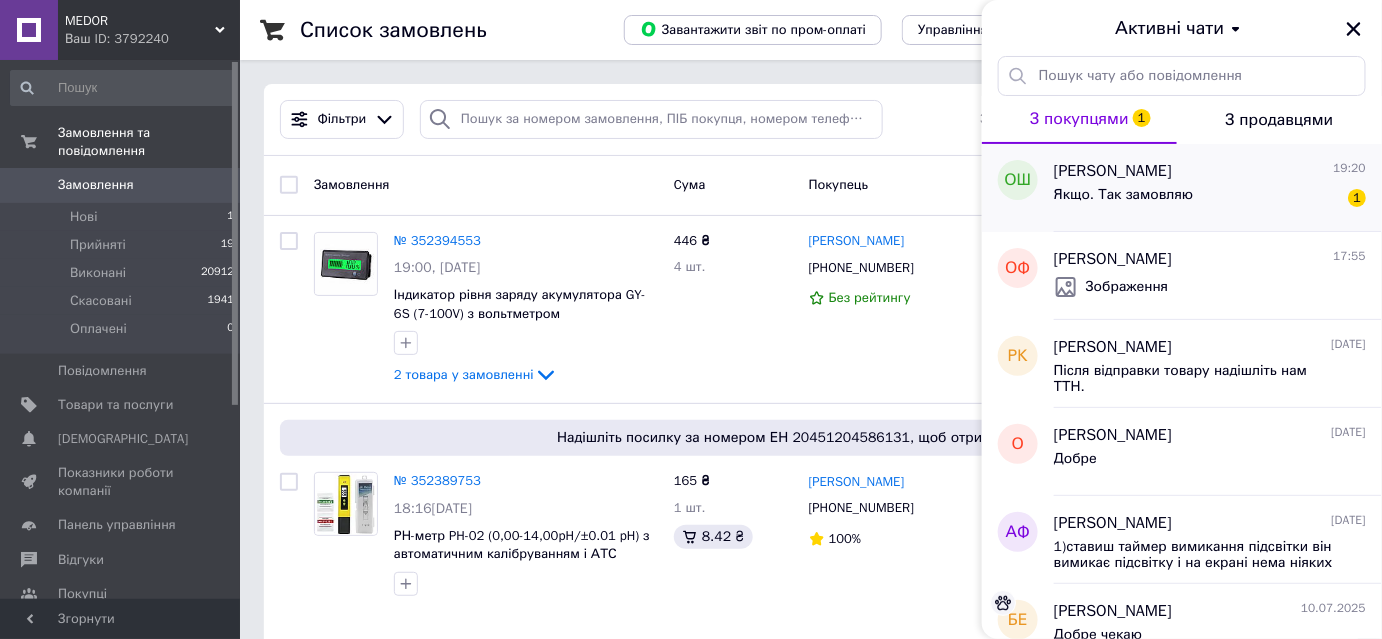 click on "Якщо. Так замовляю 1" at bounding box center [1210, 199] 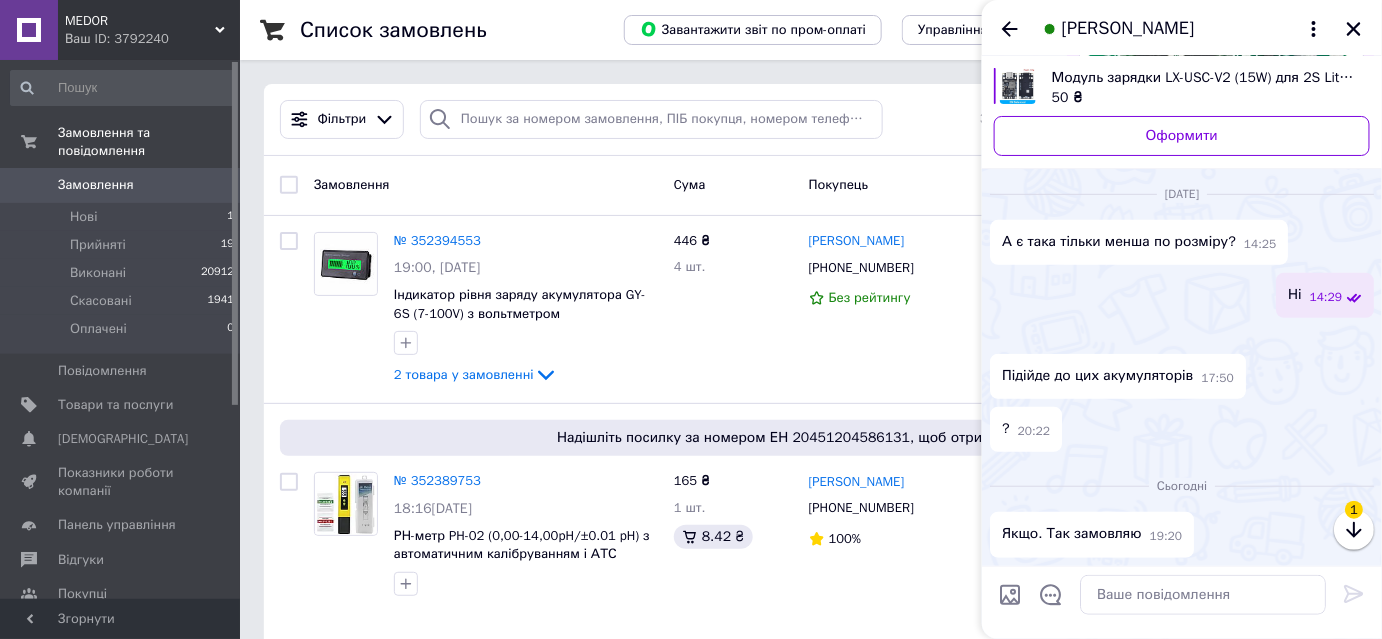 scroll, scrollTop: 4595, scrollLeft: 0, axis: vertical 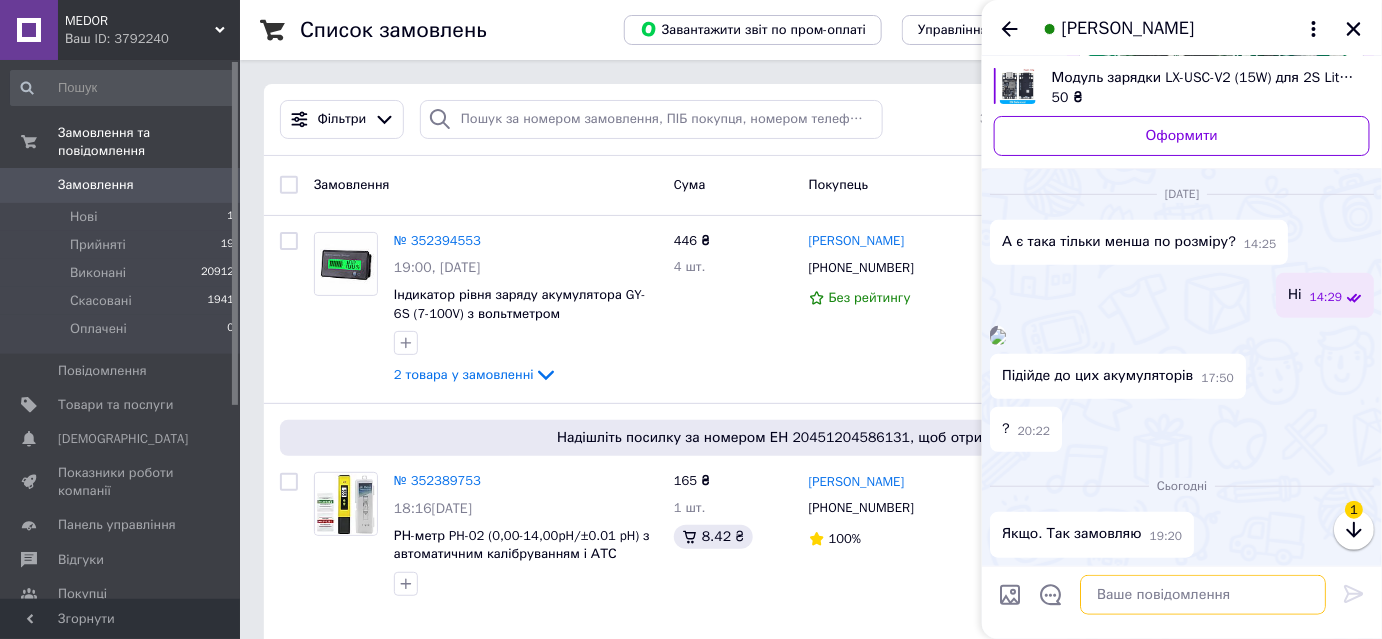 click at bounding box center [1203, 595] 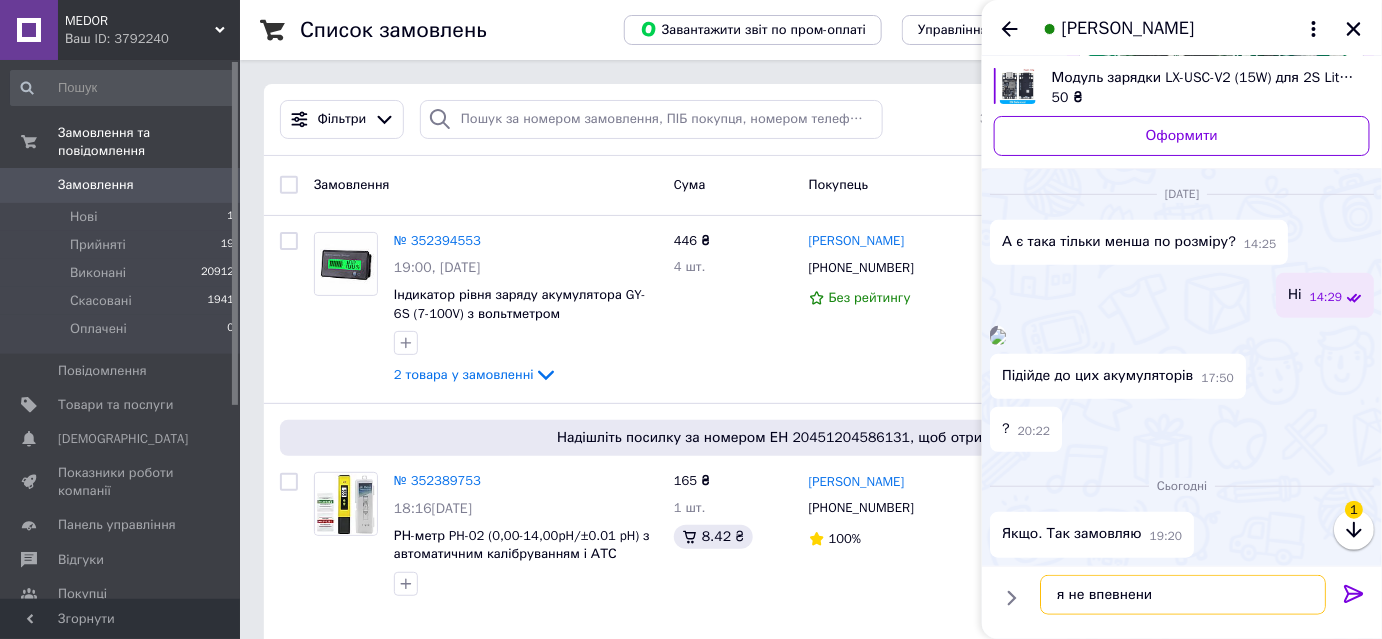 type on "я не впевнений" 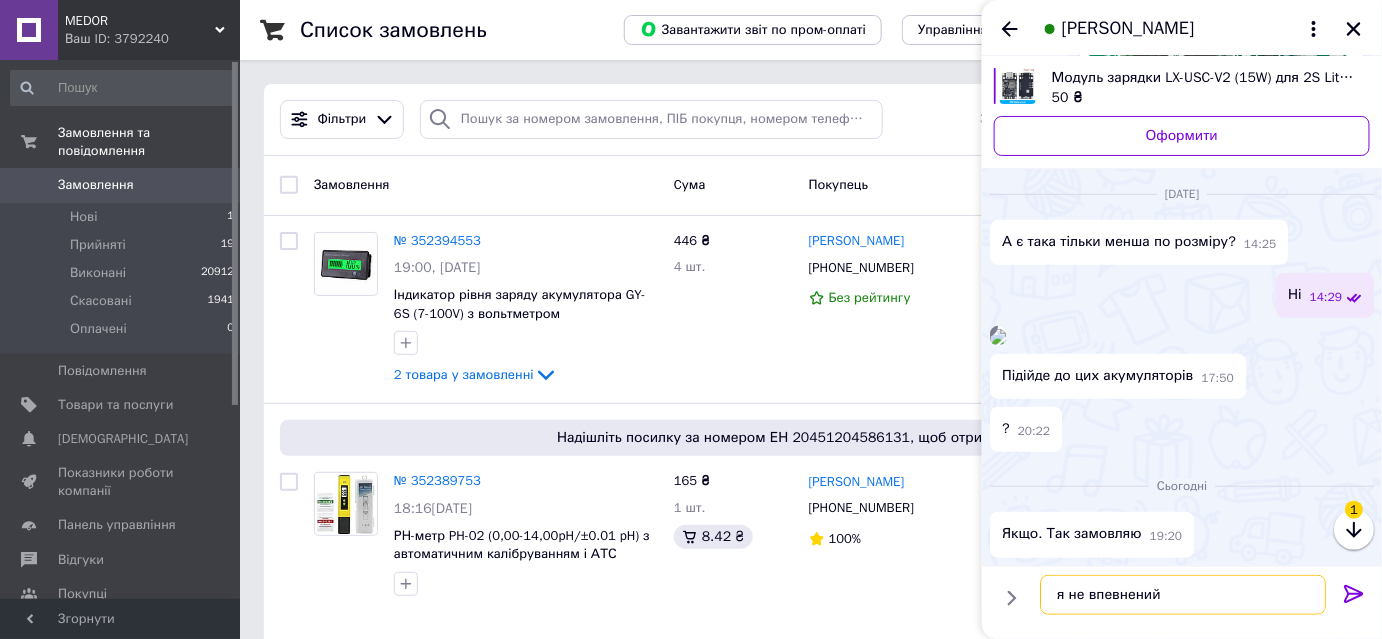 type 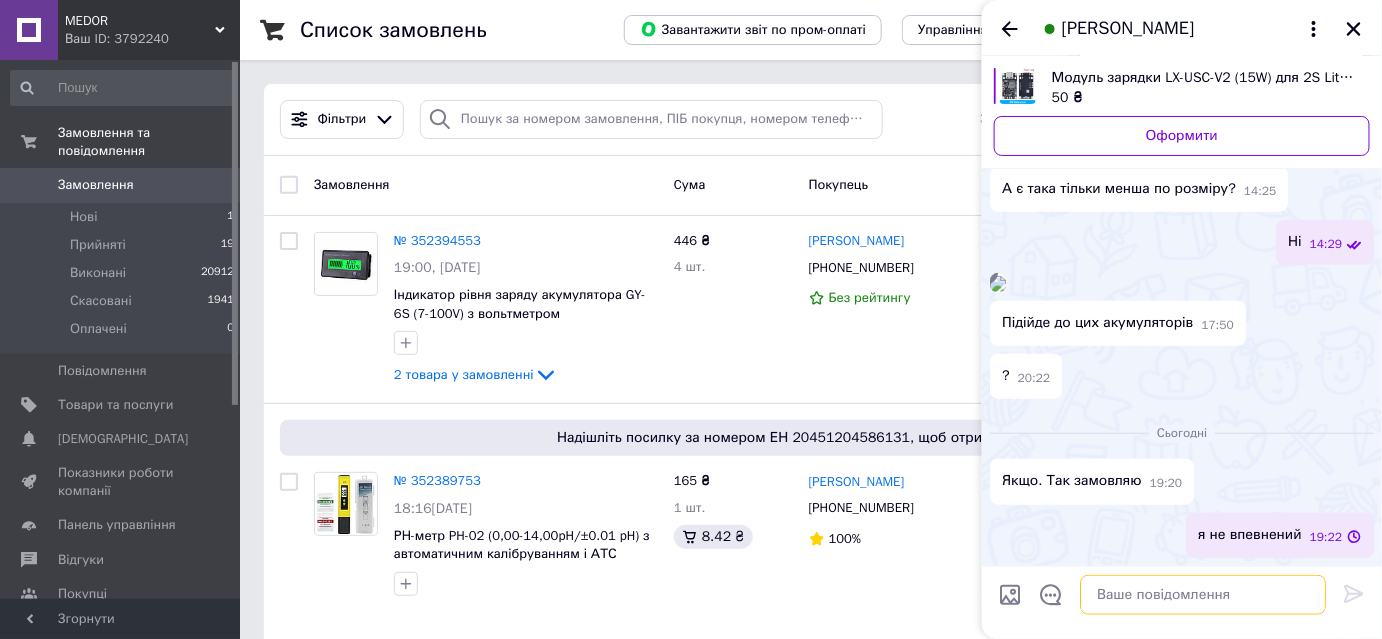 scroll, scrollTop: 4648, scrollLeft: 0, axis: vertical 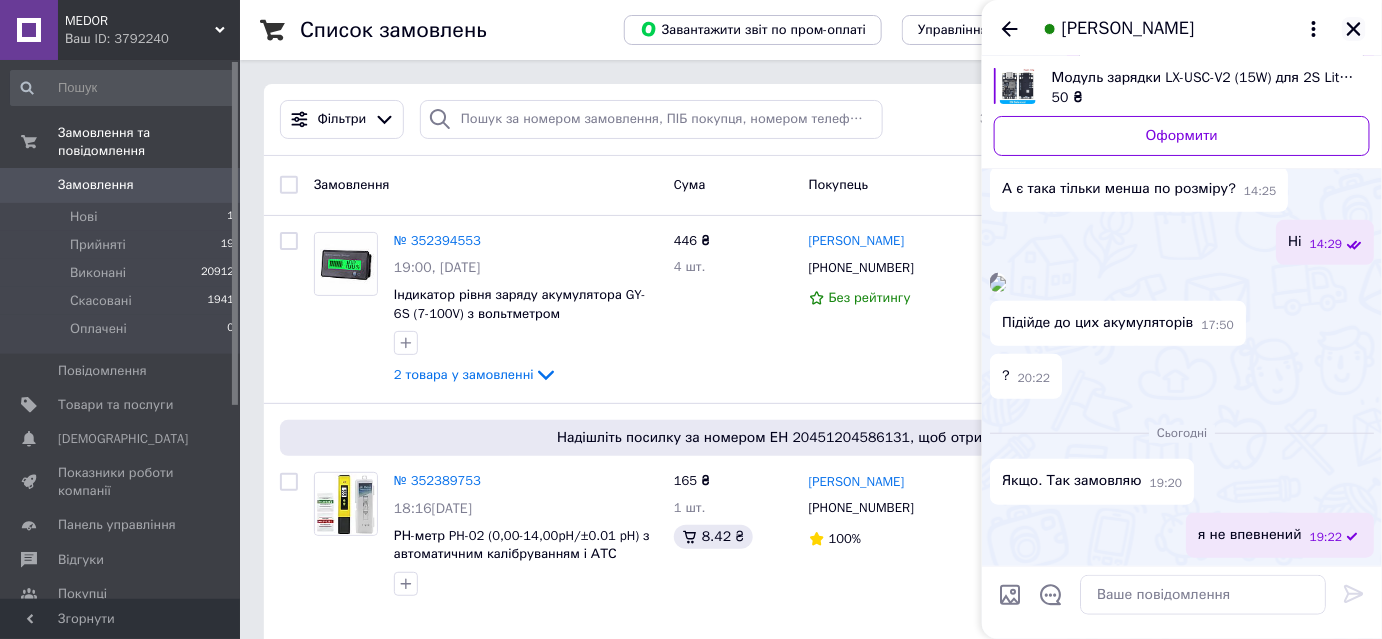 click 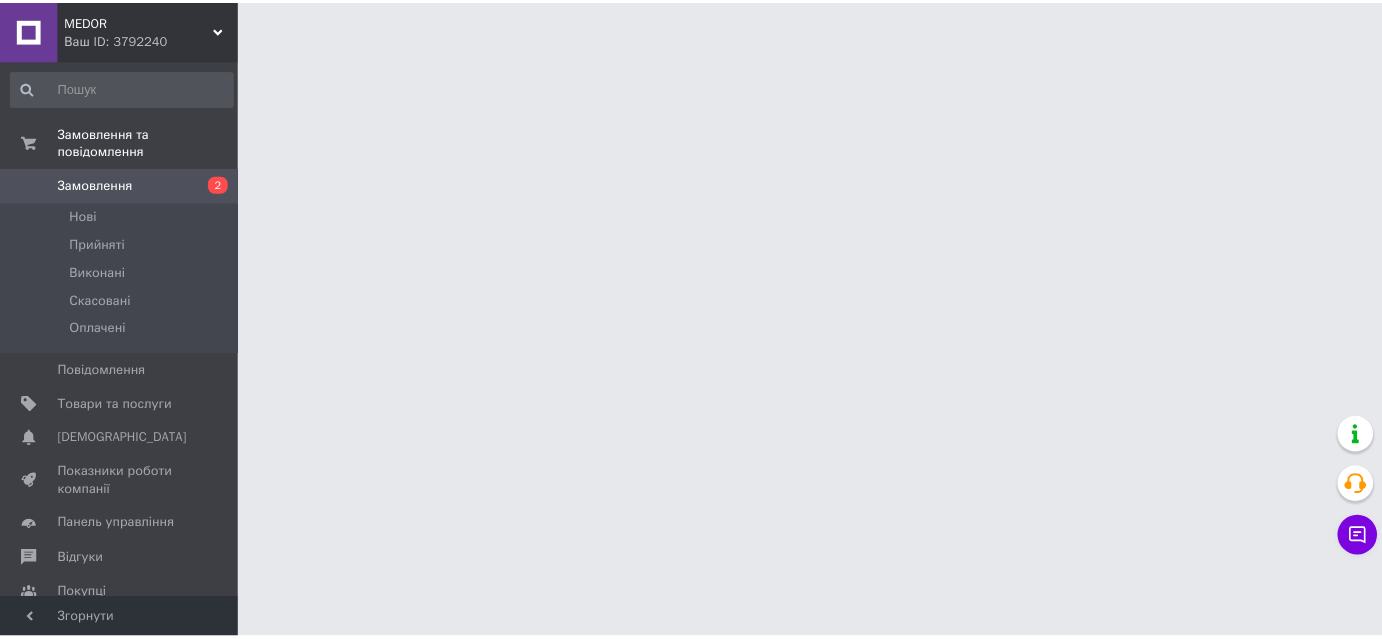 scroll, scrollTop: 0, scrollLeft: 0, axis: both 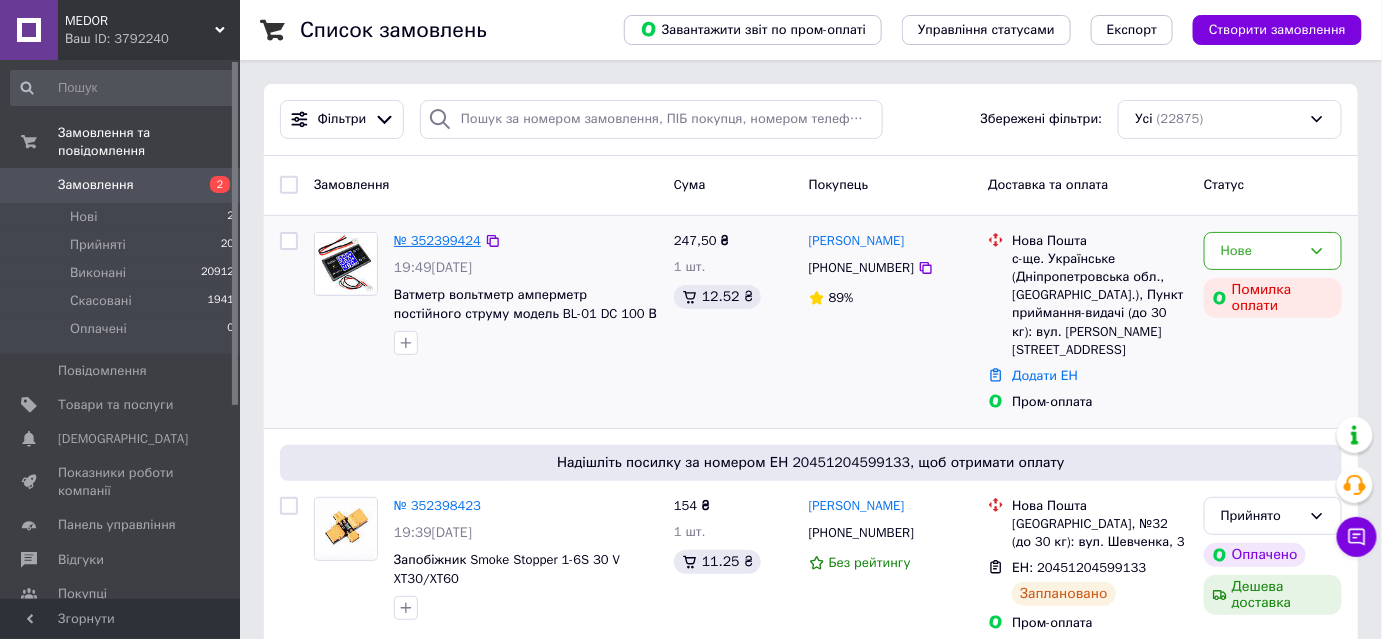 click on "№ 352399424" at bounding box center (437, 240) 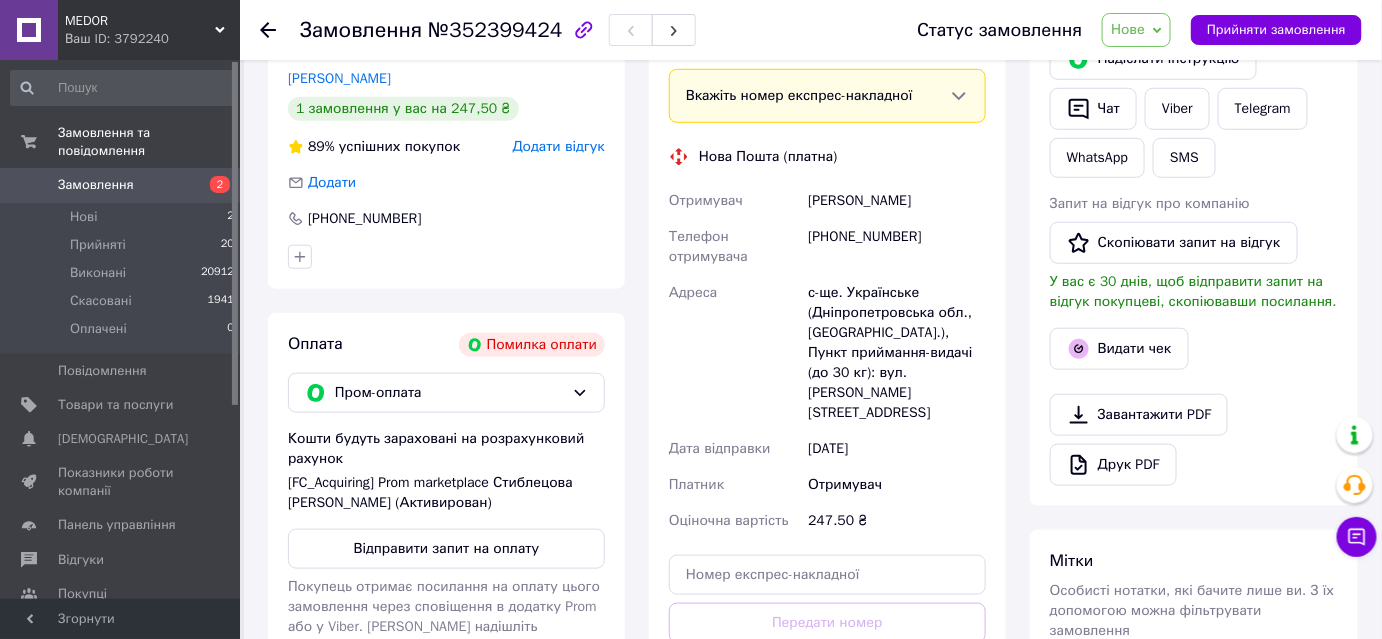 scroll, scrollTop: 636, scrollLeft: 0, axis: vertical 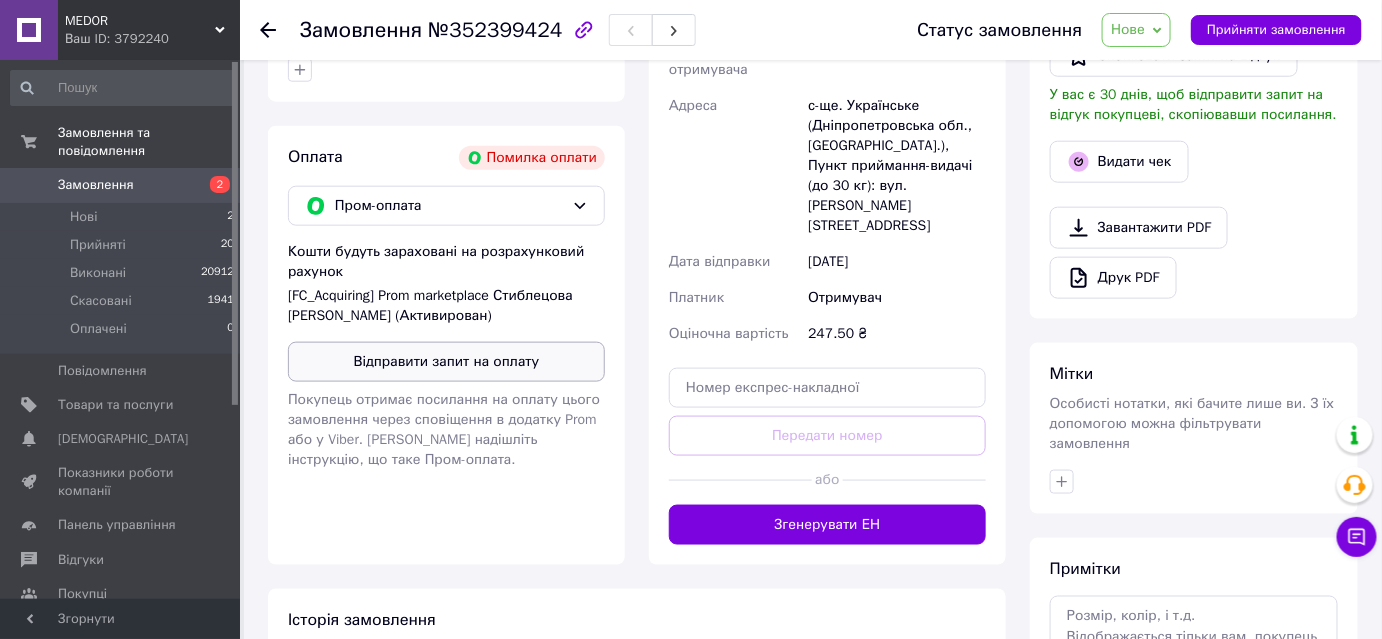 click on "Відправити запит на оплату" at bounding box center [446, 362] 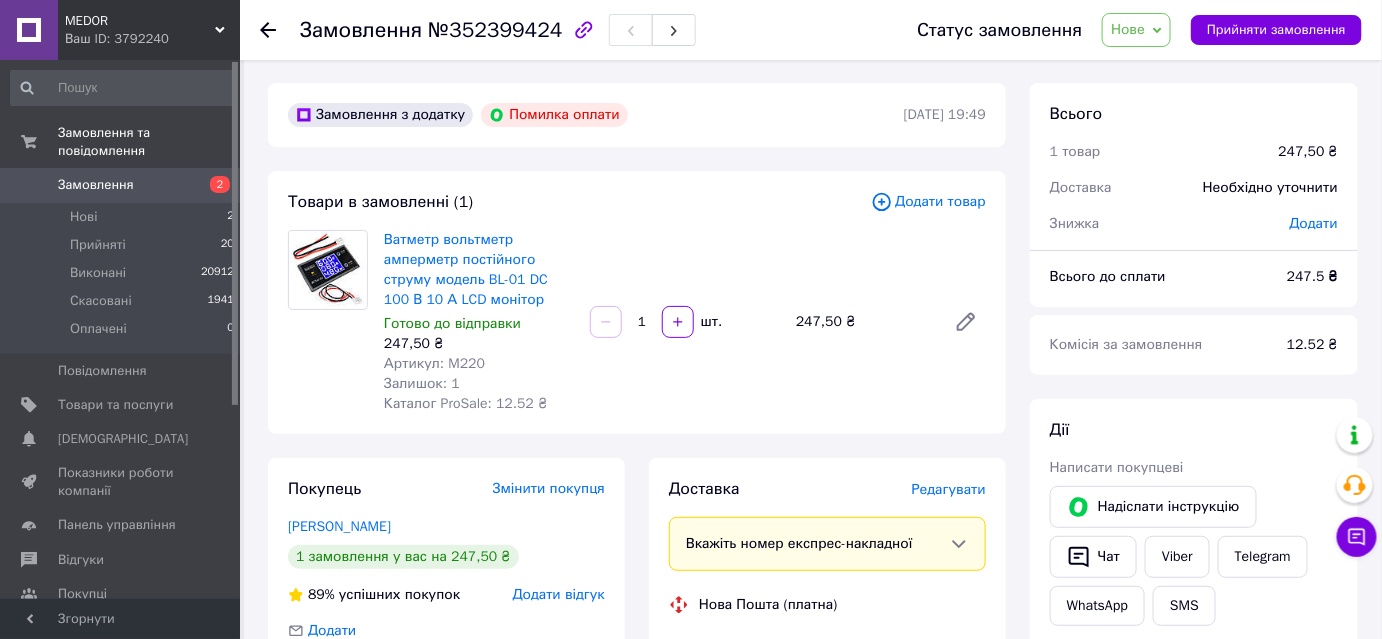 scroll, scrollTop: 0, scrollLeft: 0, axis: both 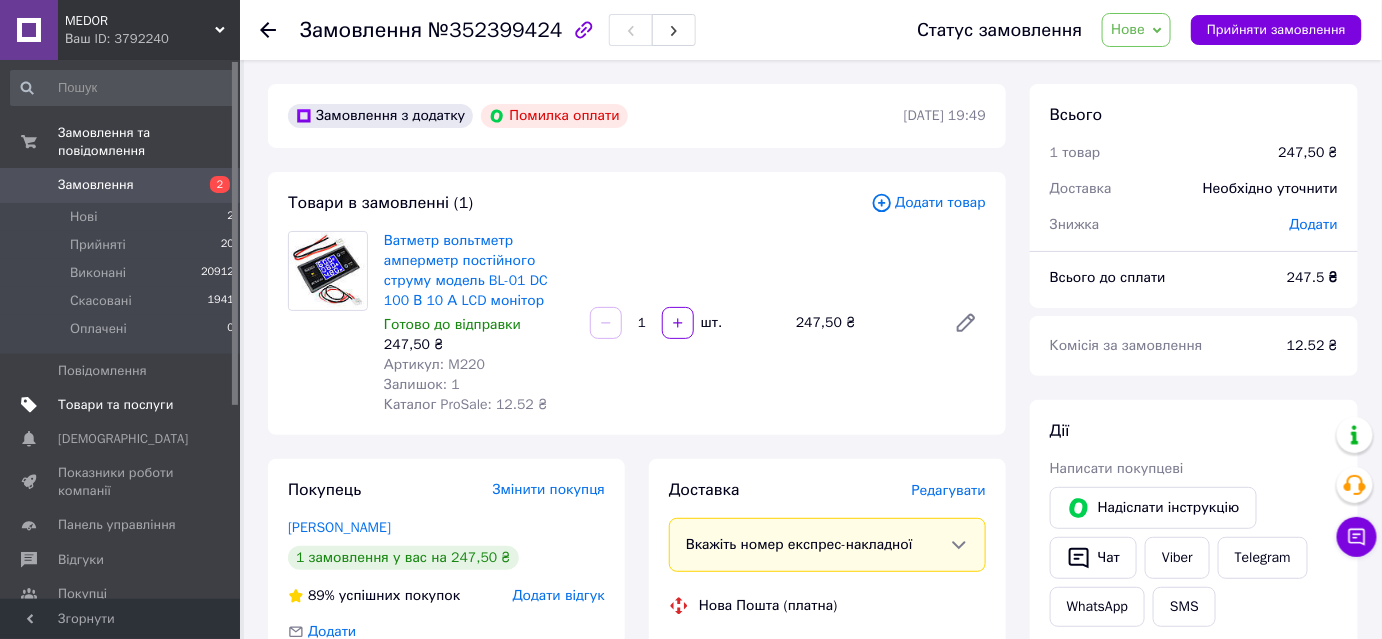 click on "Товари та послуги" at bounding box center (115, 405) 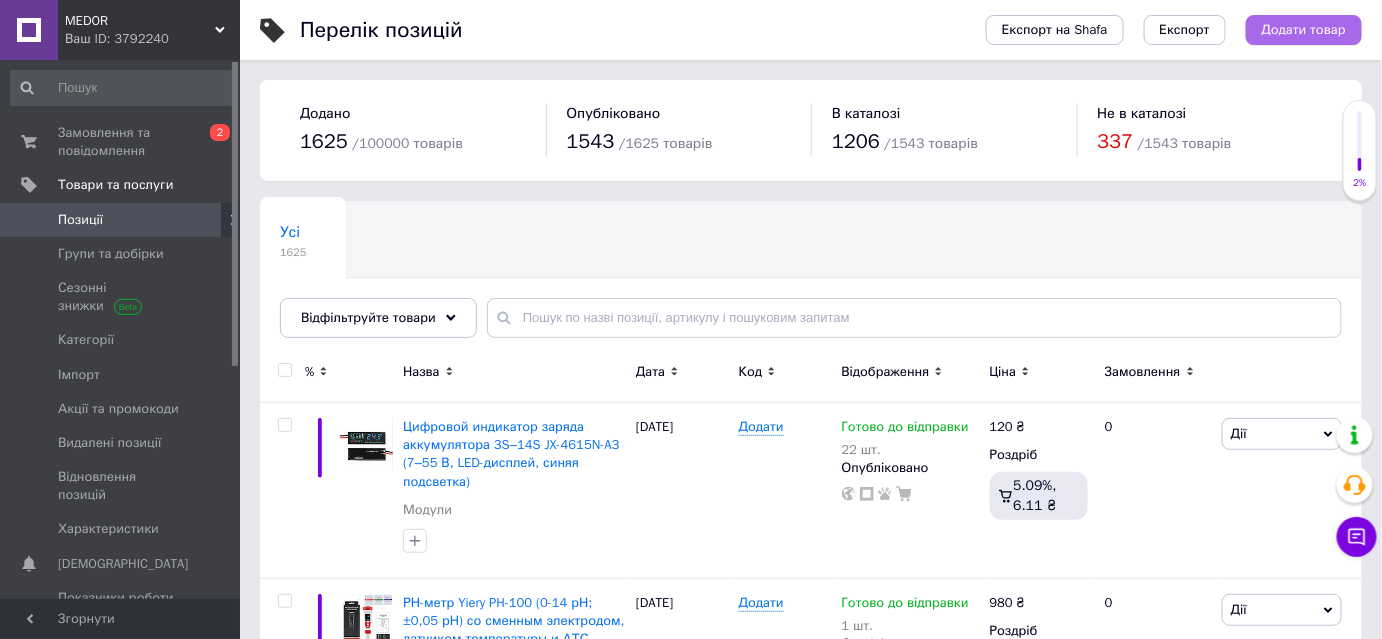 click on "Додати товар" at bounding box center (1304, 30) 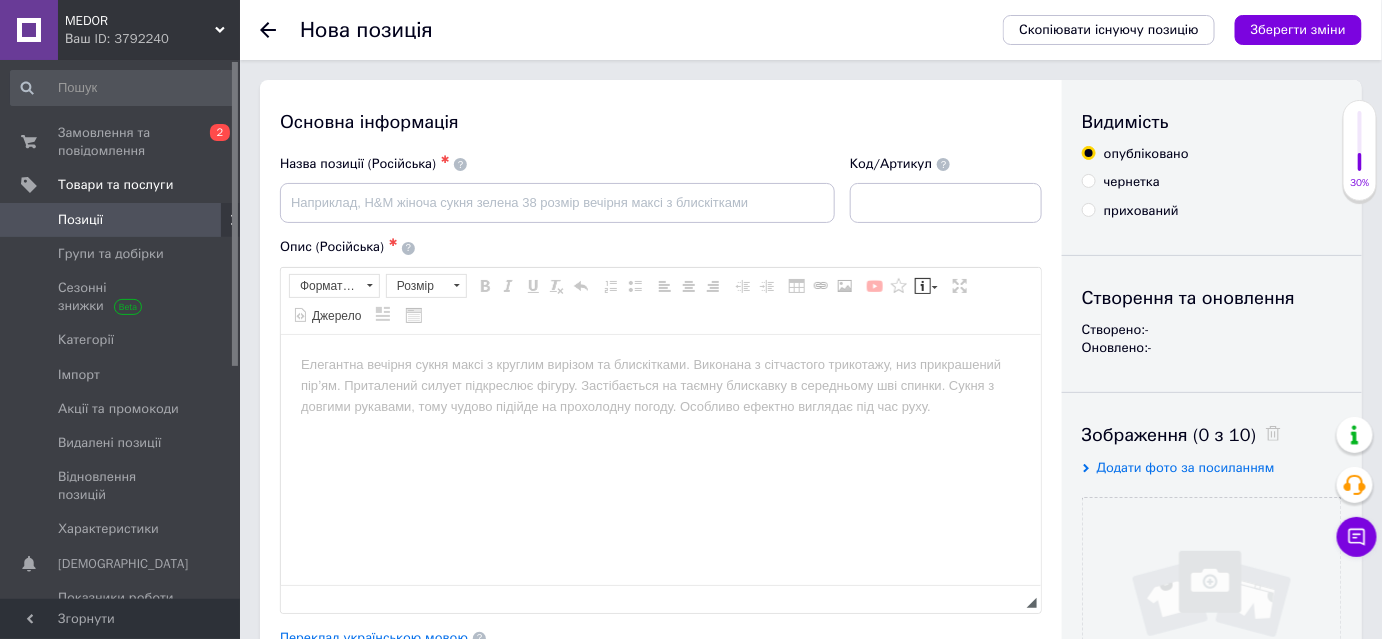 scroll, scrollTop: 0, scrollLeft: 0, axis: both 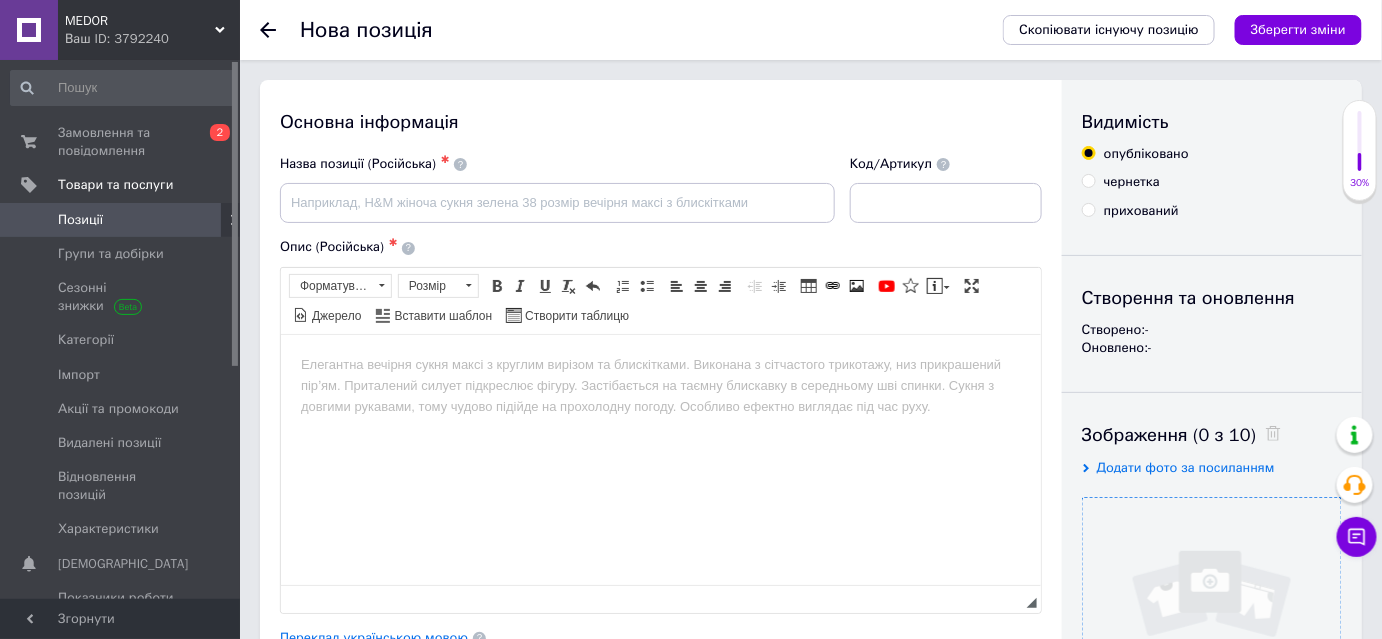 click at bounding box center (1212, 627) 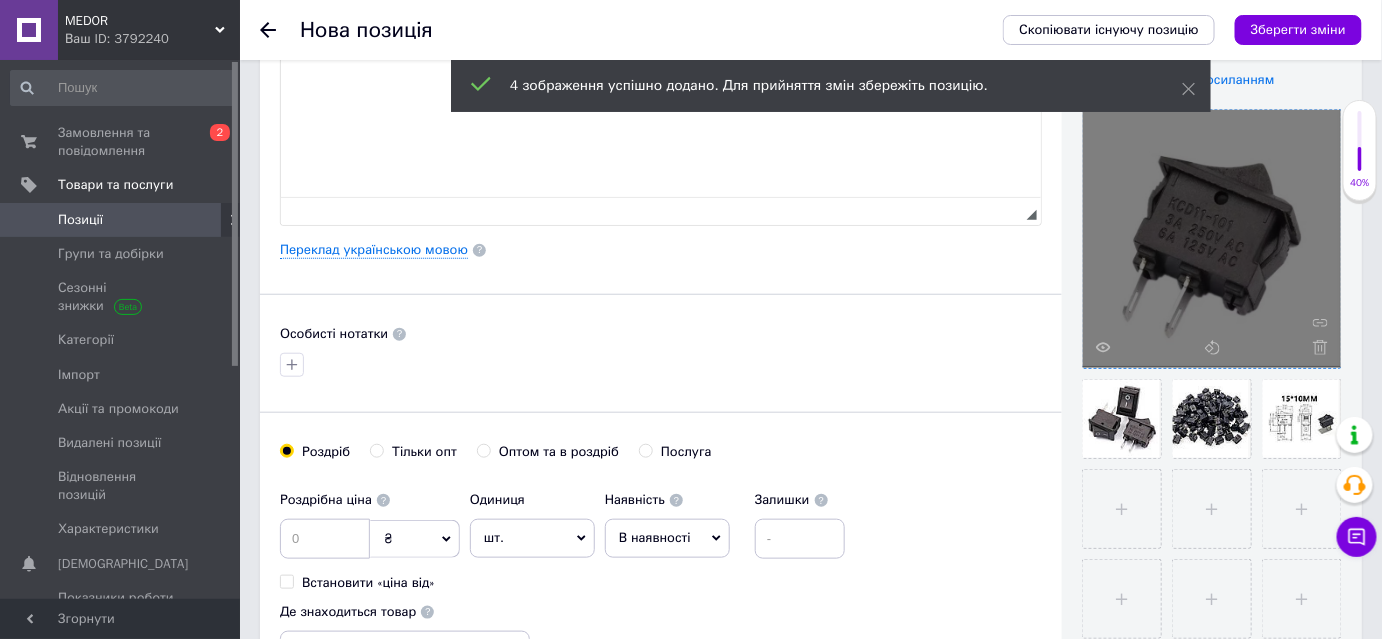 scroll, scrollTop: 636, scrollLeft: 0, axis: vertical 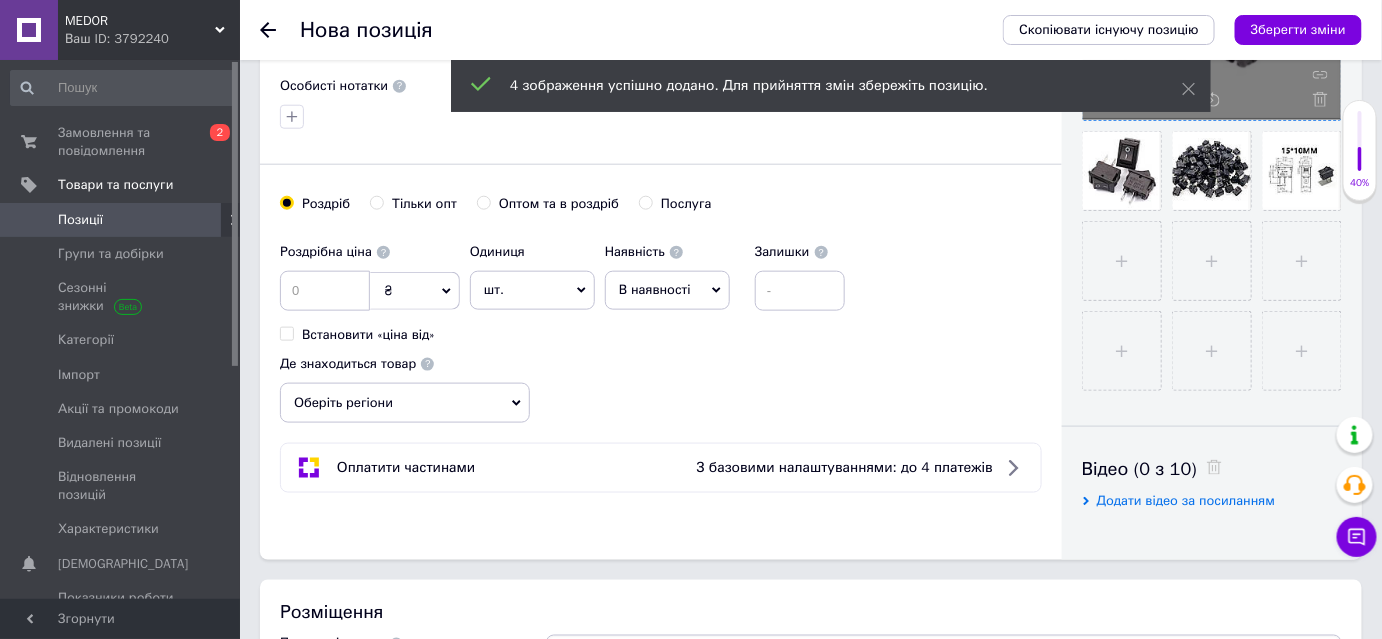 click on "В наявності" at bounding box center (655, 289) 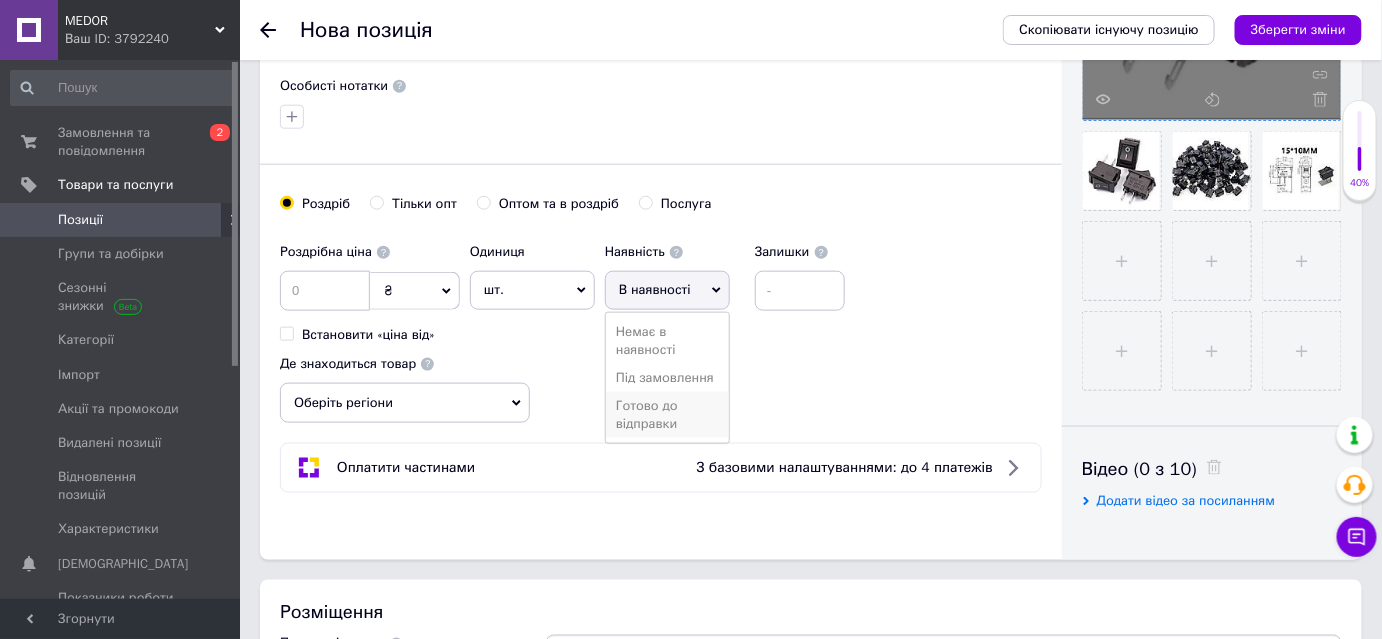 click on "Готово до відправки" at bounding box center [667, 415] 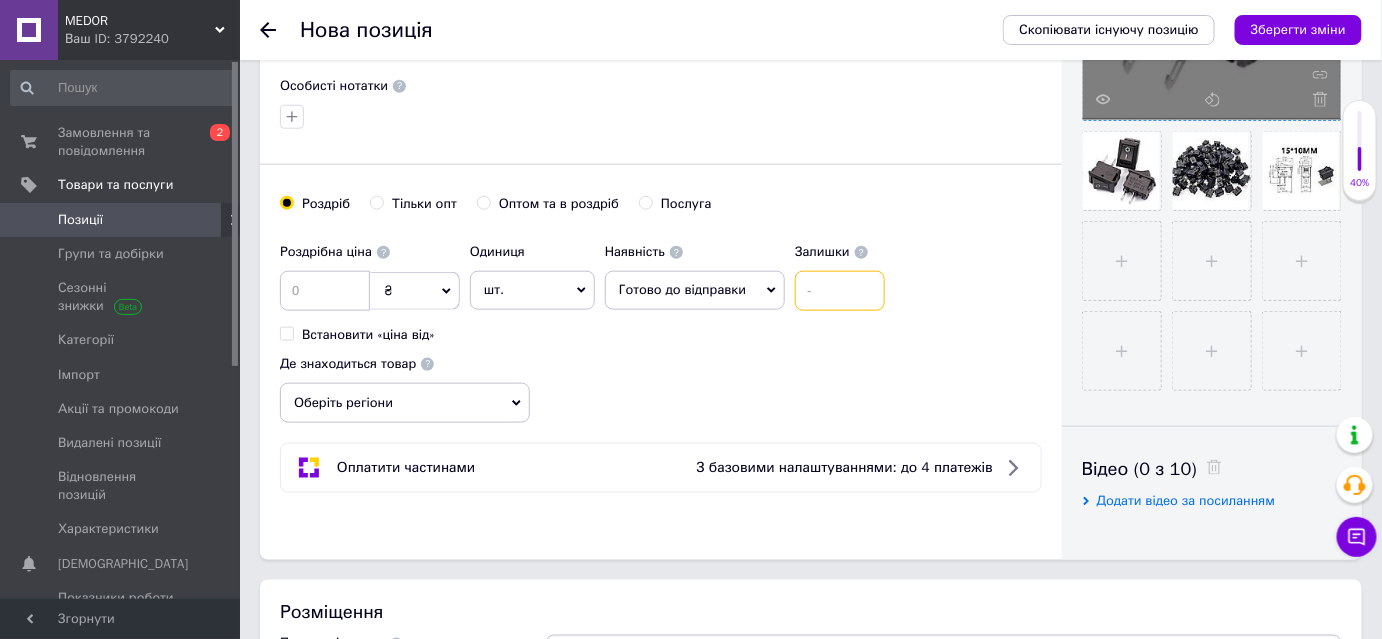 click at bounding box center (840, 291) 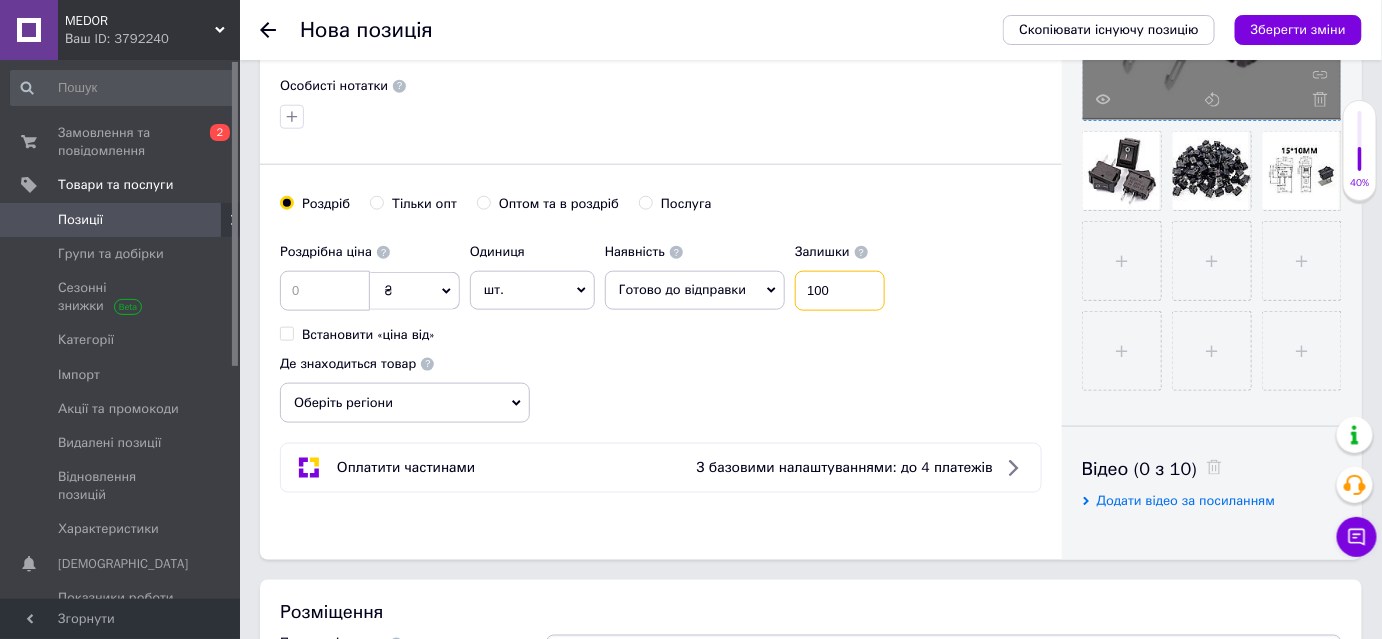 type on "100" 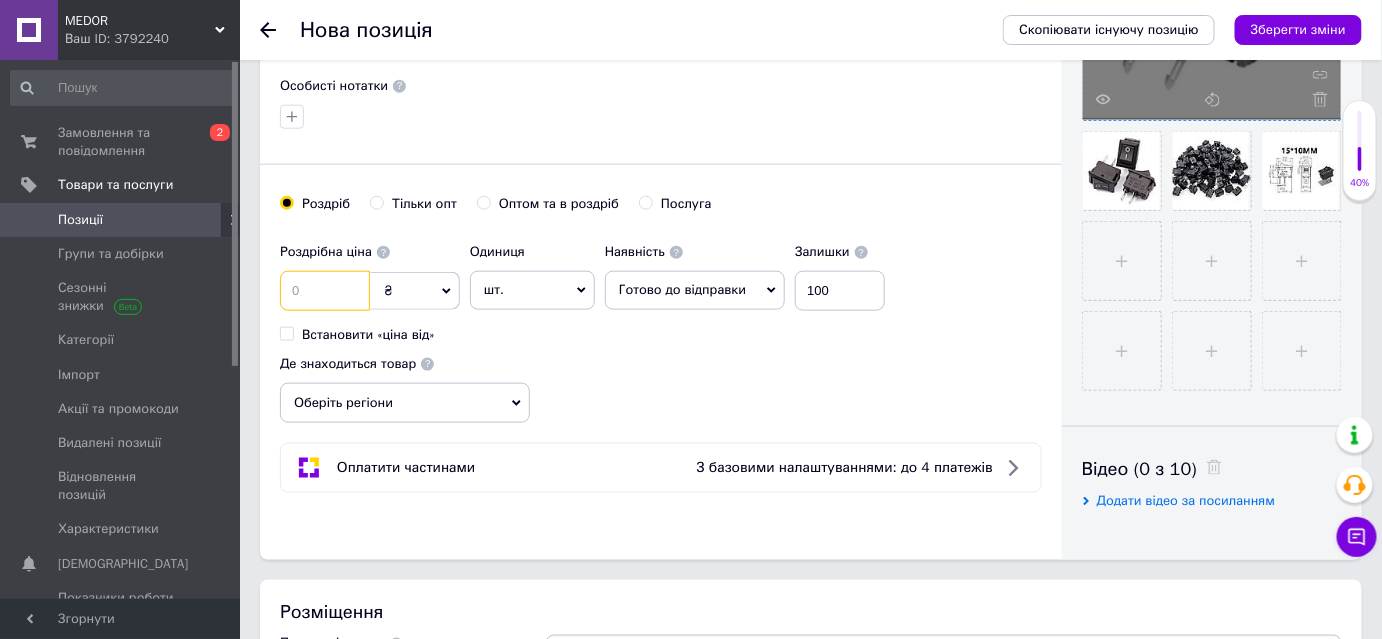 click at bounding box center (325, 291) 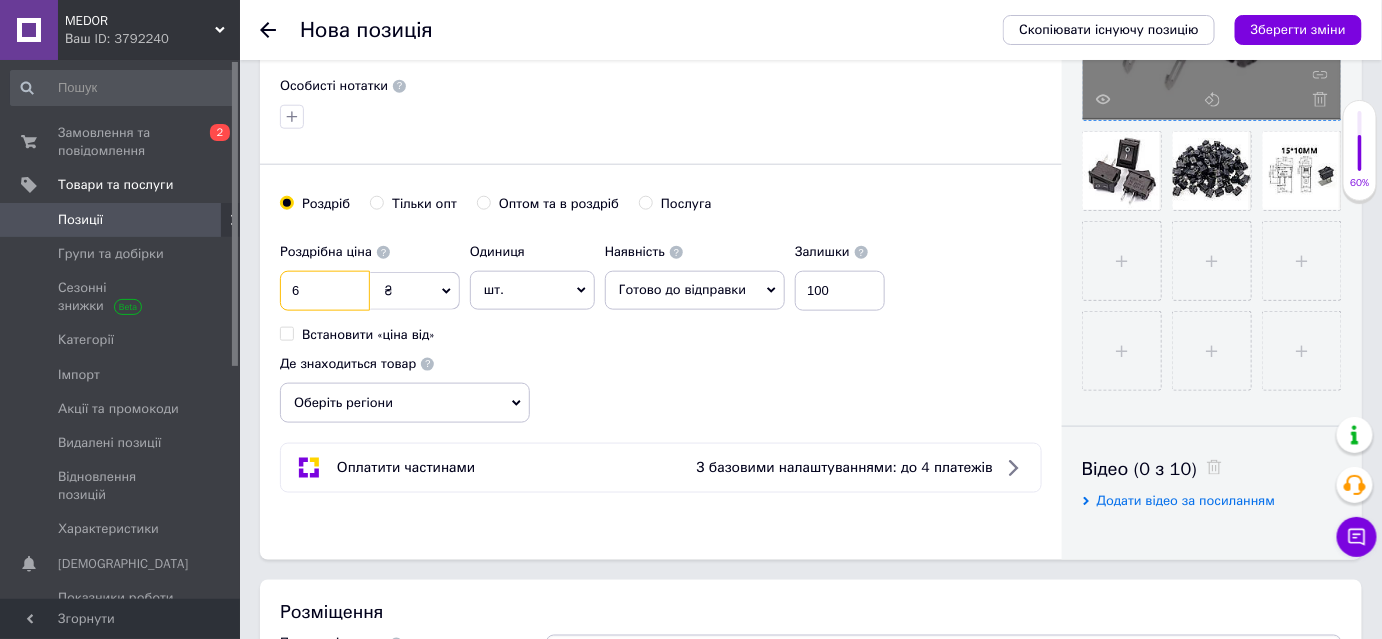 type on "6" 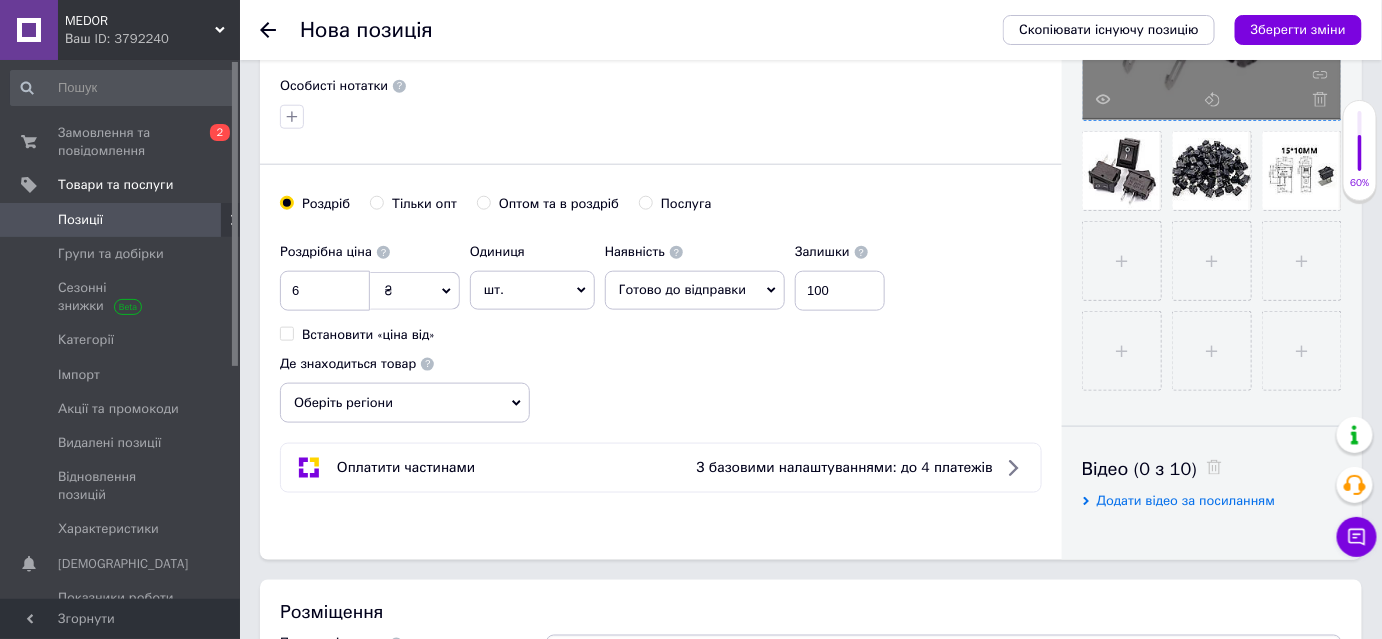 click on "Оберіть регіони" at bounding box center [405, 403] 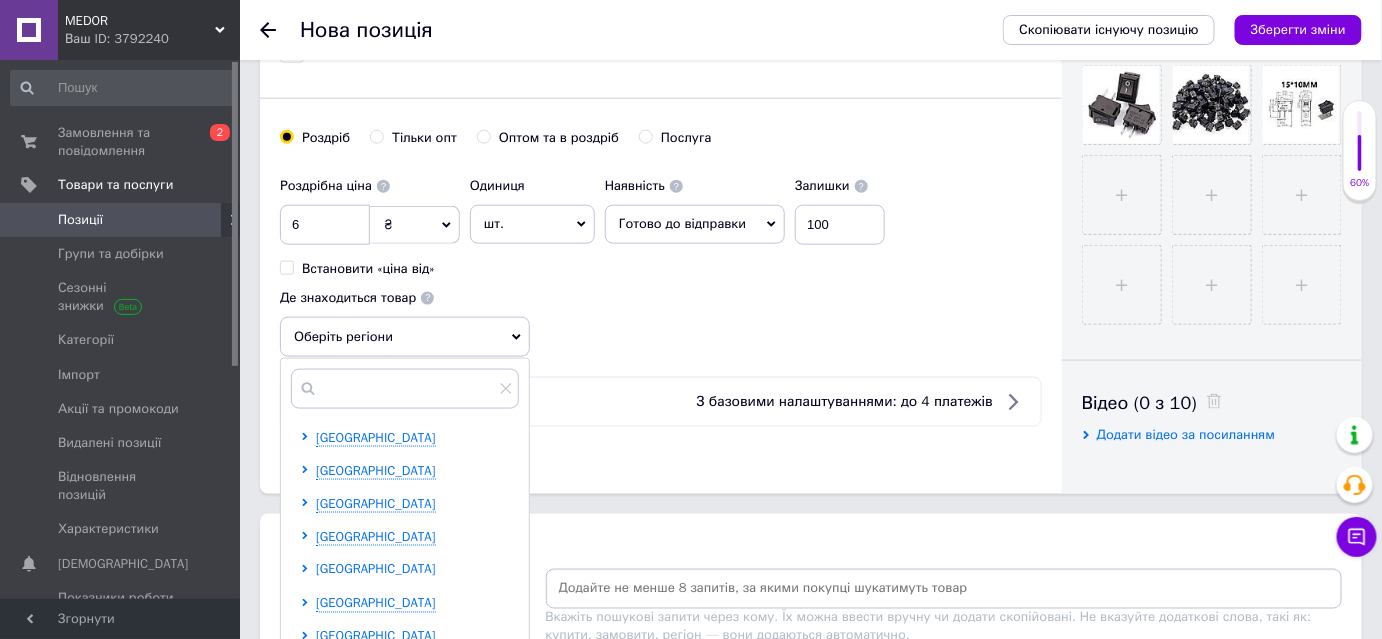 scroll, scrollTop: 909, scrollLeft: 0, axis: vertical 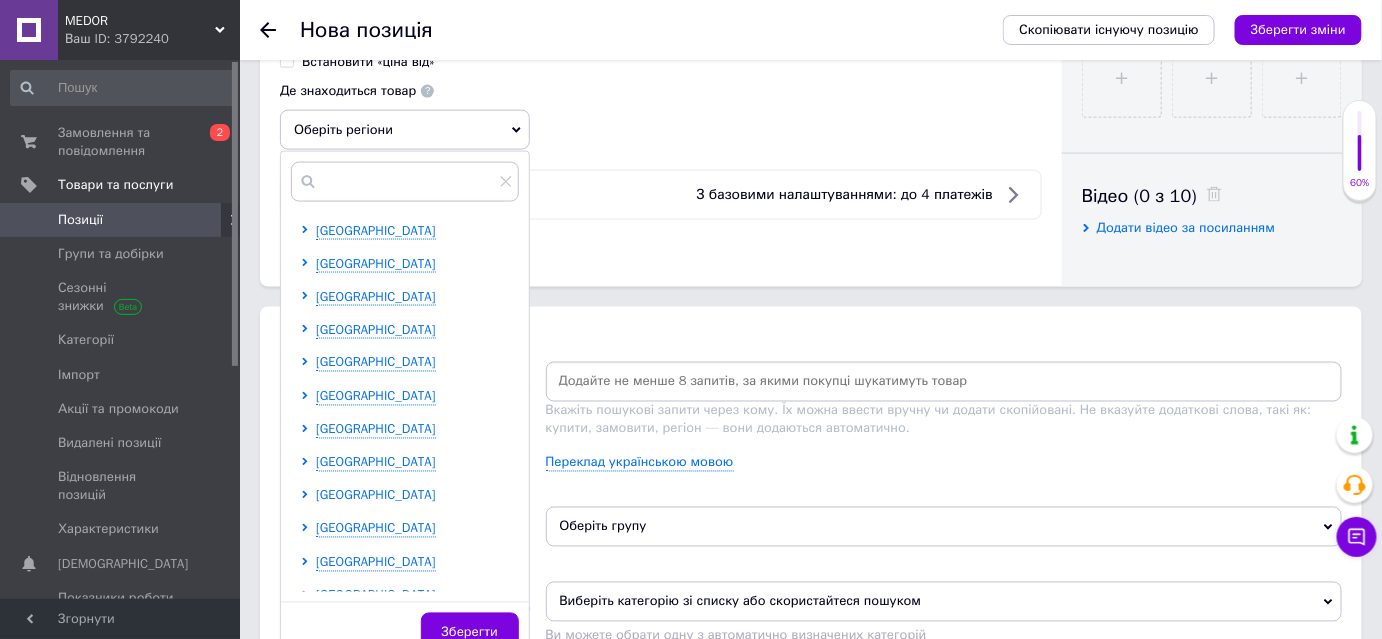 click 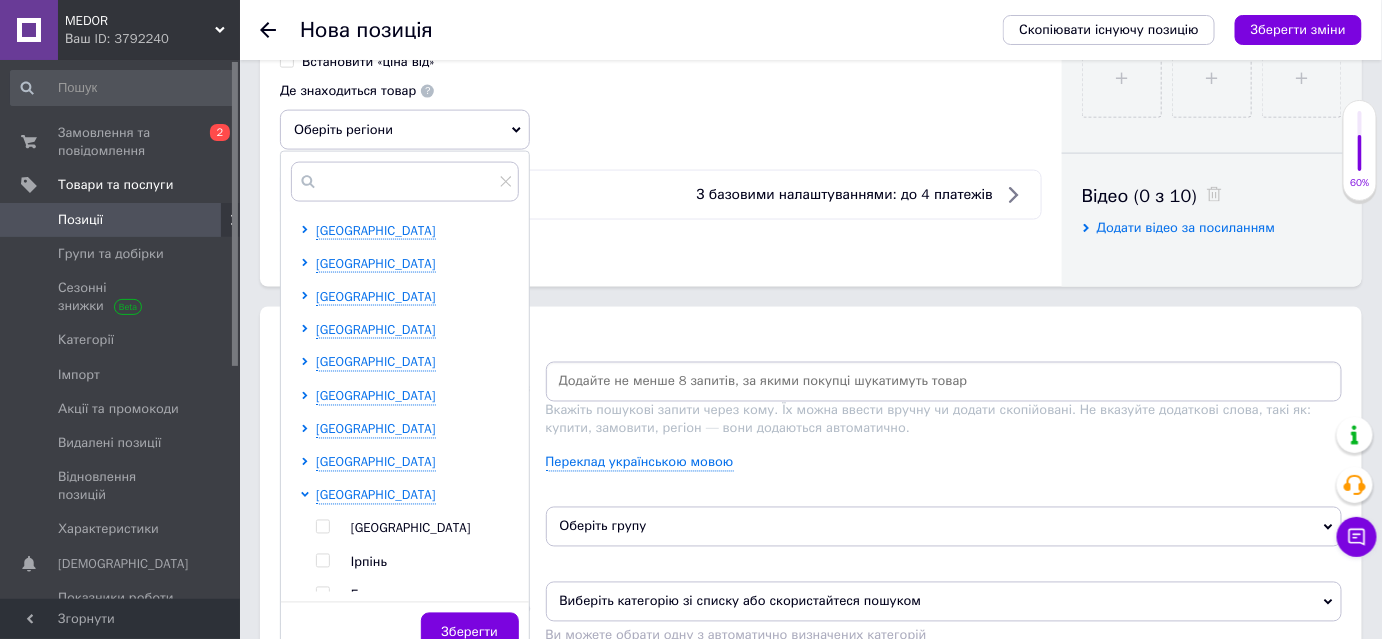 click at bounding box center [322, 527] 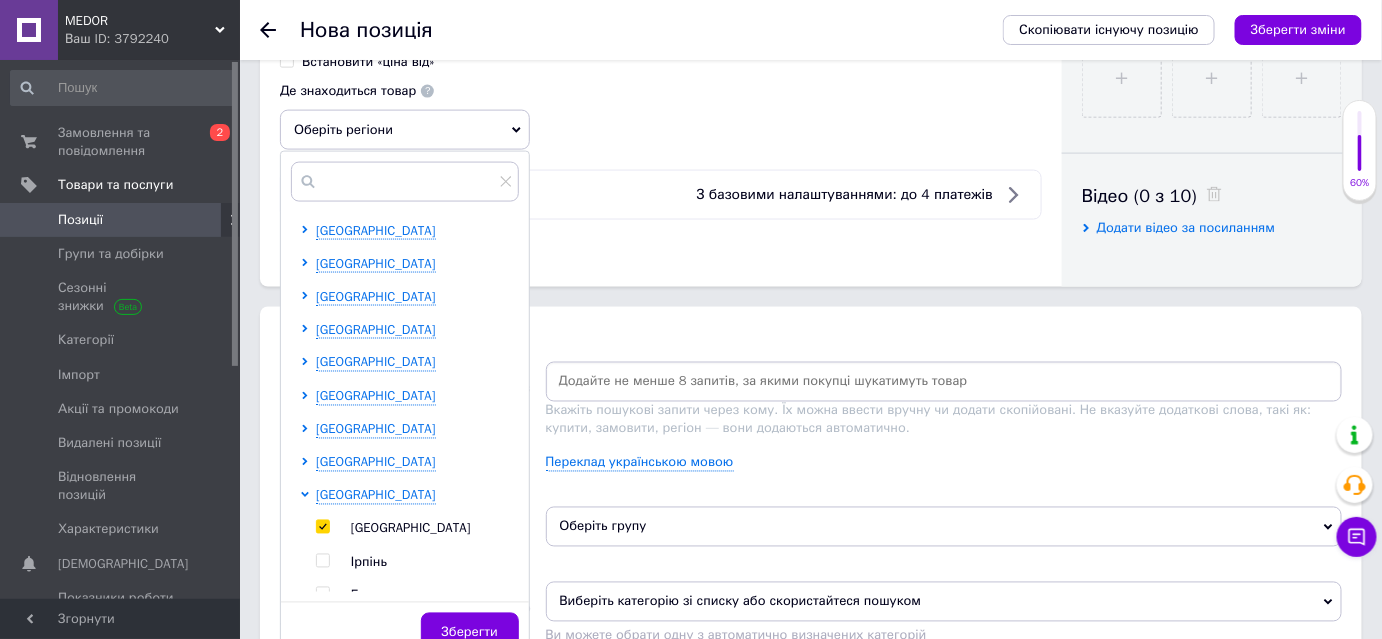 checkbox on "true" 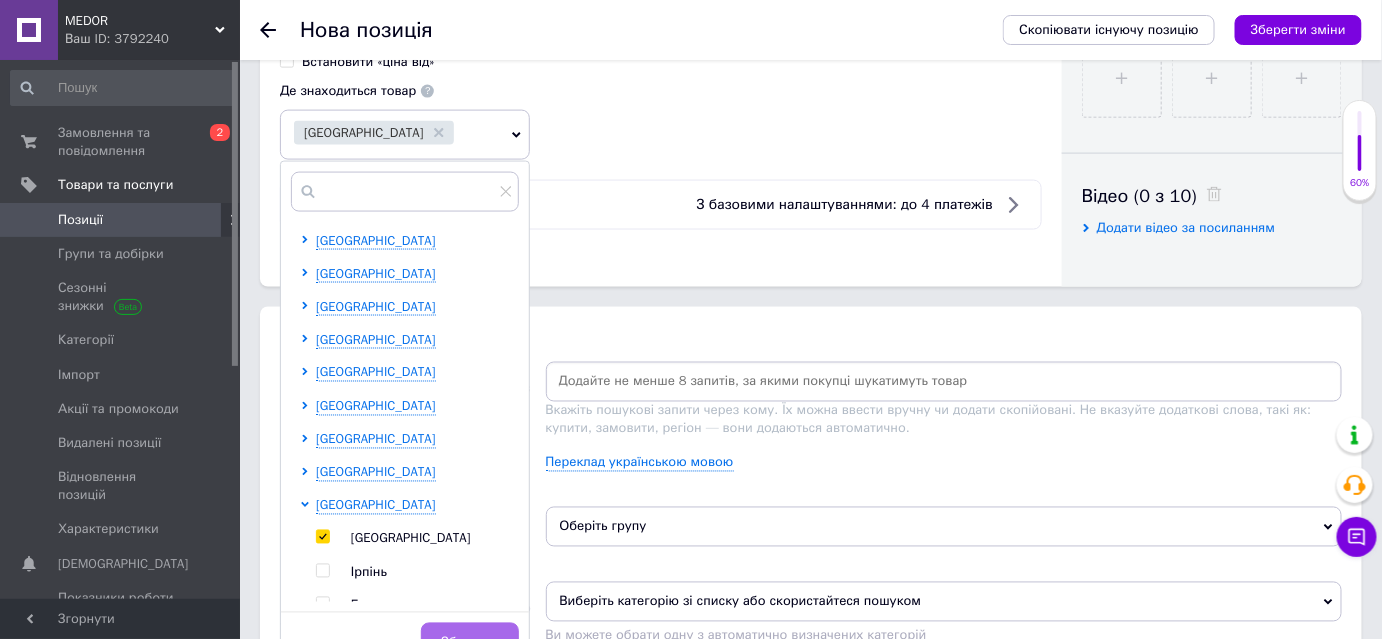 click on "Зберегти" at bounding box center (470, 643) 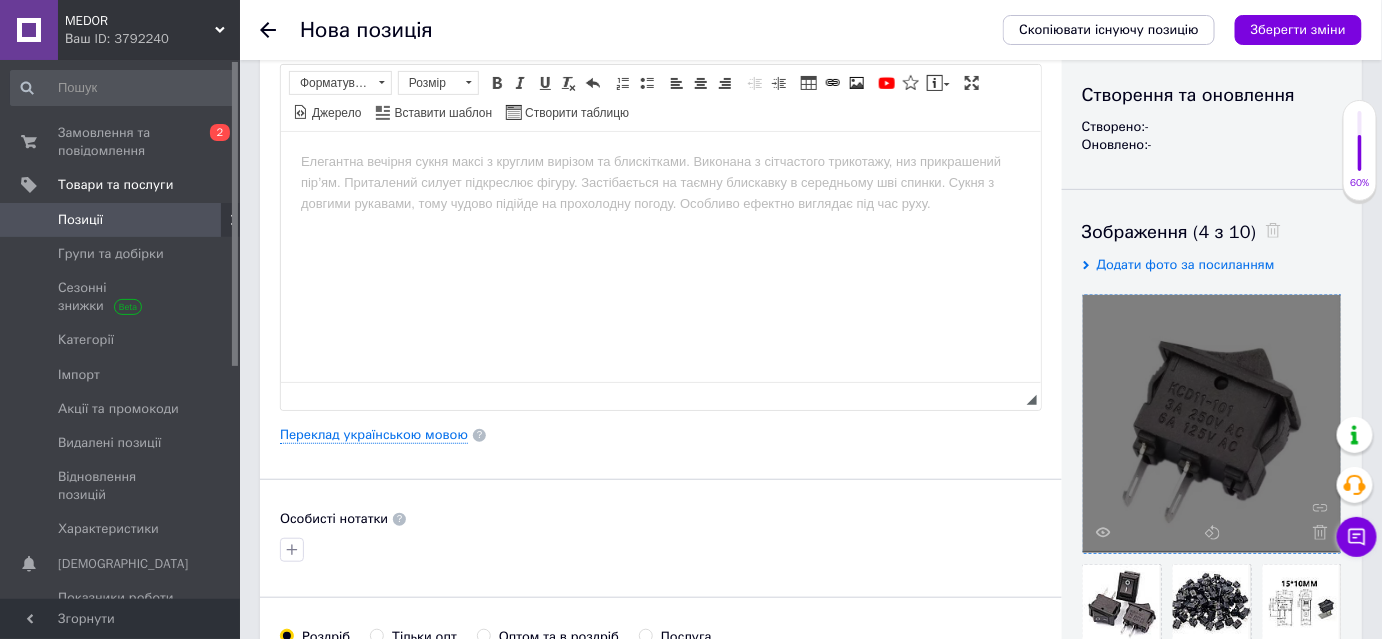 scroll, scrollTop: 0, scrollLeft: 0, axis: both 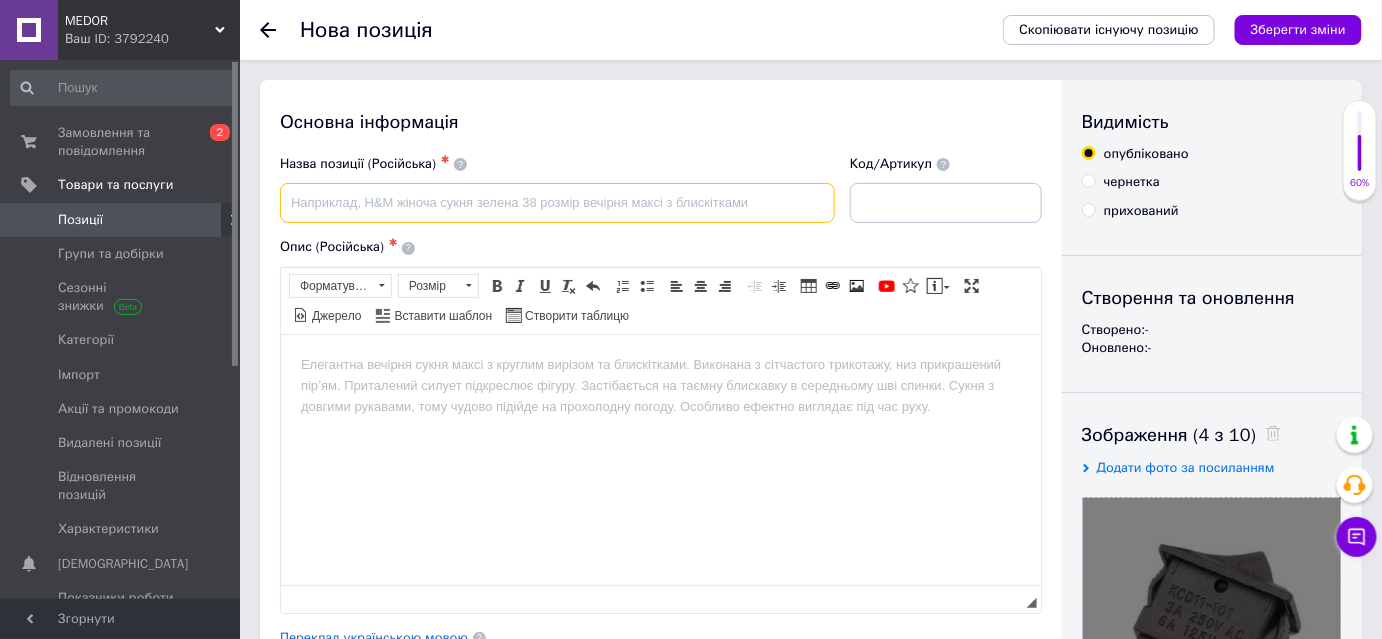 paste on "Кнопка-переключатель KCD11-101, 3A 250V / 6A 125V, с фиксацией, ON-OFF, черная" 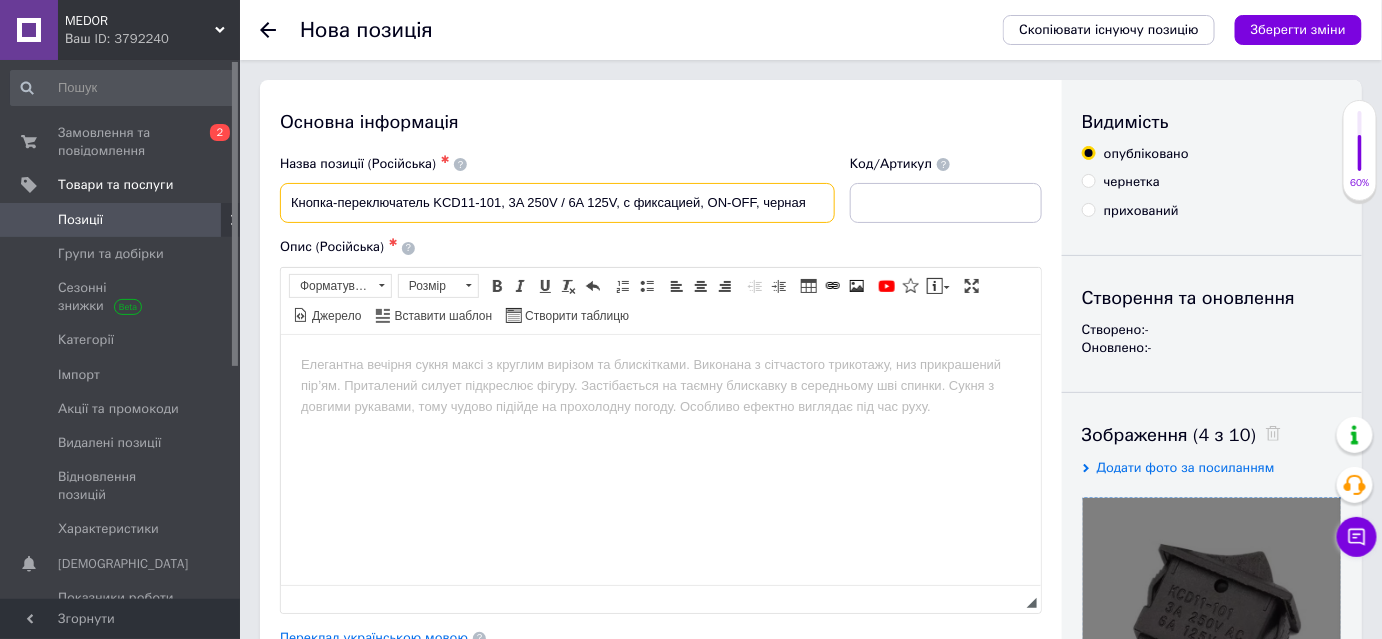 type on "Кнопка-переключатель KCD11-101, 3A 250V / 6A 125V, с фиксацией, ON-OFF, черная" 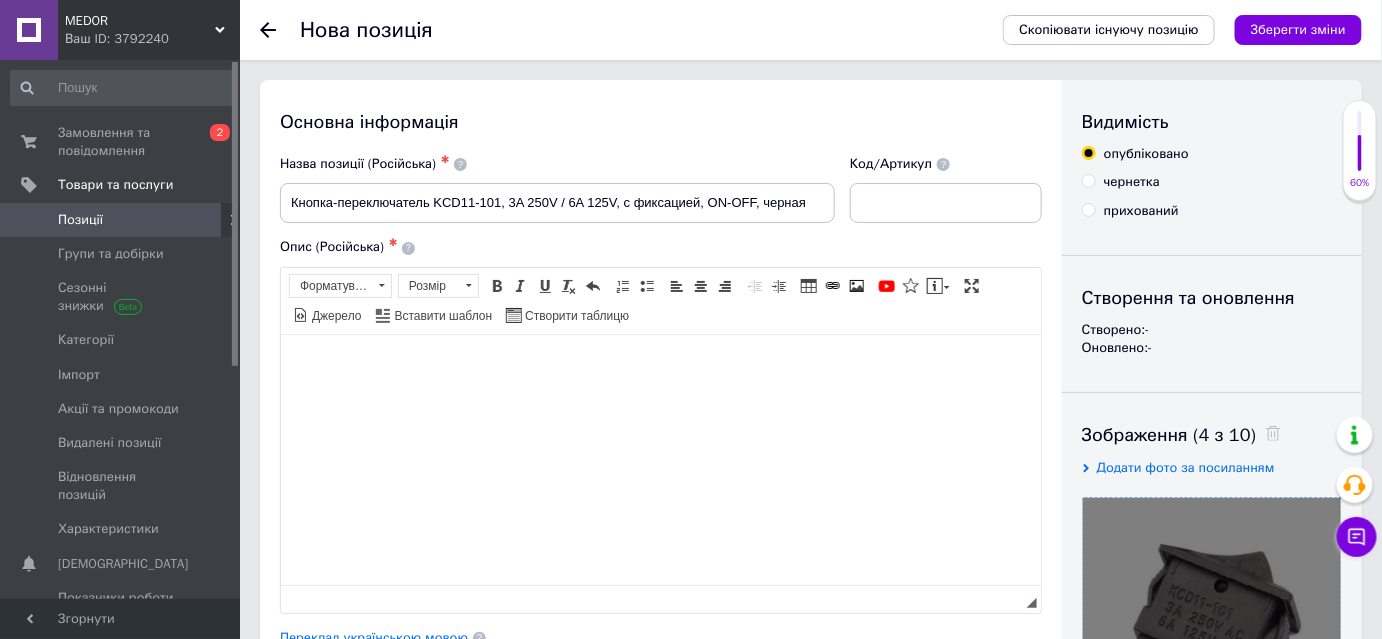 click at bounding box center [660, 364] 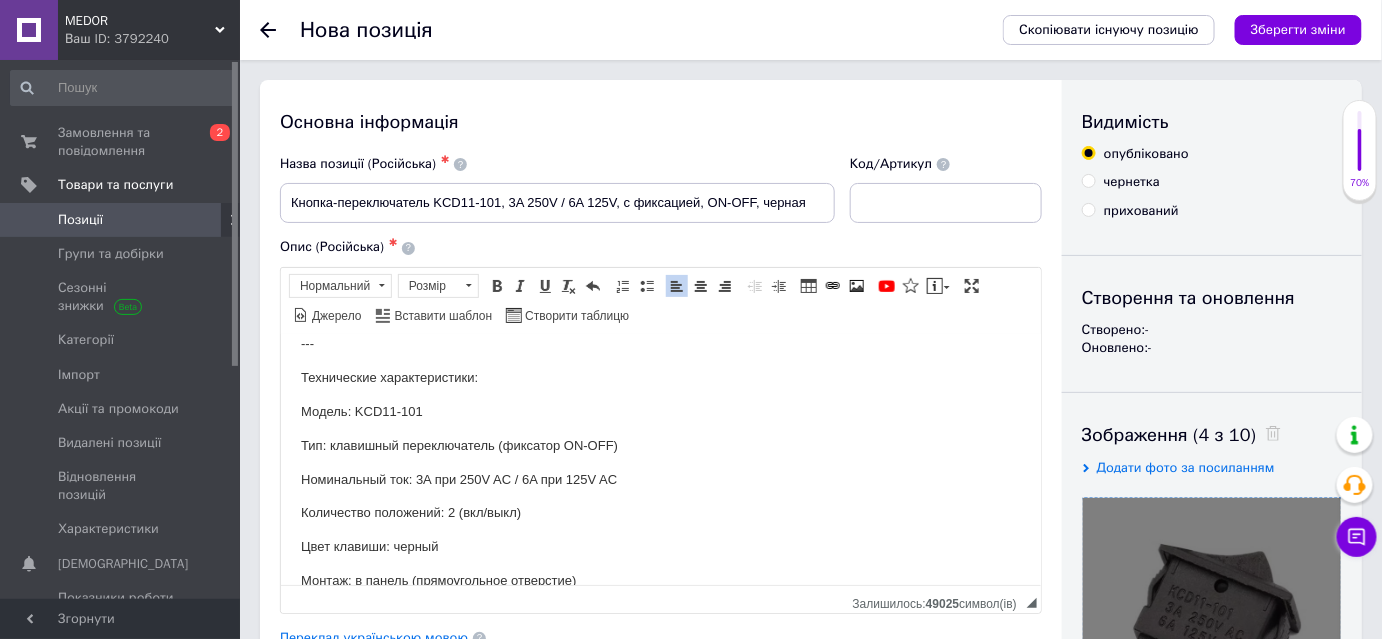 scroll, scrollTop: 183, scrollLeft: 0, axis: vertical 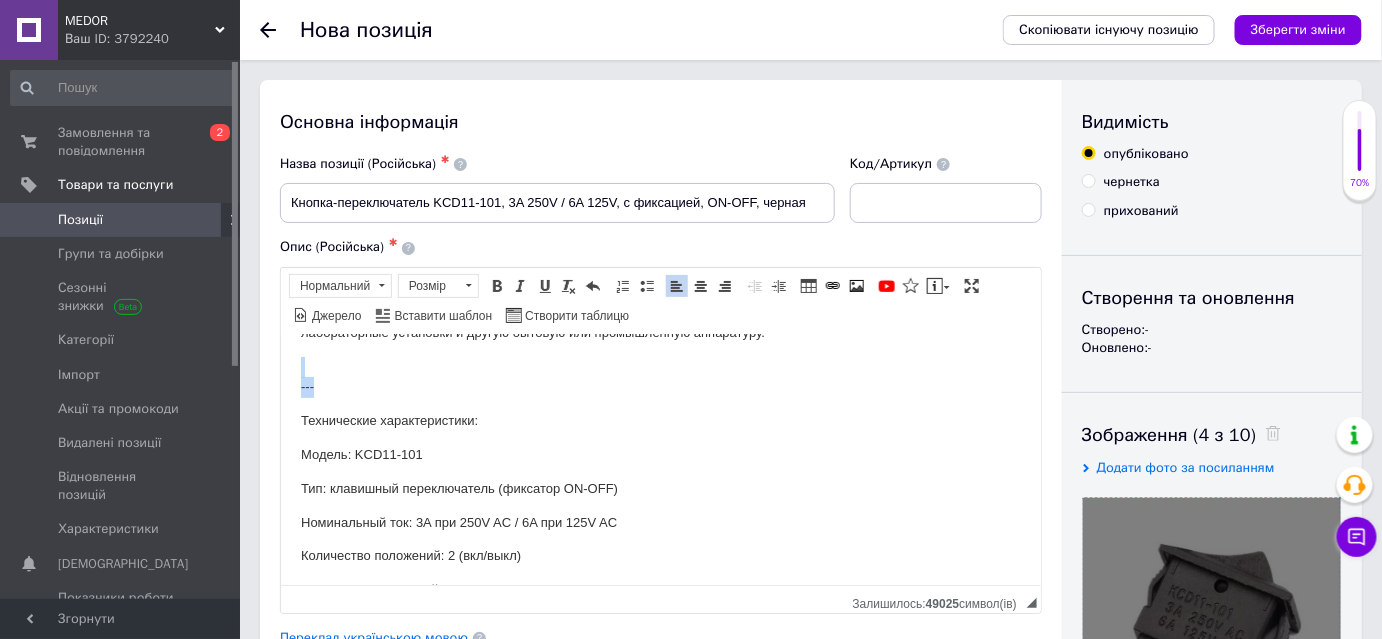 drag, startPoint x: 326, startPoint y: 386, endPoint x: 559, endPoint y: 688, distance: 381.43546 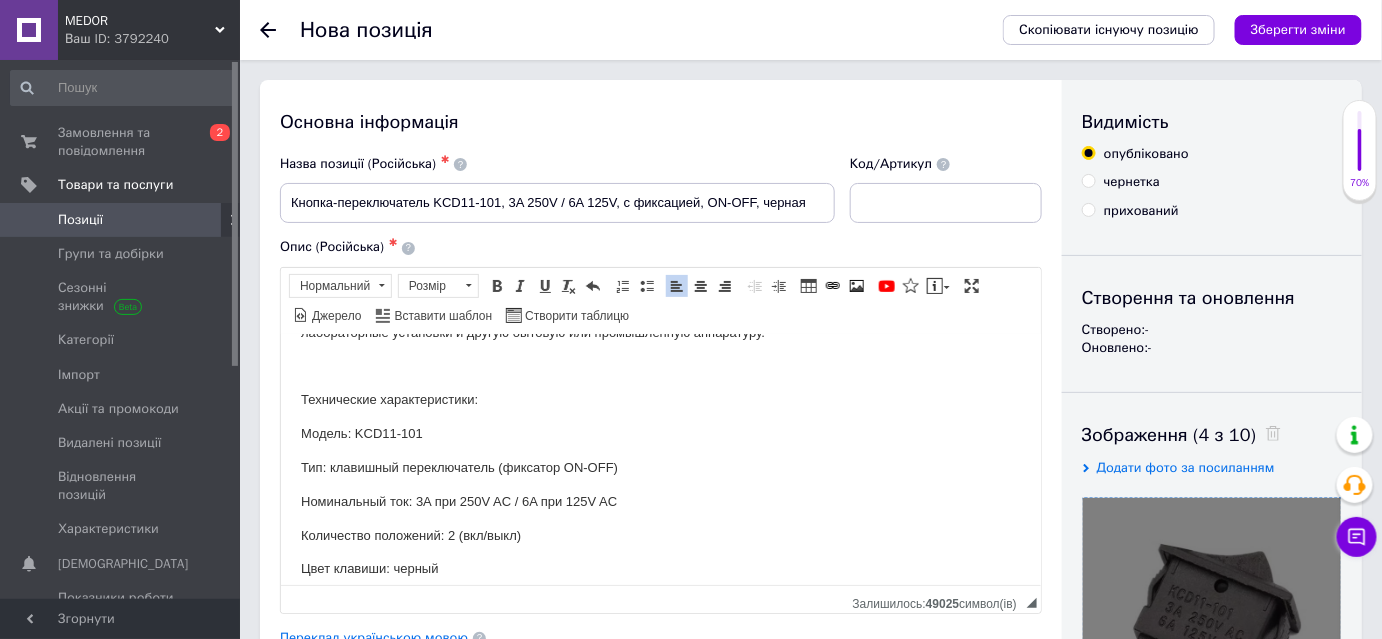 type 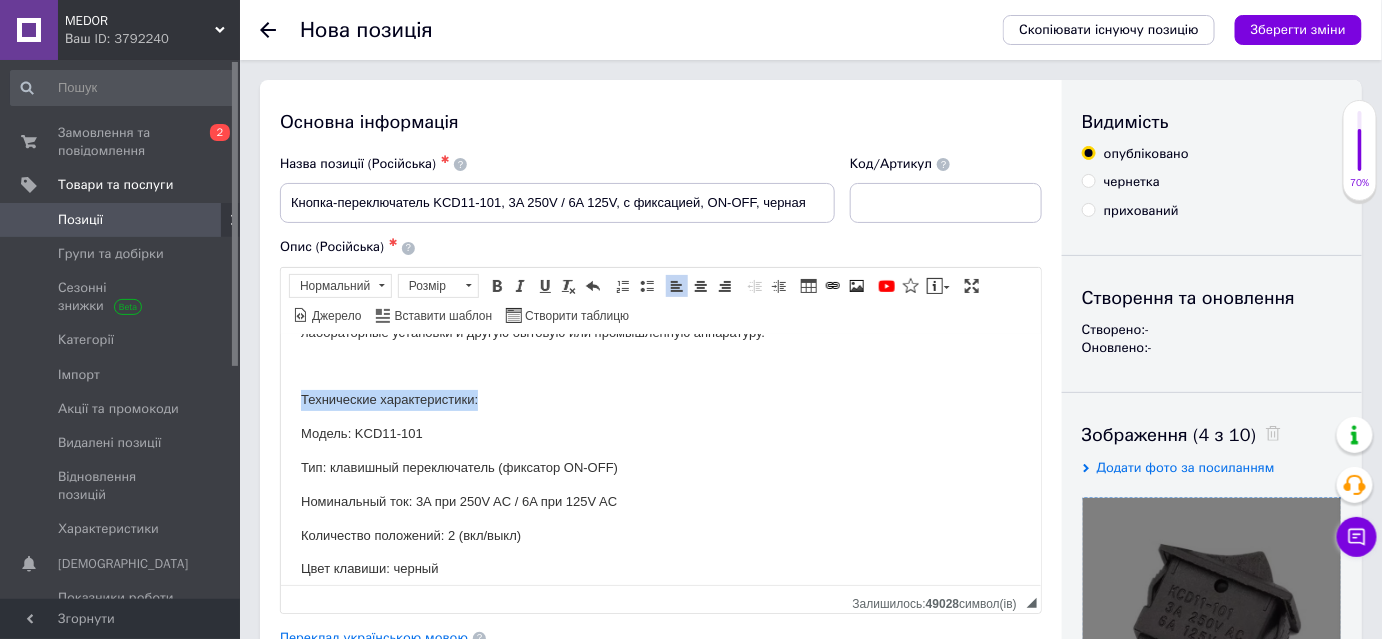 drag, startPoint x: 489, startPoint y: 406, endPoint x: 285, endPoint y: 388, distance: 204.79257 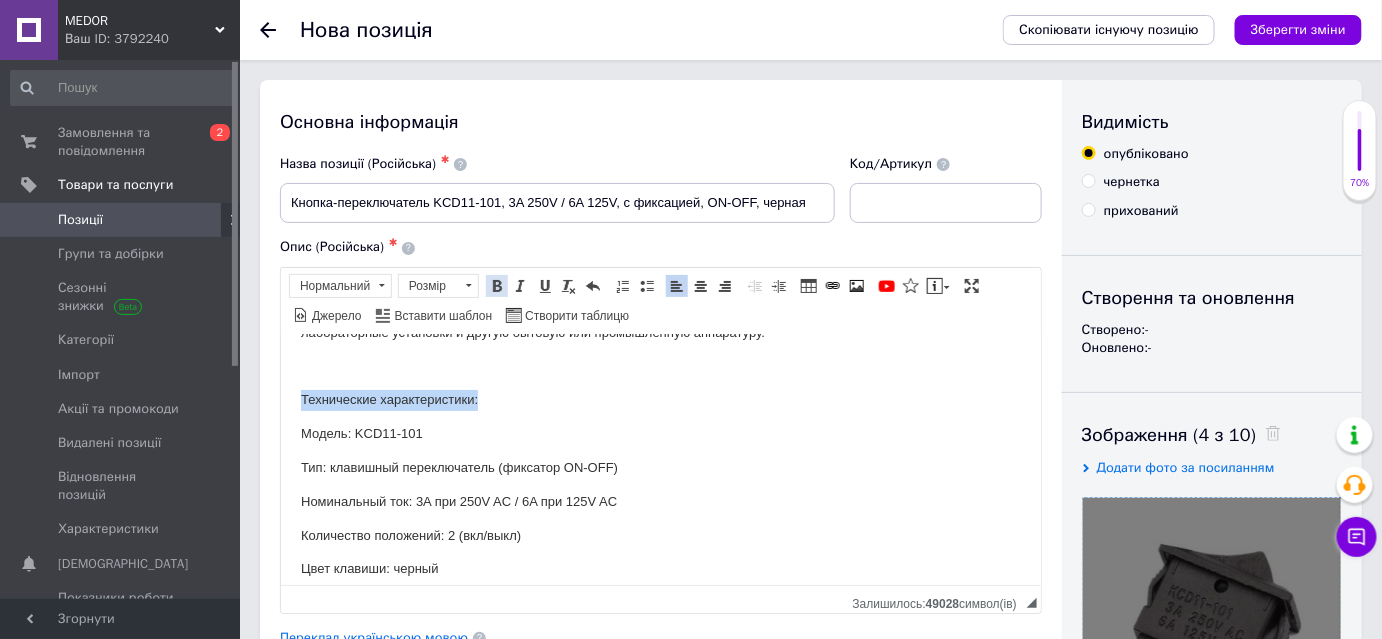 click at bounding box center (497, 286) 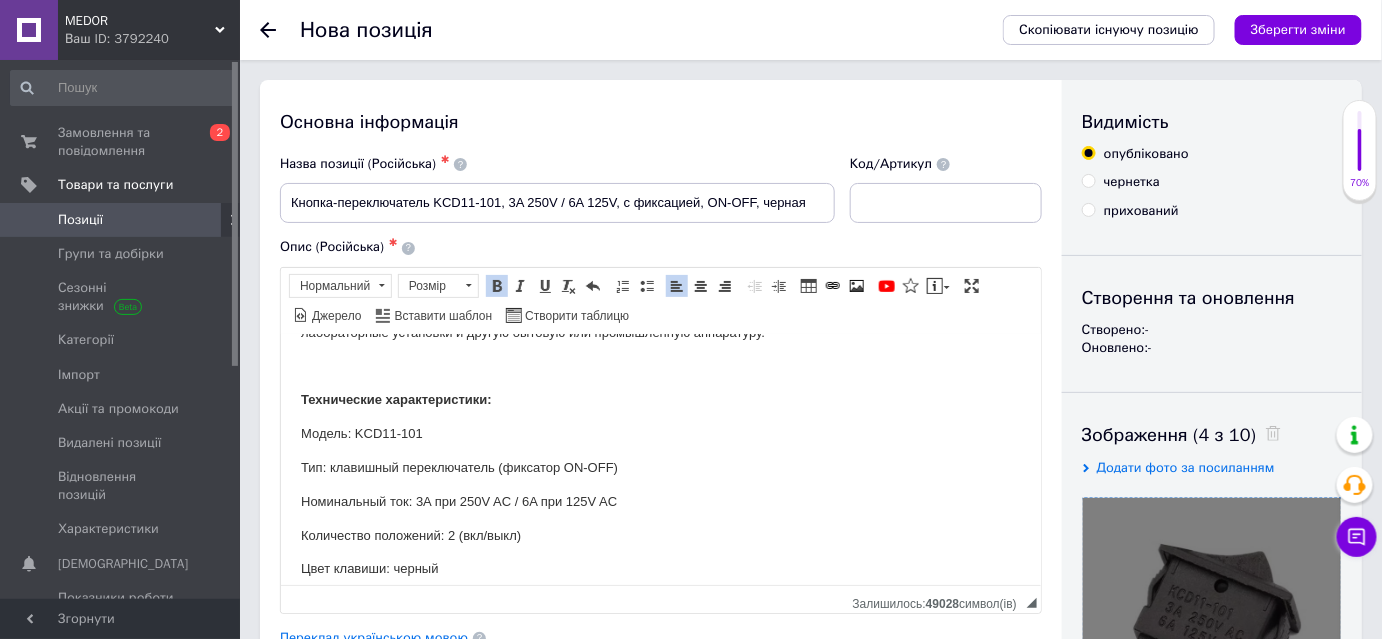 drag, startPoint x: 385, startPoint y: 446, endPoint x: 319, endPoint y: 447, distance: 66.007576 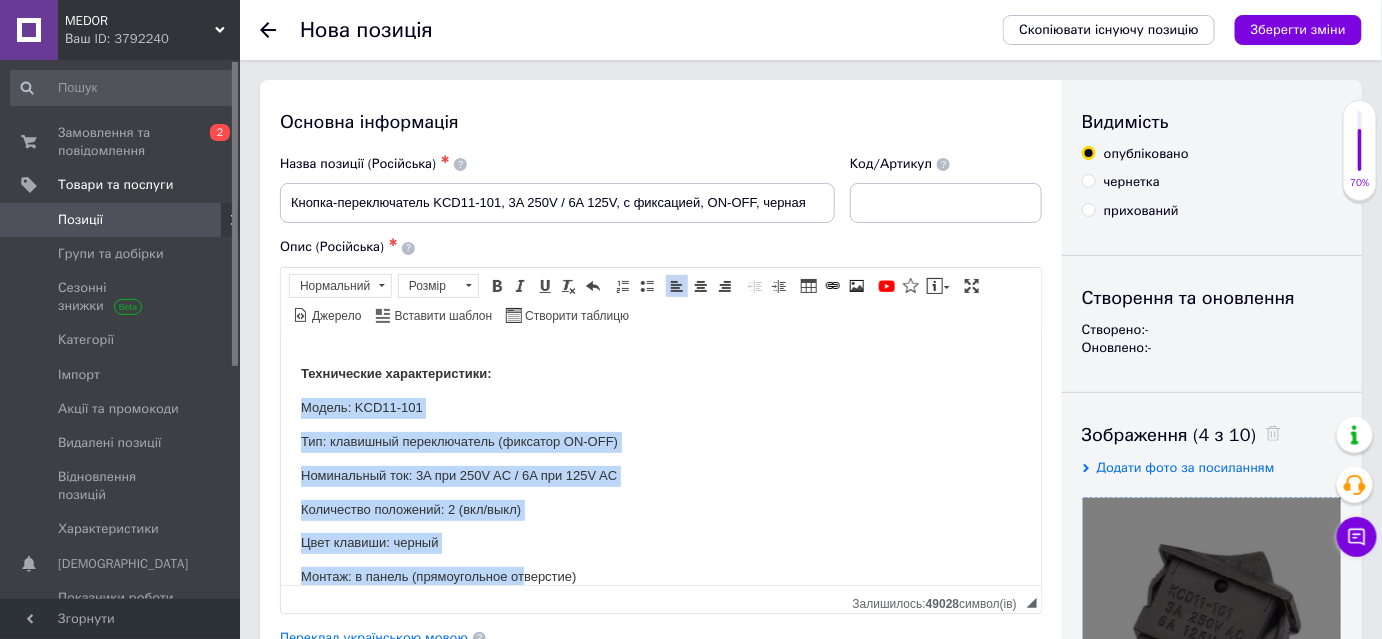 scroll, scrollTop: 367, scrollLeft: 0, axis: vertical 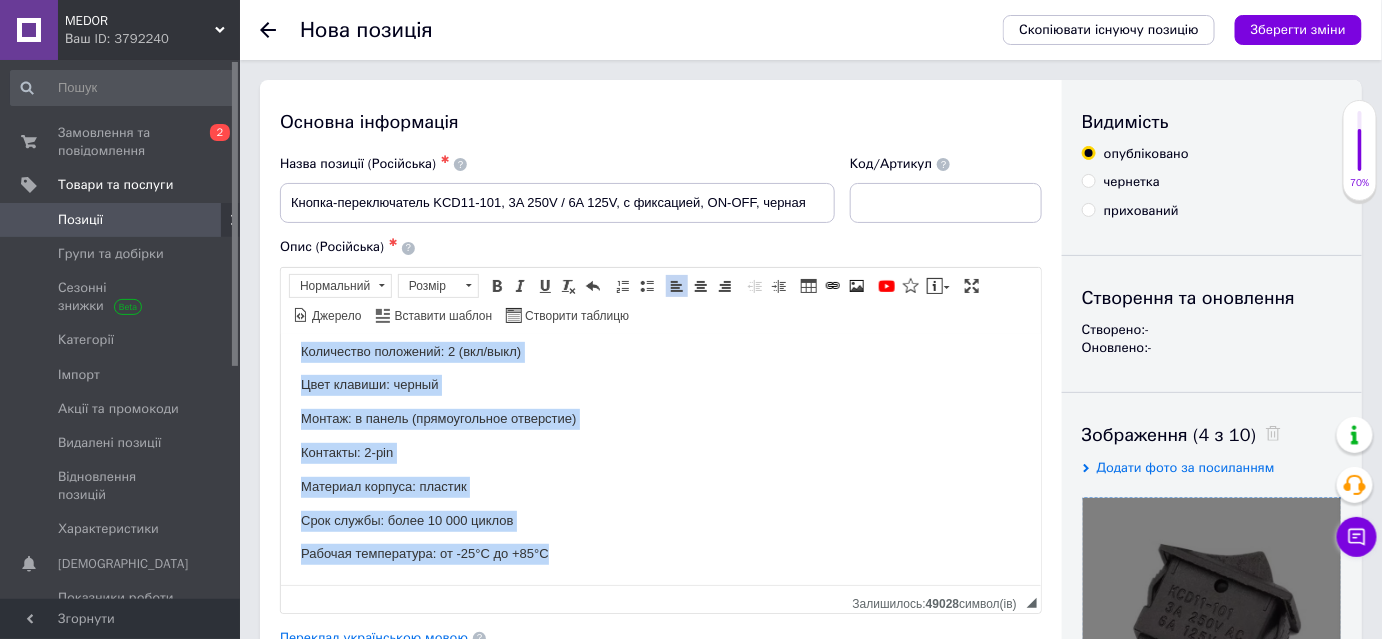 drag, startPoint x: 302, startPoint y: 423, endPoint x: 641, endPoint y: 572, distance: 370.29987 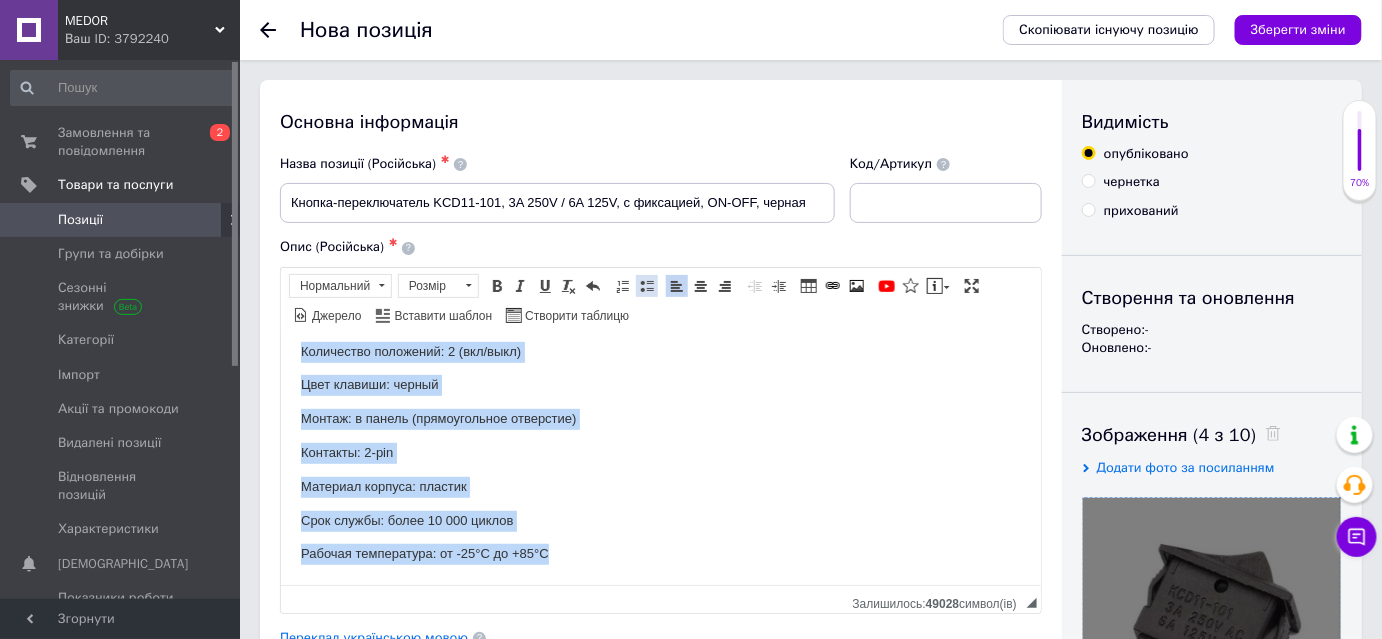 click at bounding box center (647, 286) 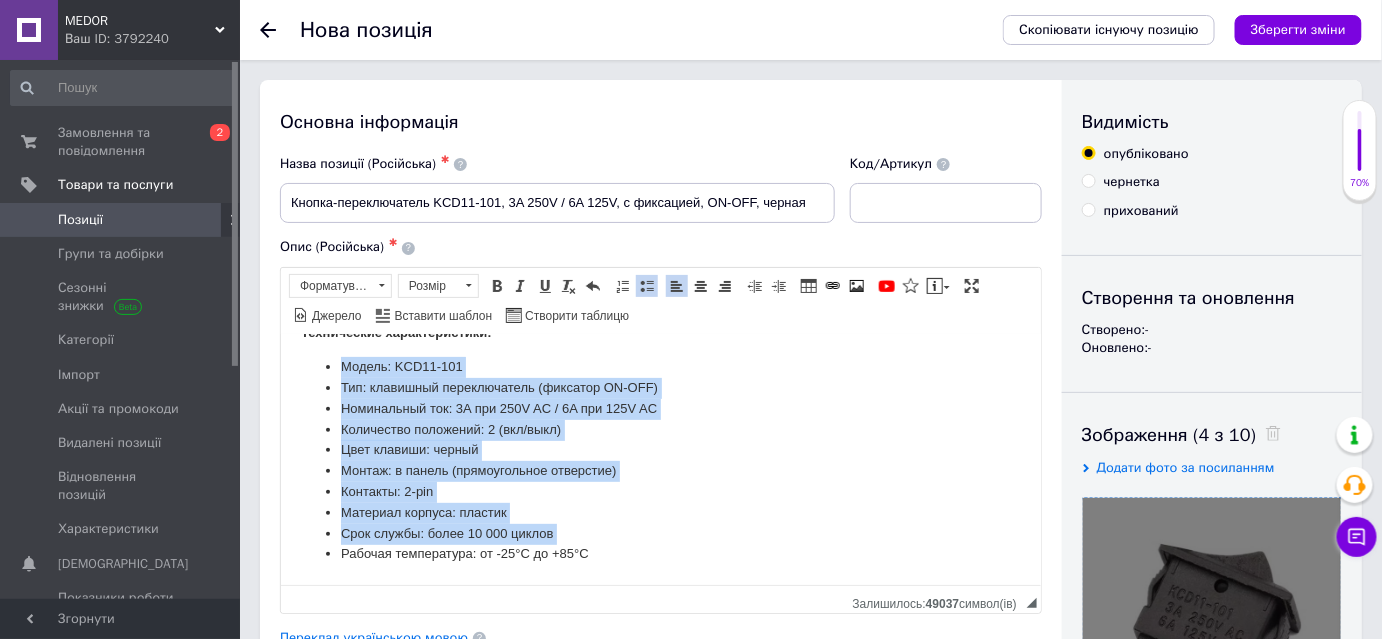 click on "Количество положений: 2 (вкл/выкл)" at bounding box center (660, 429) 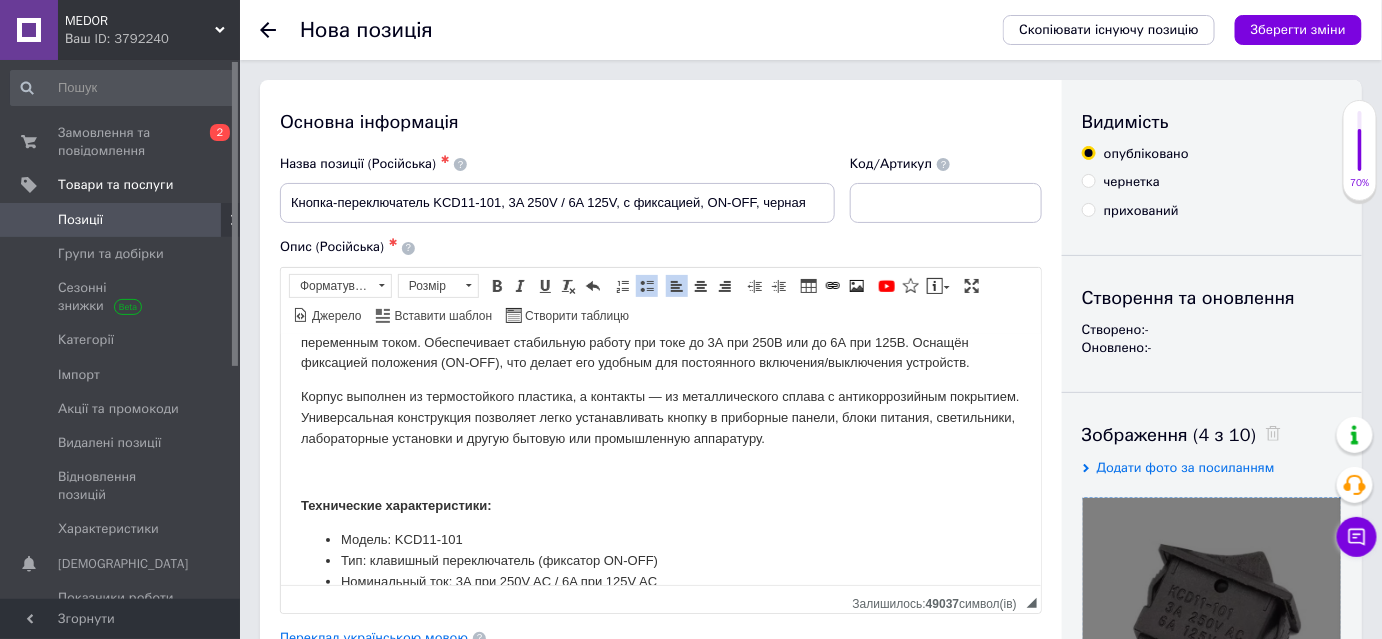 scroll, scrollTop: 68, scrollLeft: 0, axis: vertical 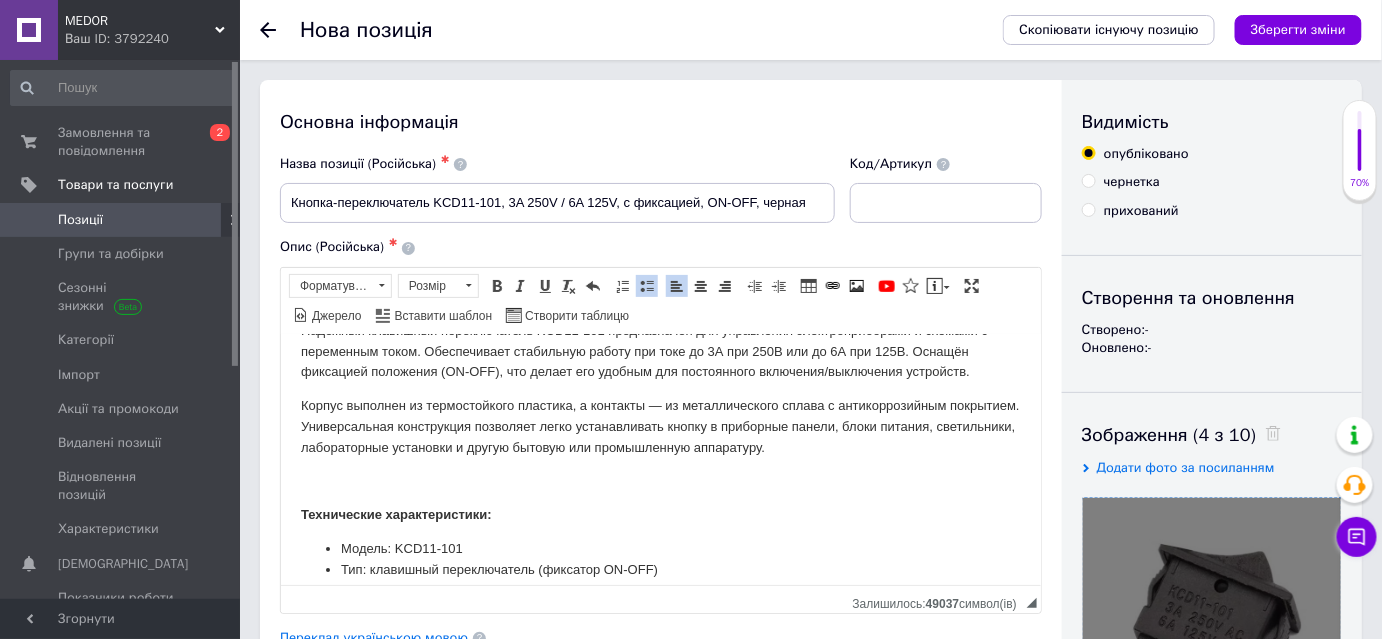 click at bounding box center (660, 481) 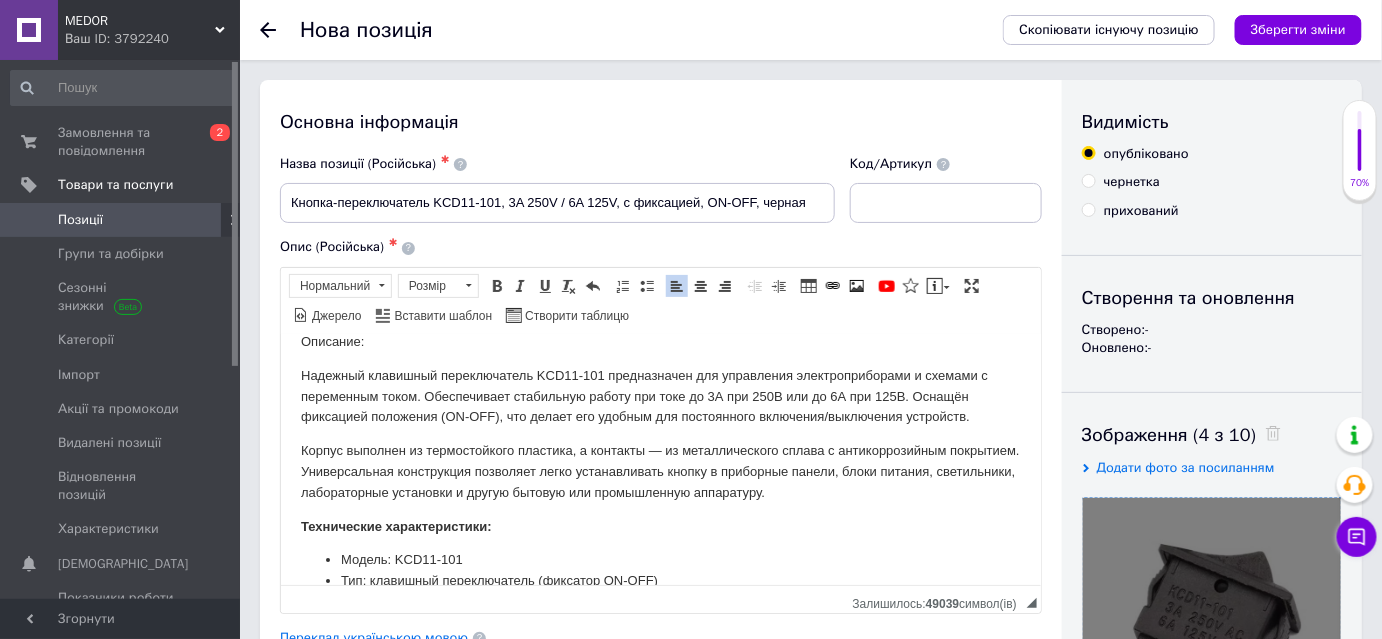 scroll, scrollTop: 0, scrollLeft: 0, axis: both 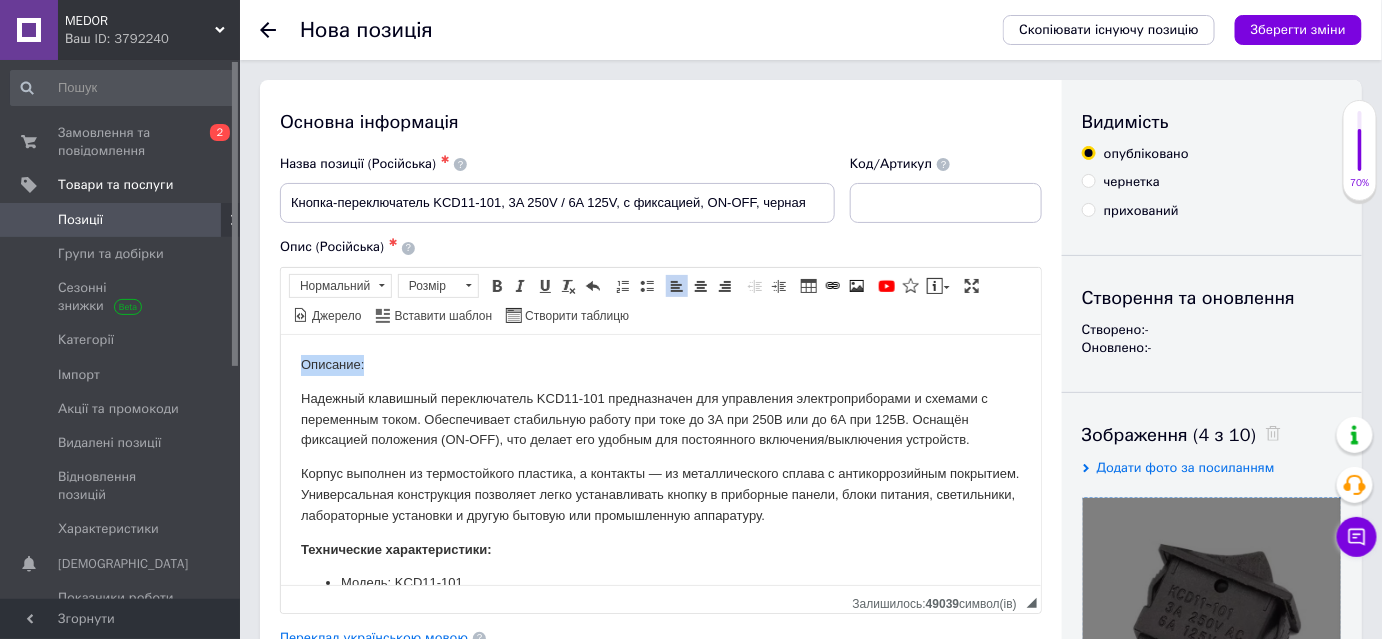 drag, startPoint x: 373, startPoint y: 363, endPoint x: 280, endPoint y: 353, distance: 93.53609 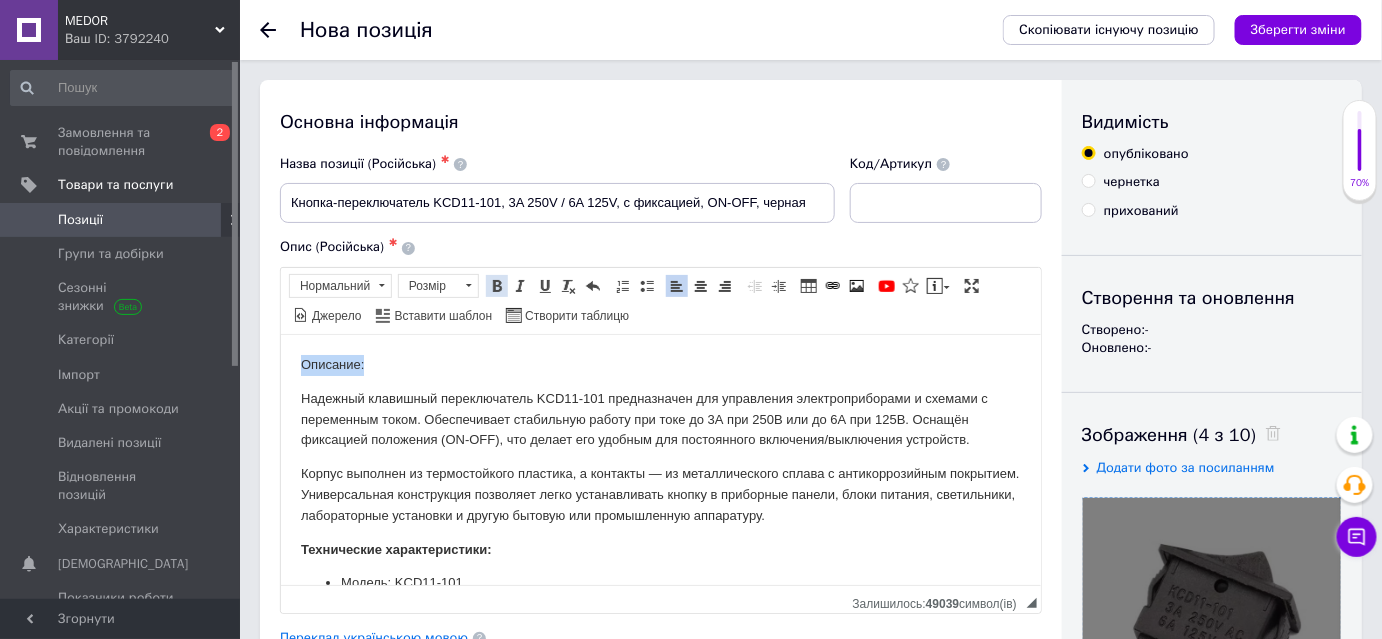 click at bounding box center [497, 286] 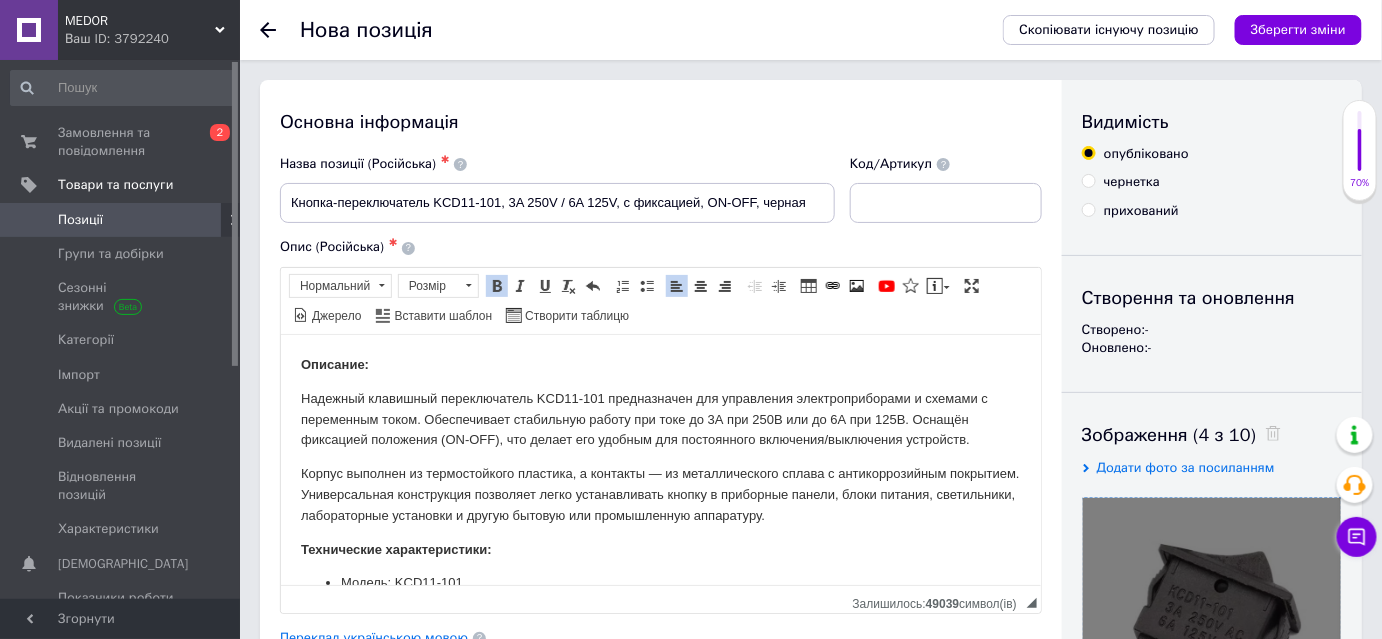 click on "Надежный клавишный переключатель KCD11-101 предназначен для управления электроприборами и схемами с переменным током. Обеспечивает стабильную работу при токе до 3А при 250В или до 6А при 125В. Оснащён фиксацией положения (ON-OFF), что делает его удобным для постоянного включения/выключения устройств." at bounding box center (660, 419) 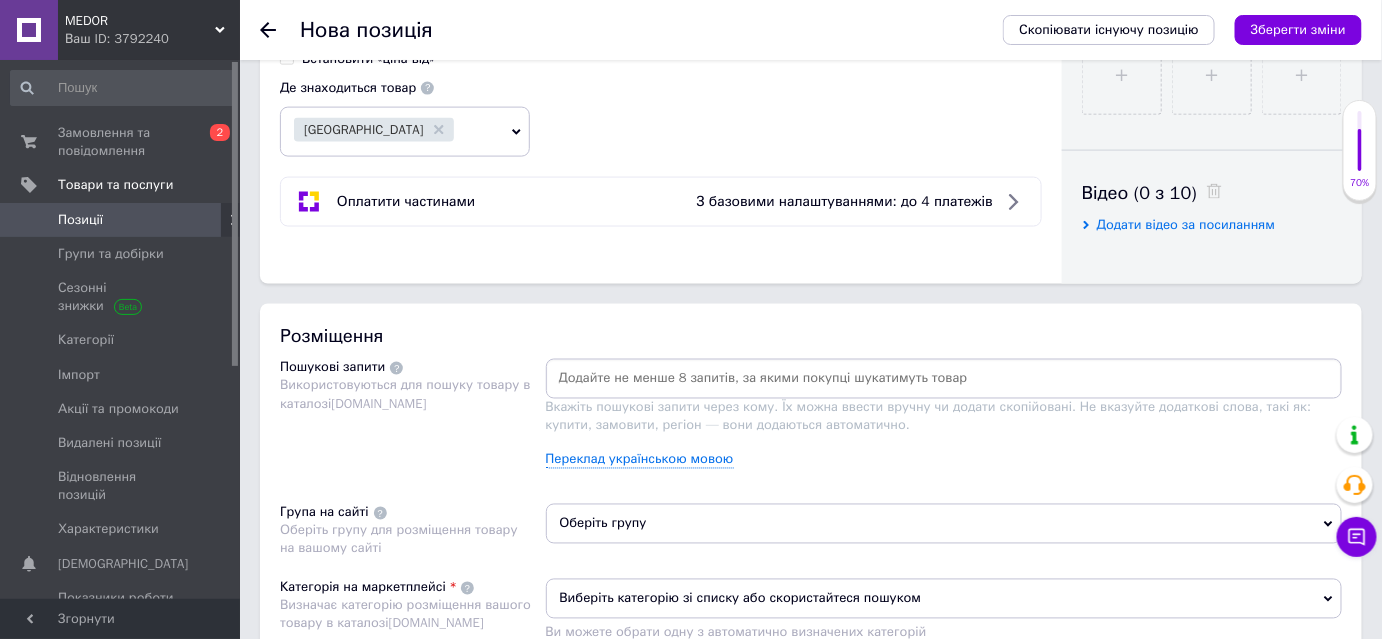 scroll, scrollTop: 1090, scrollLeft: 0, axis: vertical 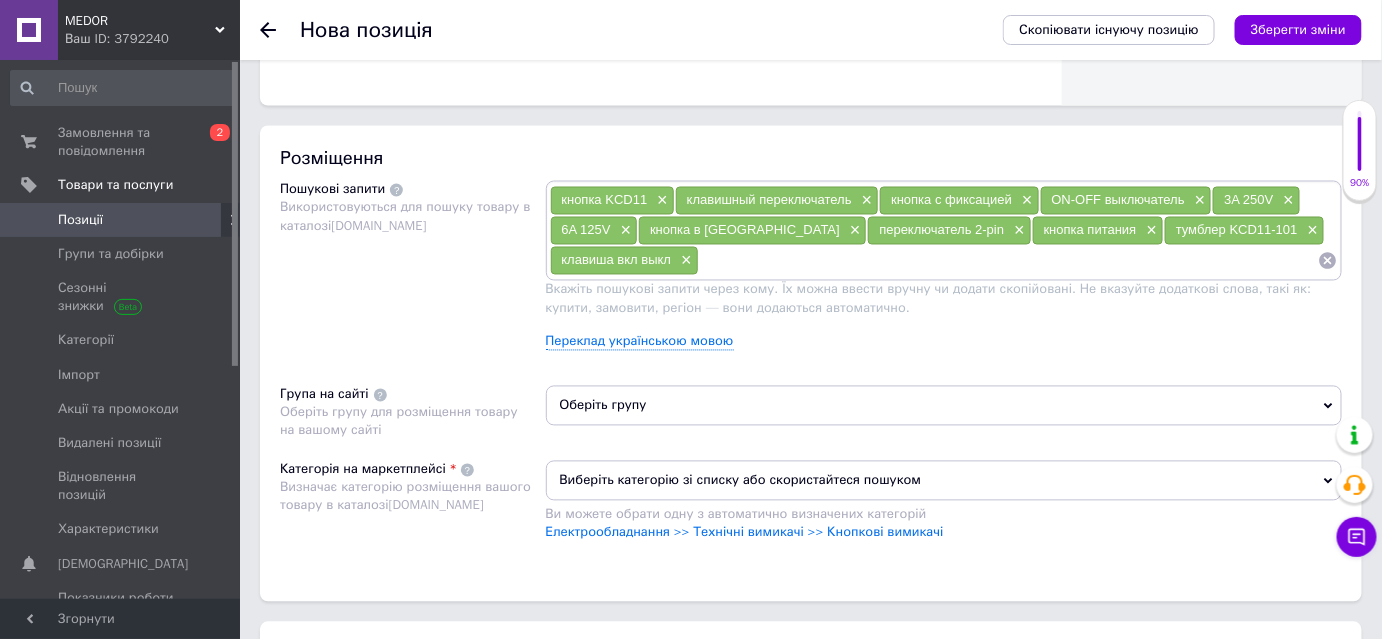 click on "Оберіть групу" at bounding box center (944, 406) 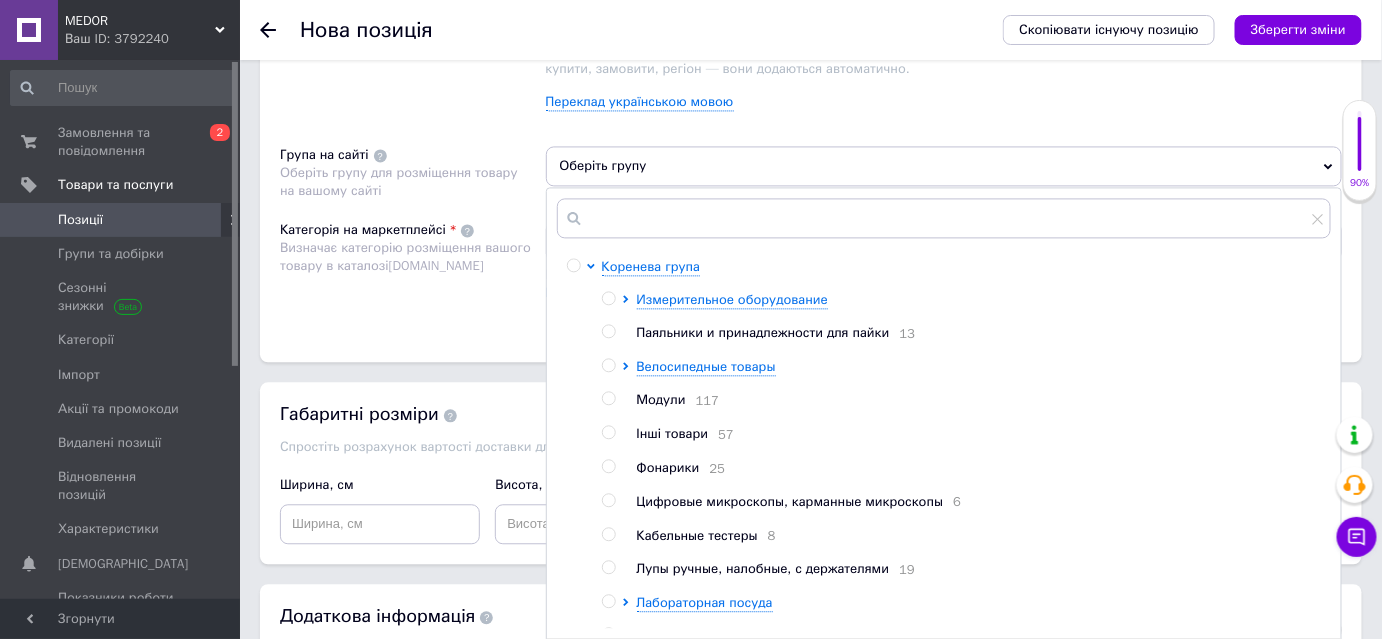 scroll, scrollTop: 1363, scrollLeft: 0, axis: vertical 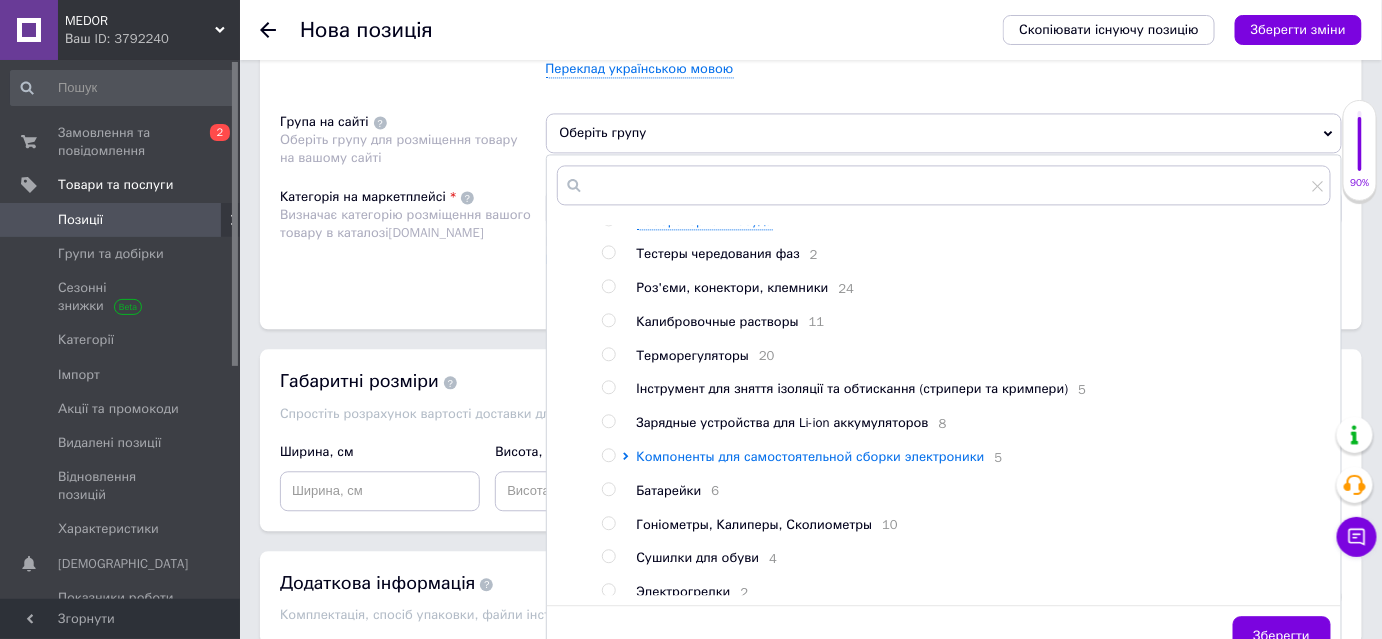 click 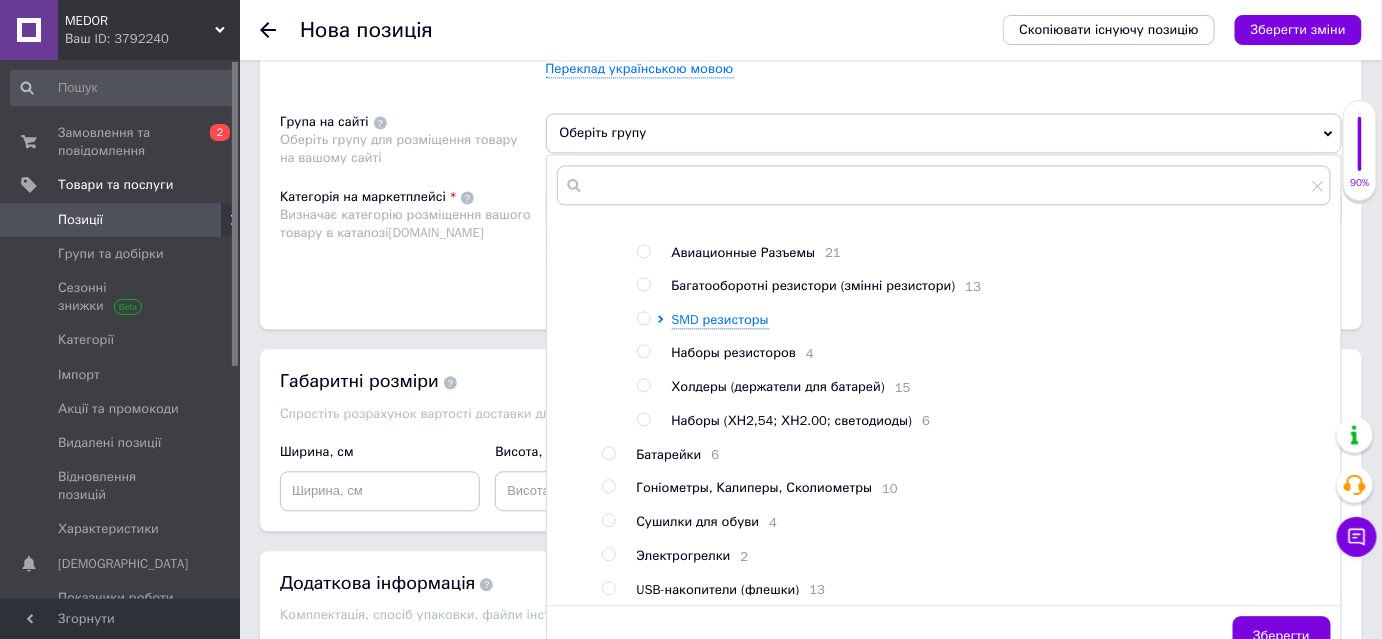 scroll, scrollTop: 530, scrollLeft: 0, axis: vertical 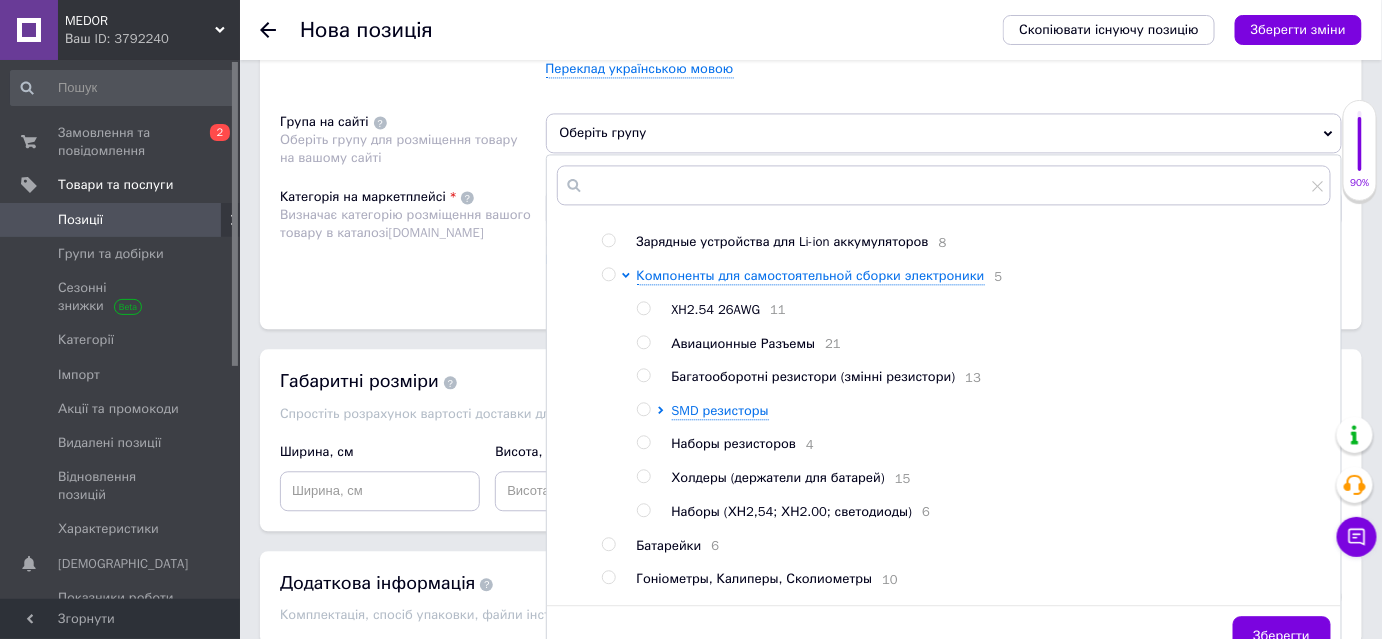 click at bounding box center (608, 274) 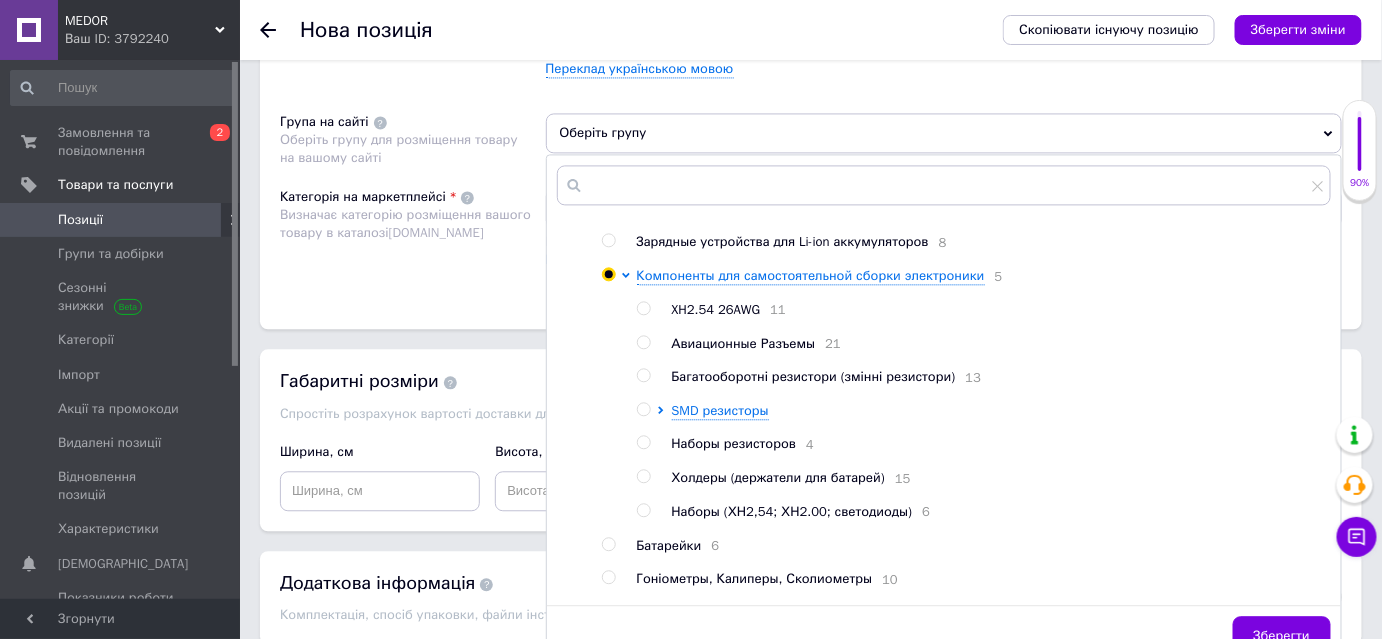 radio on "true" 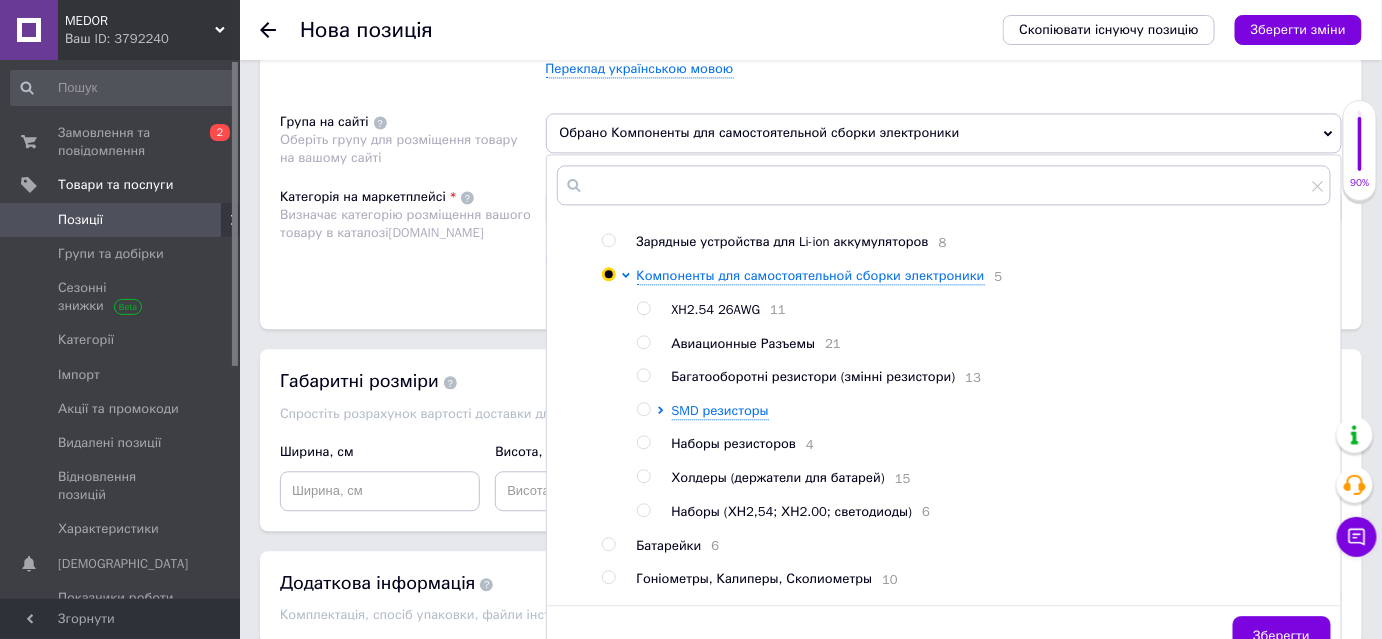 click on "Зберегти" at bounding box center (1282, 636) 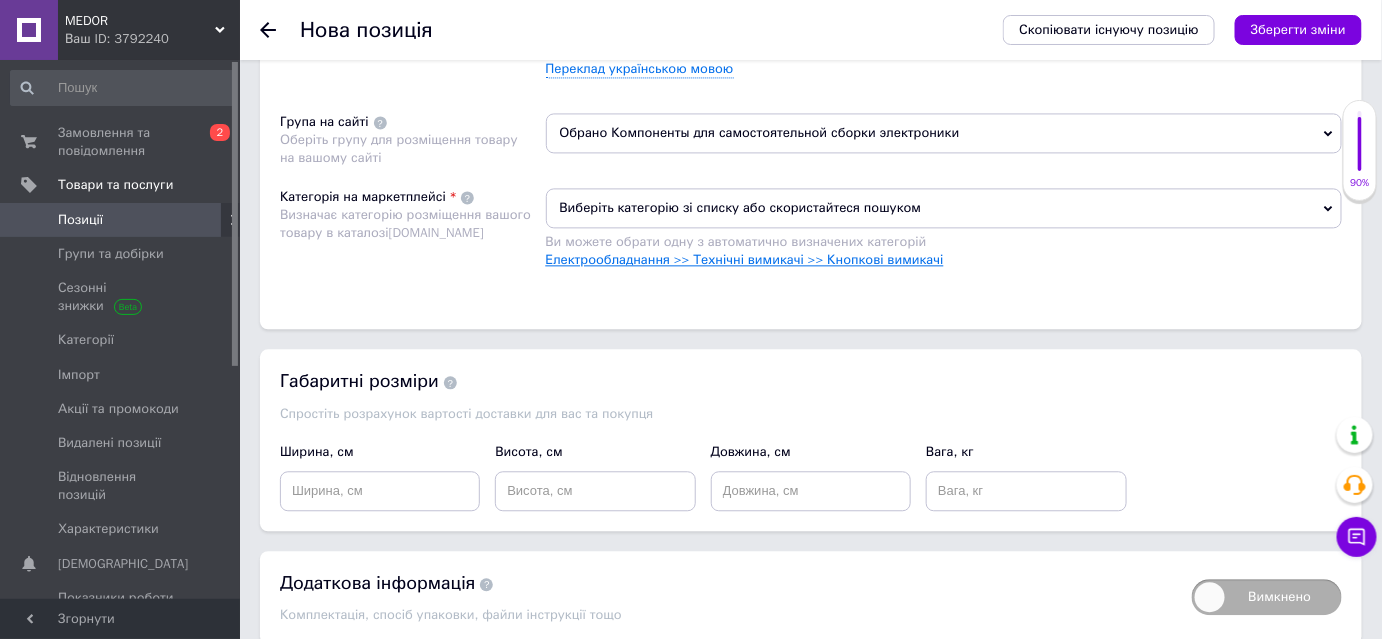 click on "Електрообладнання >> Технічні вимикачі >> Кнопкові вимикачі" at bounding box center [745, 259] 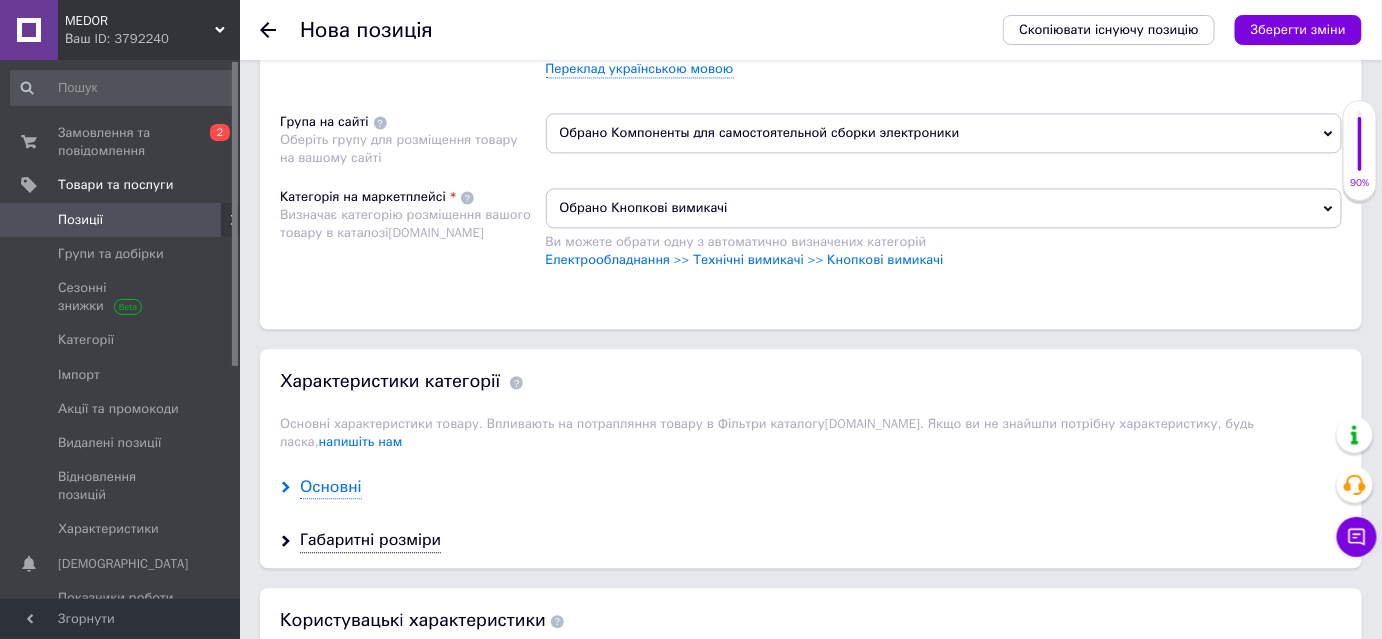 click 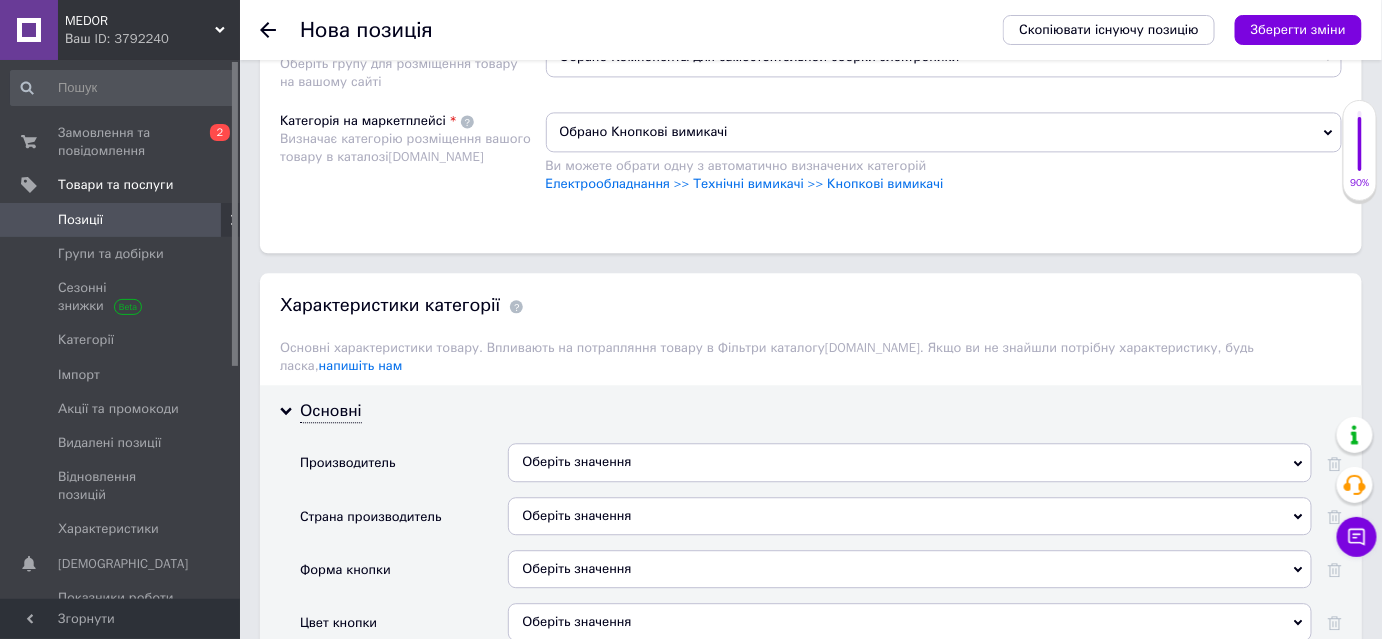 scroll, scrollTop: 1545, scrollLeft: 0, axis: vertical 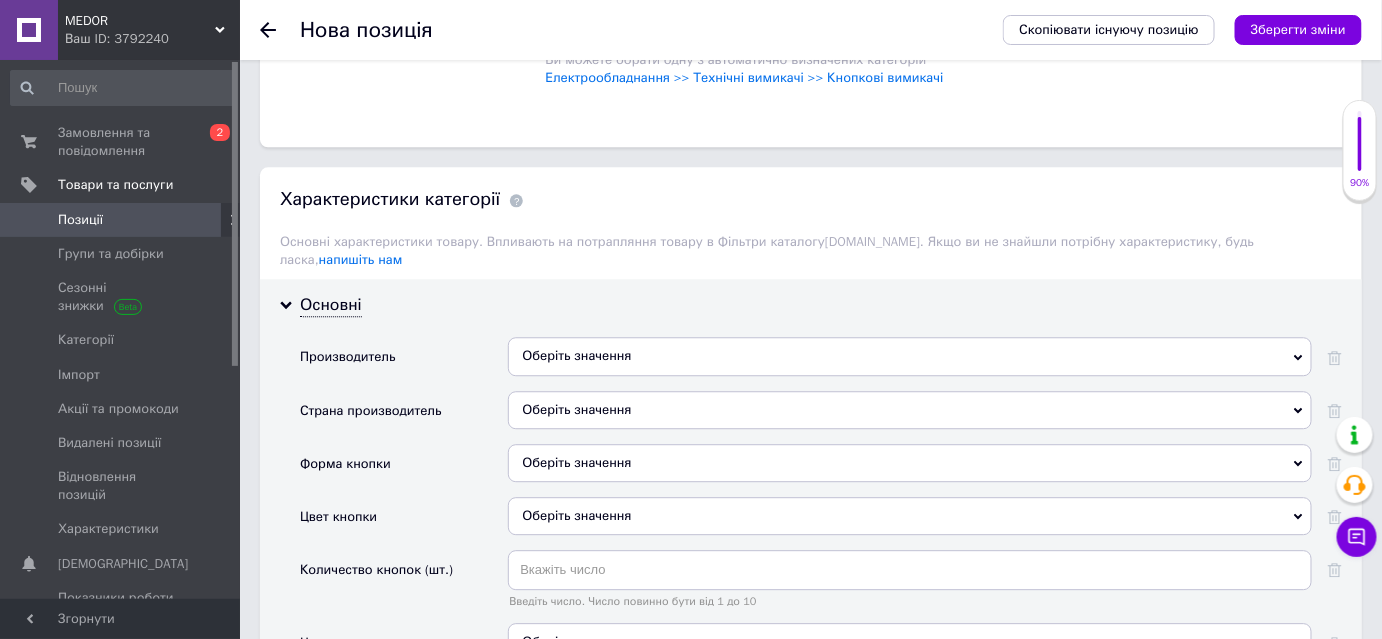 click on "Оберіть значення" at bounding box center (910, 410) 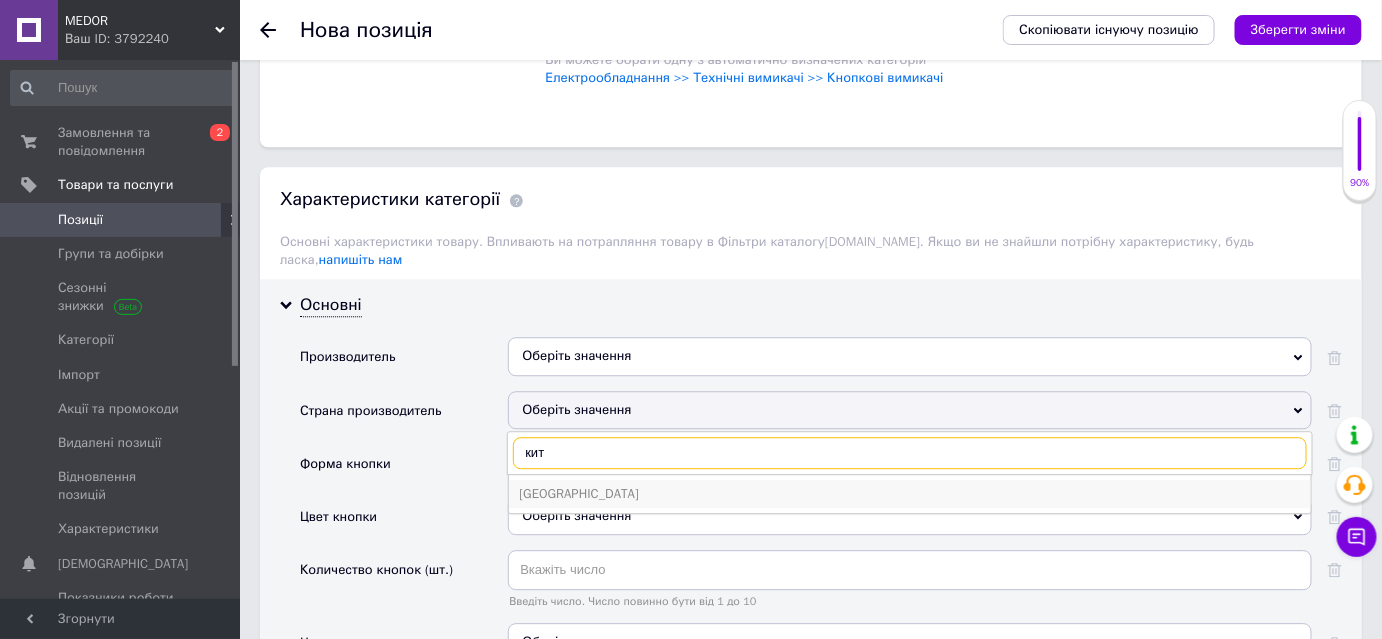 type on "кит" 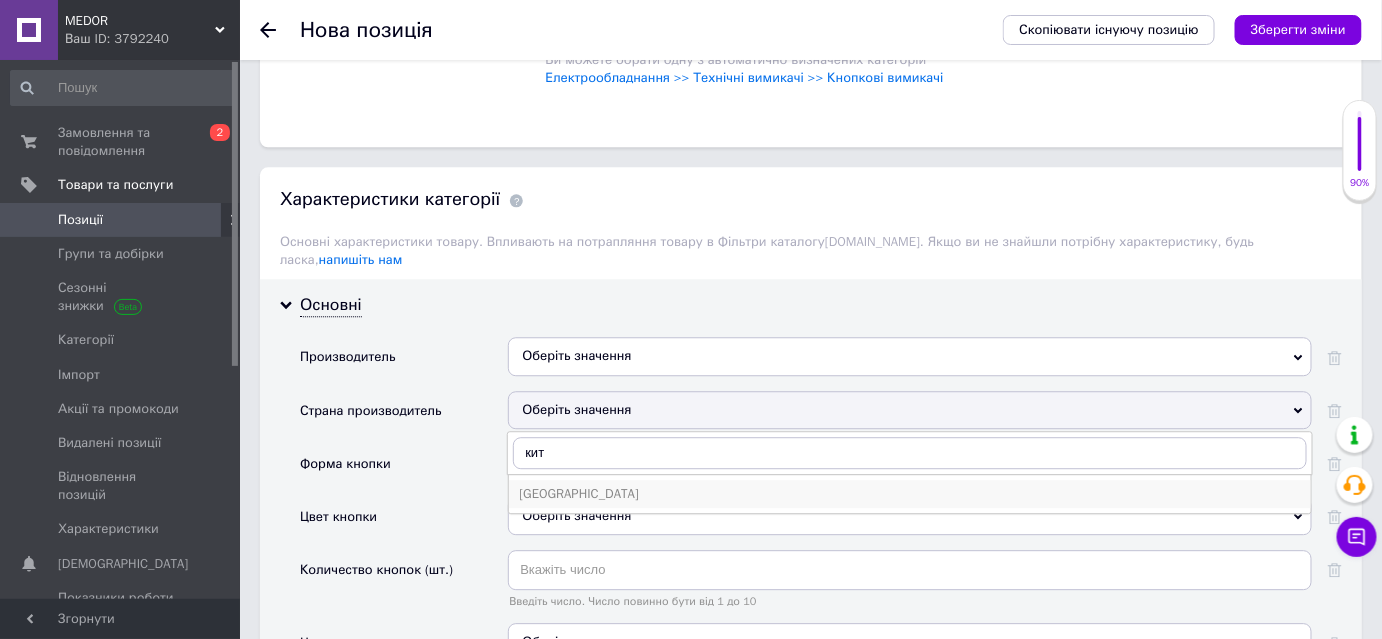 click on "Китай" at bounding box center [910, 494] 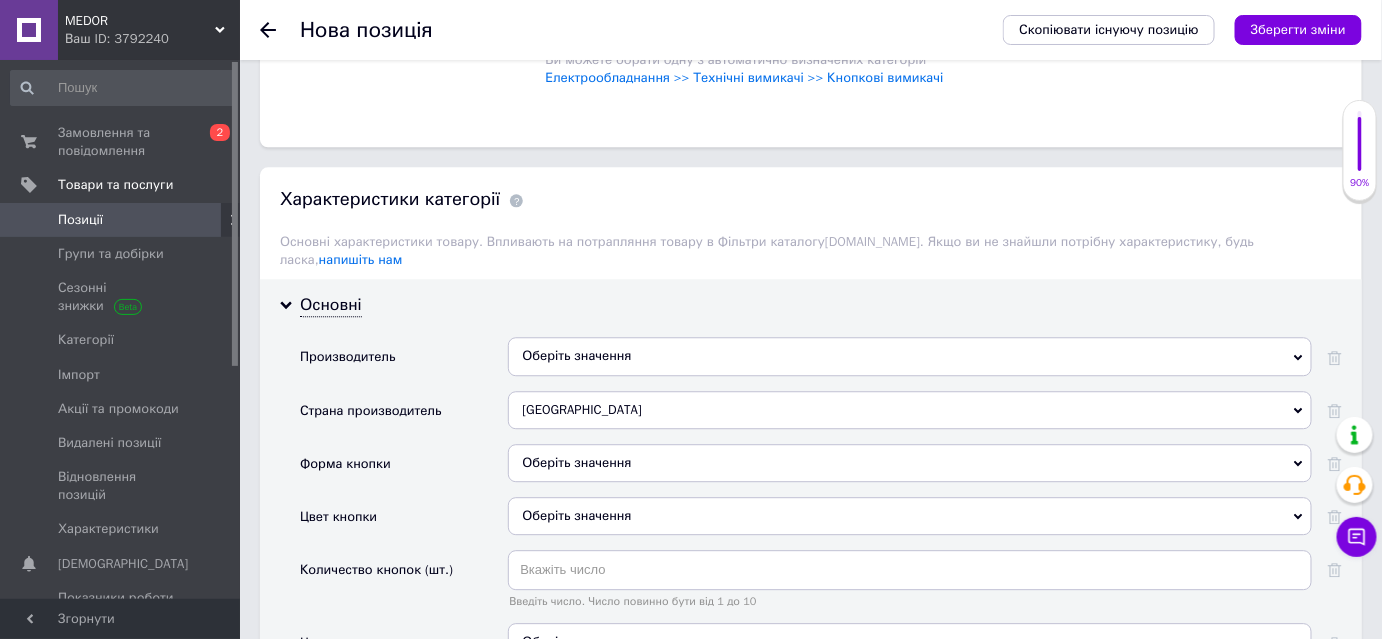 click on "Оберіть значення" at bounding box center [910, 463] 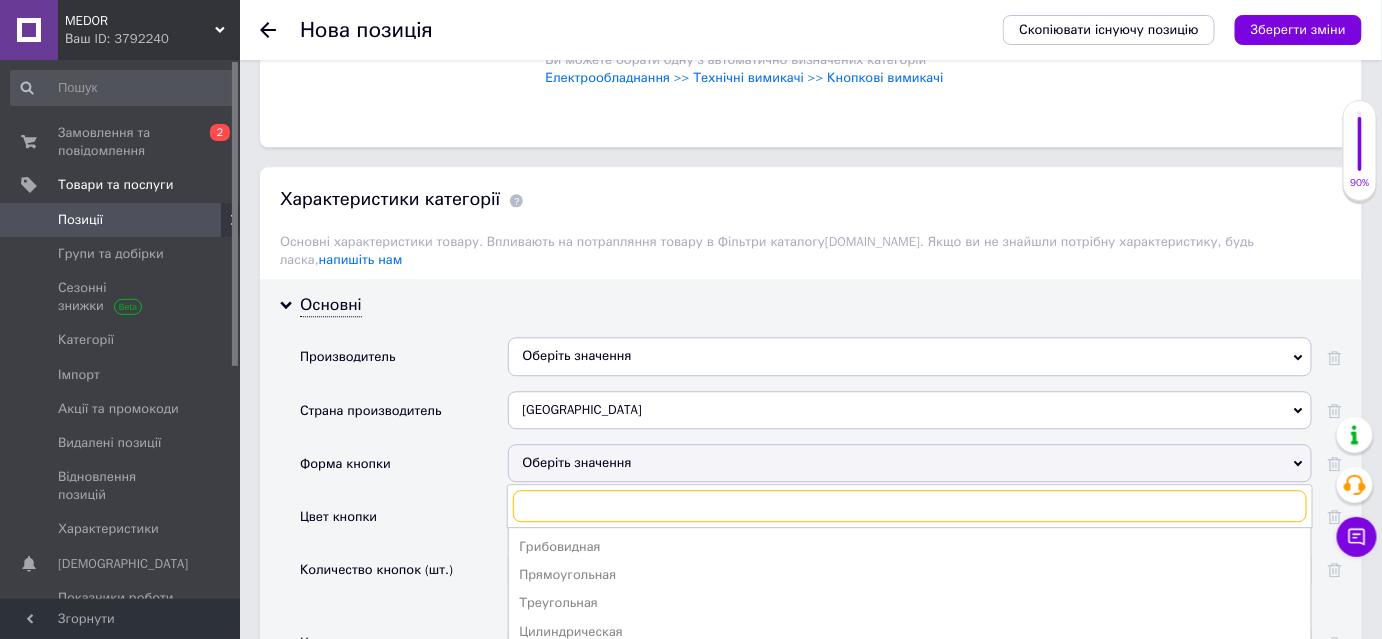 scroll, scrollTop: 2272, scrollLeft: 0, axis: vertical 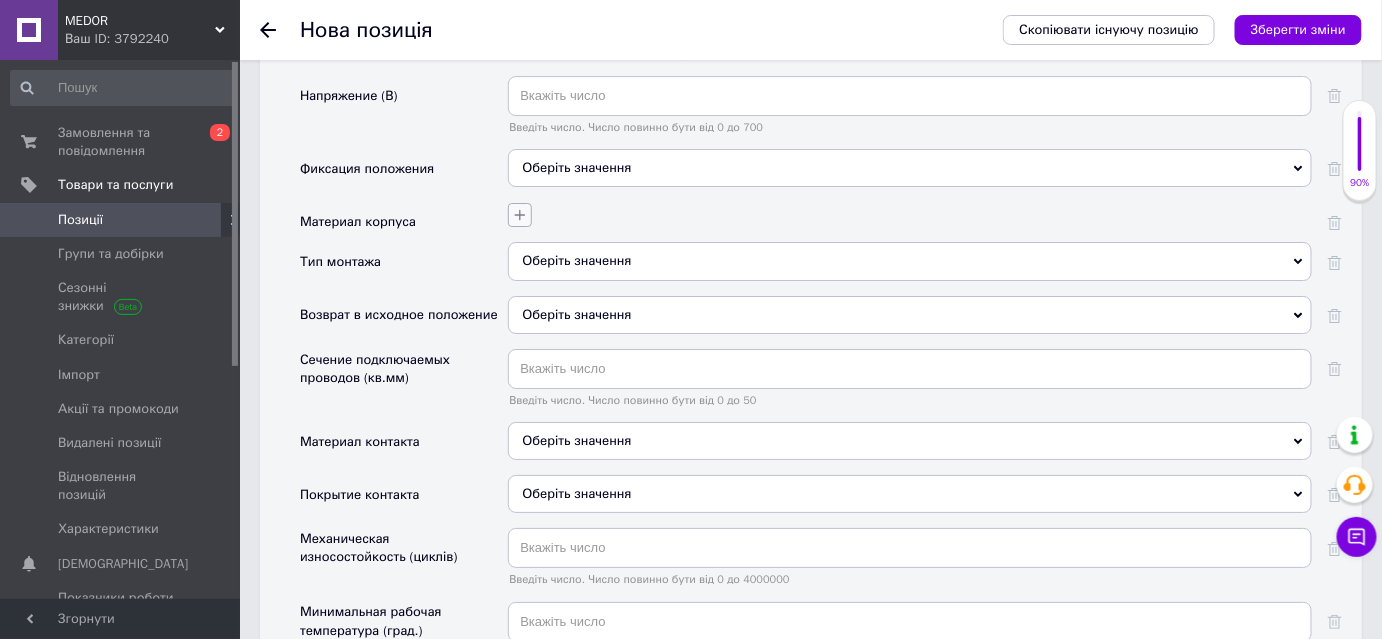 click 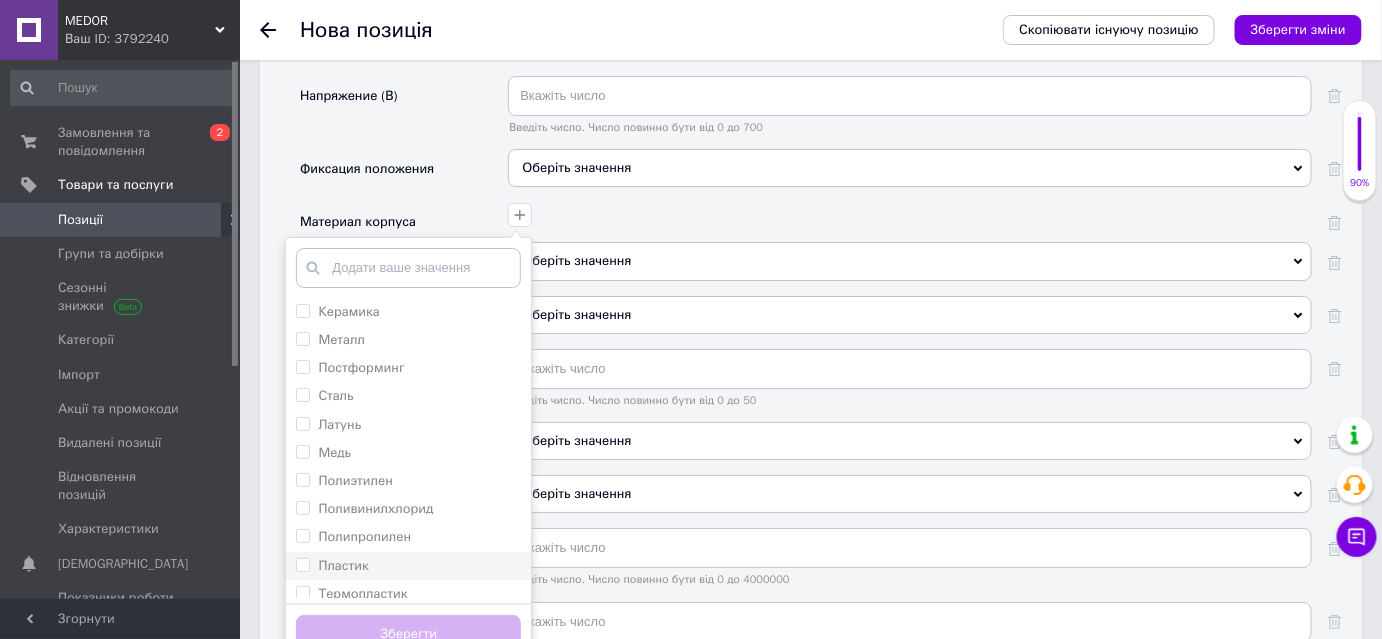 click on "Пластик" at bounding box center [302, 564] 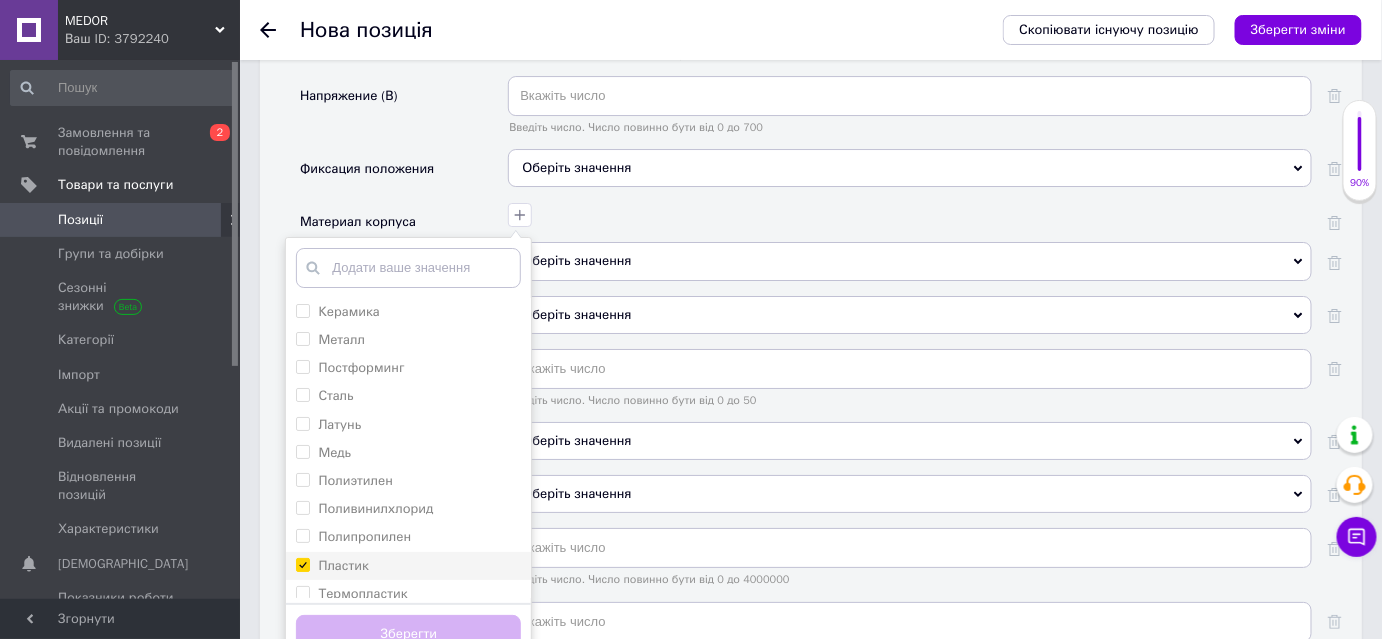 checkbox on "true" 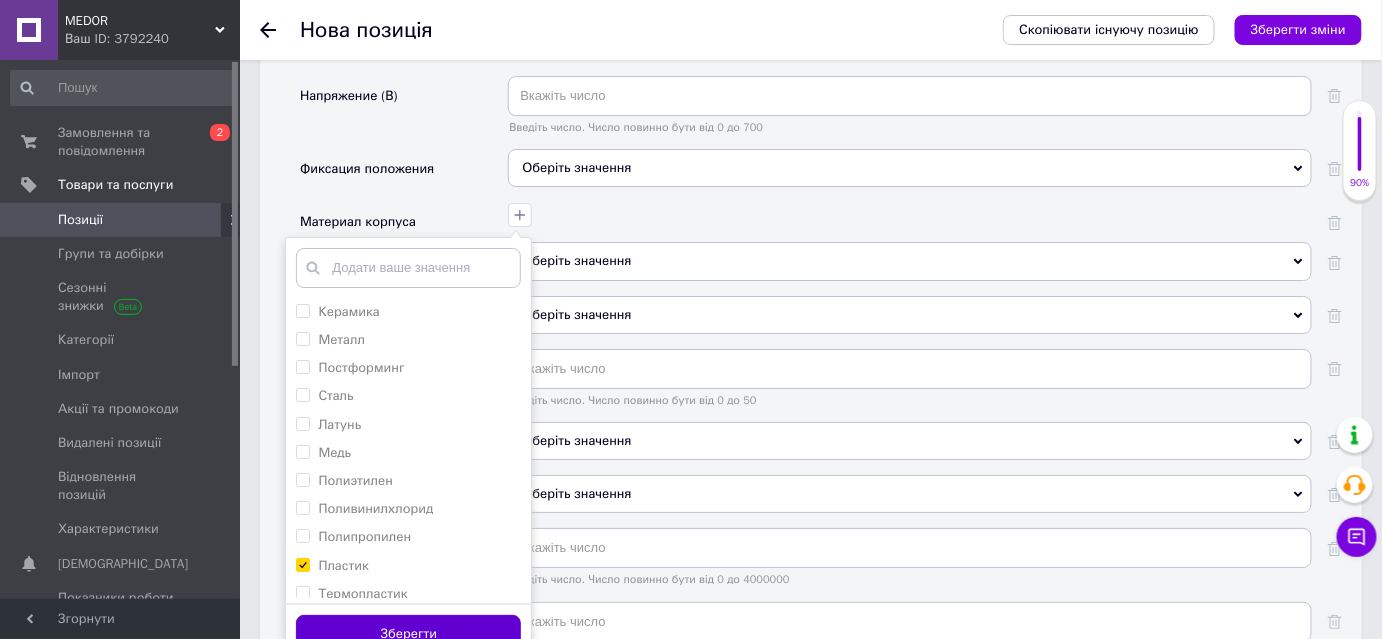 click on "Зберегти" at bounding box center [408, 634] 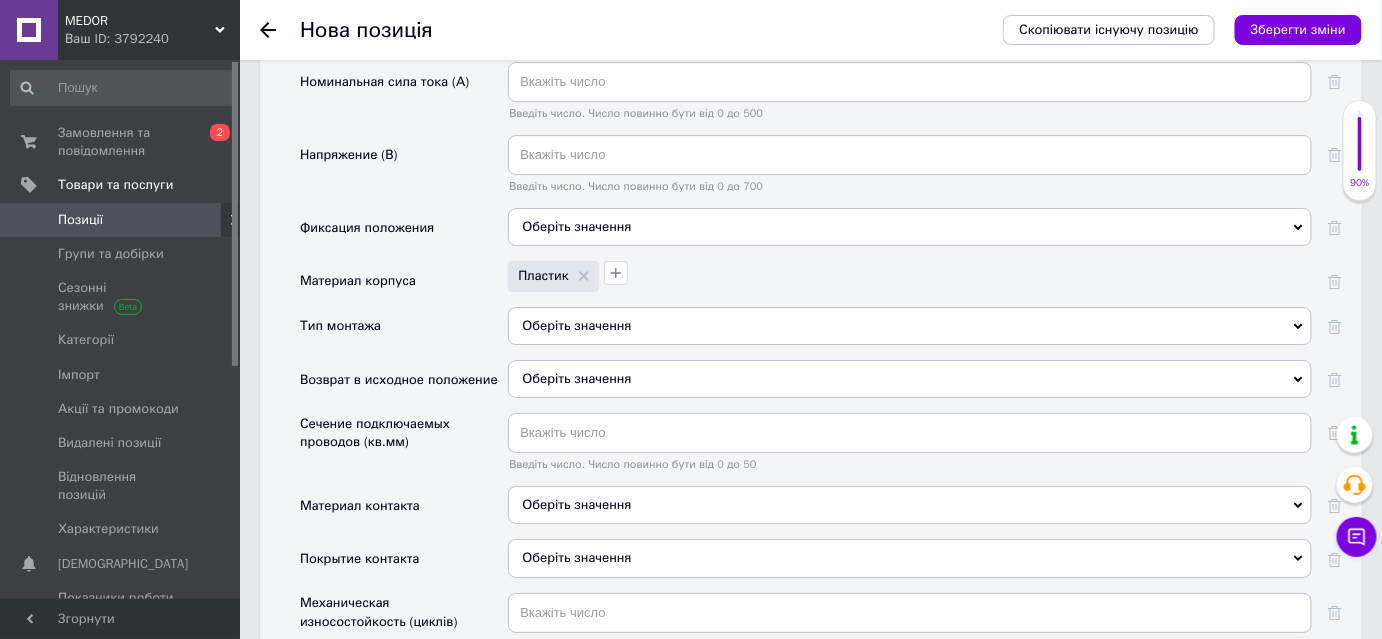 scroll, scrollTop: 2181, scrollLeft: 0, axis: vertical 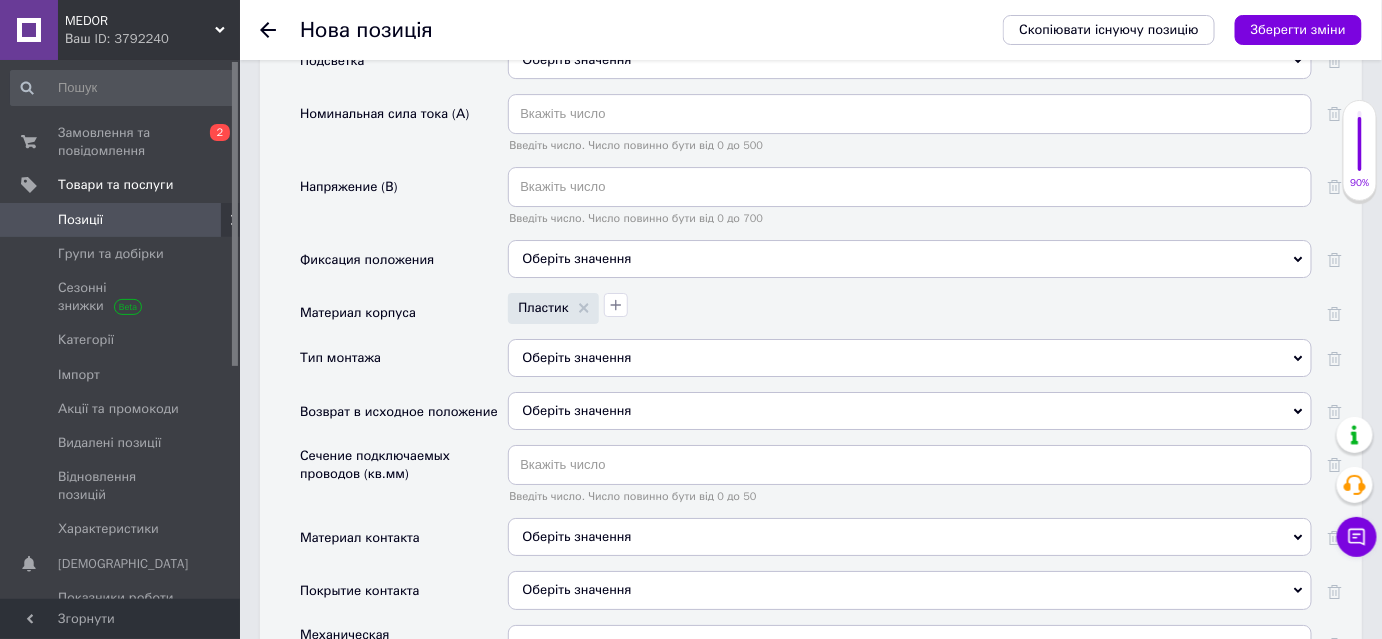 click on "Оберіть значення" at bounding box center (576, 258) 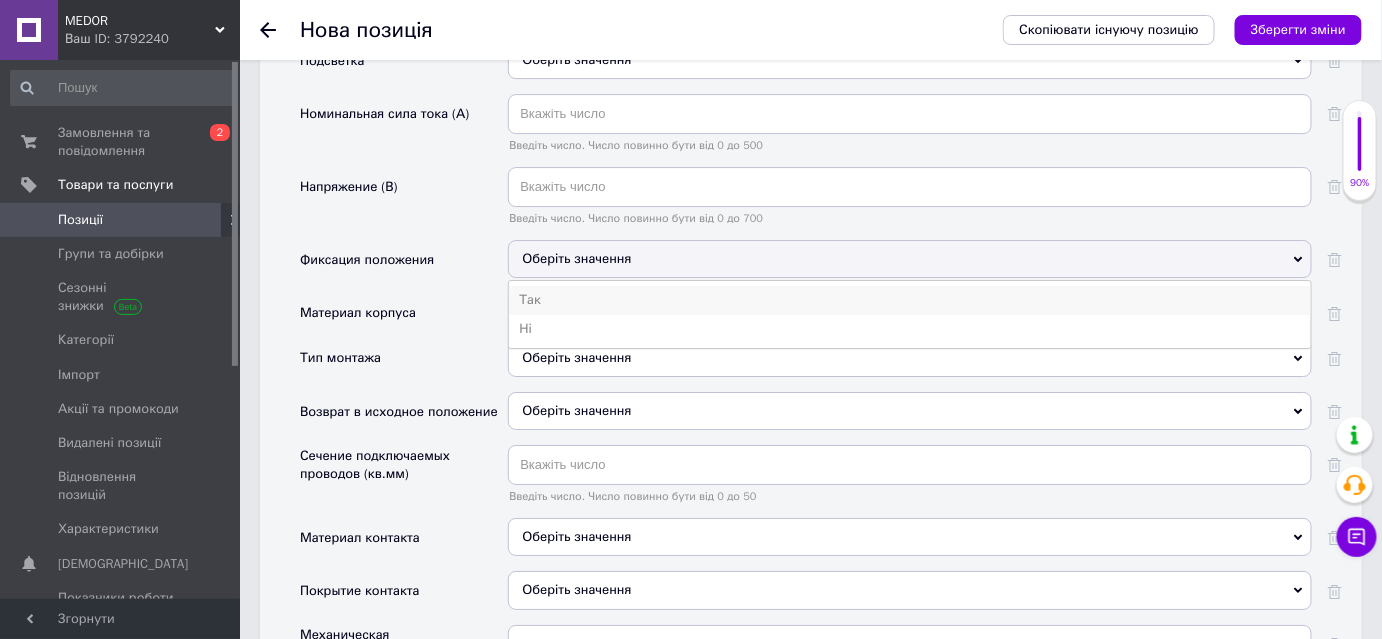 click on "Так" at bounding box center (910, 300) 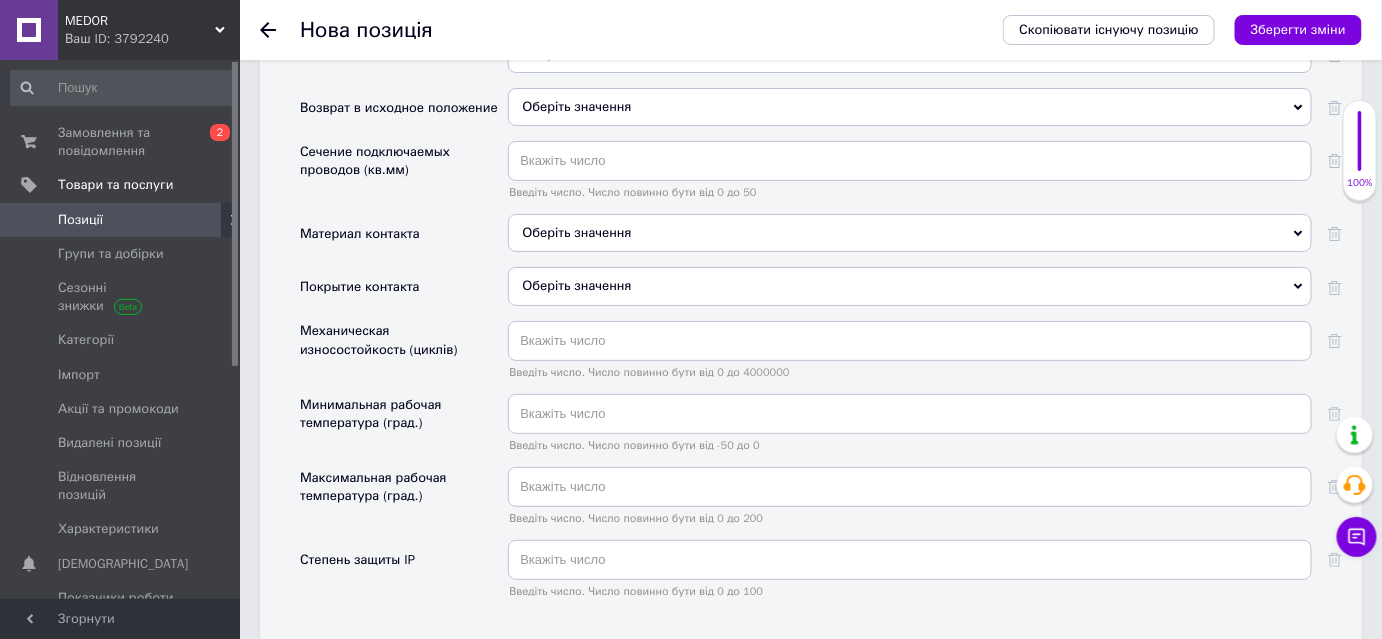 scroll, scrollTop: 2454, scrollLeft: 0, axis: vertical 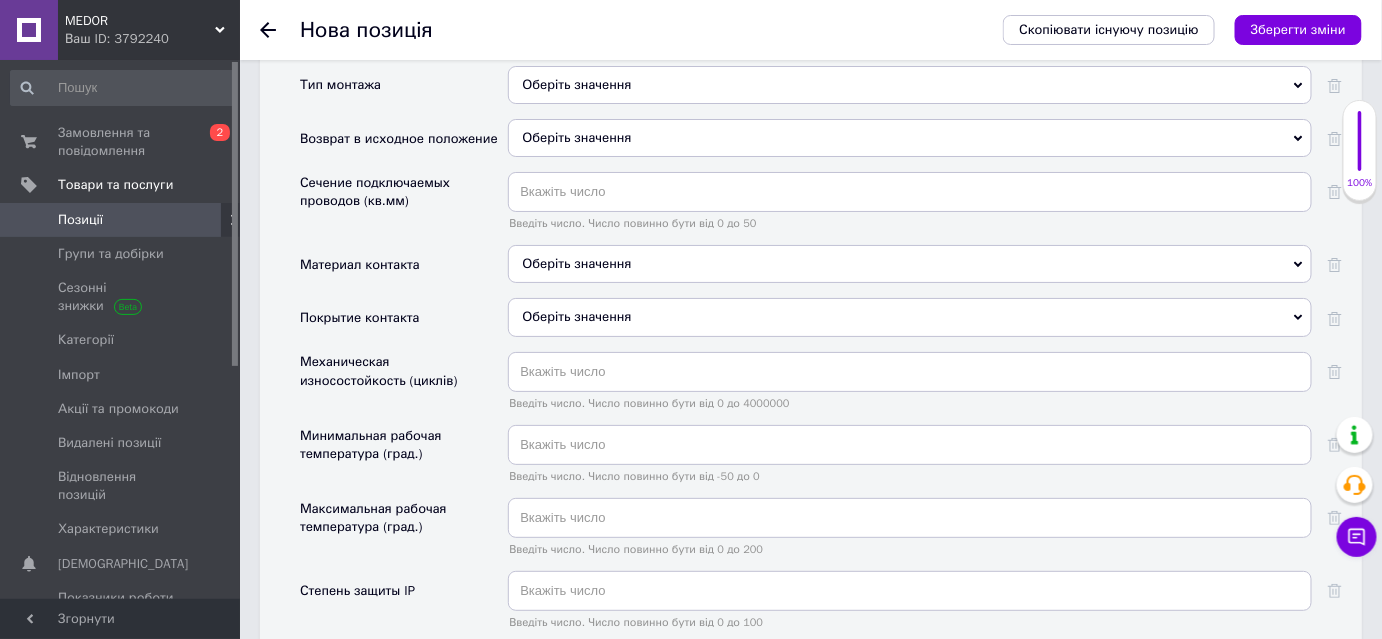 click on "Оберіть значення" at bounding box center (910, 264) 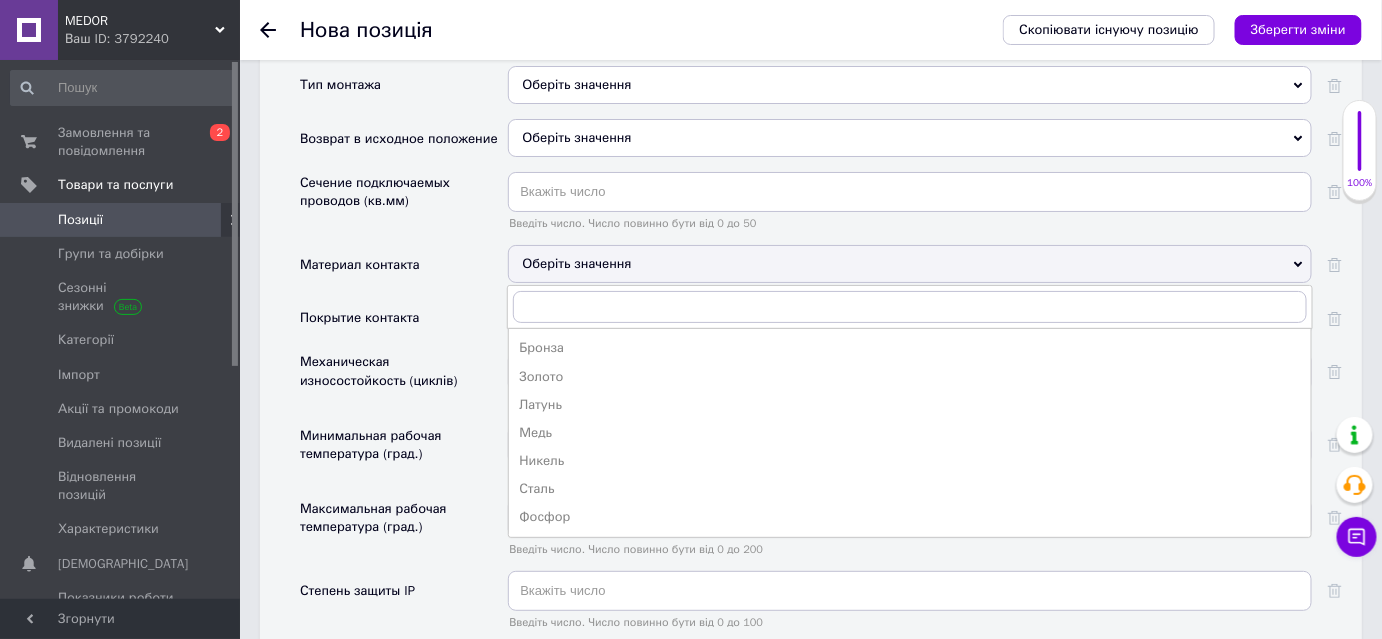click on "Оберіть значення" at bounding box center (910, 264) 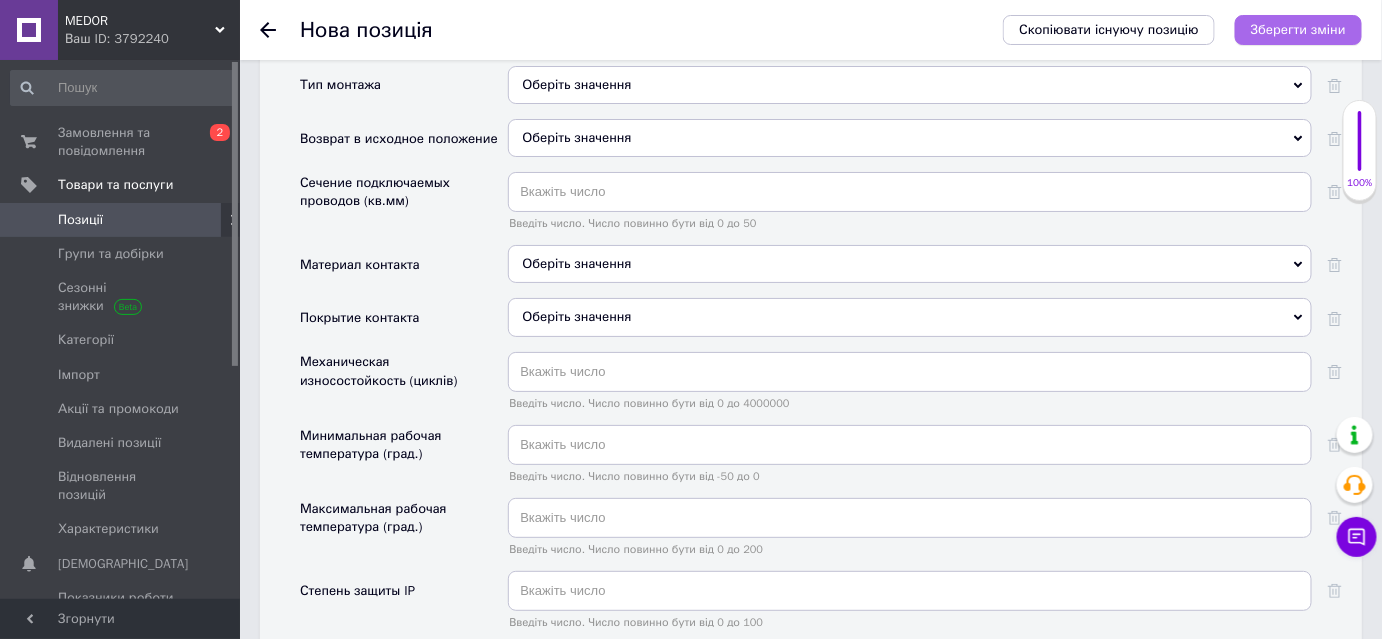 click on "Зберегти зміни" at bounding box center (1298, 29) 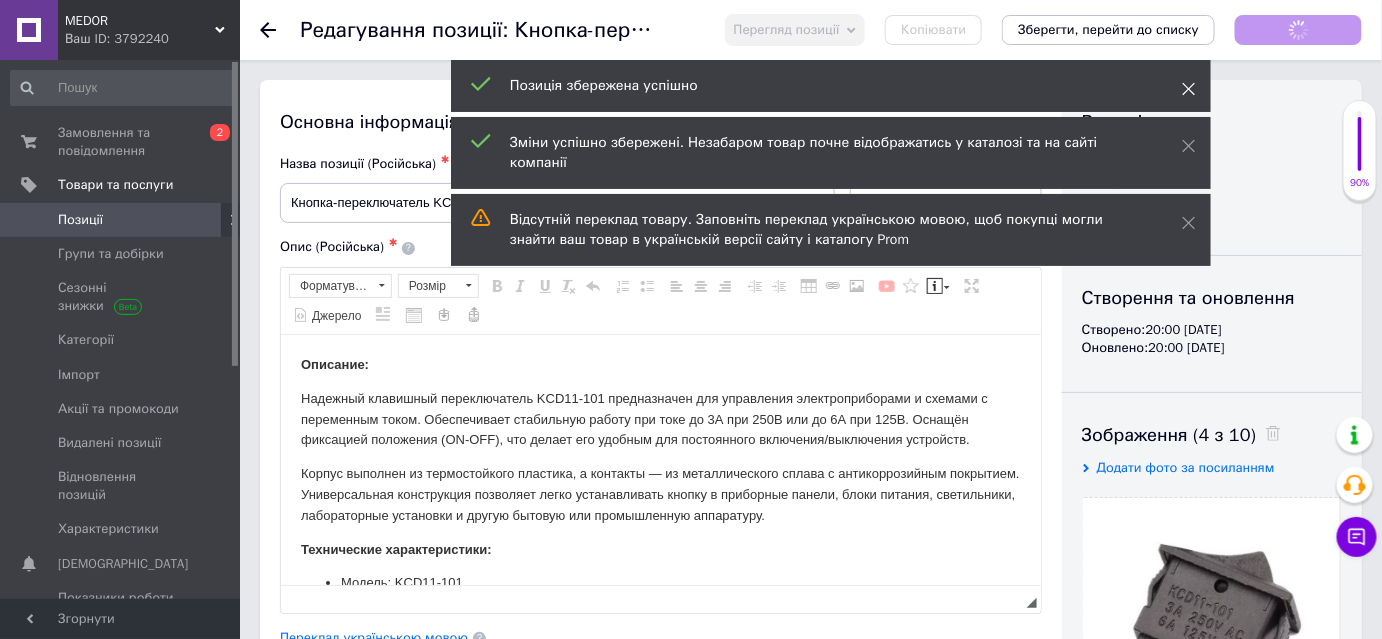 scroll, scrollTop: 0, scrollLeft: 0, axis: both 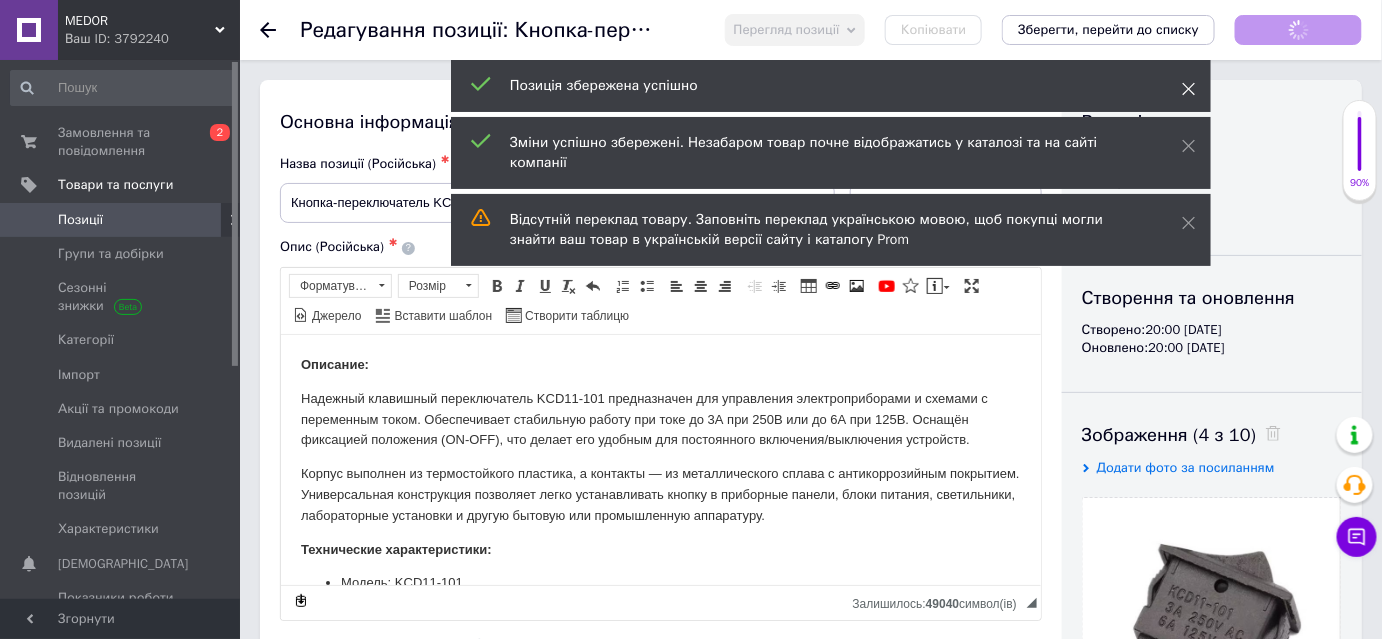 click 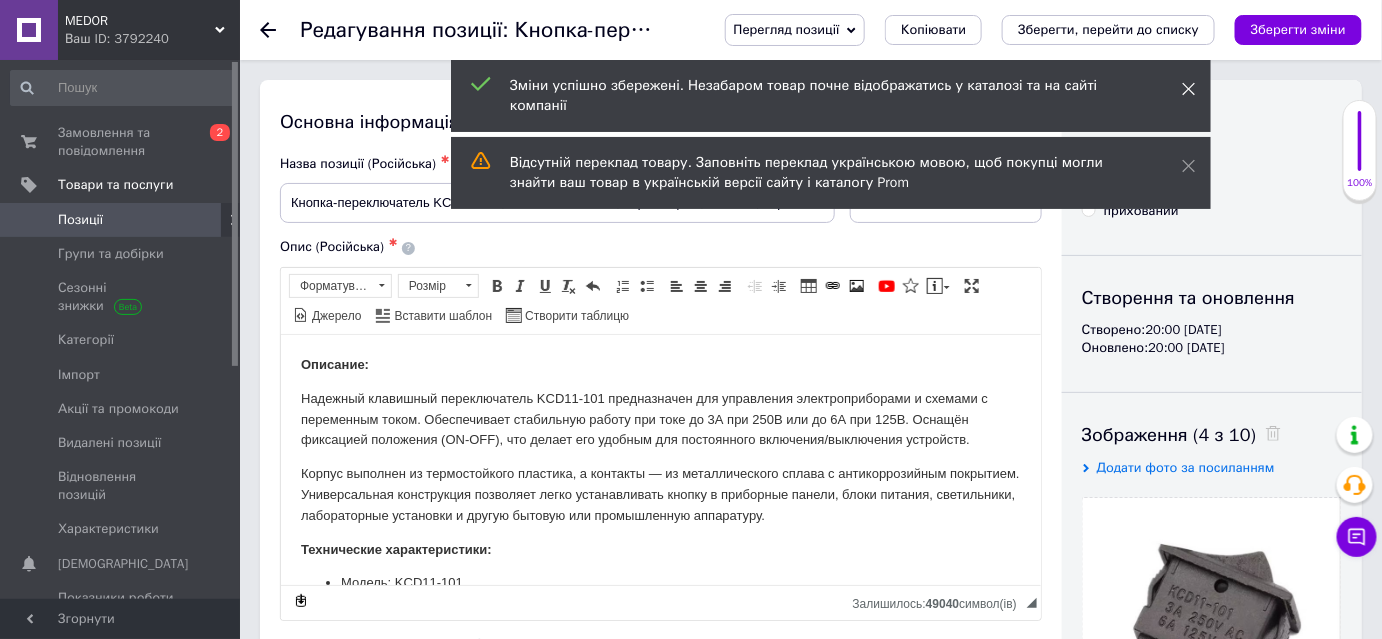 click 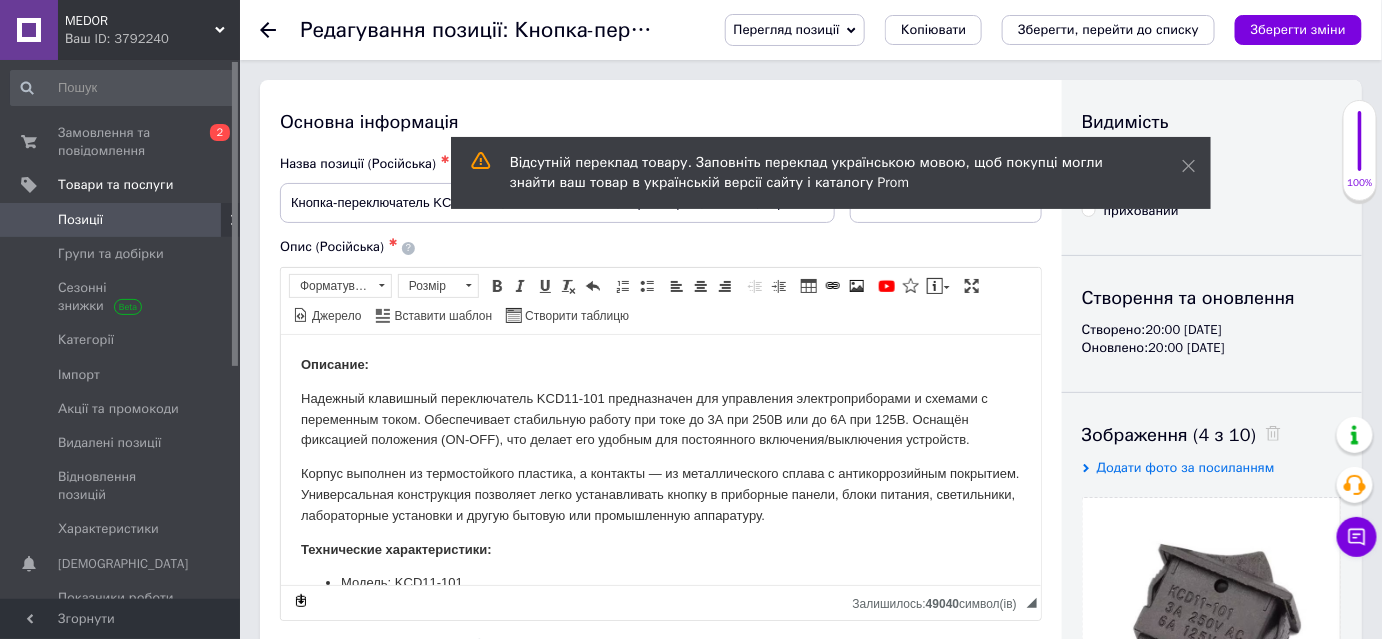 click 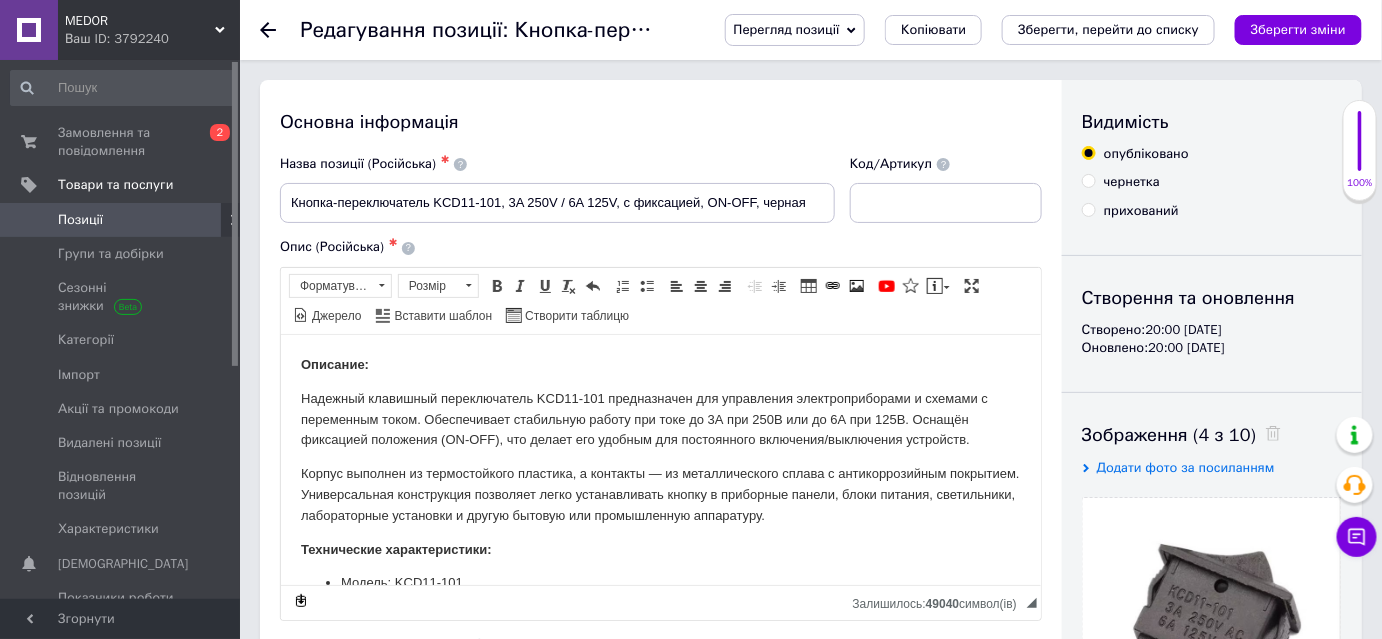 click on "Перегляд позиції" at bounding box center [787, 29] 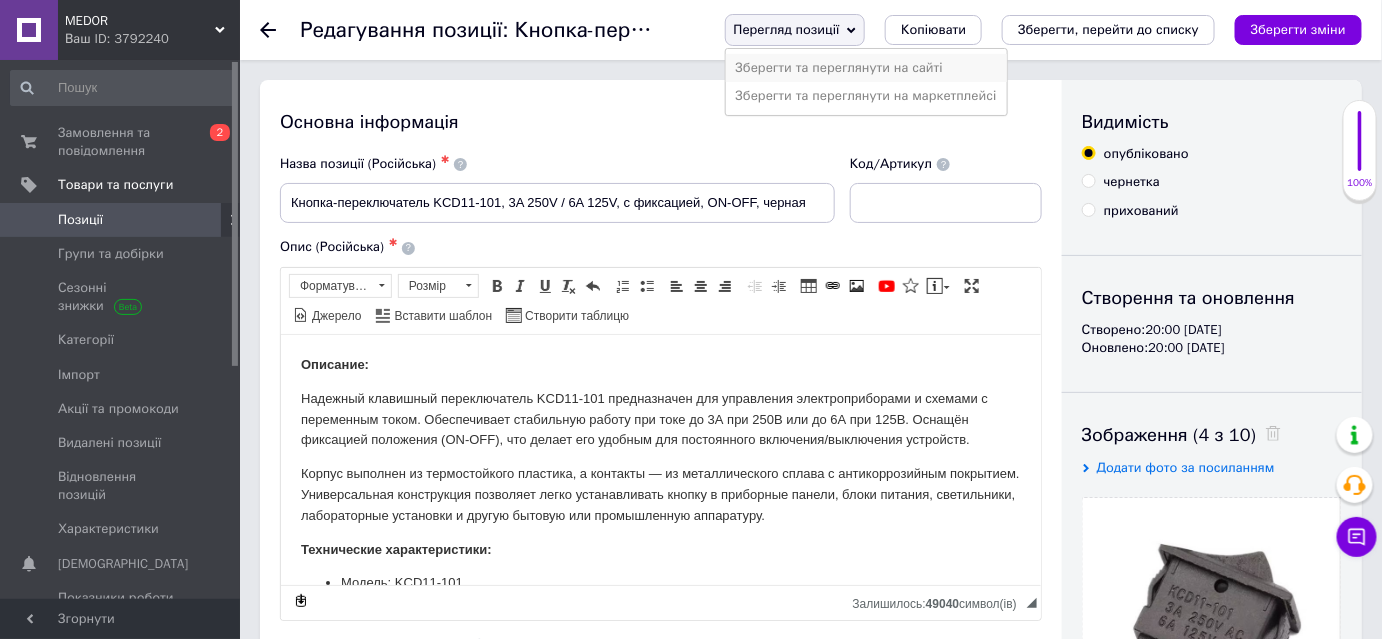 click on "Зберегти та переглянути на сайті" at bounding box center (866, 68) 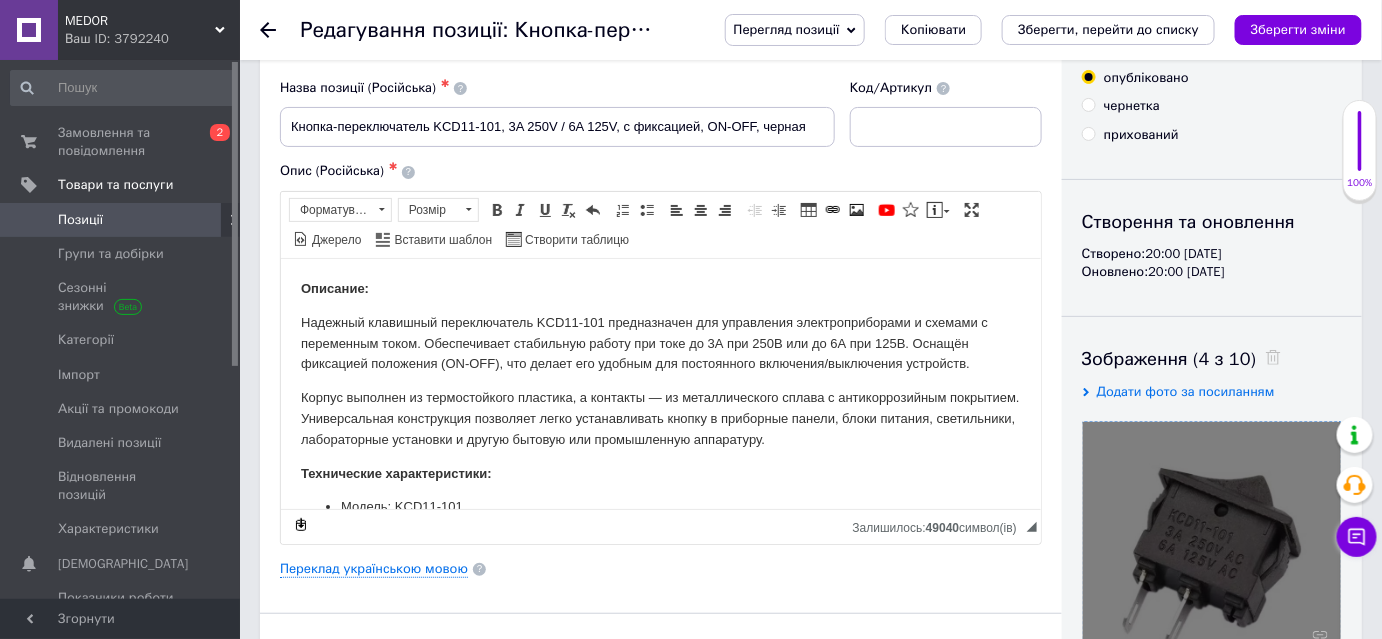 scroll, scrollTop: 181, scrollLeft: 0, axis: vertical 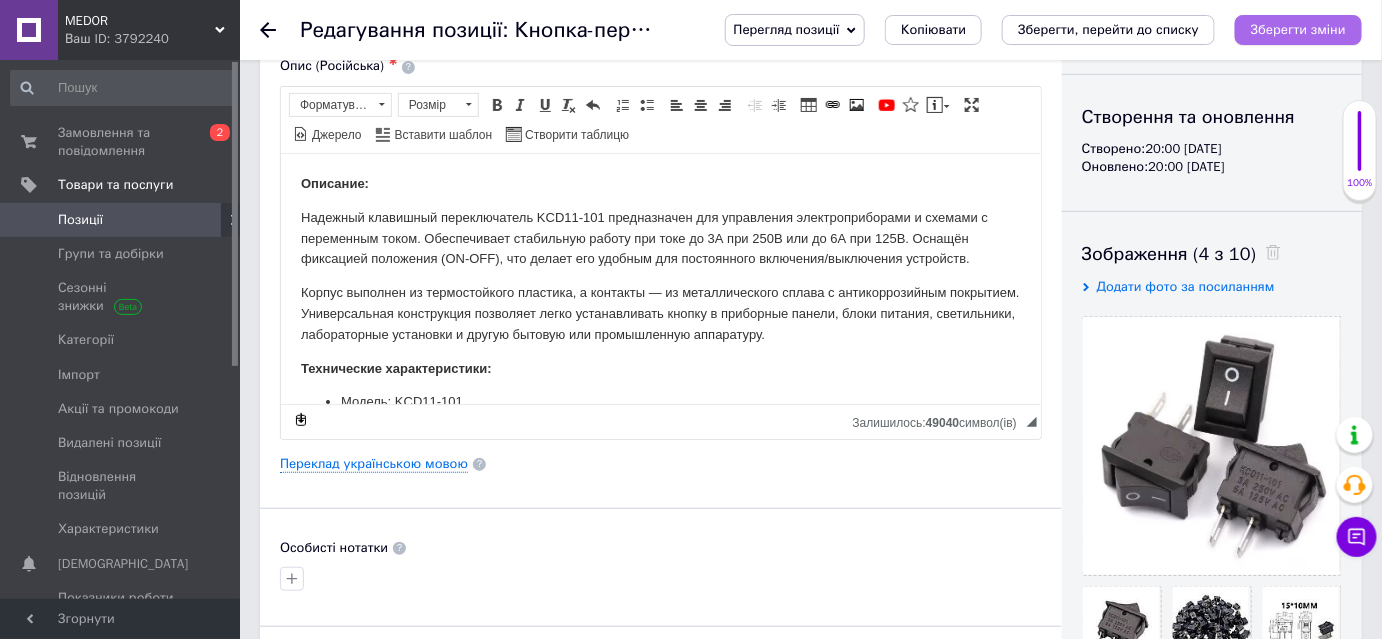 click on "Зберегти зміни" at bounding box center (1298, 29) 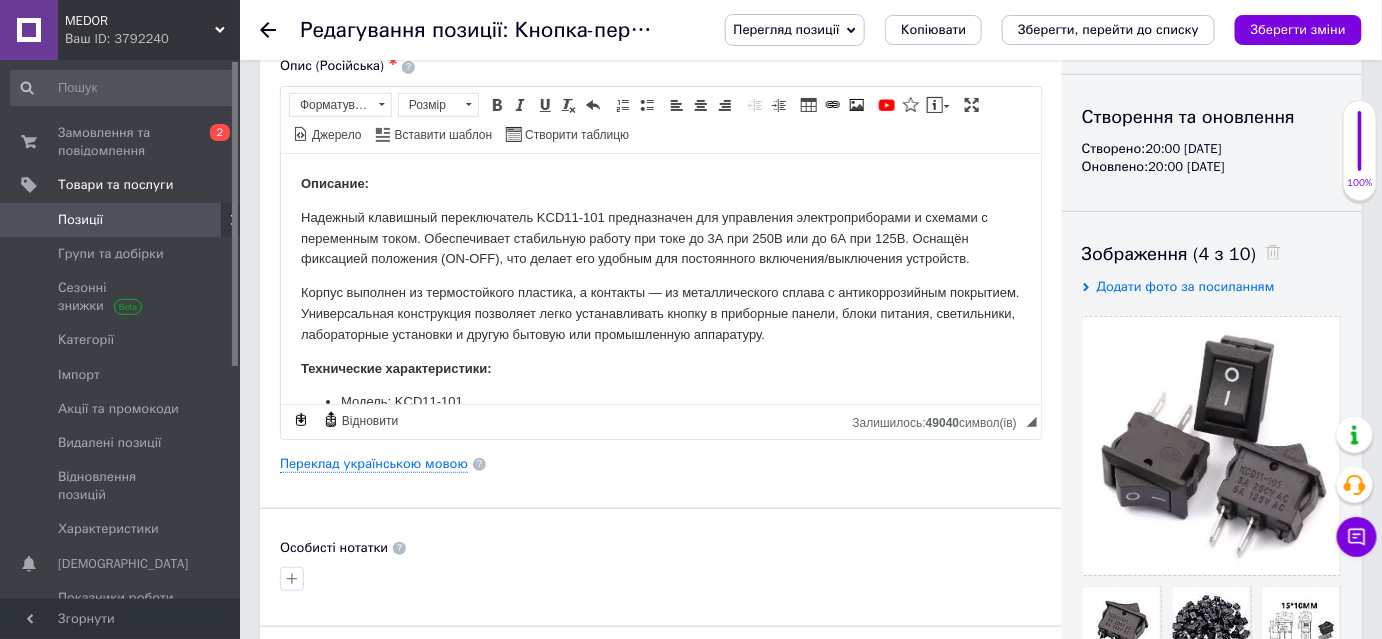 click on "Позиції" at bounding box center [121, 220] 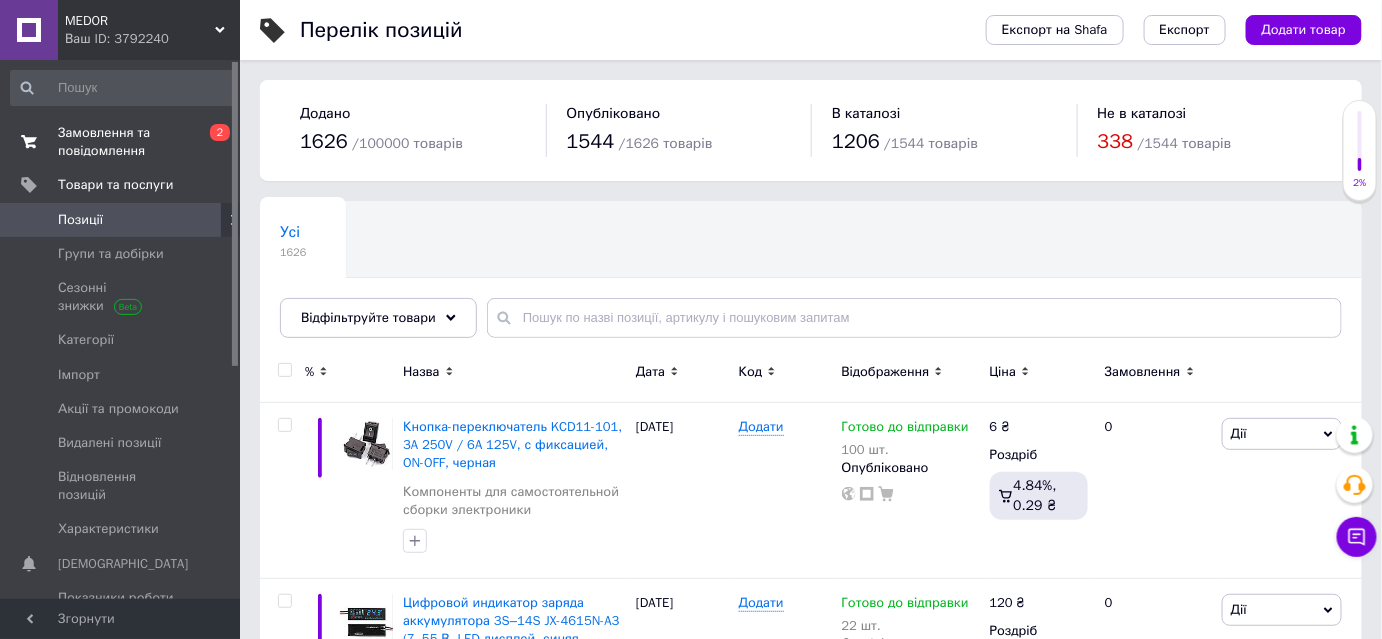 click on "Замовлення та повідомлення" at bounding box center [121, 142] 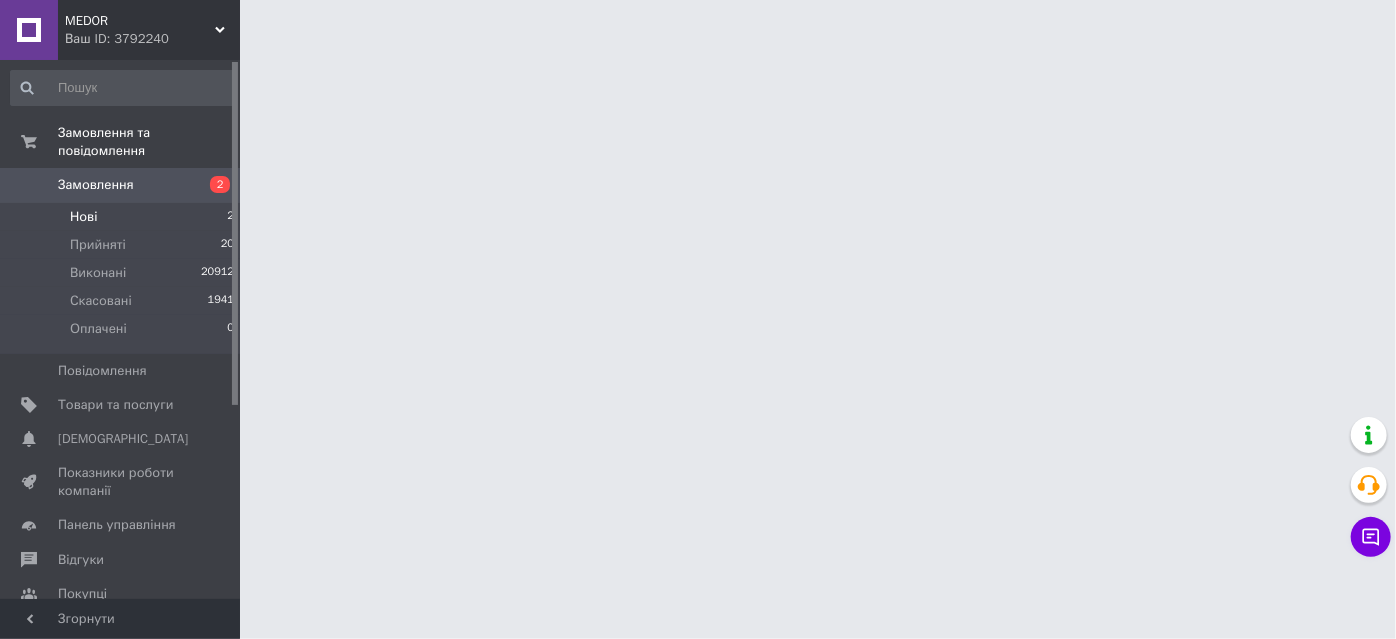 click on "Нові 2" at bounding box center [123, 217] 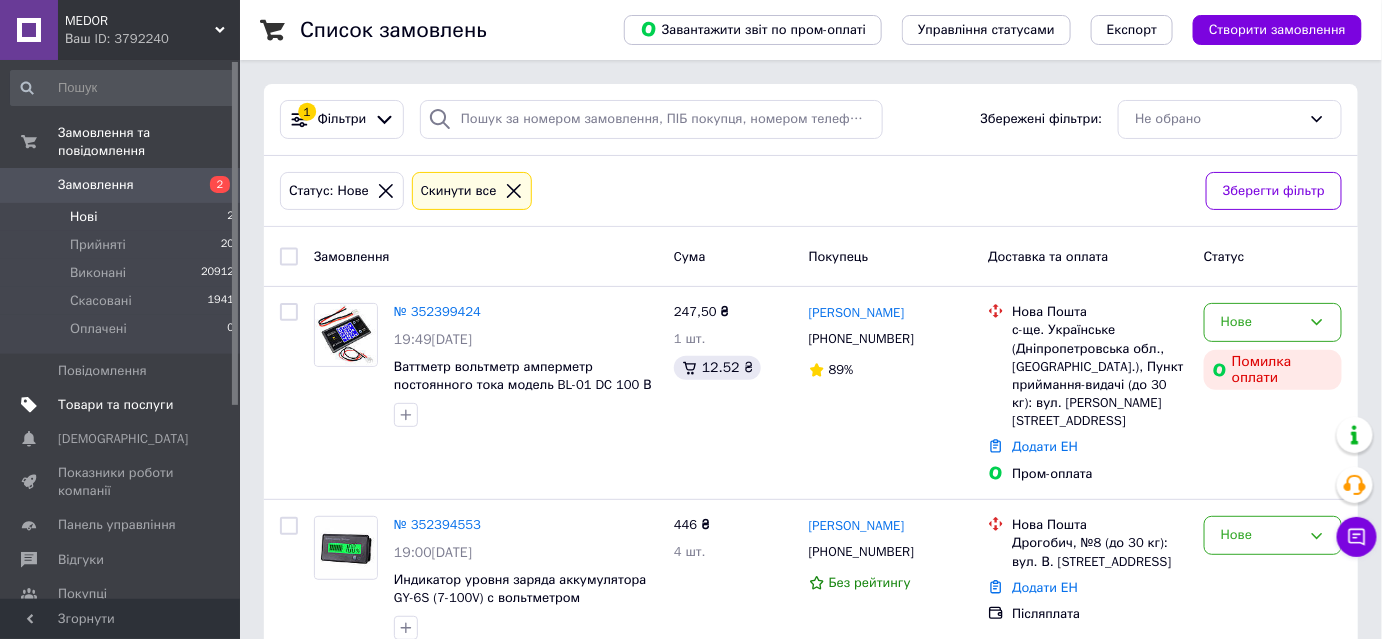 click on "Товари та послуги" at bounding box center (115, 405) 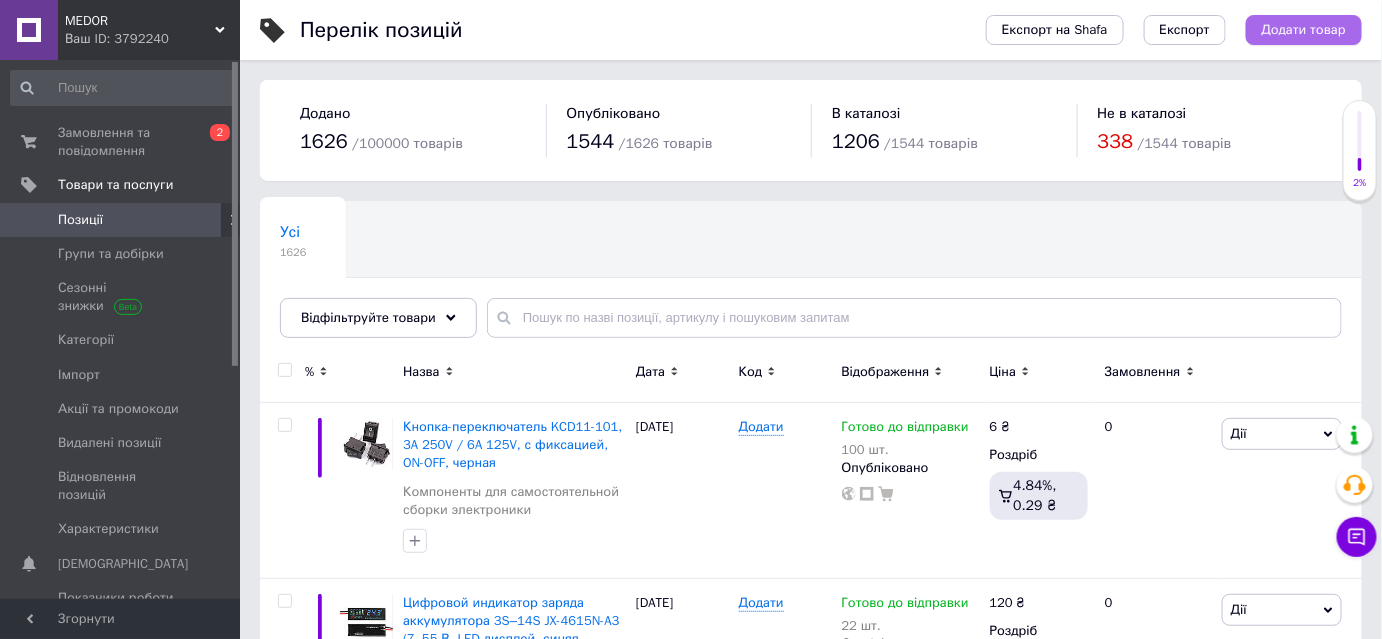 click on "Додати товар" at bounding box center [1304, 30] 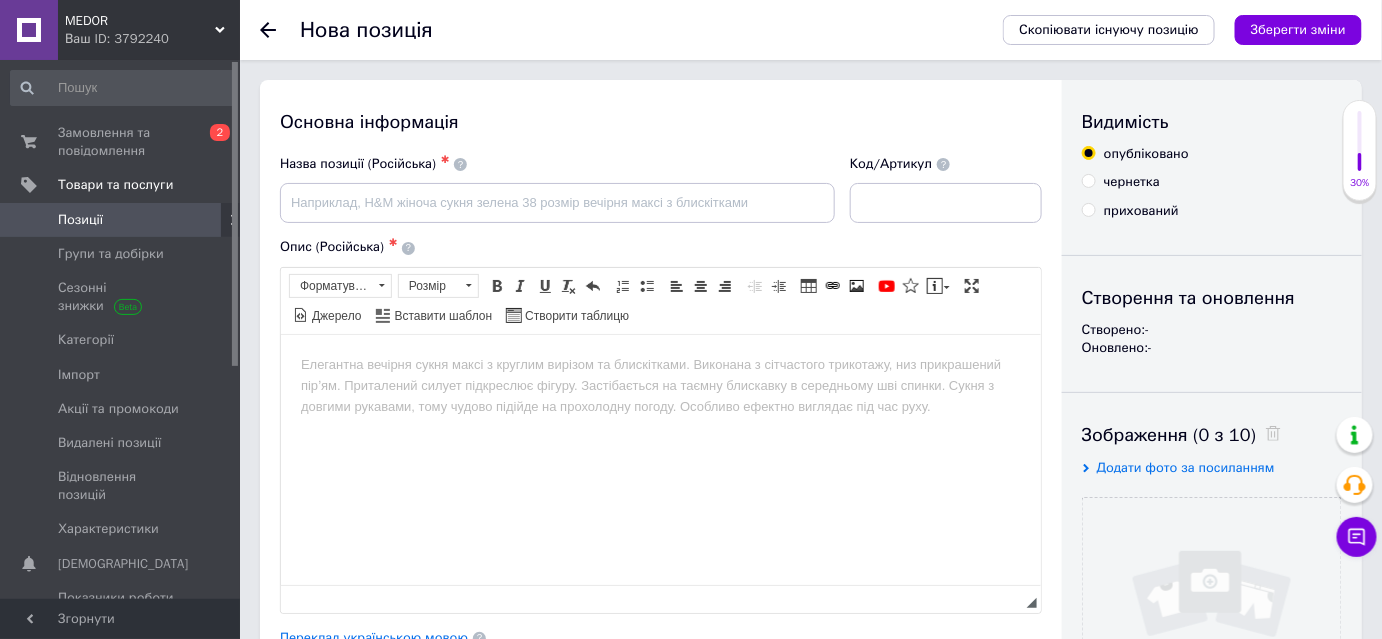 scroll, scrollTop: 181, scrollLeft: 0, axis: vertical 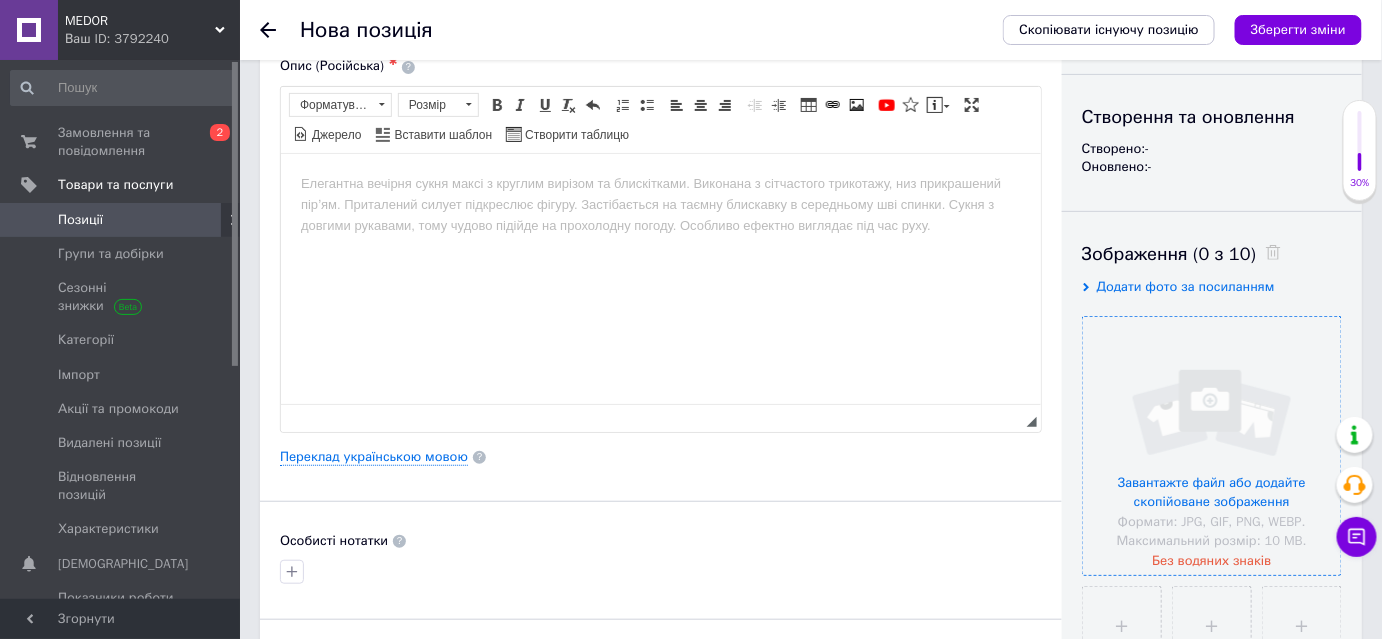 click at bounding box center (1212, 446) 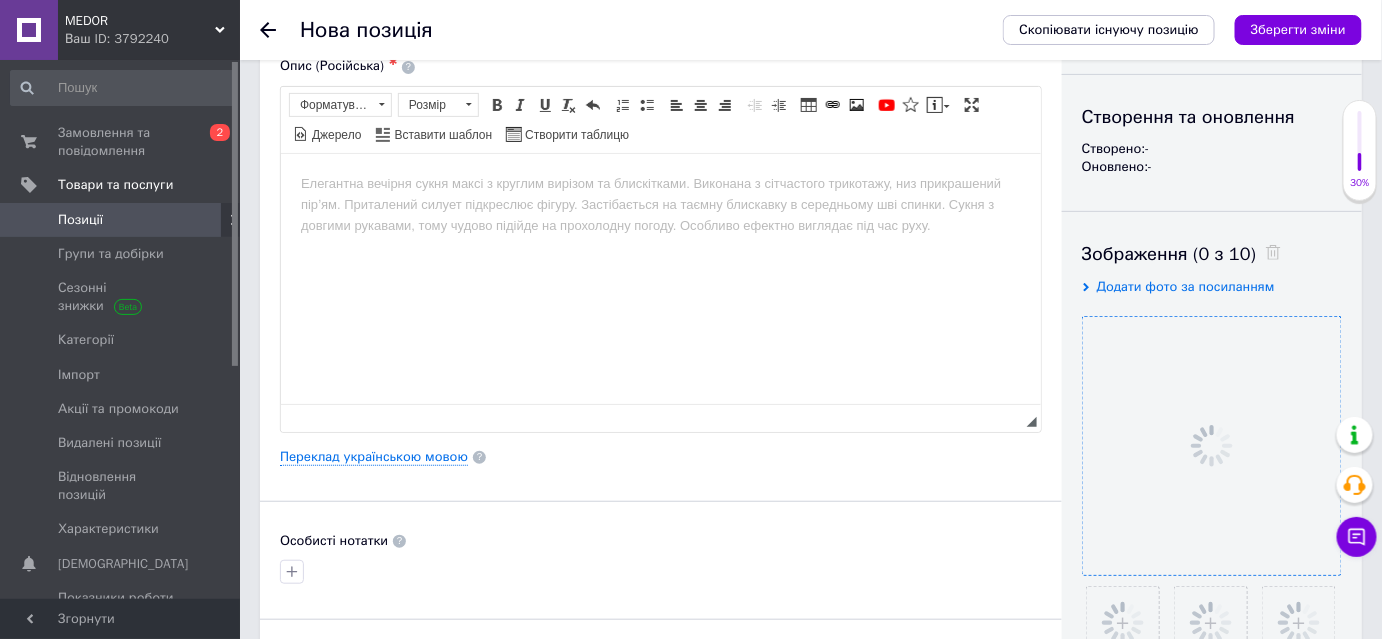 scroll, scrollTop: 454, scrollLeft: 0, axis: vertical 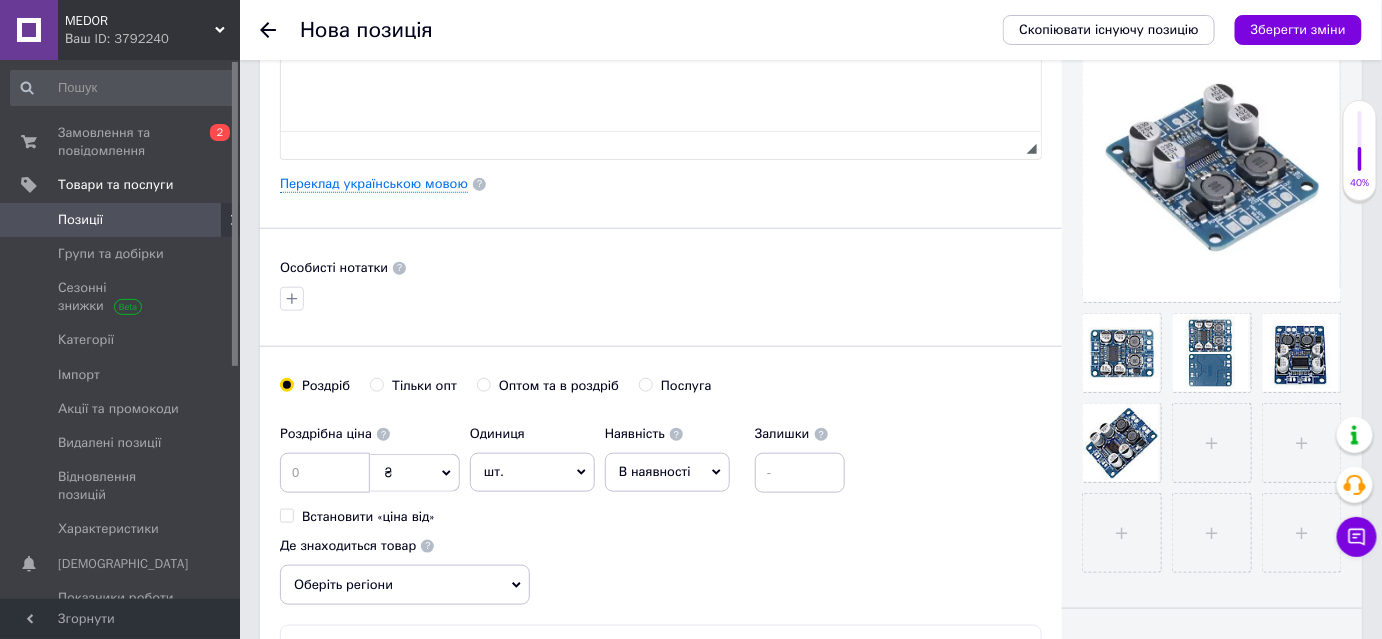 click on "В наявності" at bounding box center (655, 471) 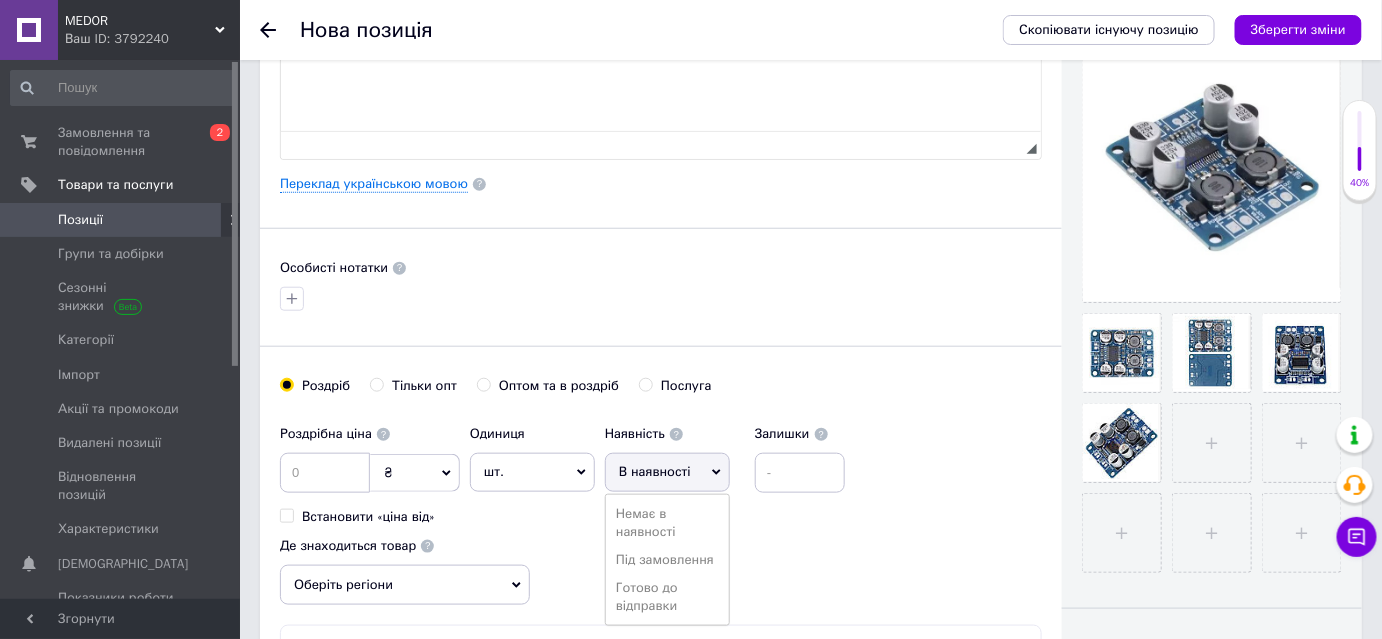 click on "Готово до відправки" at bounding box center [667, 597] 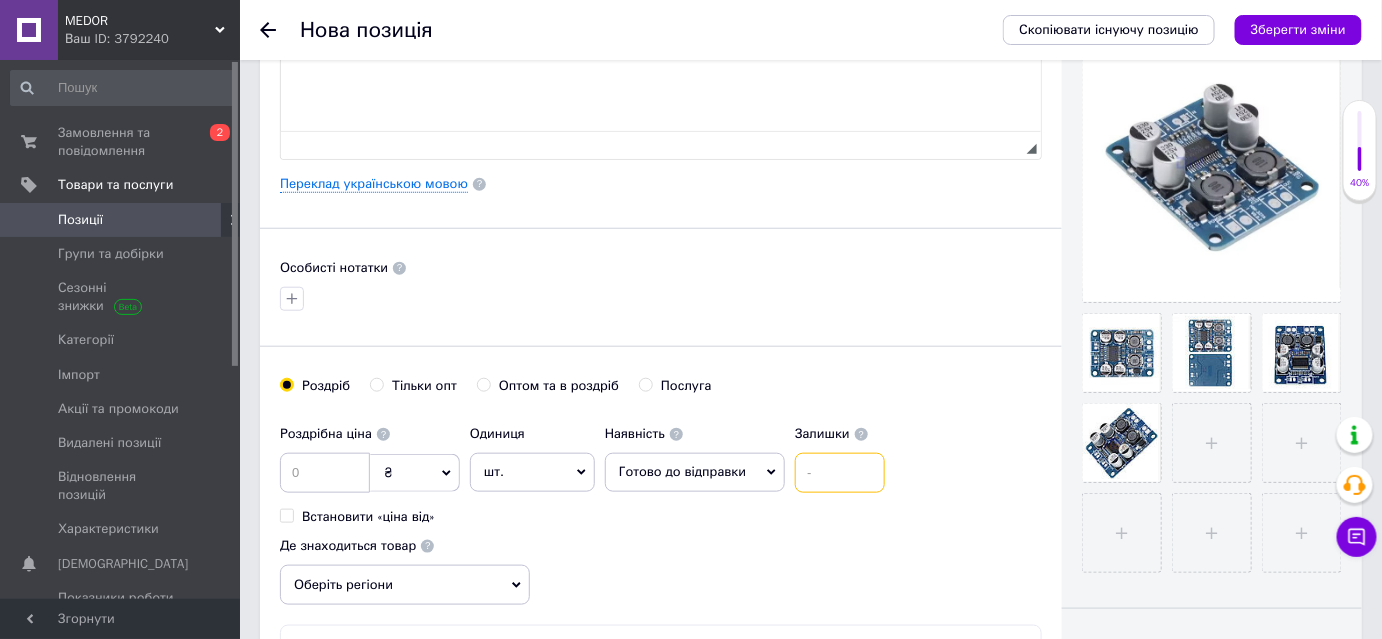 click at bounding box center [840, 473] 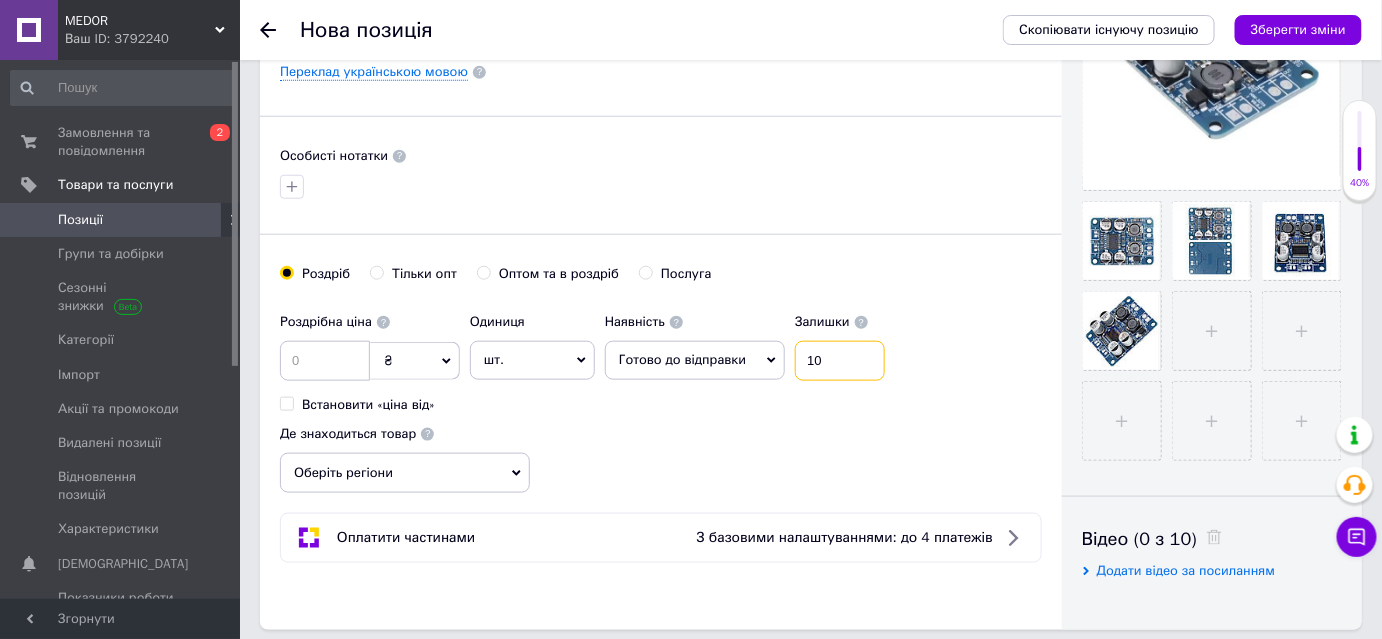 scroll, scrollTop: 727, scrollLeft: 0, axis: vertical 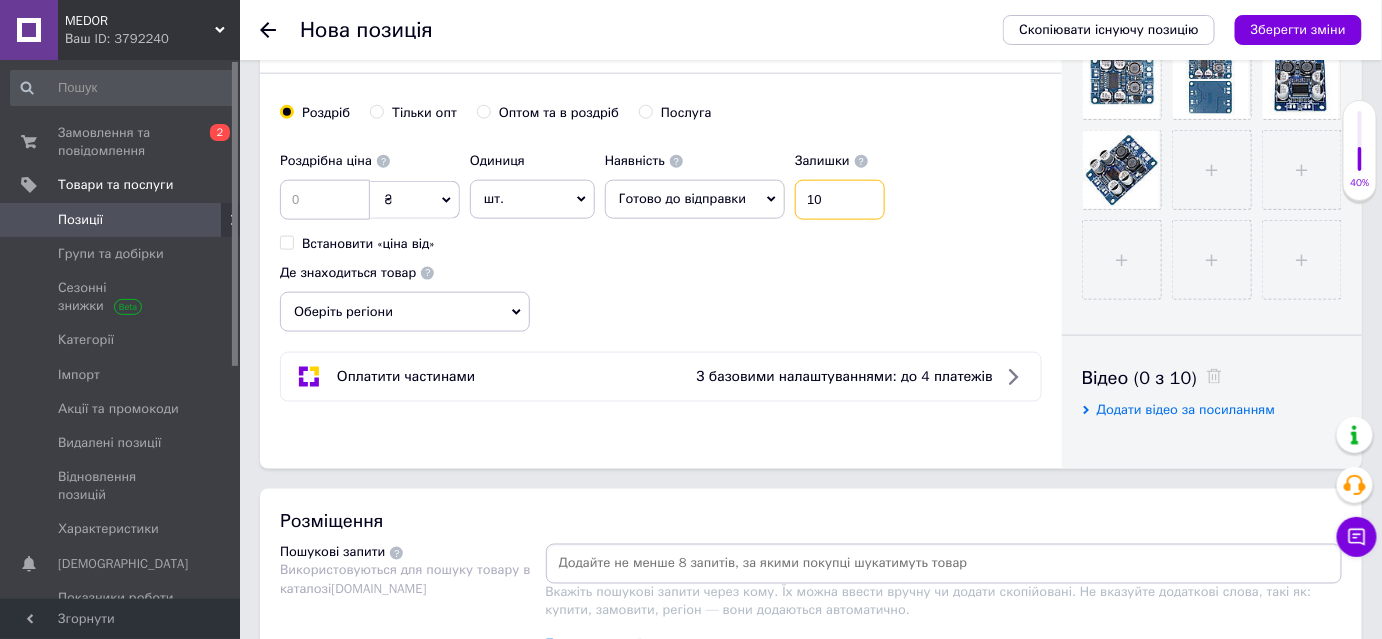 type on "10" 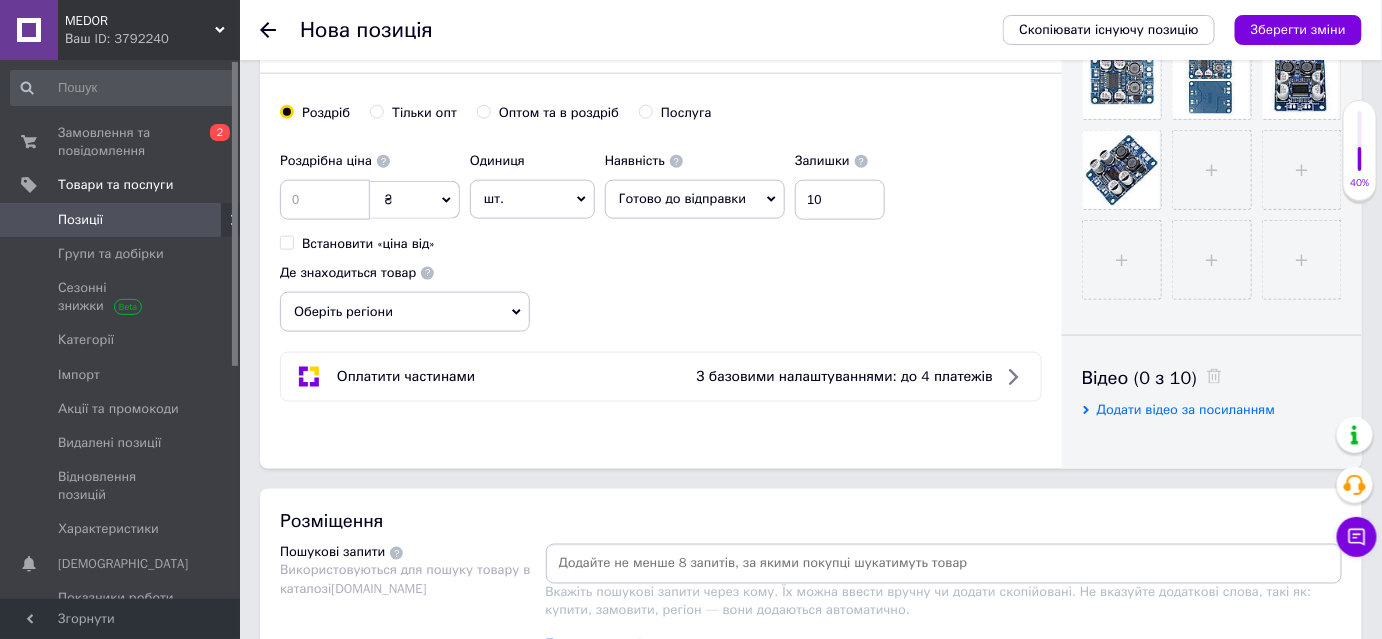click on "Оберіть регіони" at bounding box center (405, 312) 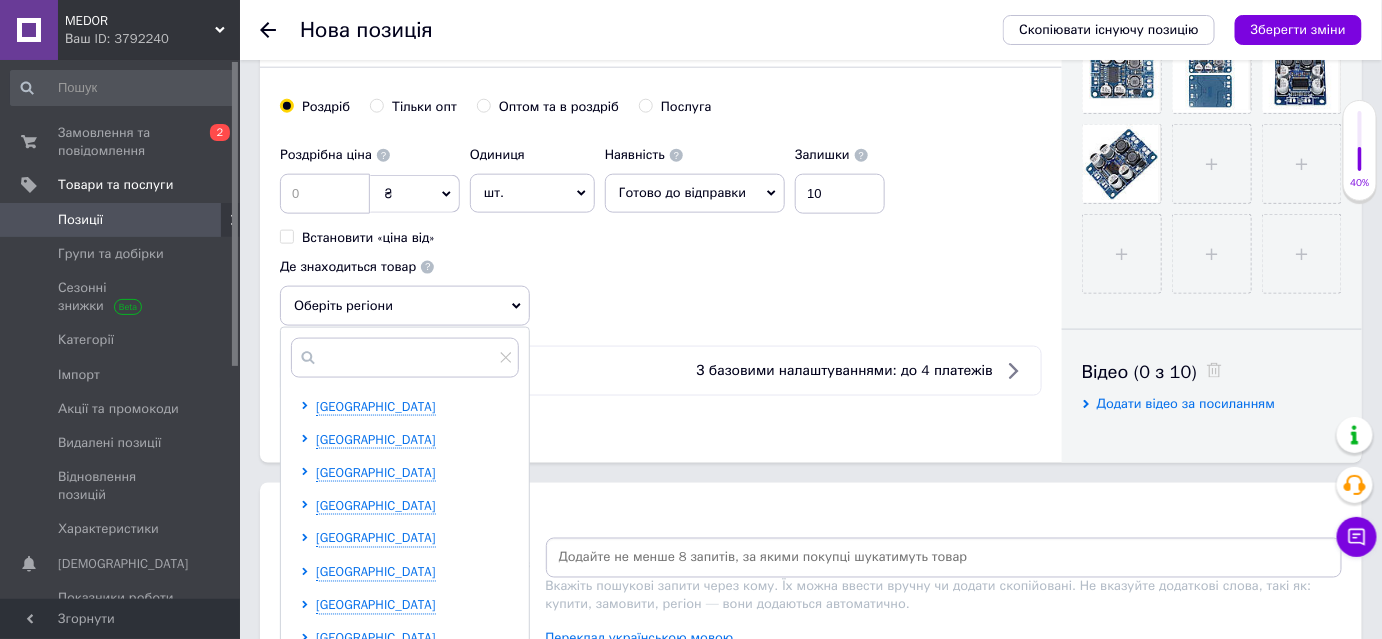 scroll, scrollTop: 909, scrollLeft: 0, axis: vertical 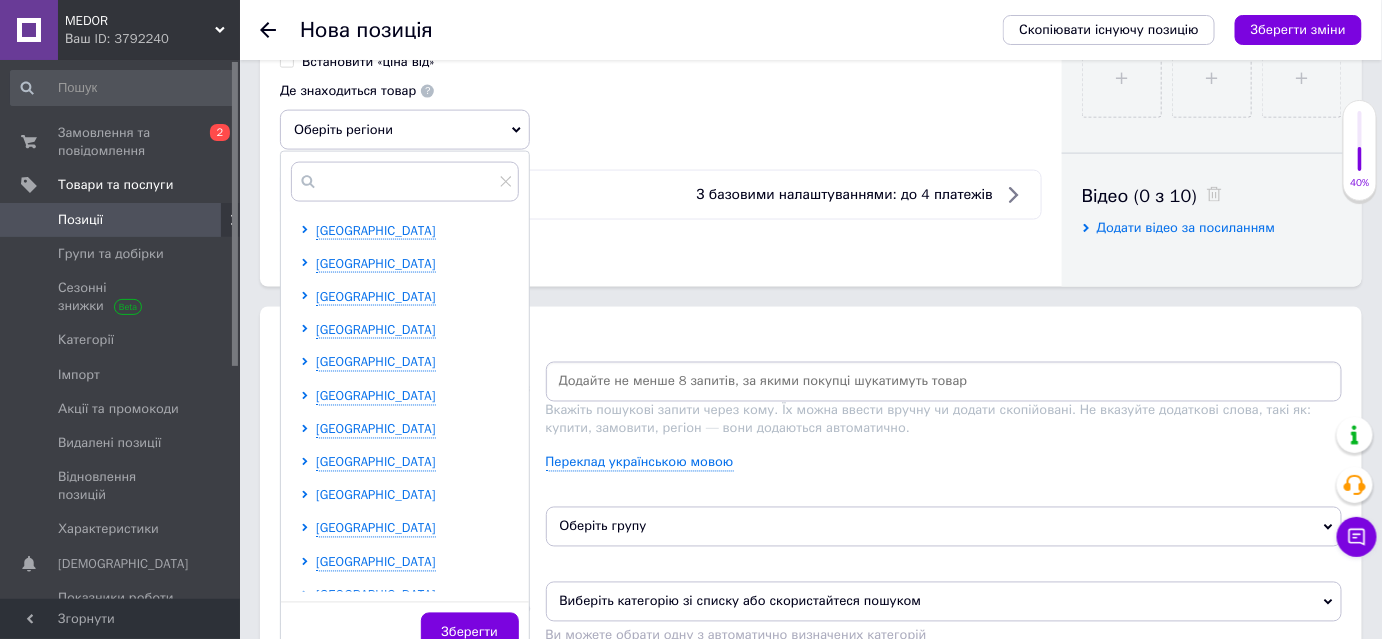 click 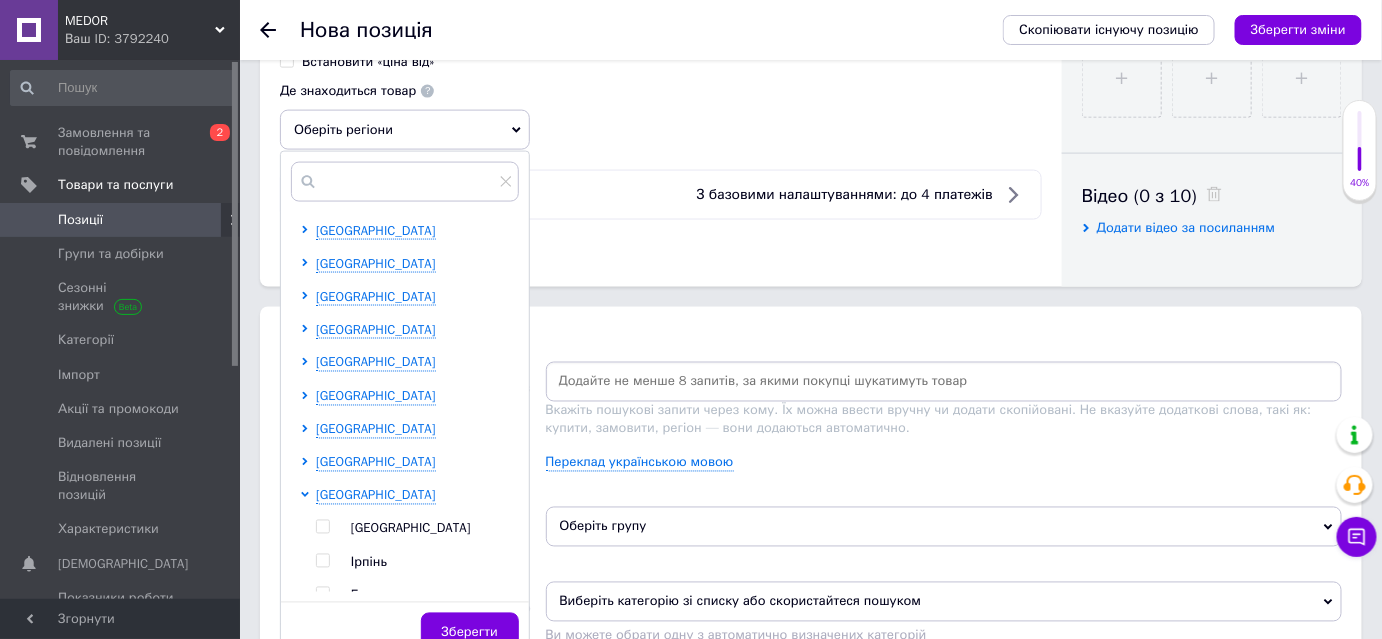 click at bounding box center [322, 527] 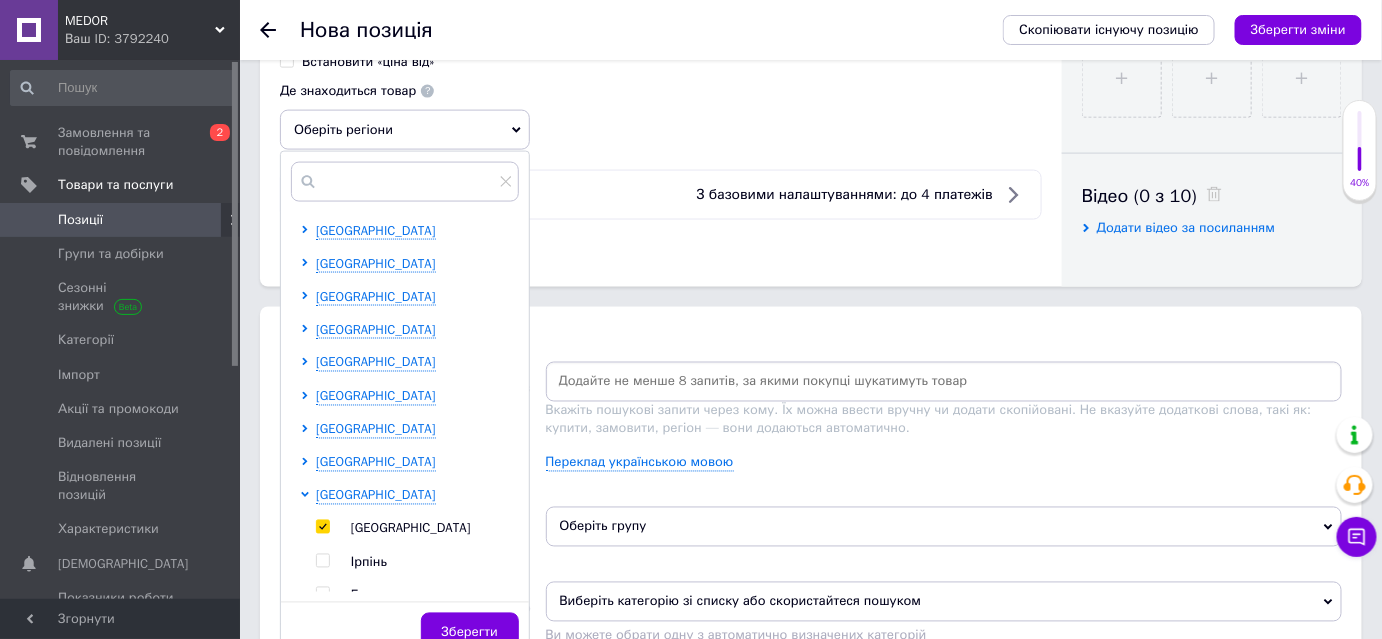checkbox on "true" 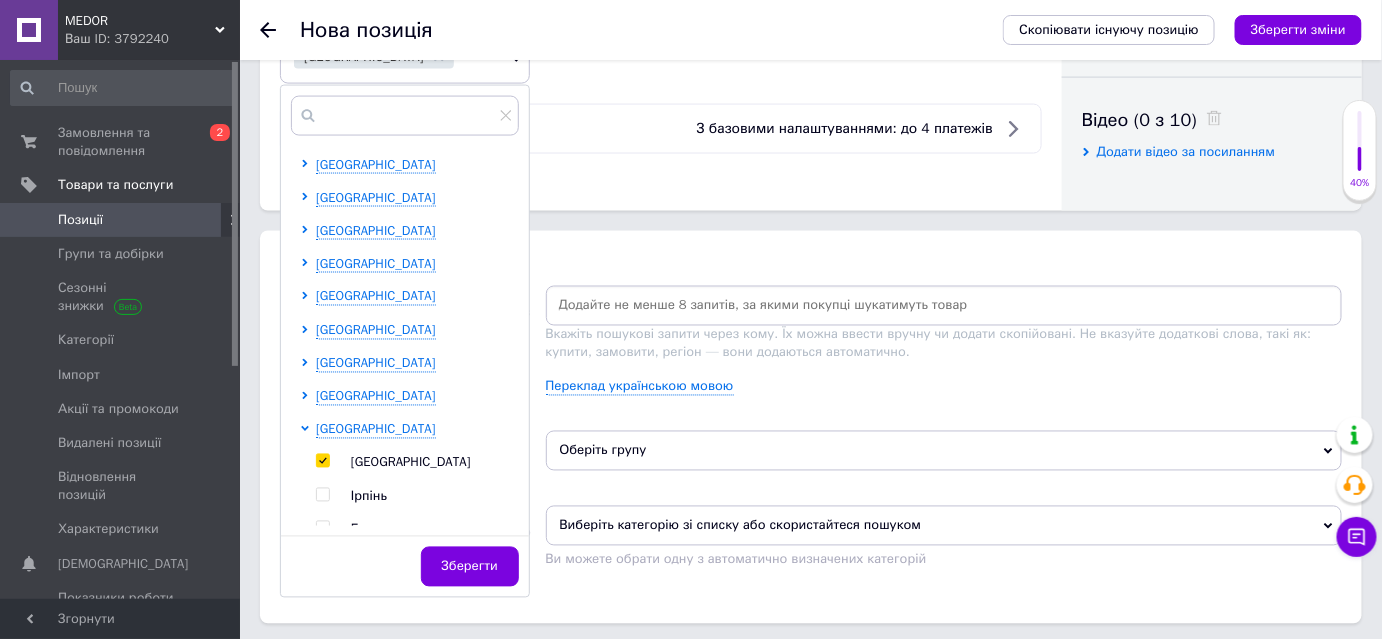scroll, scrollTop: 1090, scrollLeft: 0, axis: vertical 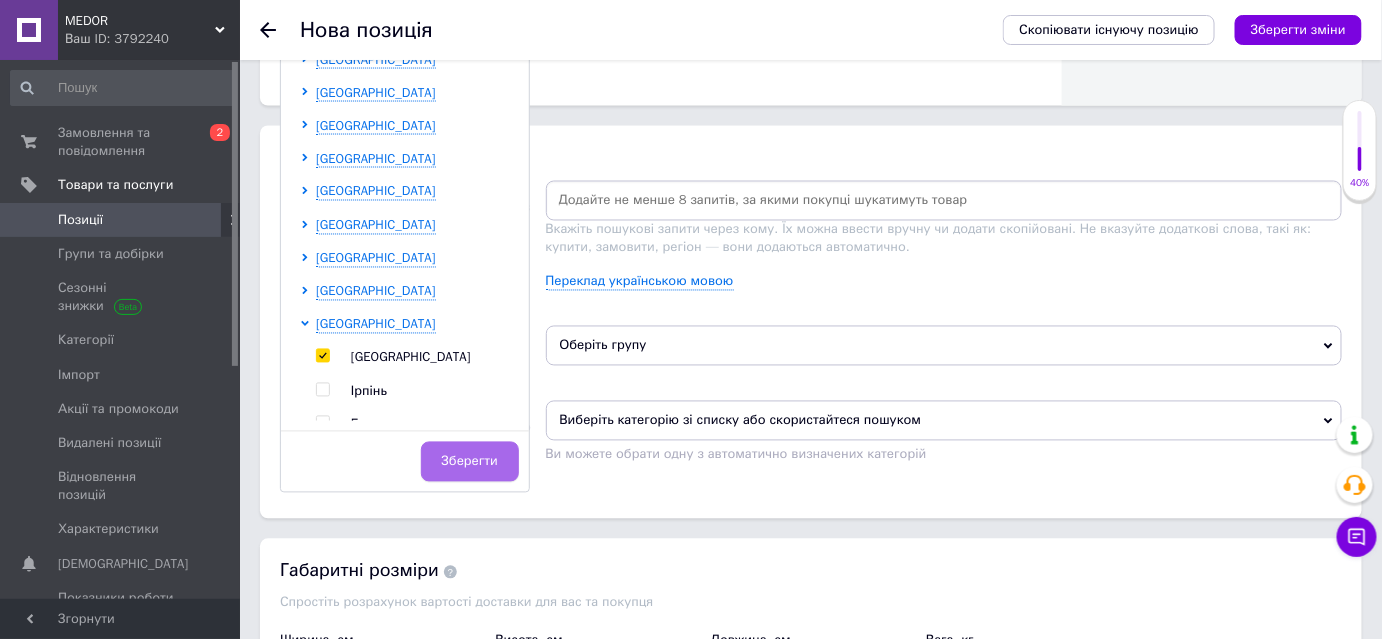 click on "Зберегти" at bounding box center (470, 462) 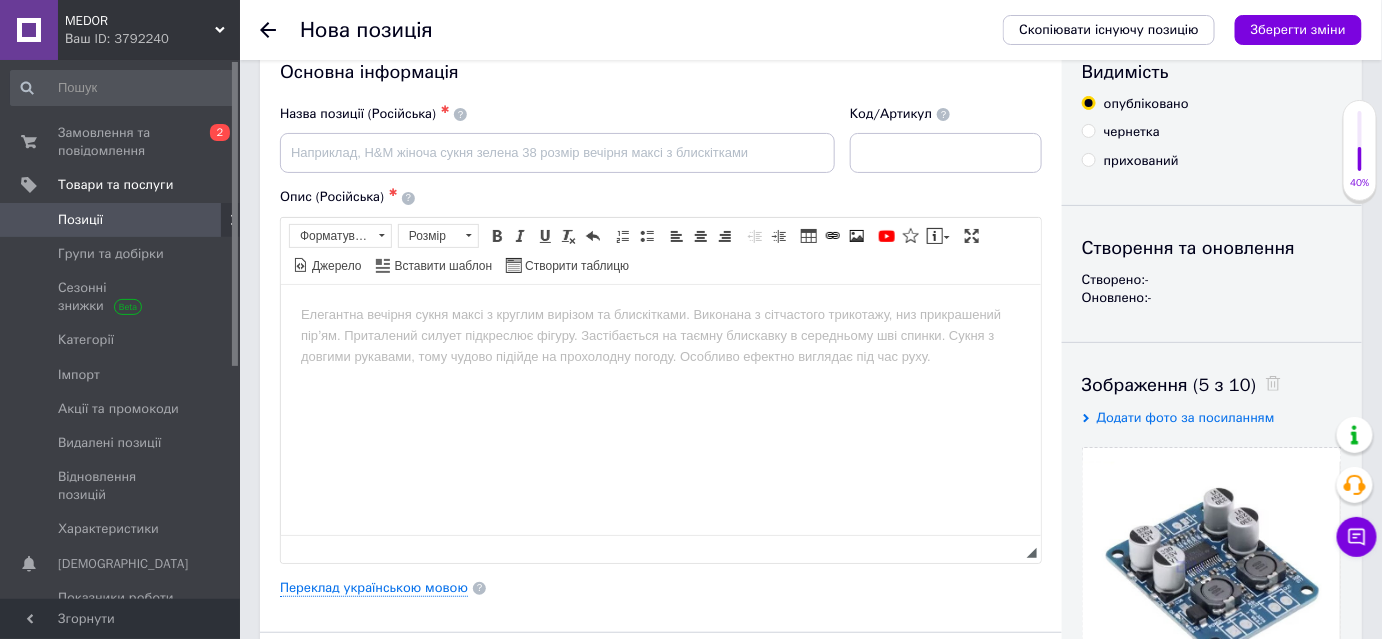 scroll, scrollTop: 0, scrollLeft: 0, axis: both 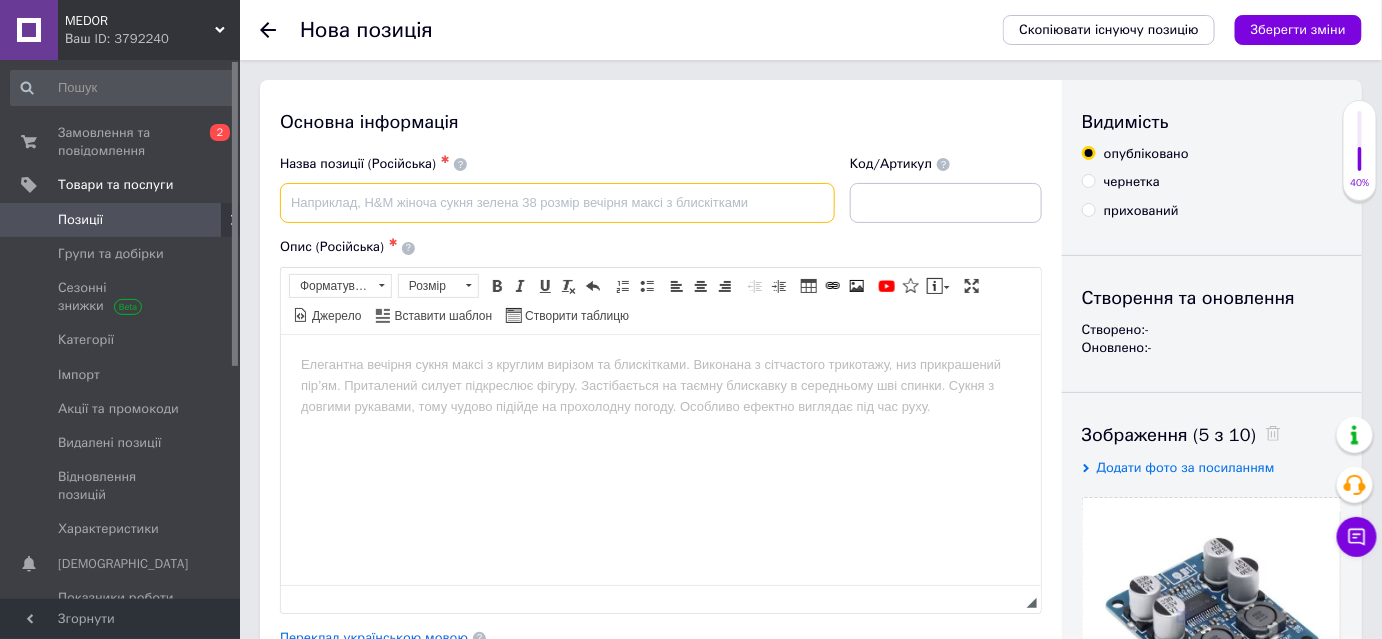 click at bounding box center [557, 203] 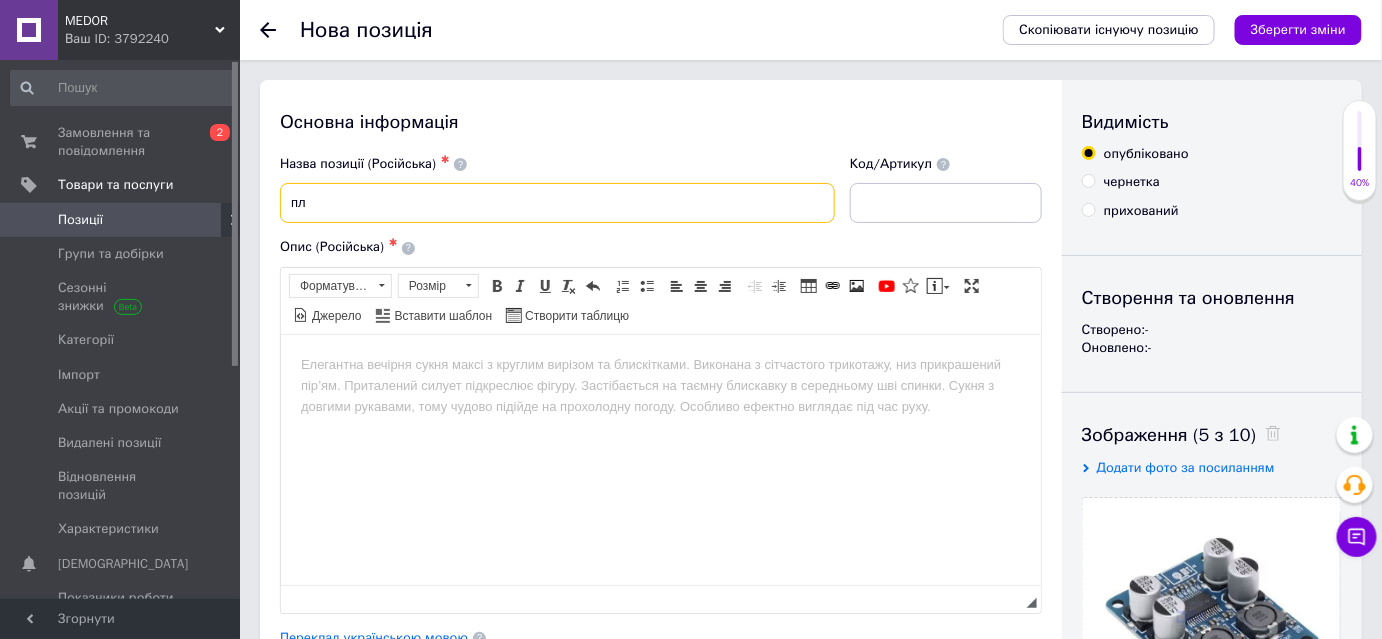 type on "п" 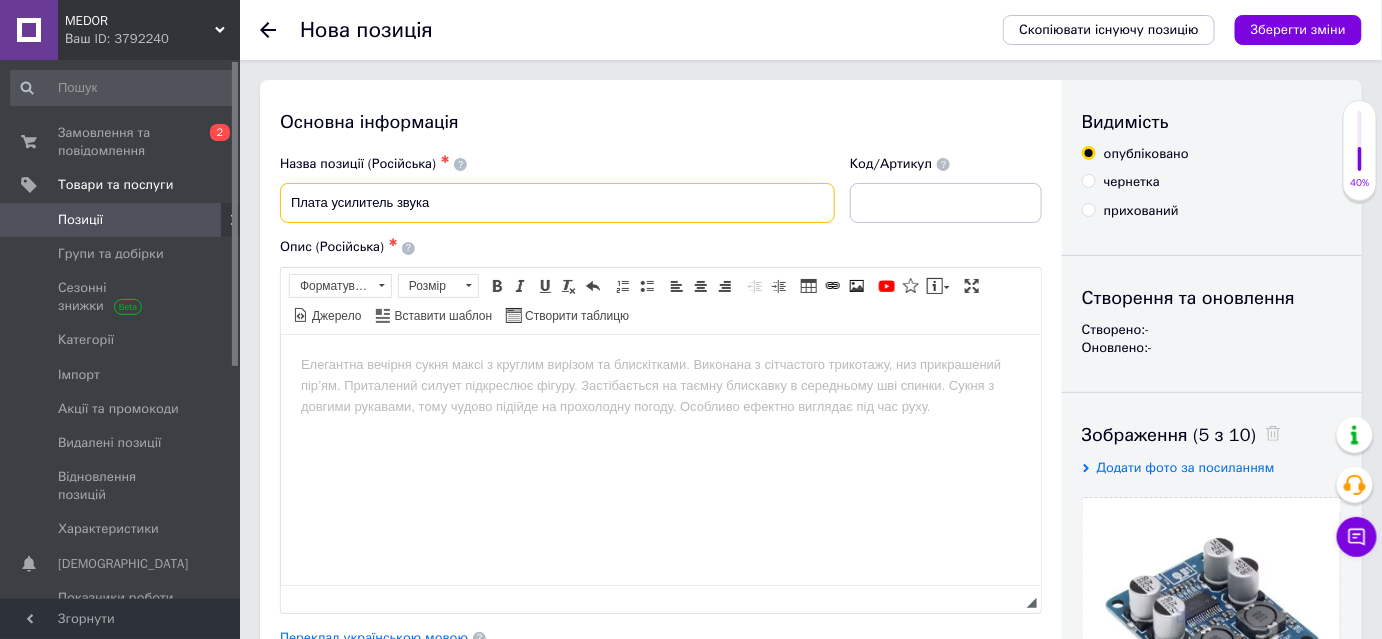 paste on "TPA3118" 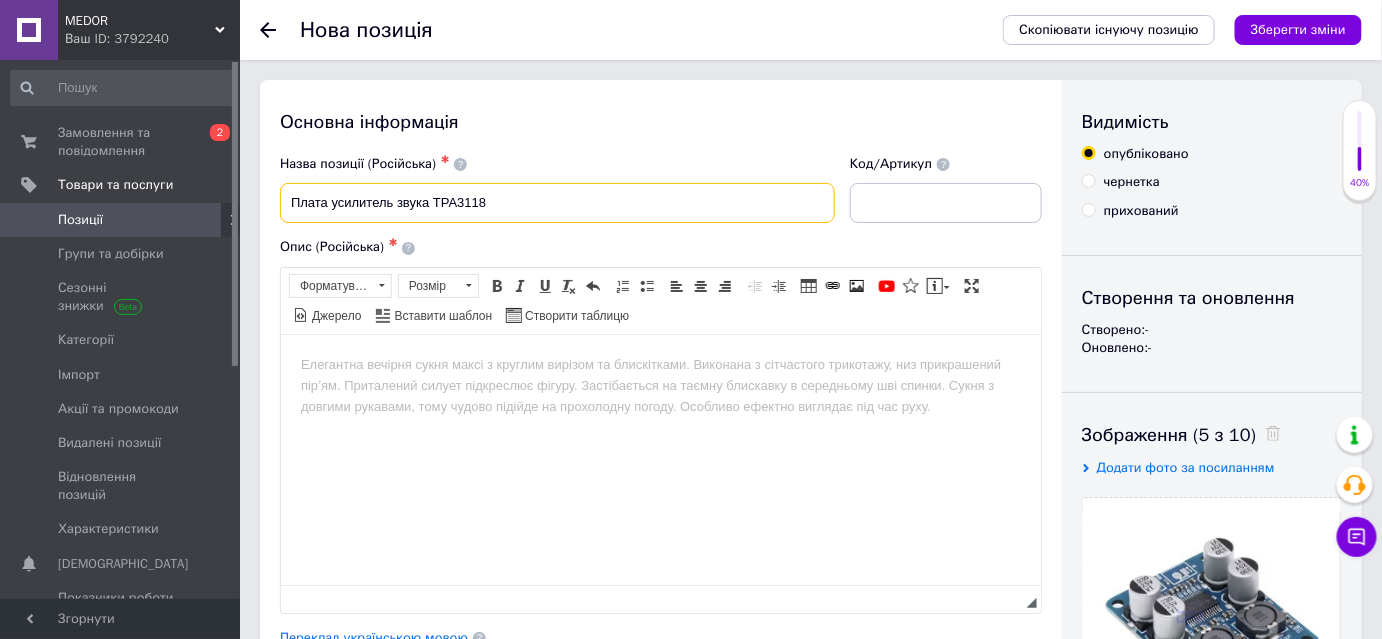 paste on "60ВТ" 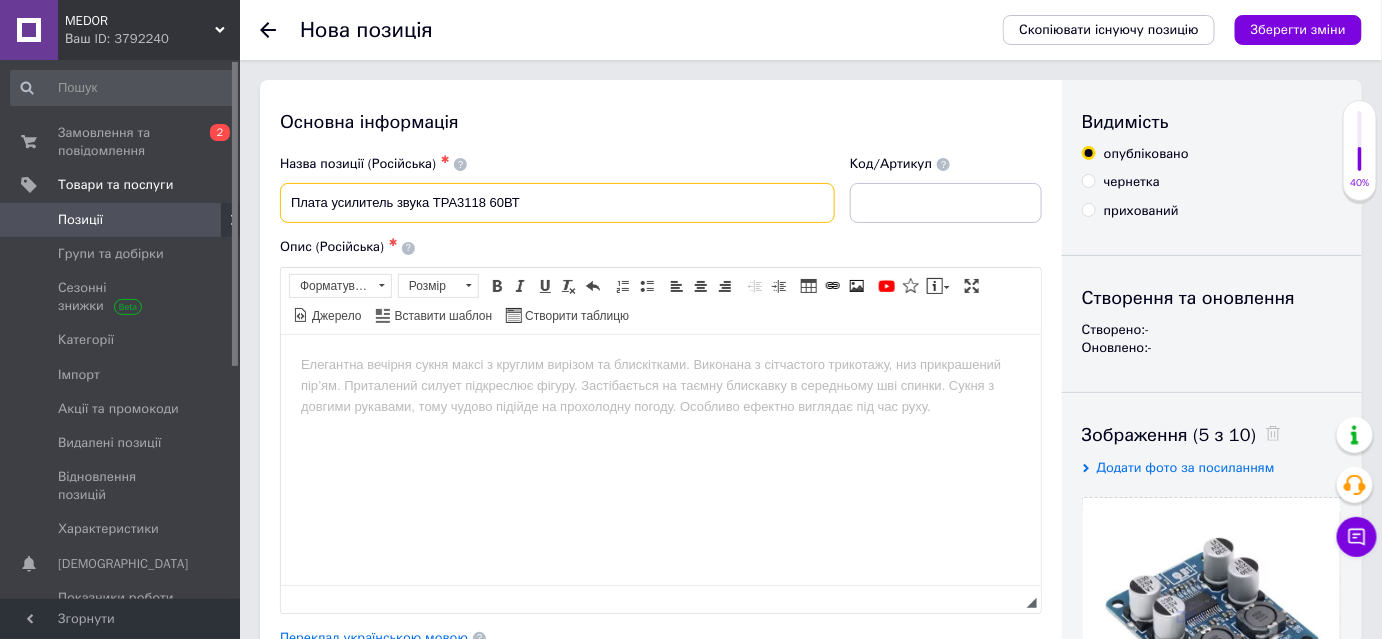 type on "Плата усилитель звука TPA3118 60ВТ" 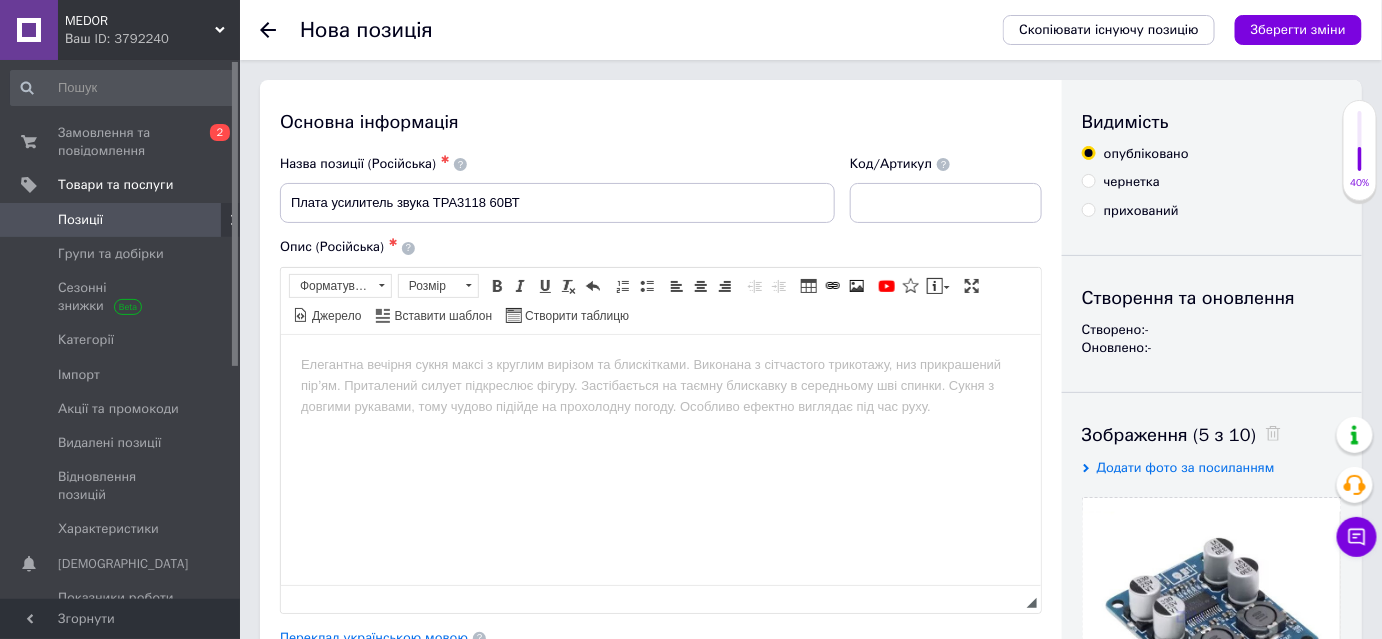 click at bounding box center [660, 364] 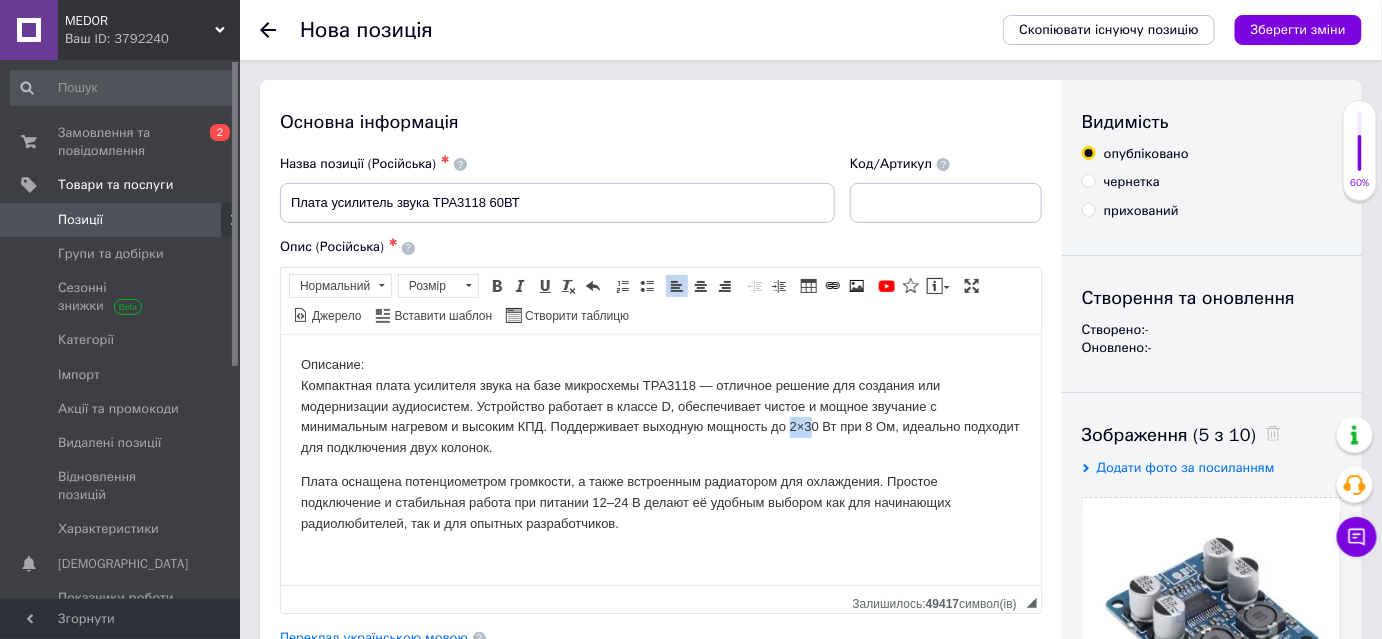 drag, startPoint x: 789, startPoint y: 423, endPoint x: 809, endPoint y: 431, distance: 21.540659 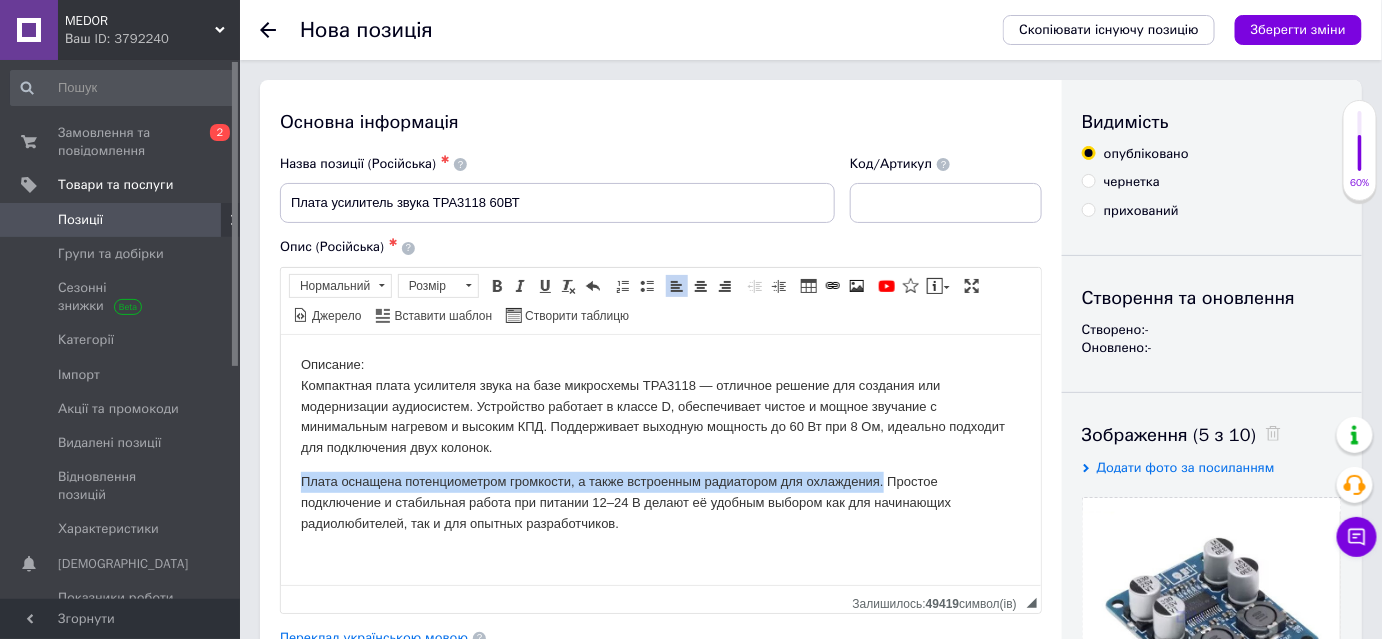 drag, startPoint x: 881, startPoint y: 473, endPoint x: 288, endPoint y: 471, distance: 593.00336 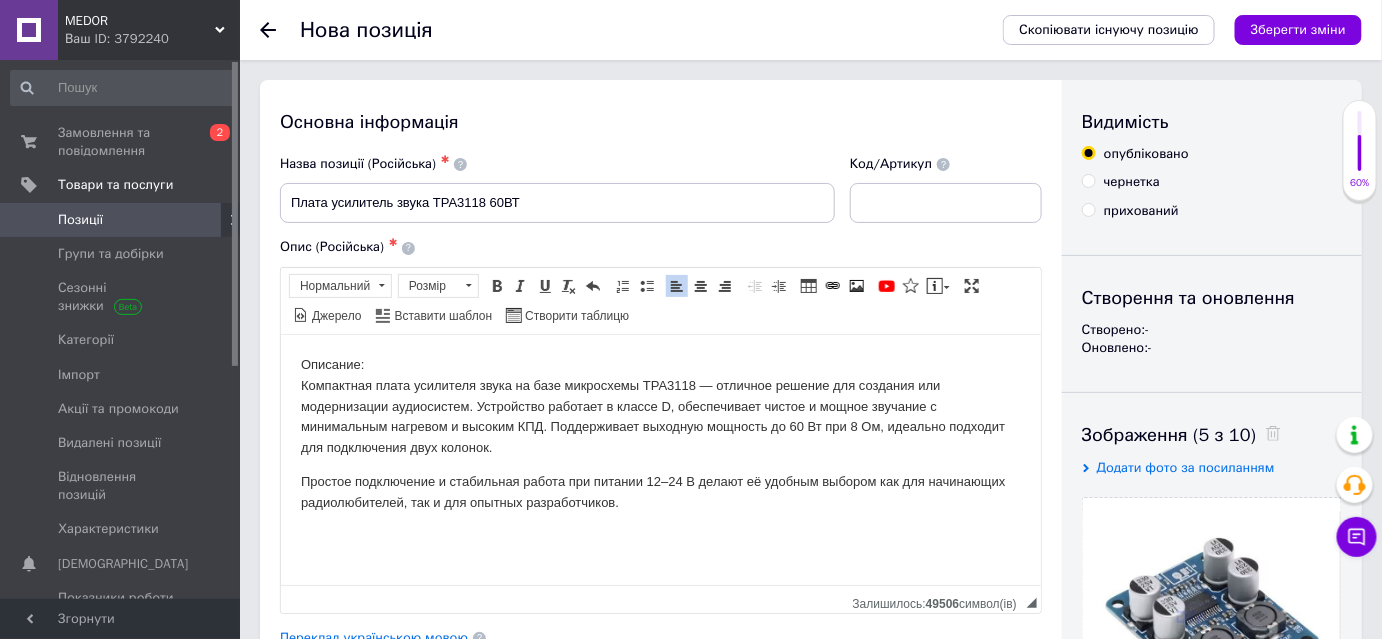 click on "Описание: Компактная плата усилителя звука на базе микросхемы TPA3118 — отличное решение для создания или модернизации аудиосистем. Устройство работает в классе D, обеспечивает чистое и мощное звучание с минимальным нагревом и высоким КПД. Поддерживает выходную мощность до 60 Вт при 8 Ом, идеально подходит для подключения двух колонок." at bounding box center (660, 406) 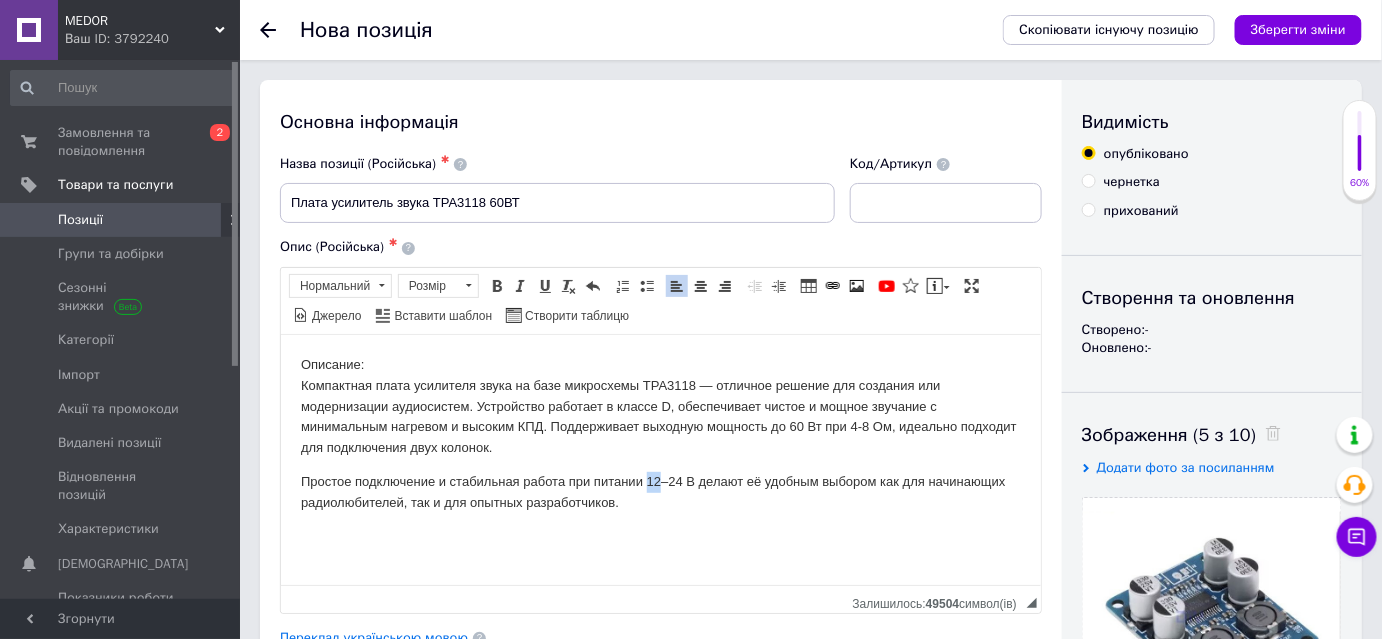 drag, startPoint x: 648, startPoint y: 479, endPoint x: 659, endPoint y: 485, distance: 12.529964 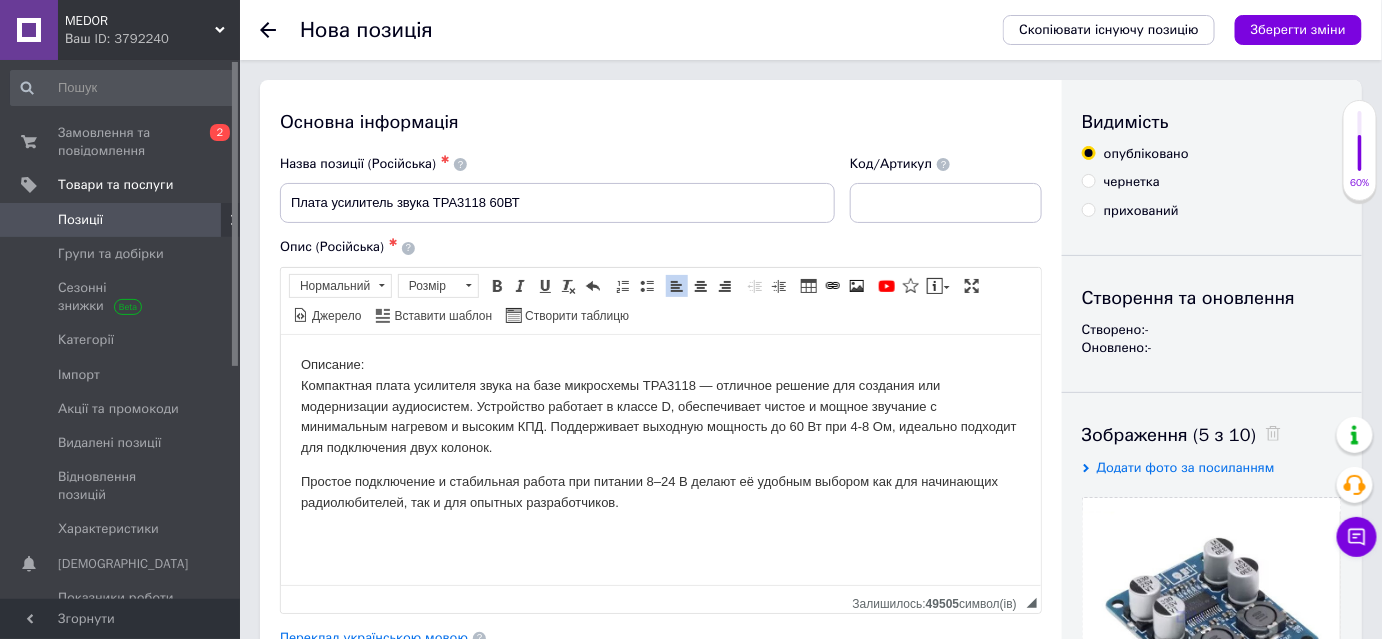 click on "Простое подключение и стабильная работа при питании 8–24 В делают её удобным выбором как для начинающих радиолюбителей, так и для опытных разработчиков." at bounding box center [660, 502] 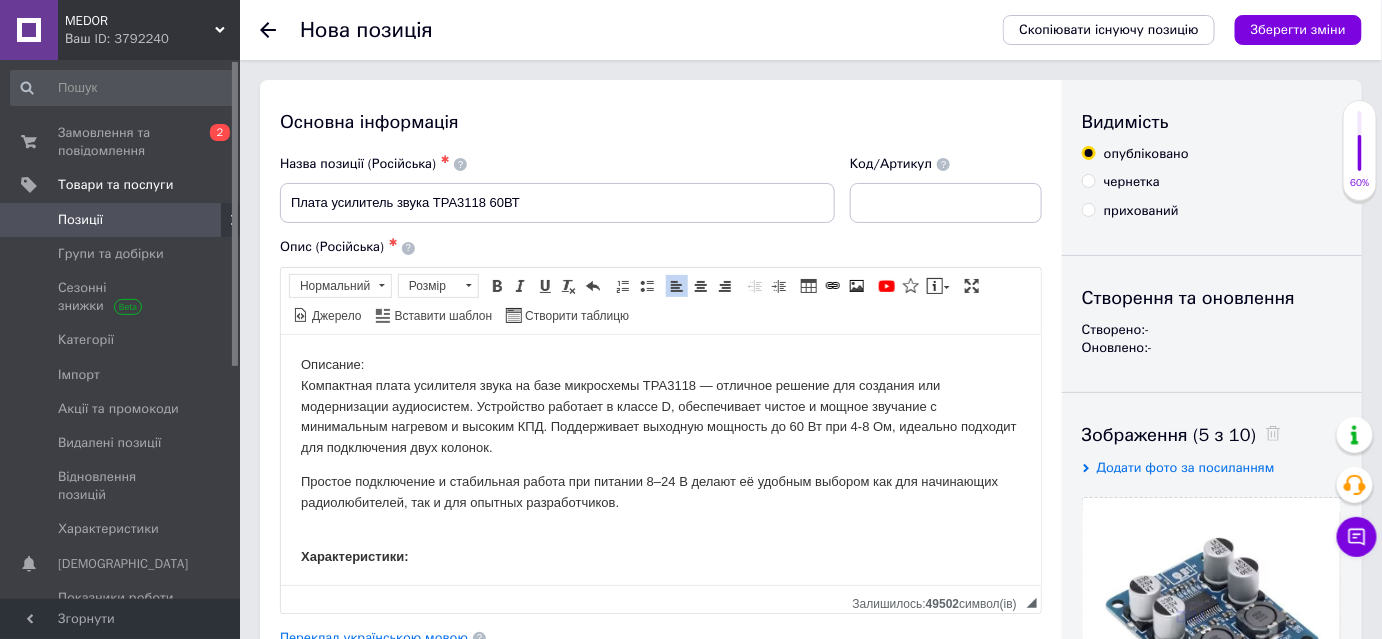scroll, scrollTop: 117, scrollLeft: 0, axis: vertical 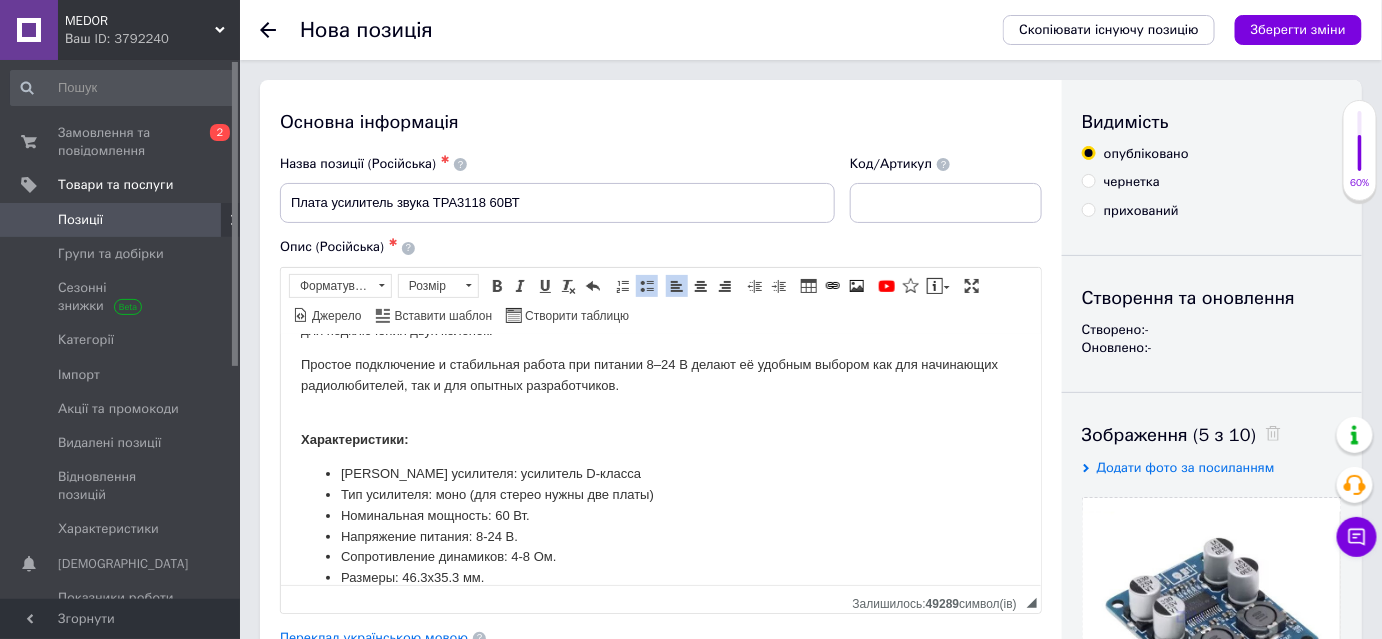 click on "Простое подключение и стабильная работа при питании 8–24 В делают её удобным выбором как для начинающих радиолюбителей, так и для опытных разработчиков." at bounding box center [660, 385] 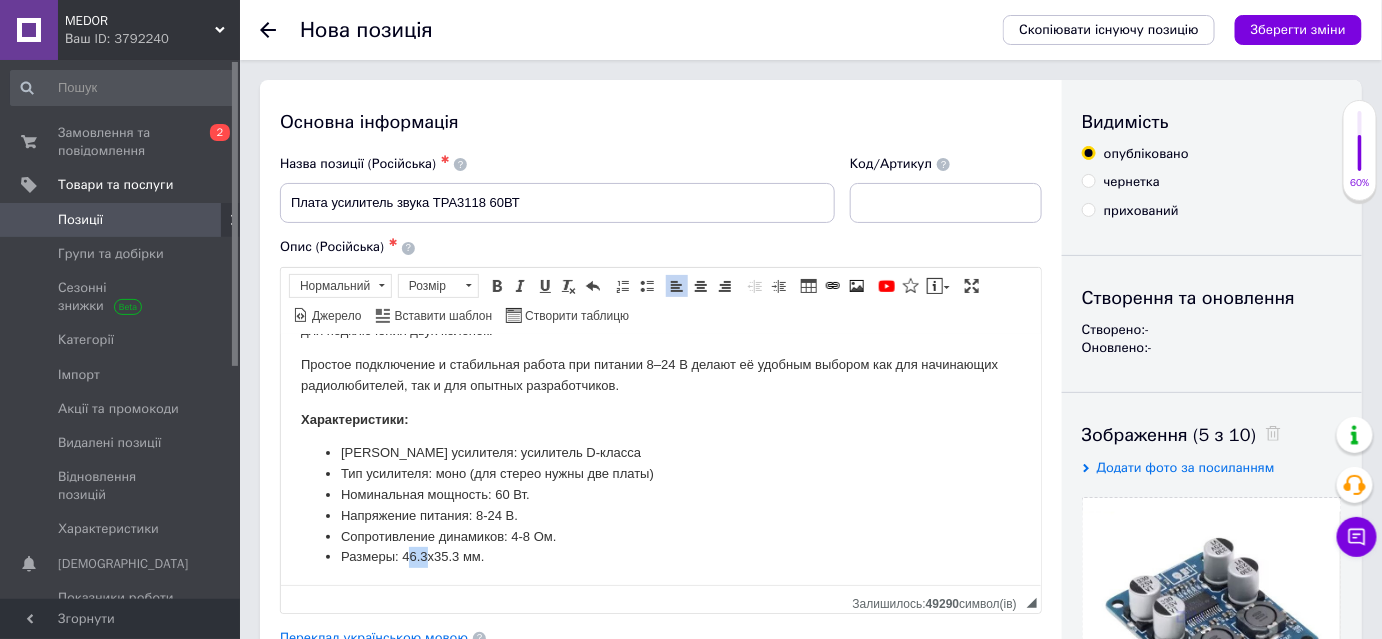 drag, startPoint x: 408, startPoint y: 552, endPoint x: 425, endPoint y: 562, distance: 19.723083 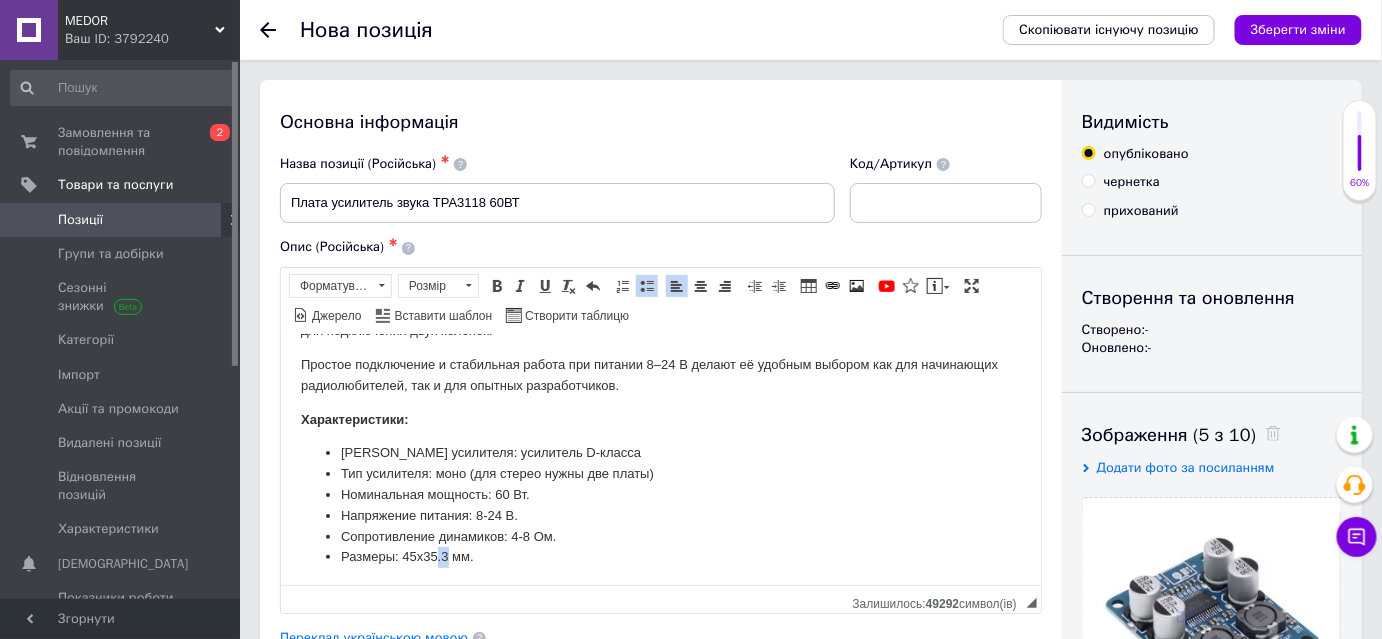 drag, startPoint x: 437, startPoint y: 554, endPoint x: 447, endPoint y: 557, distance: 10.440307 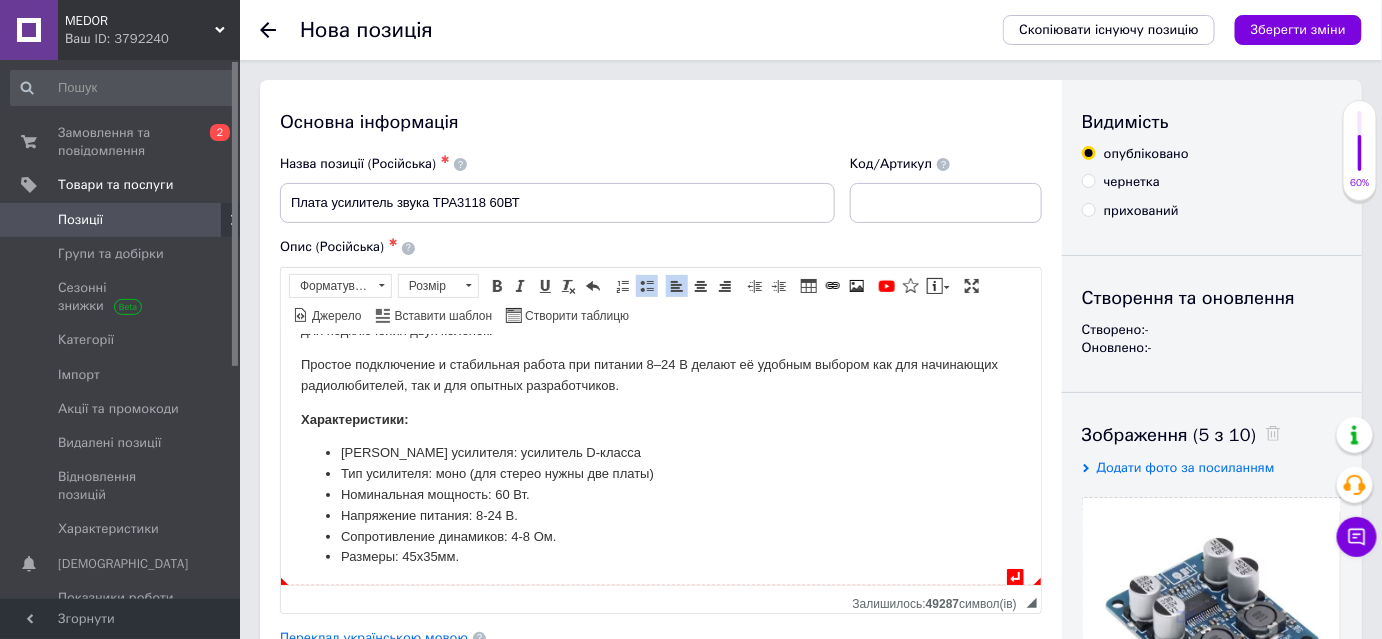 click on "Размеры: 45х35  мм." at bounding box center [660, 556] 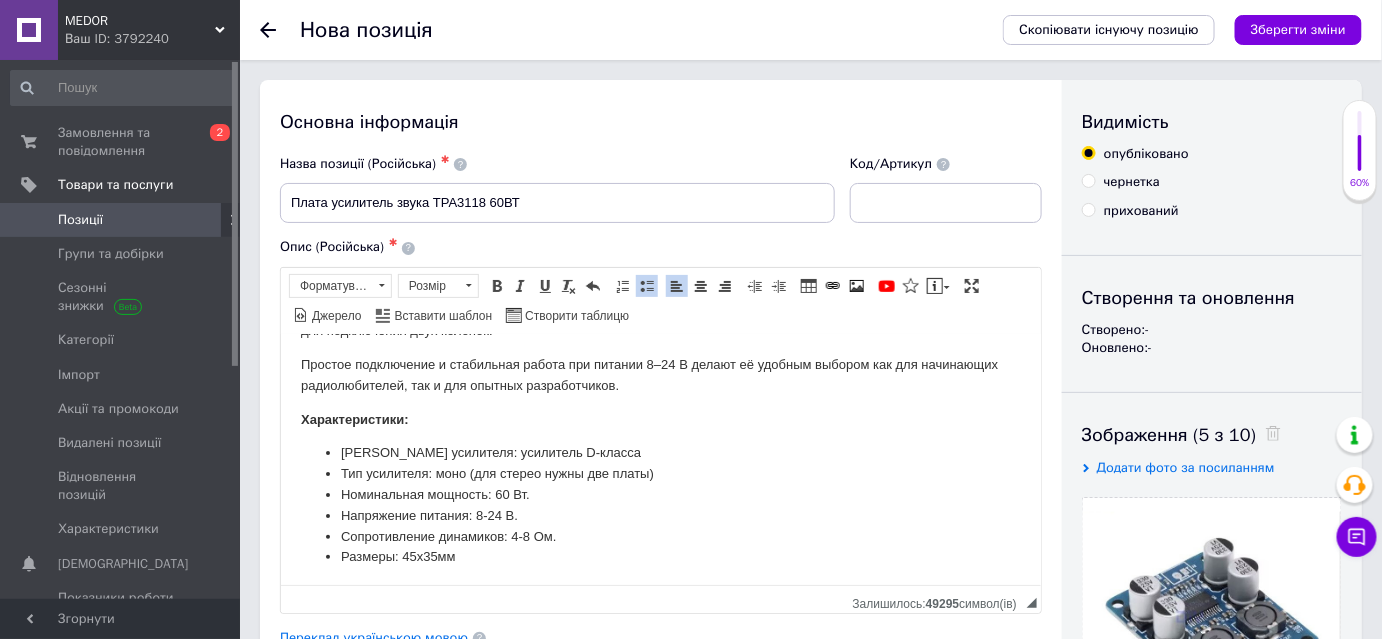 scroll, scrollTop: 120, scrollLeft: 0, axis: vertical 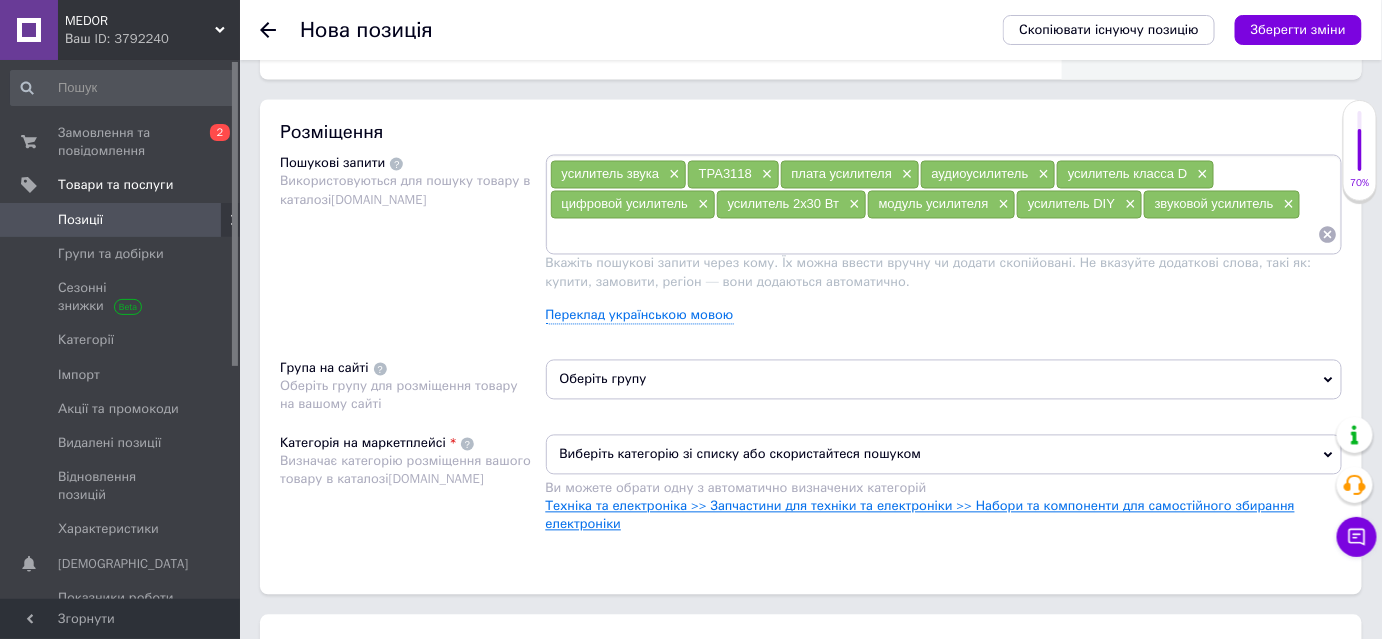 click on "Техніка та електроніка >> Запчастини для техніки та електроніки >> Набори та компоненти для самостійного збирання електроніки" at bounding box center (920, 515) 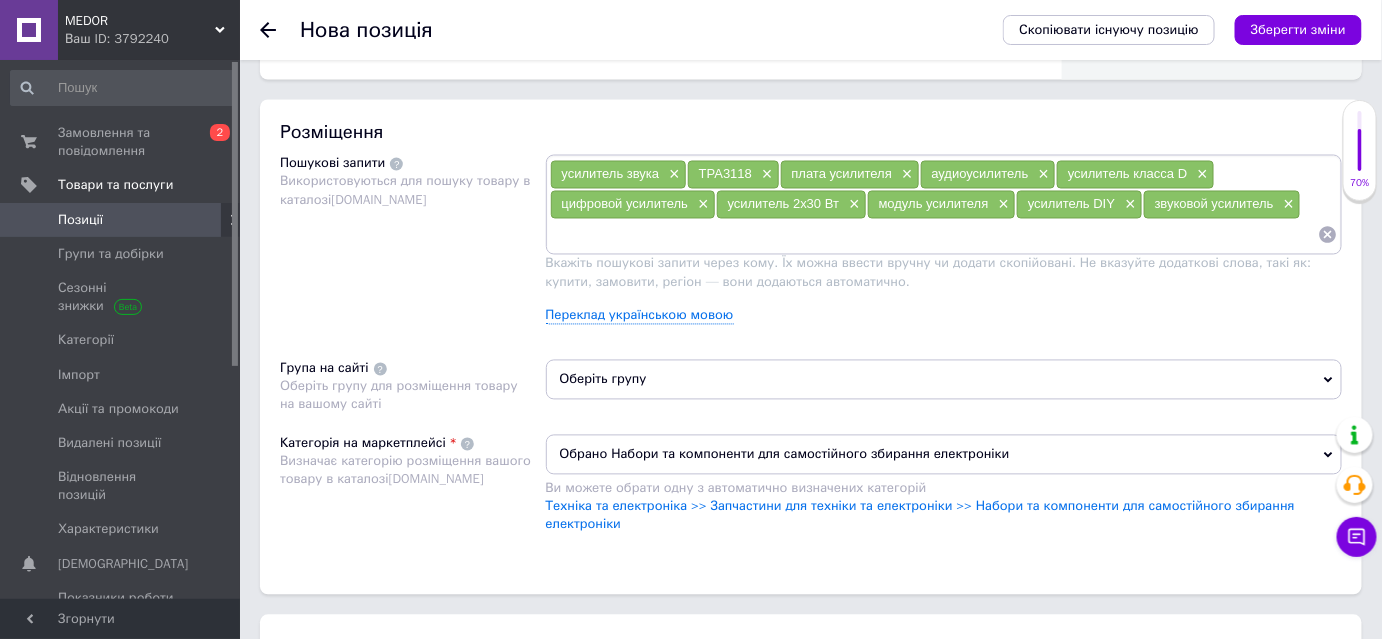 click on "Оберіть групу" at bounding box center (944, 380) 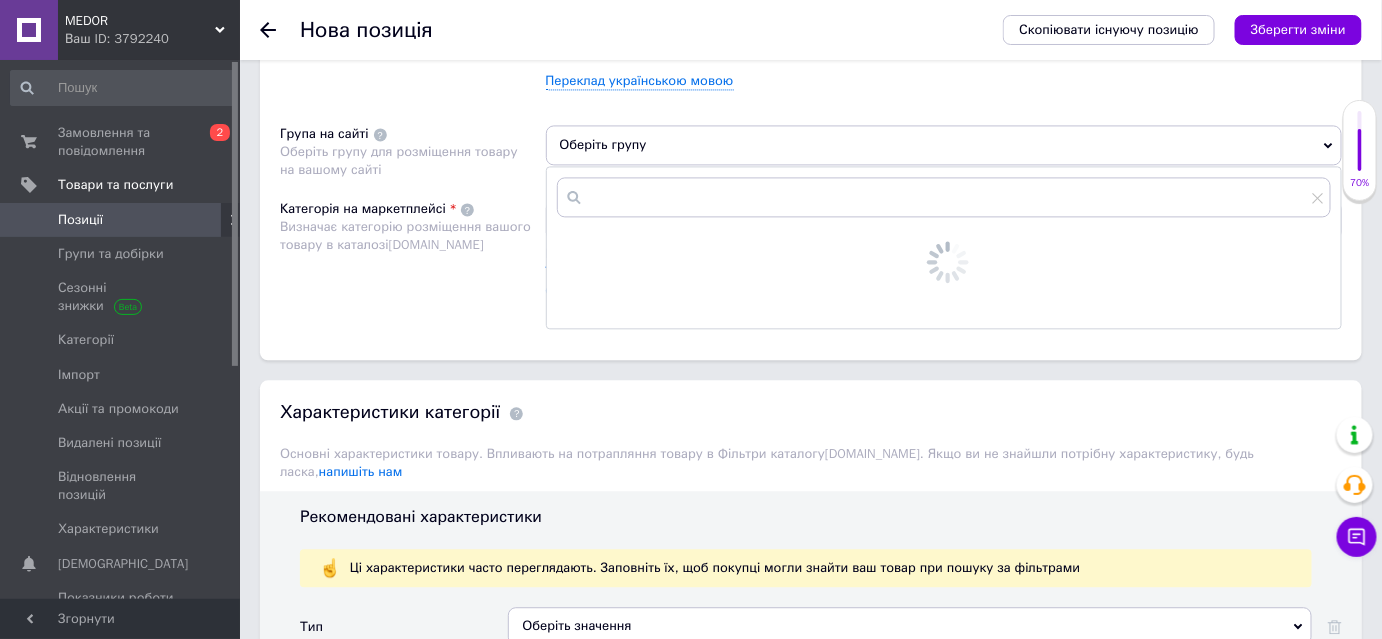 scroll, scrollTop: 1389, scrollLeft: 0, axis: vertical 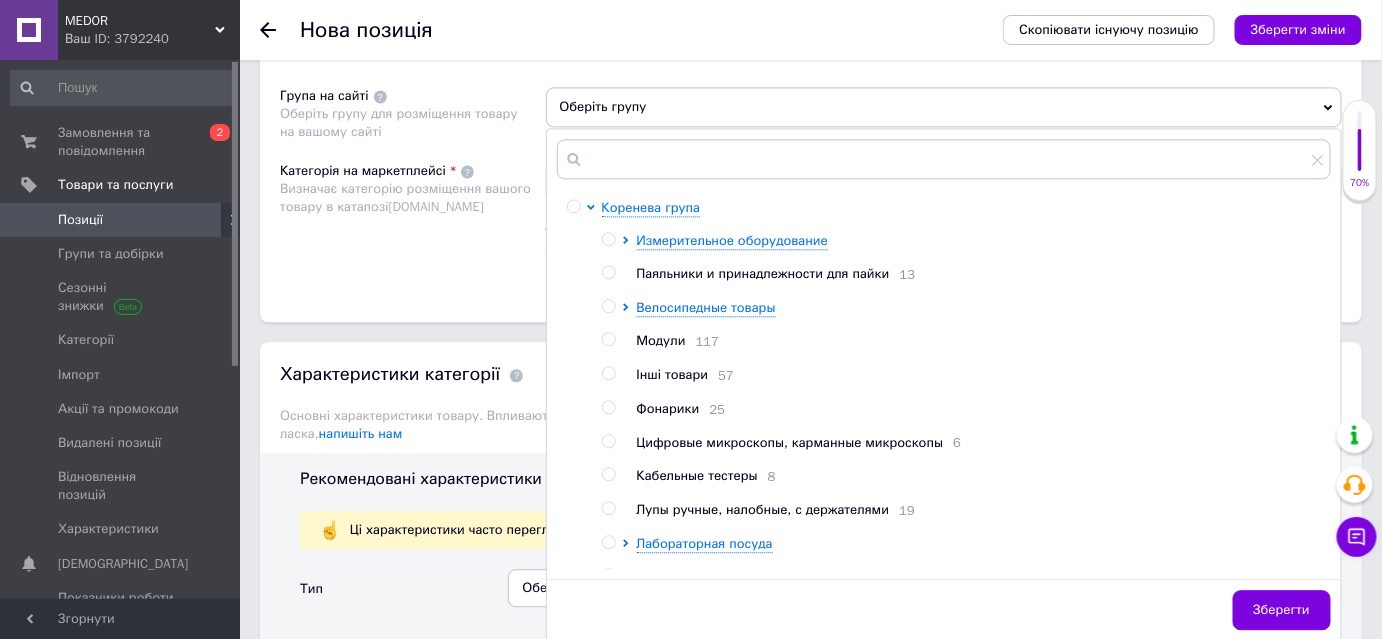 click at bounding box center (608, 339) 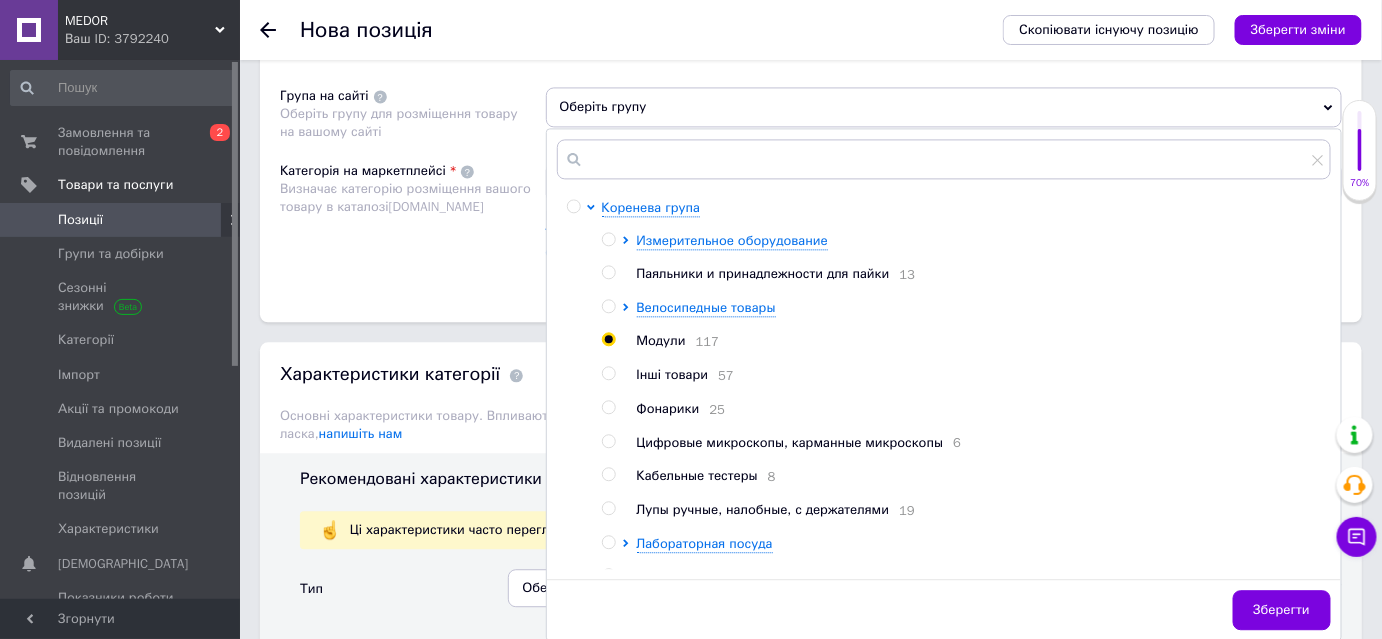 radio on "true" 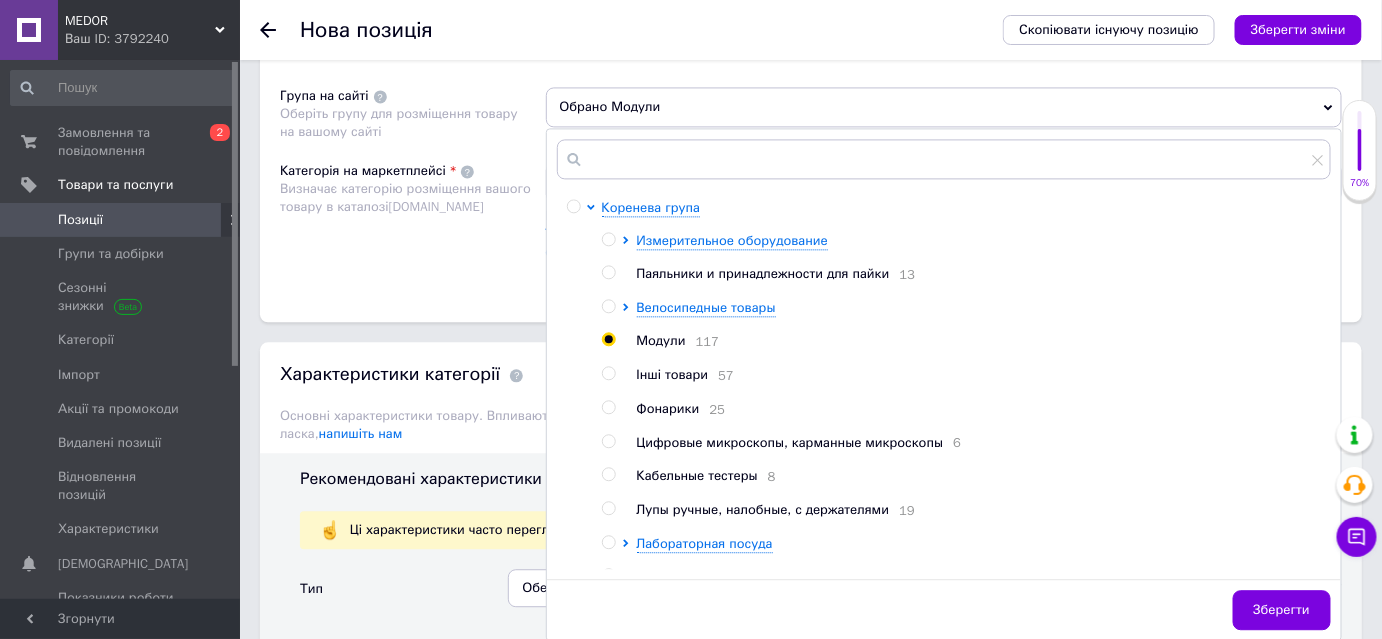 drag, startPoint x: 1291, startPoint y: 602, endPoint x: 1125, endPoint y: 557, distance: 171.99127 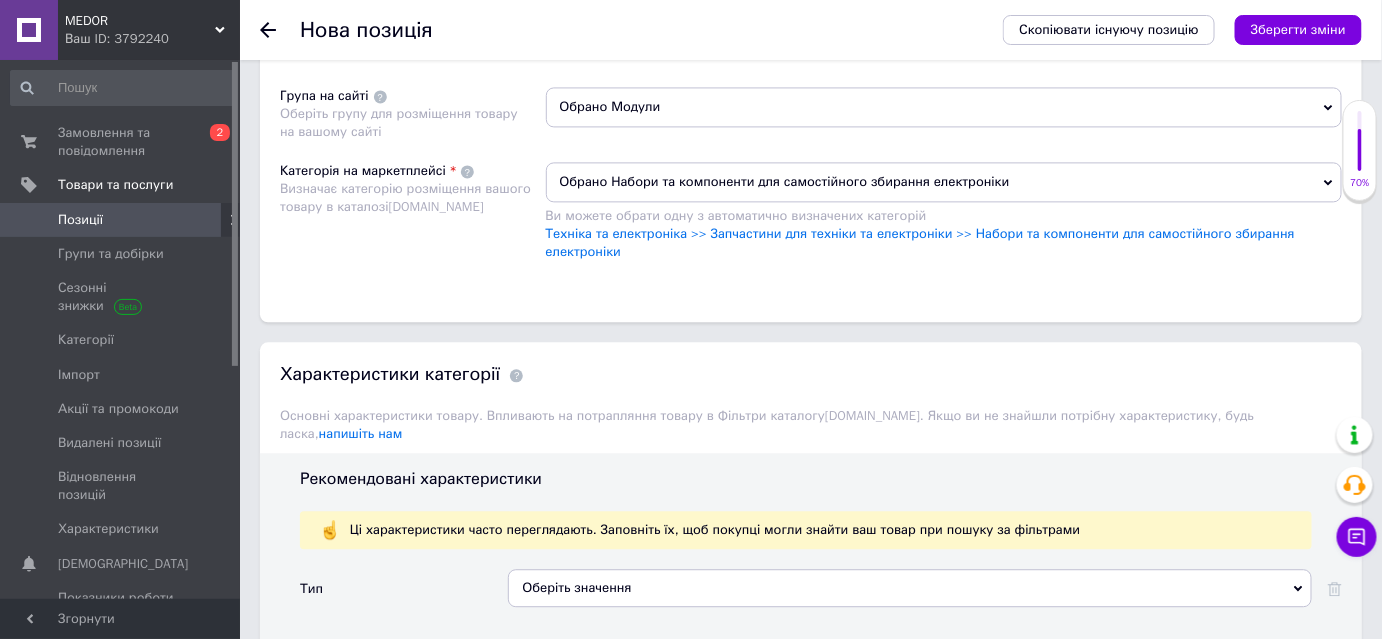 scroll, scrollTop: 570, scrollLeft: 0, axis: vertical 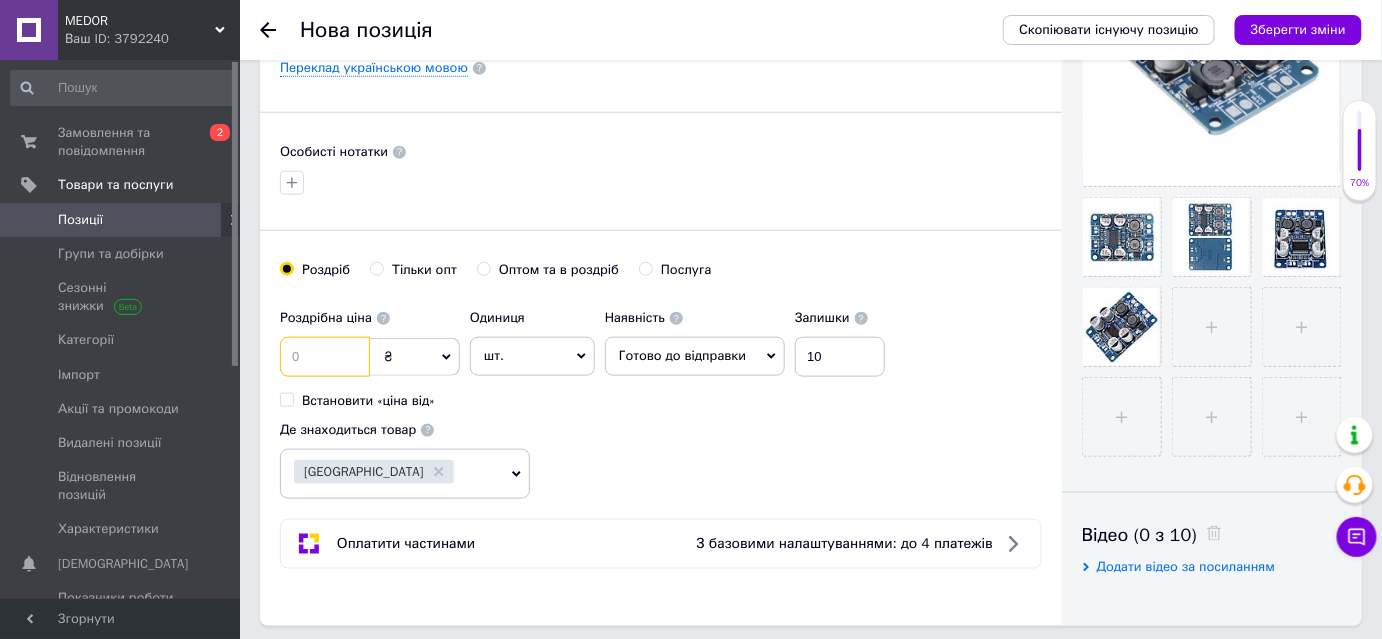 click at bounding box center (325, 357) 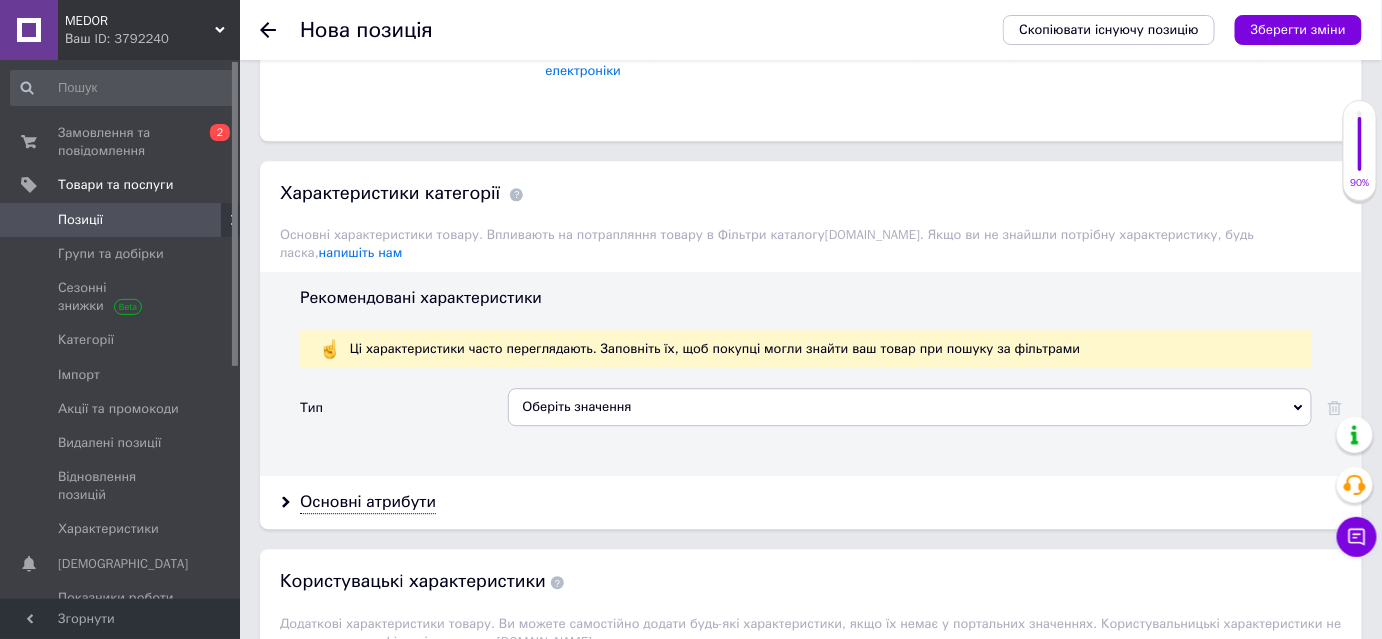 scroll, scrollTop: 1570, scrollLeft: 0, axis: vertical 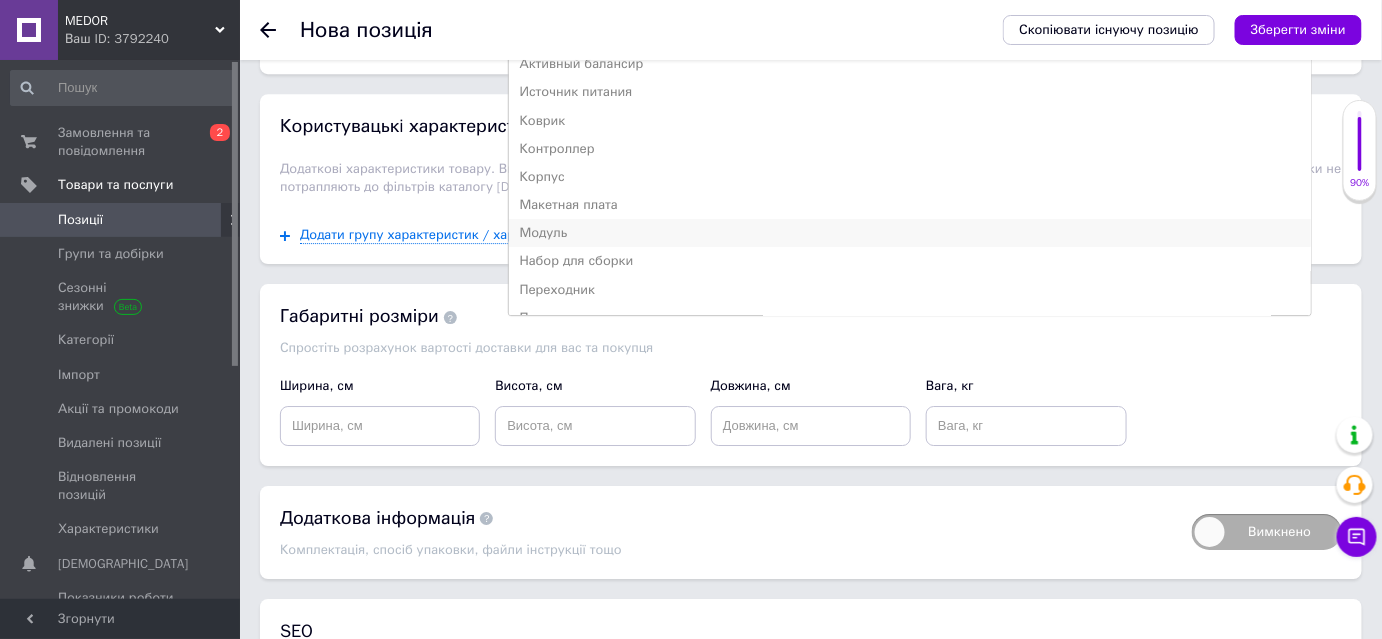 click on "Модуль" at bounding box center [910, 233] 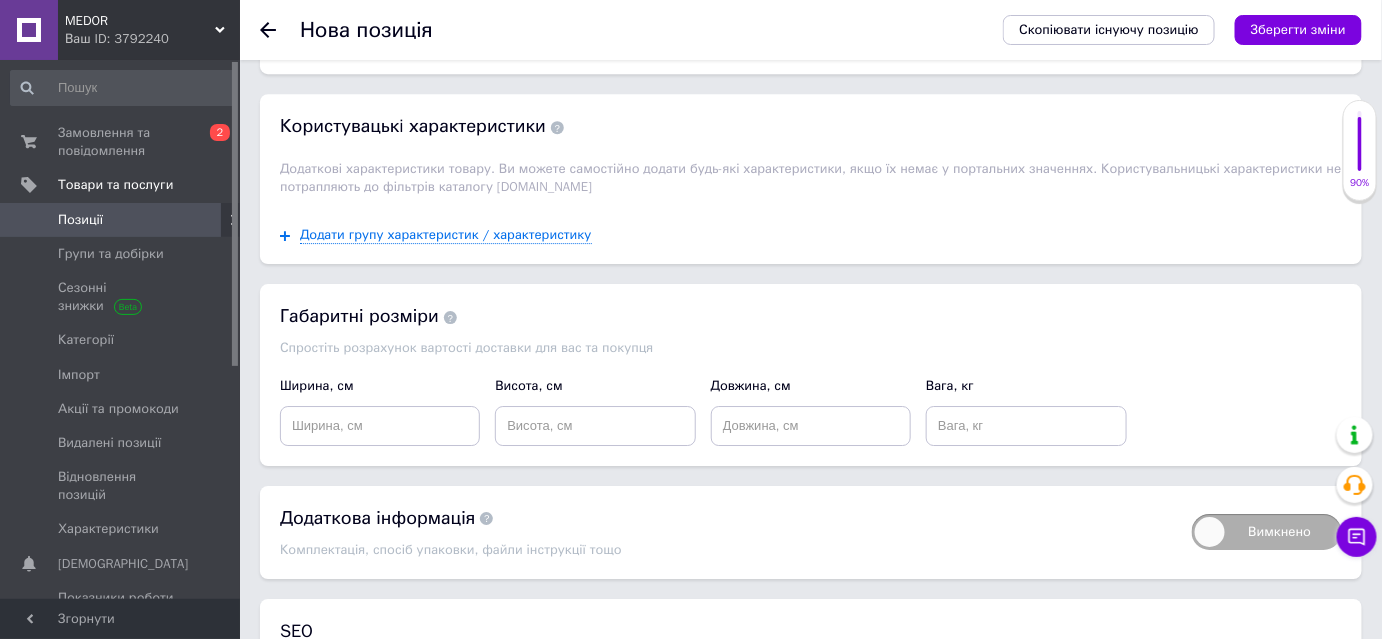 scroll, scrollTop: 1843, scrollLeft: 0, axis: vertical 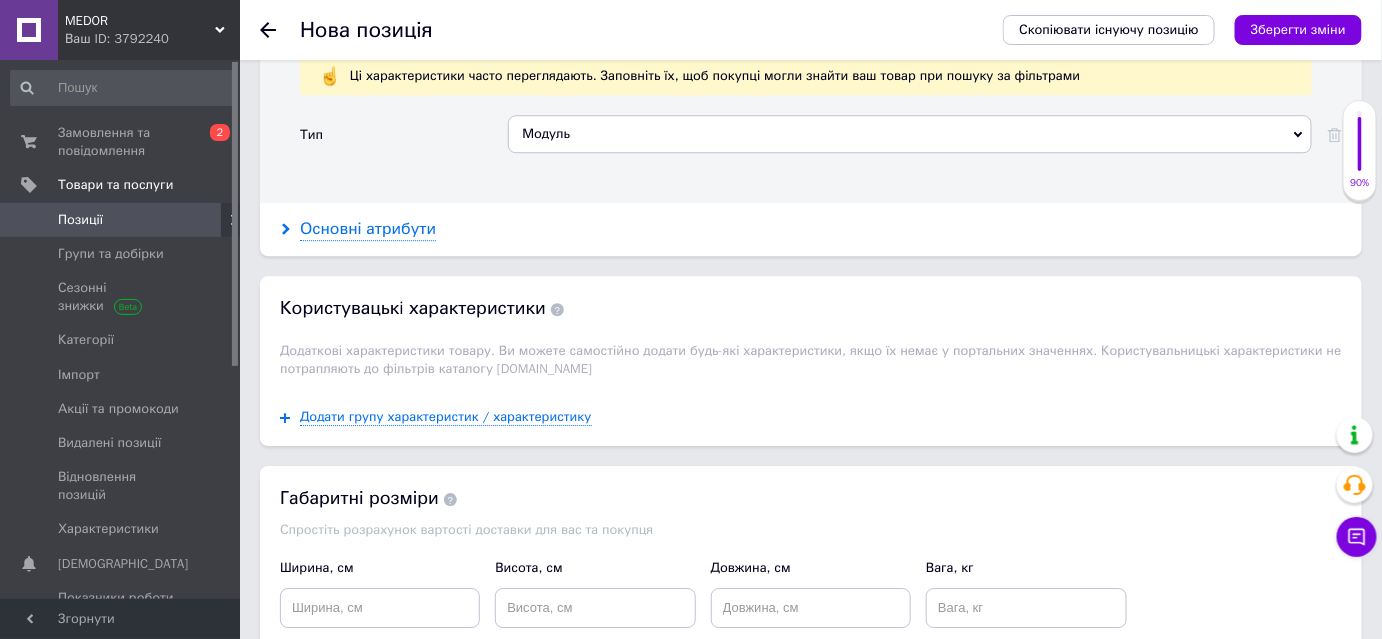 click 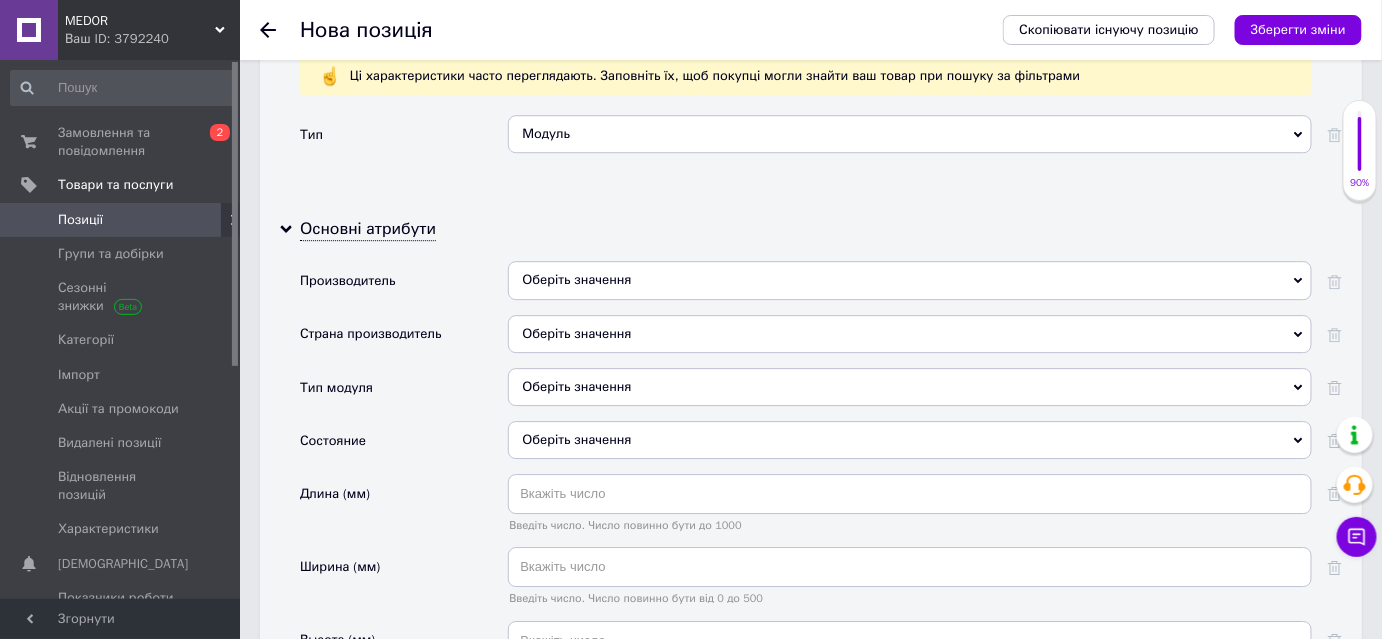 click on "Оберіть значення" at bounding box center (910, 334) 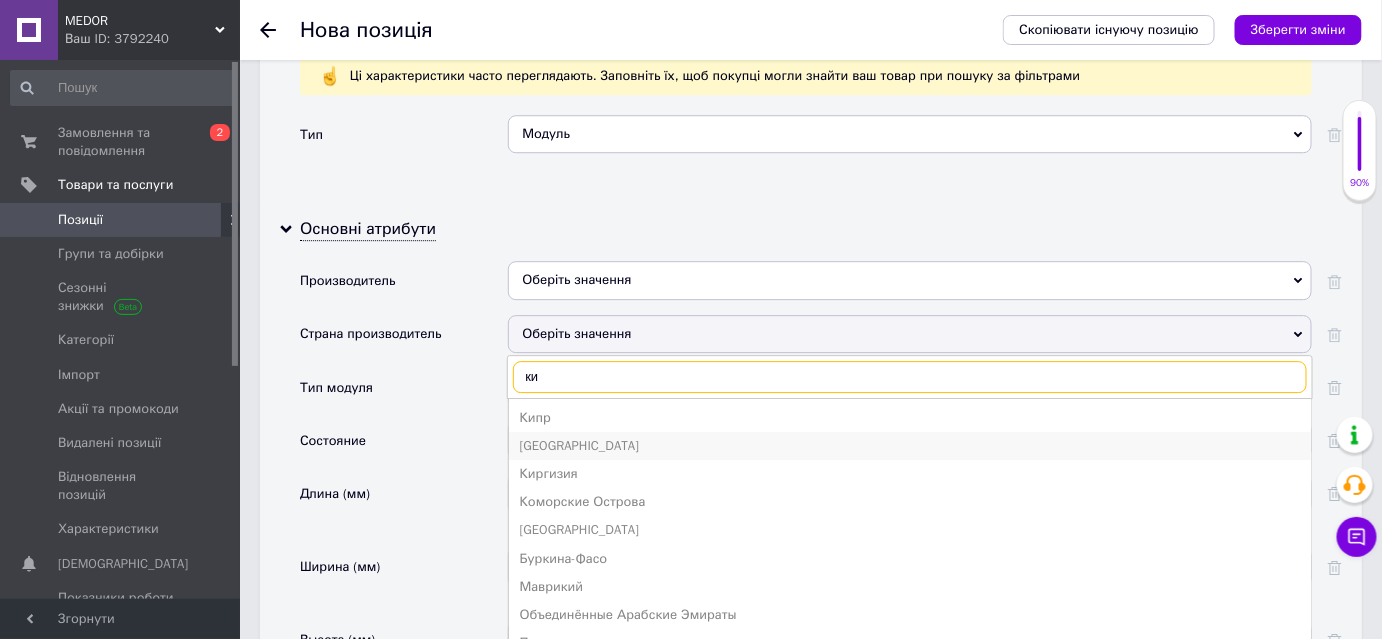 type on "ки" 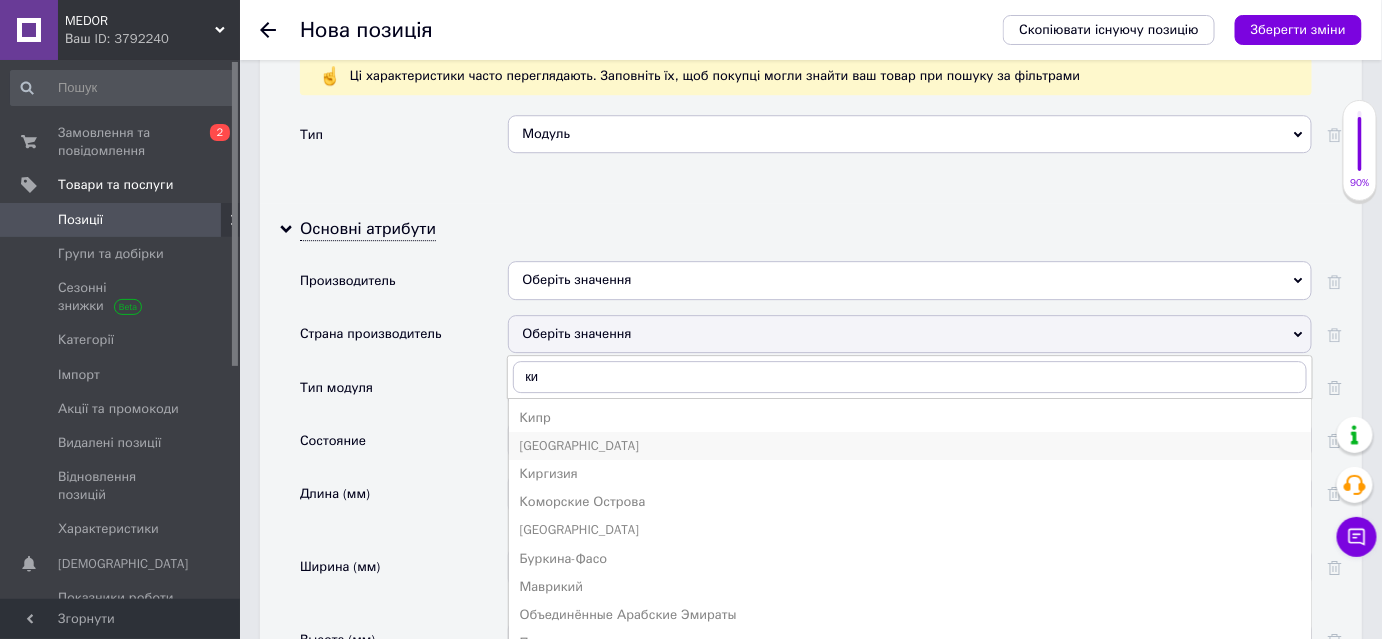 click on "Китай" at bounding box center (910, 446) 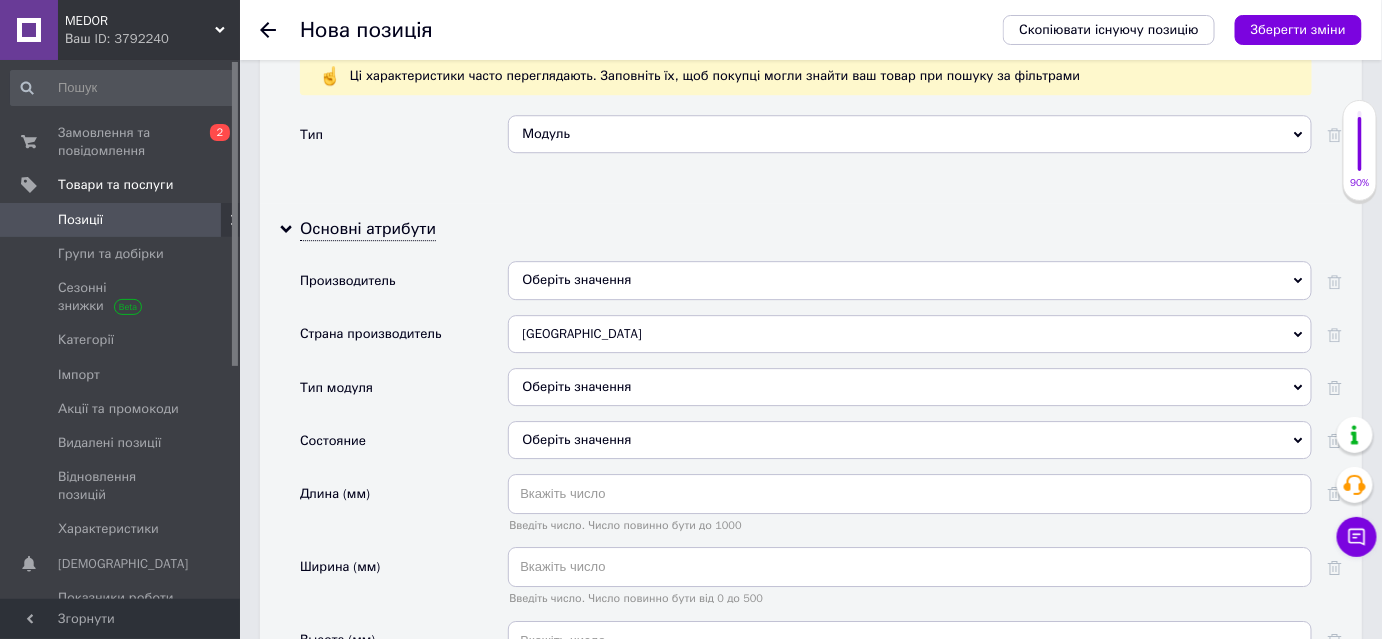 click on "Оберіть значення" at bounding box center (910, 280) 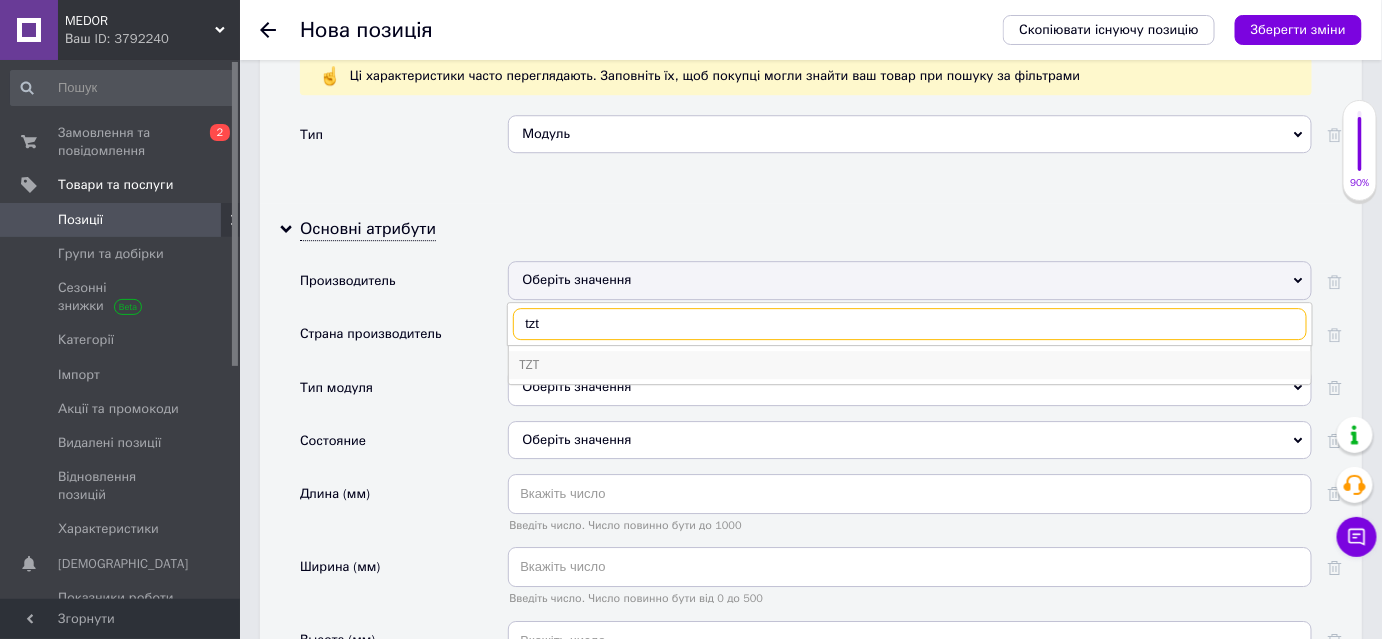 type on "tzt" 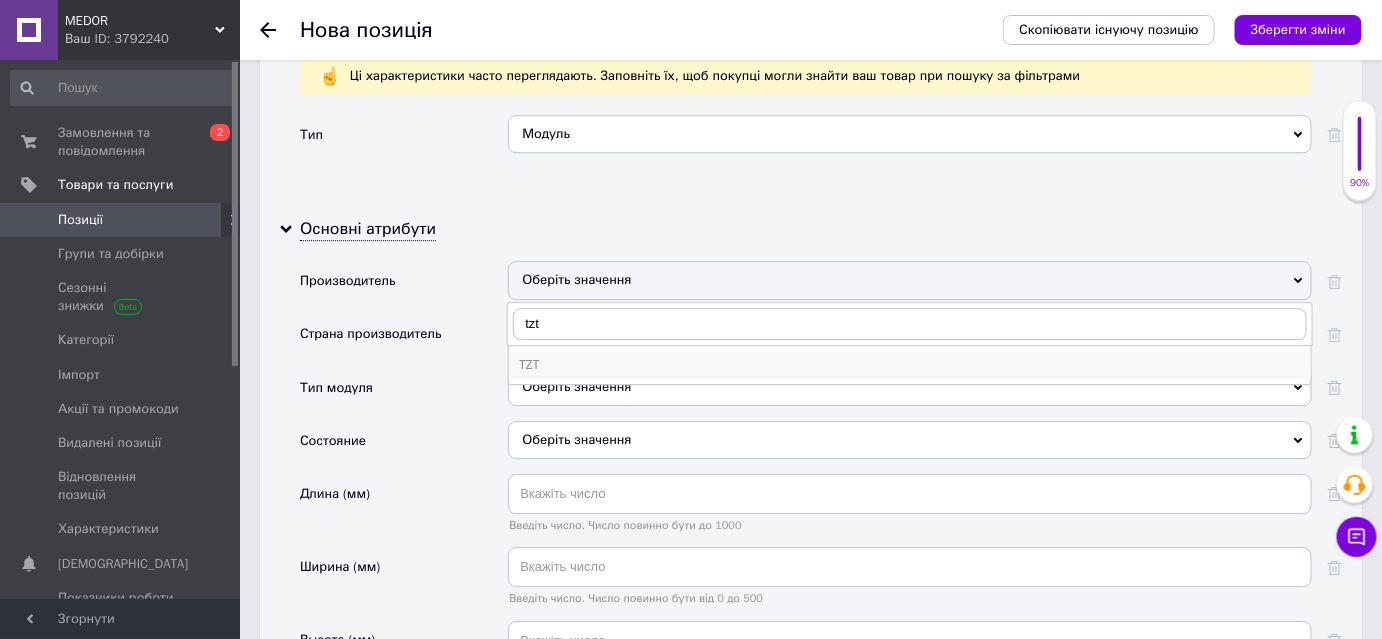 click on "TZT" at bounding box center [910, 365] 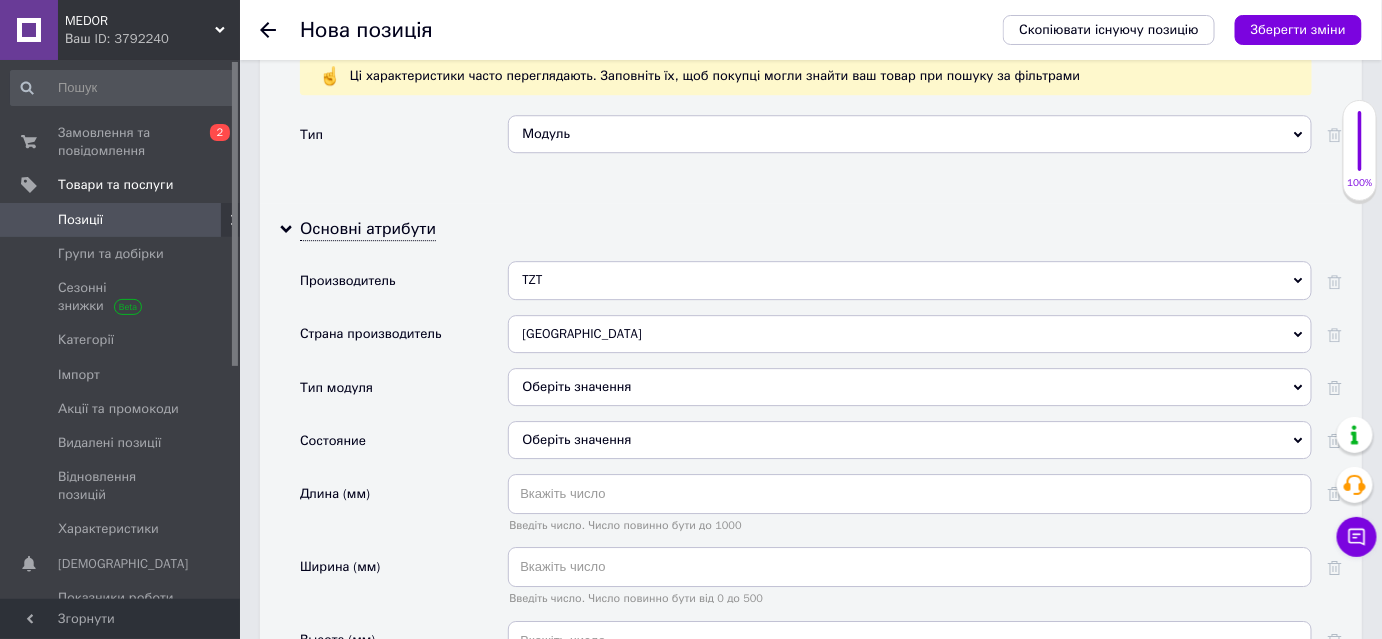 click on "Оберіть значення" at bounding box center (910, 387) 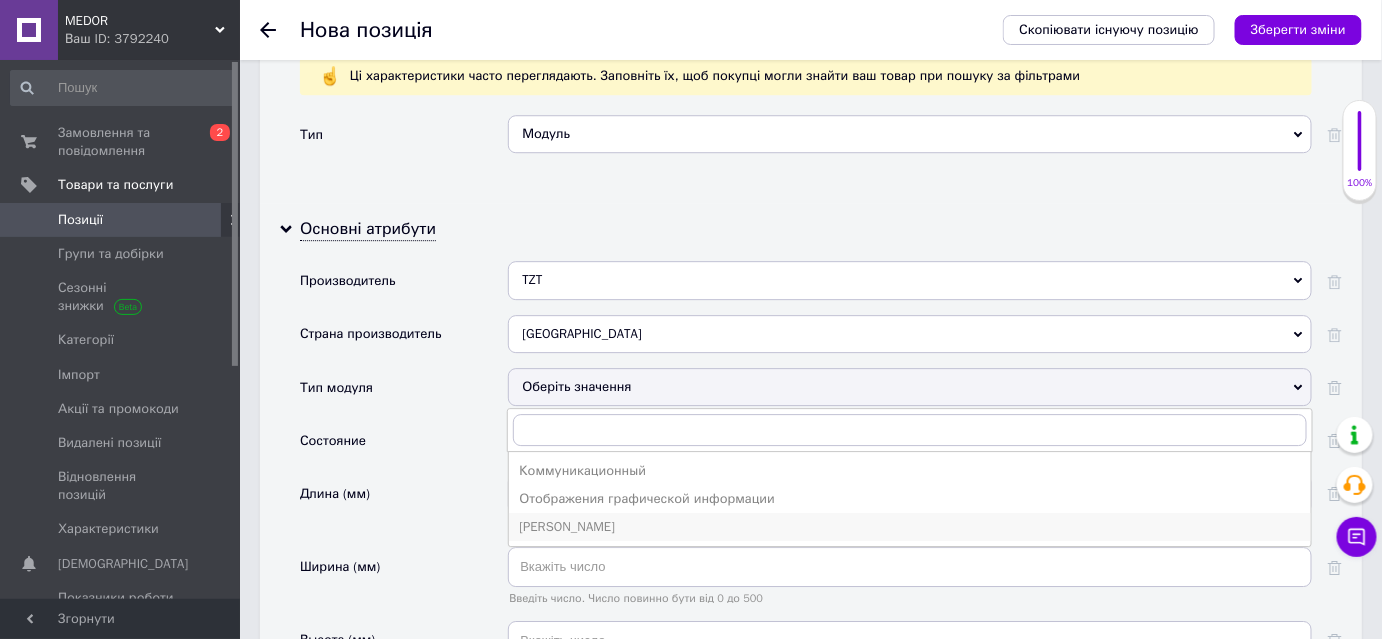 click on "Силовой" at bounding box center [910, 527] 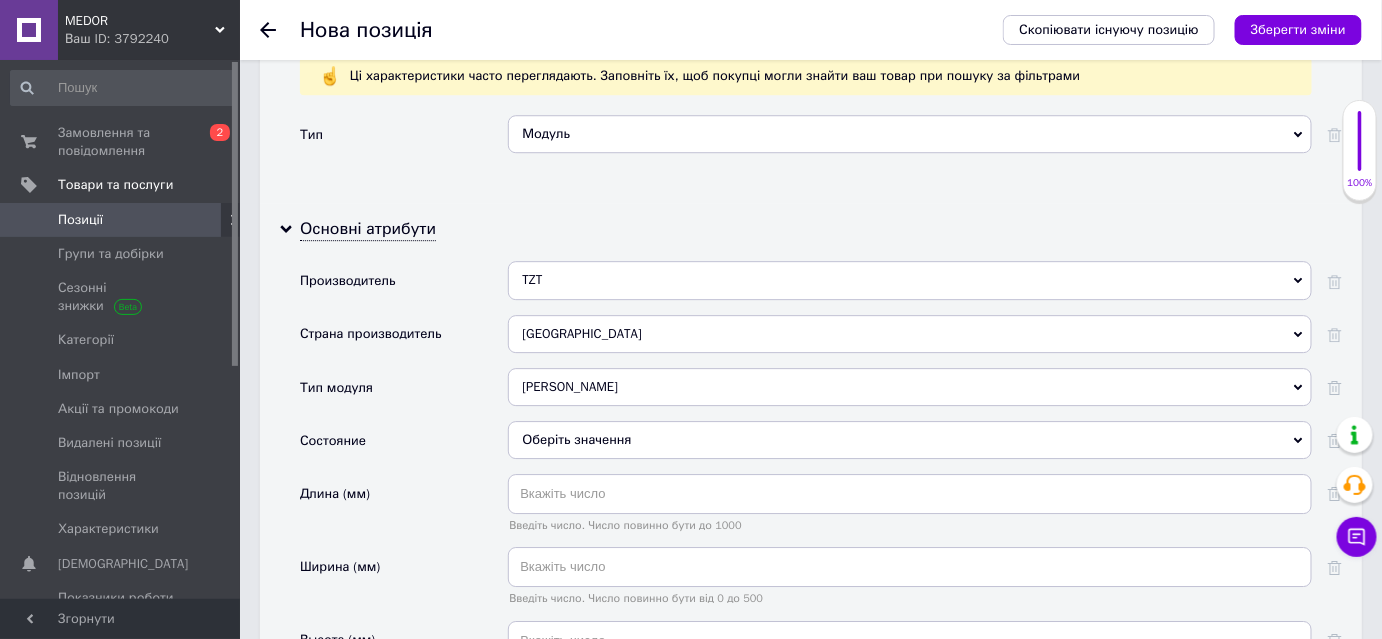 click on "Оберіть значення" at bounding box center (910, 440) 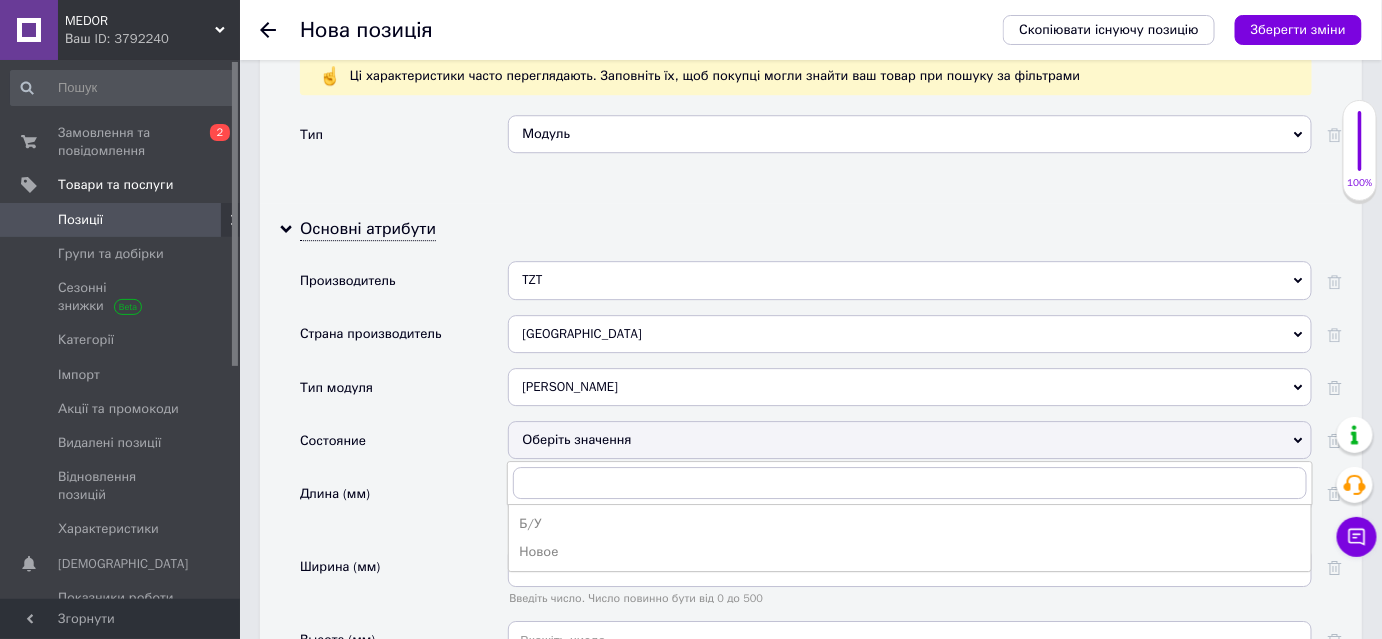 drag, startPoint x: 545, startPoint y: 511, endPoint x: 534, endPoint y: 505, distance: 12.529964 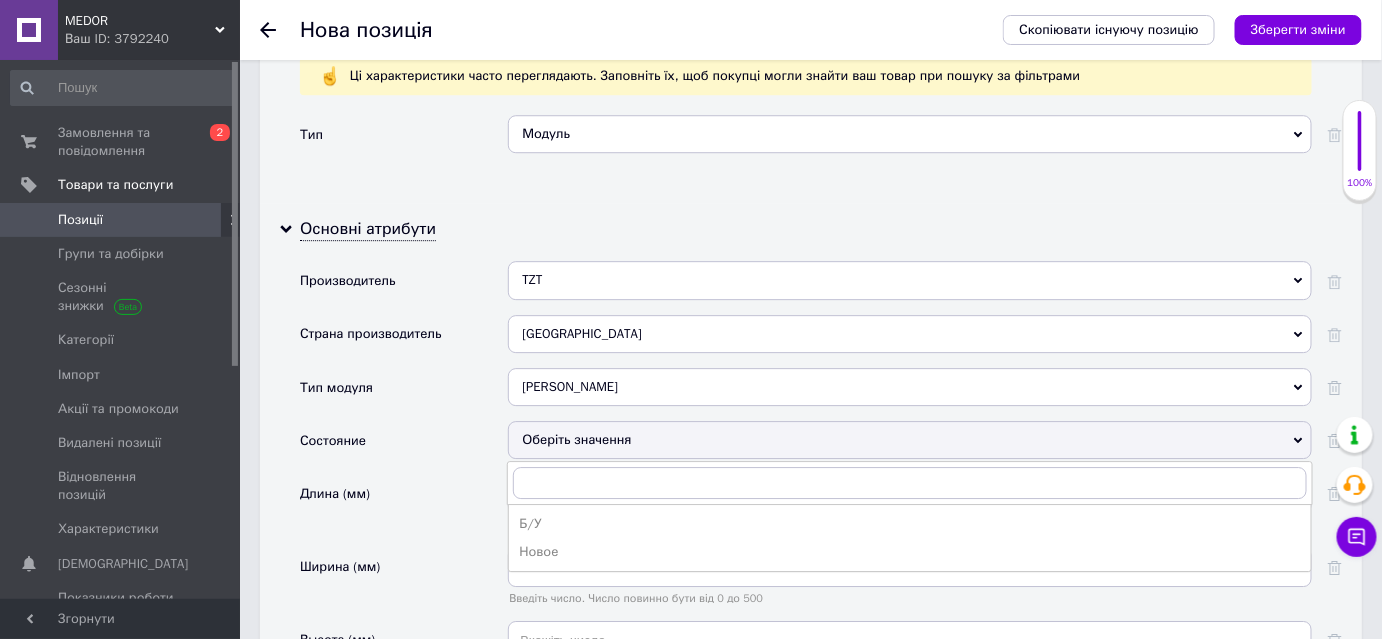 click on "Новое" at bounding box center [910, 552] 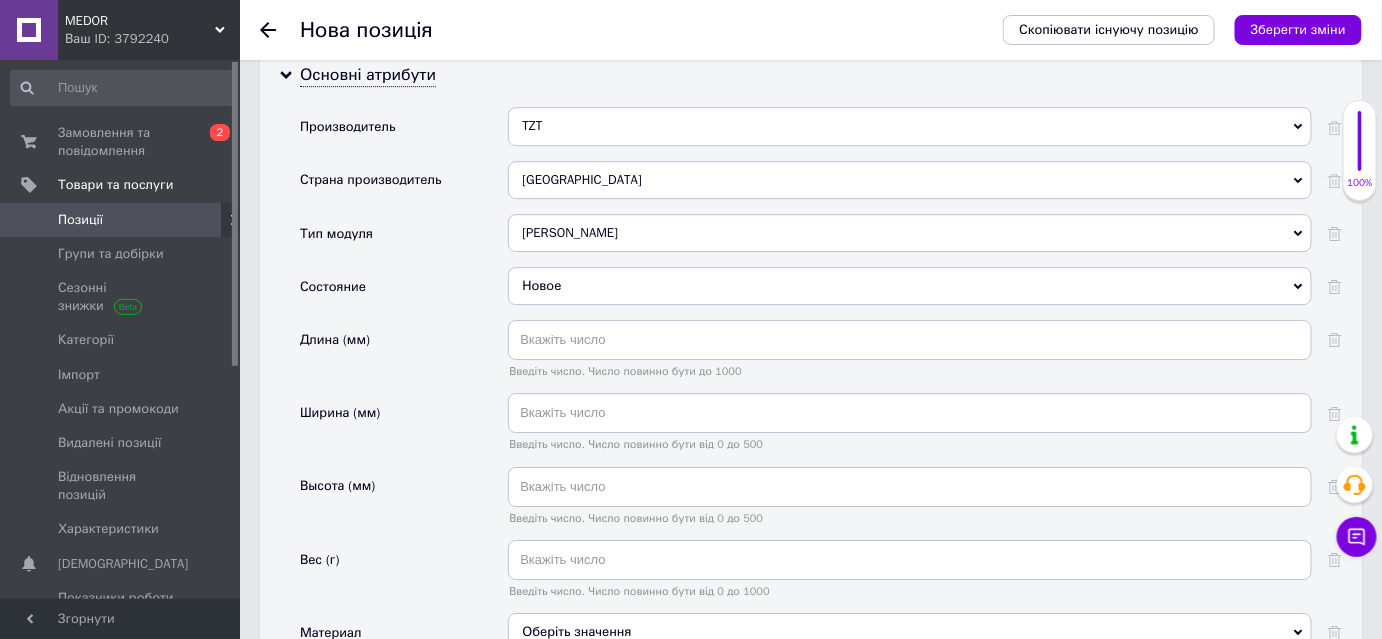 scroll, scrollTop: 2025, scrollLeft: 0, axis: vertical 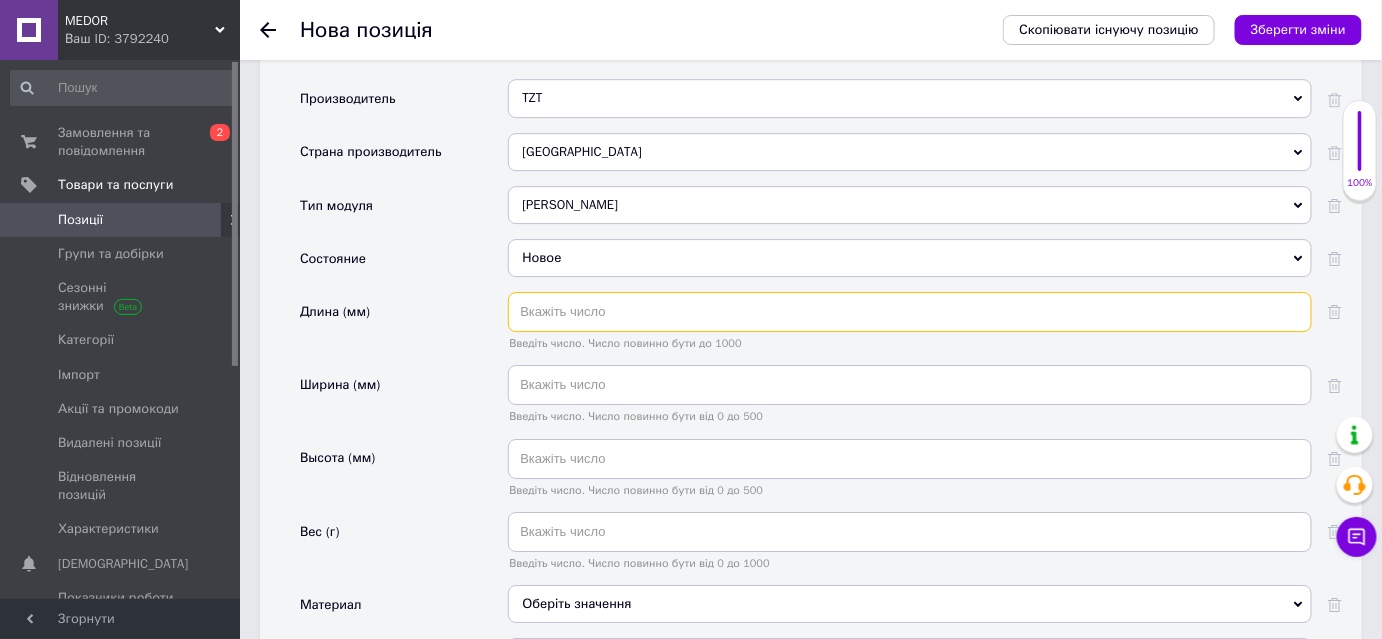 click at bounding box center [910, 312] 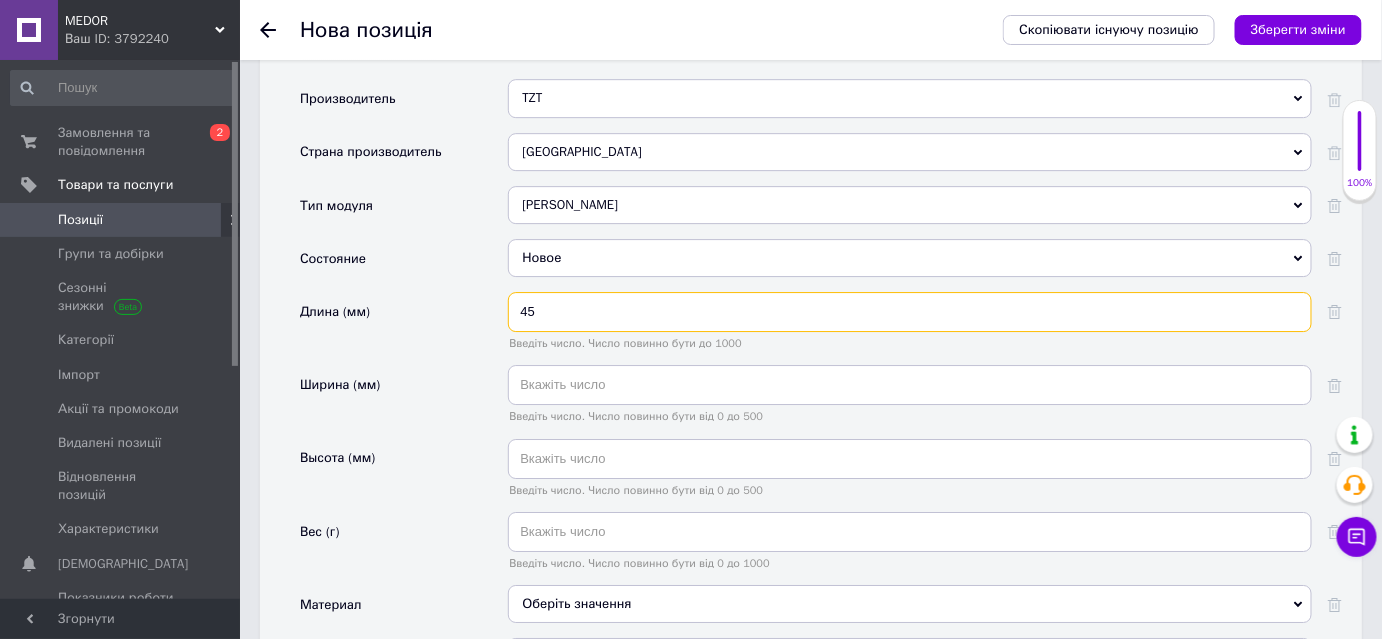 type on "45" 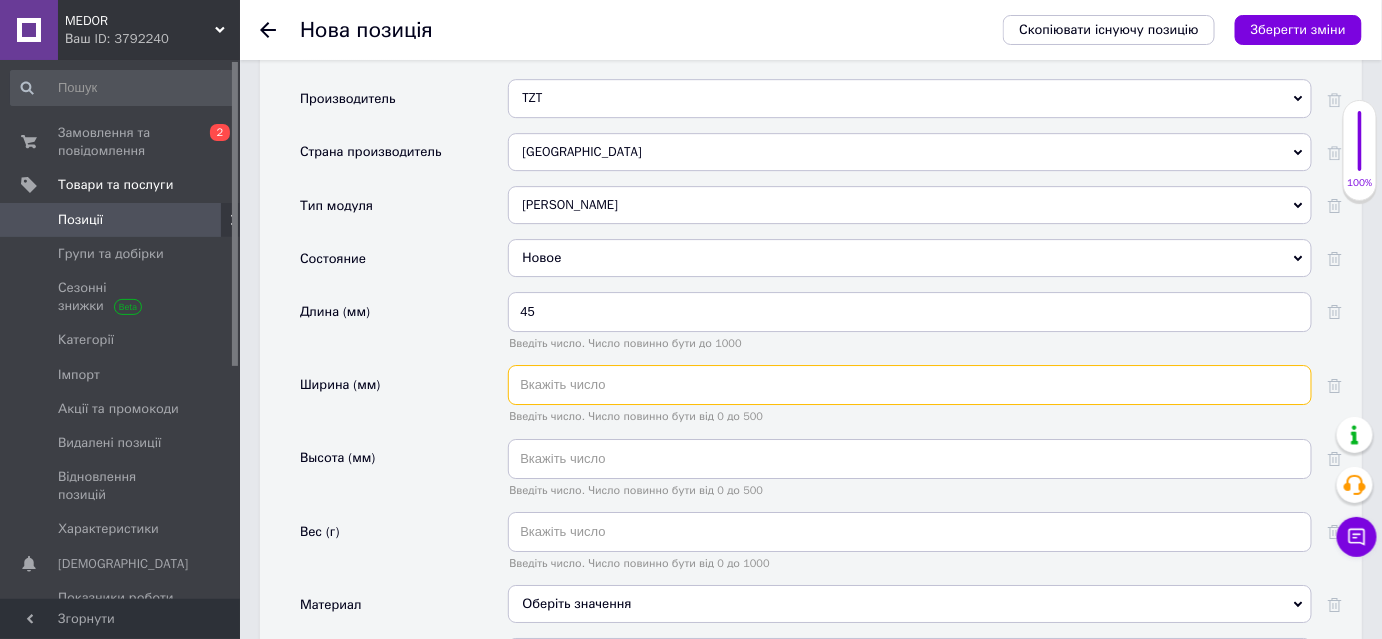 click at bounding box center (910, 385) 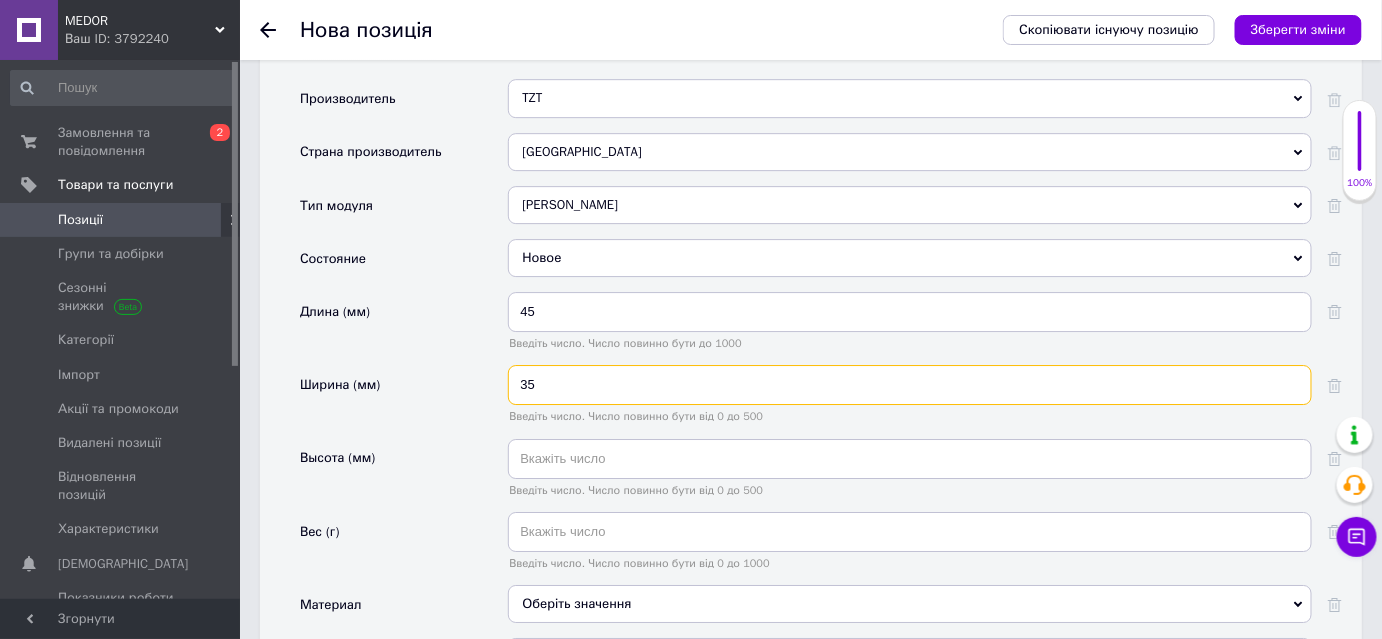 type on "35" 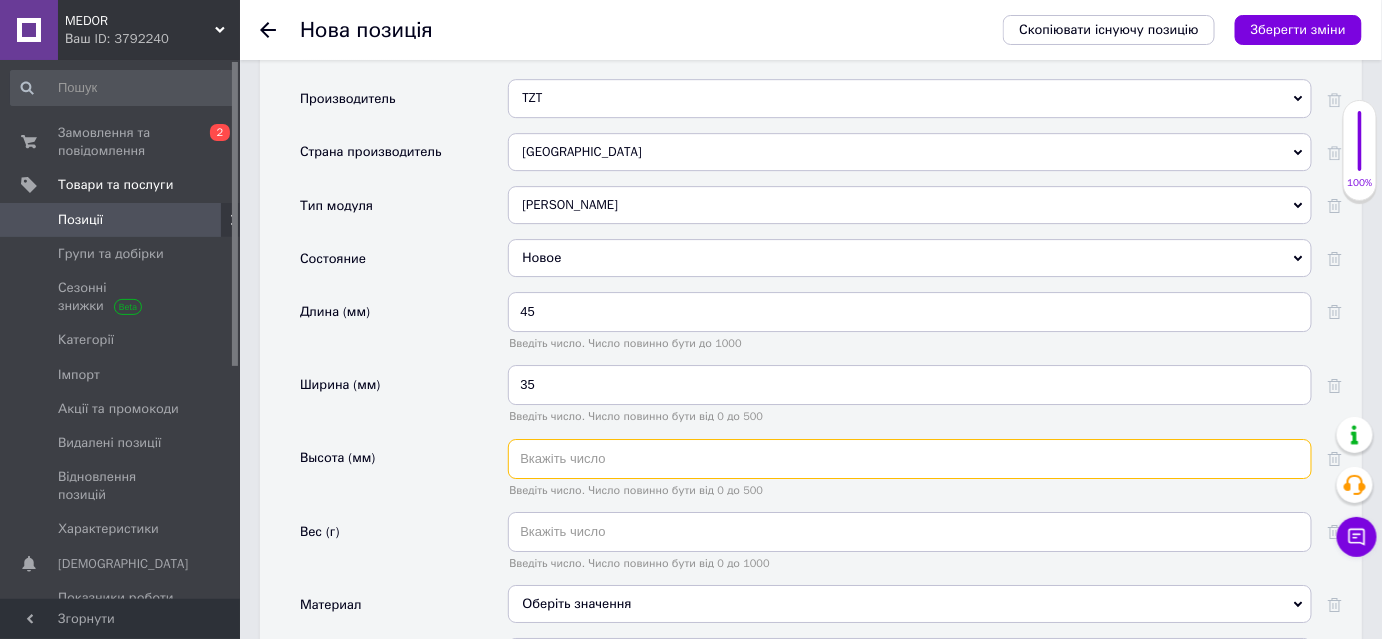click at bounding box center (910, 459) 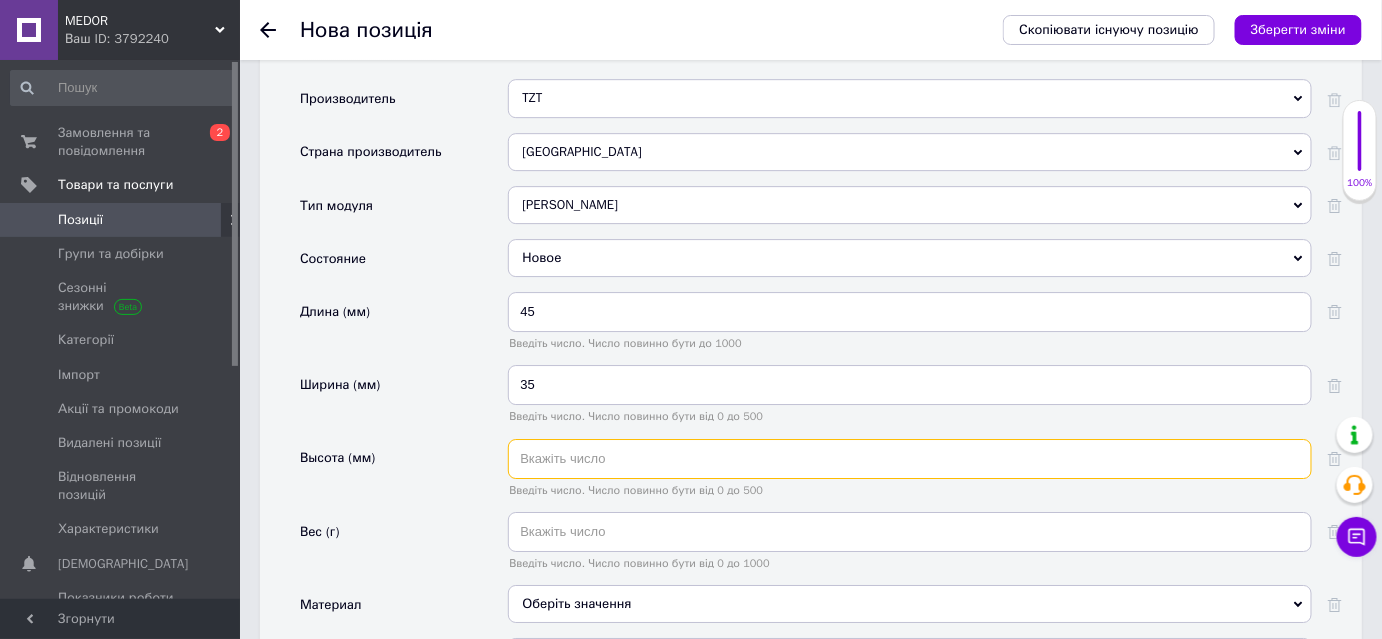 type on "5" 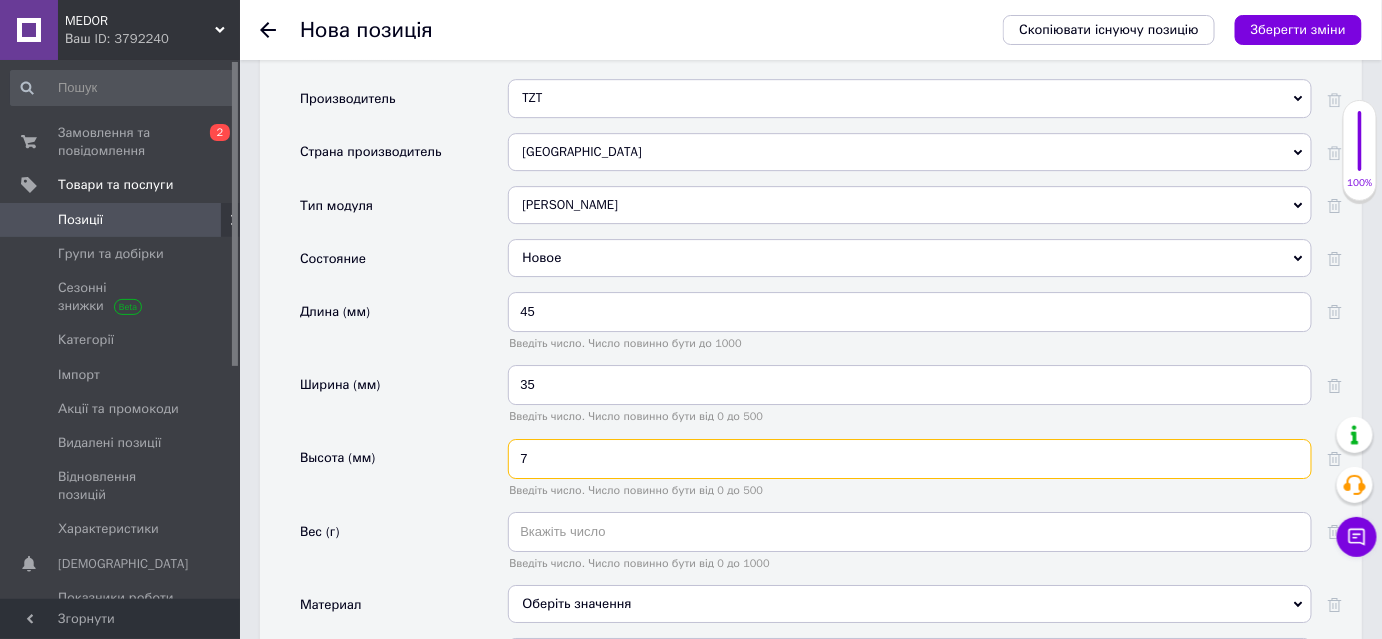 type on "7" 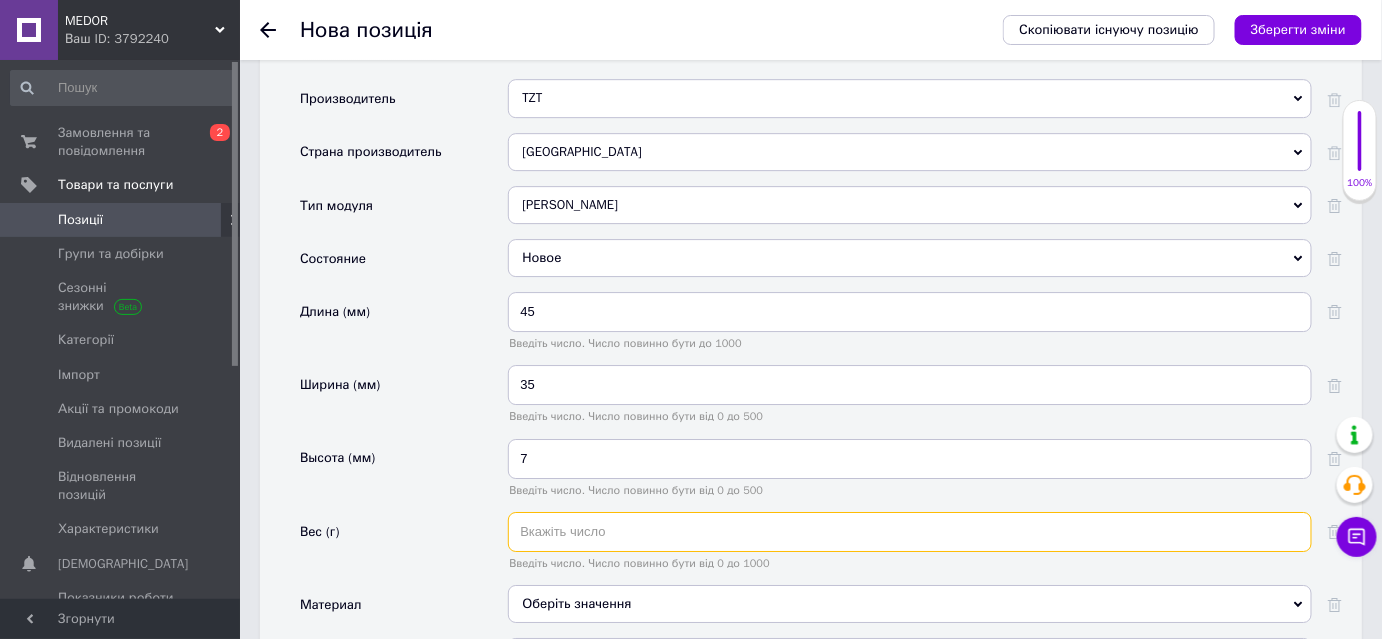 click at bounding box center [910, 532] 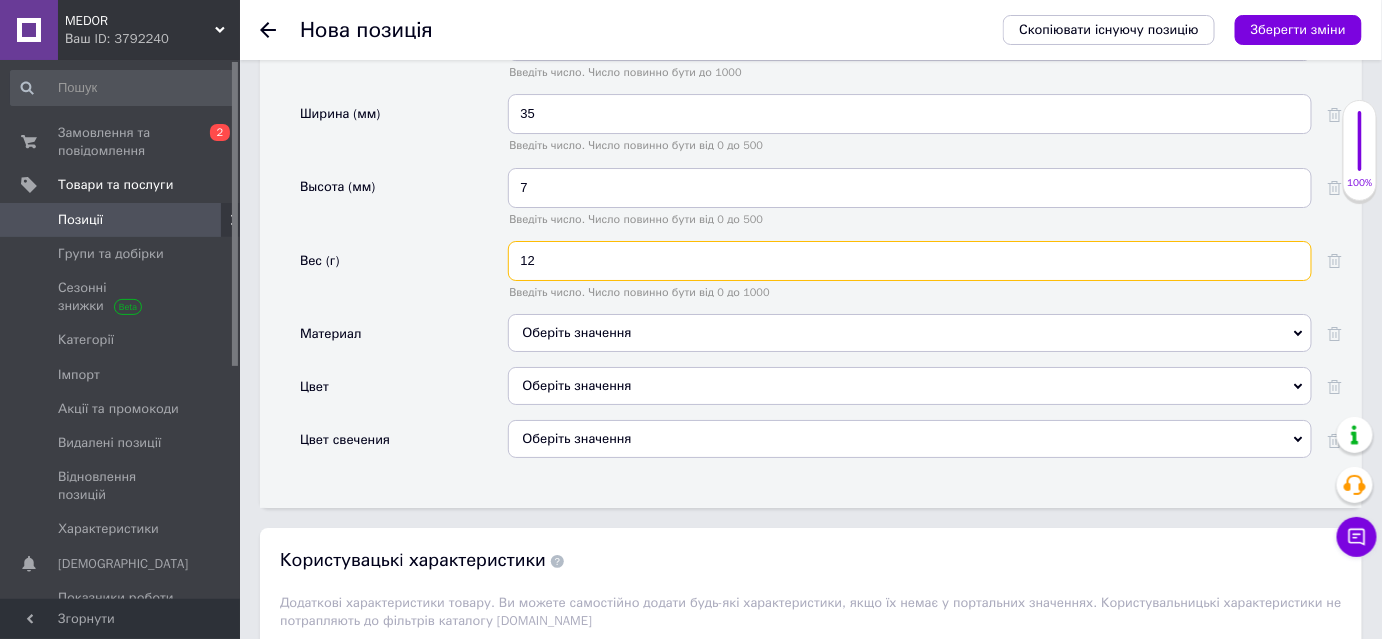 scroll, scrollTop: 2298, scrollLeft: 0, axis: vertical 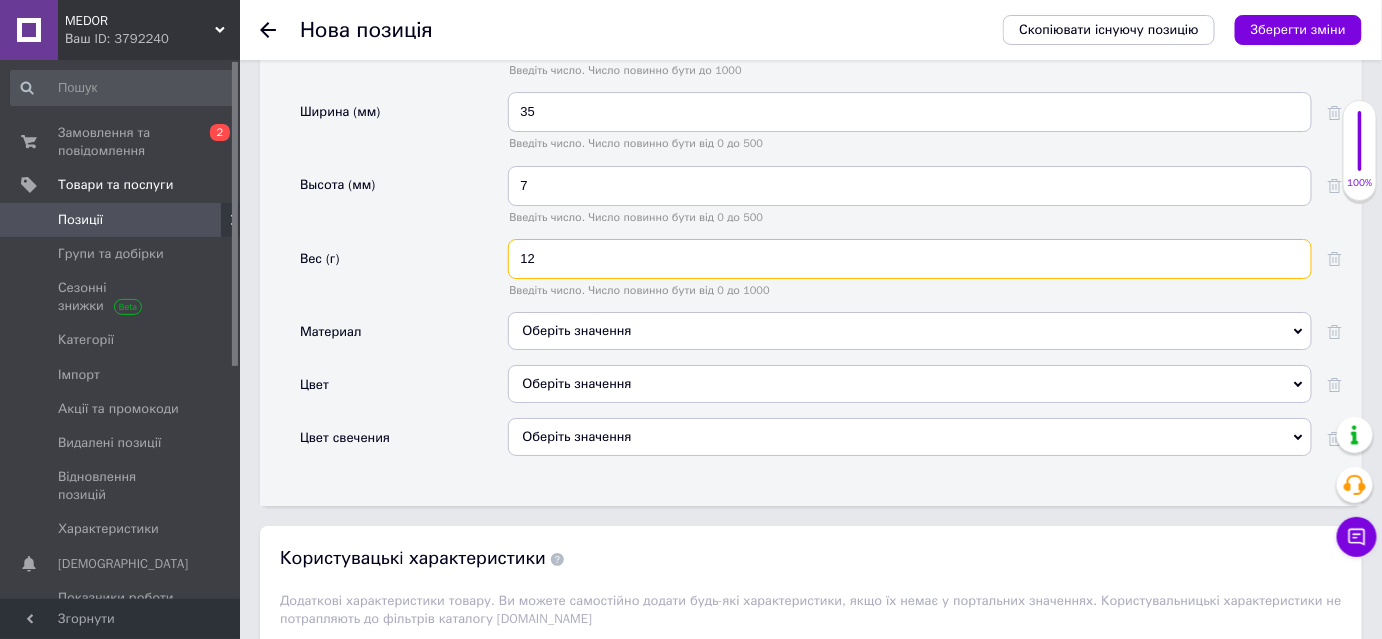 type on "12" 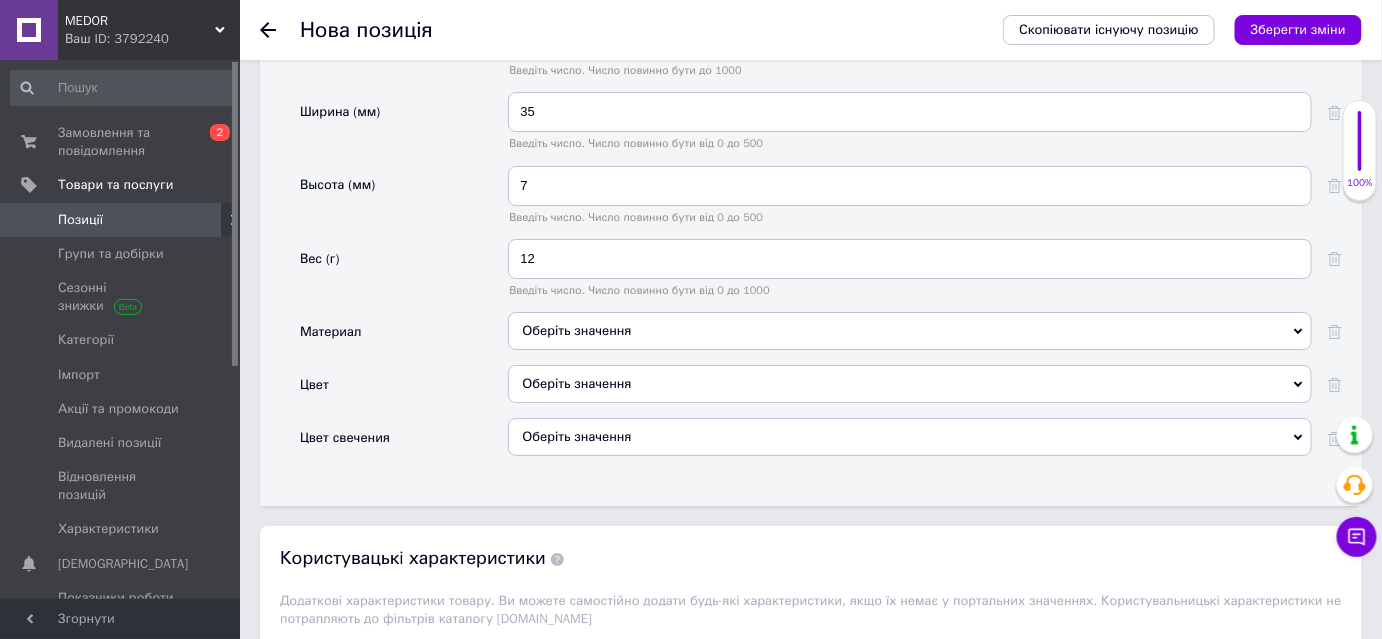 click on "Оберіть значення" at bounding box center [910, 384] 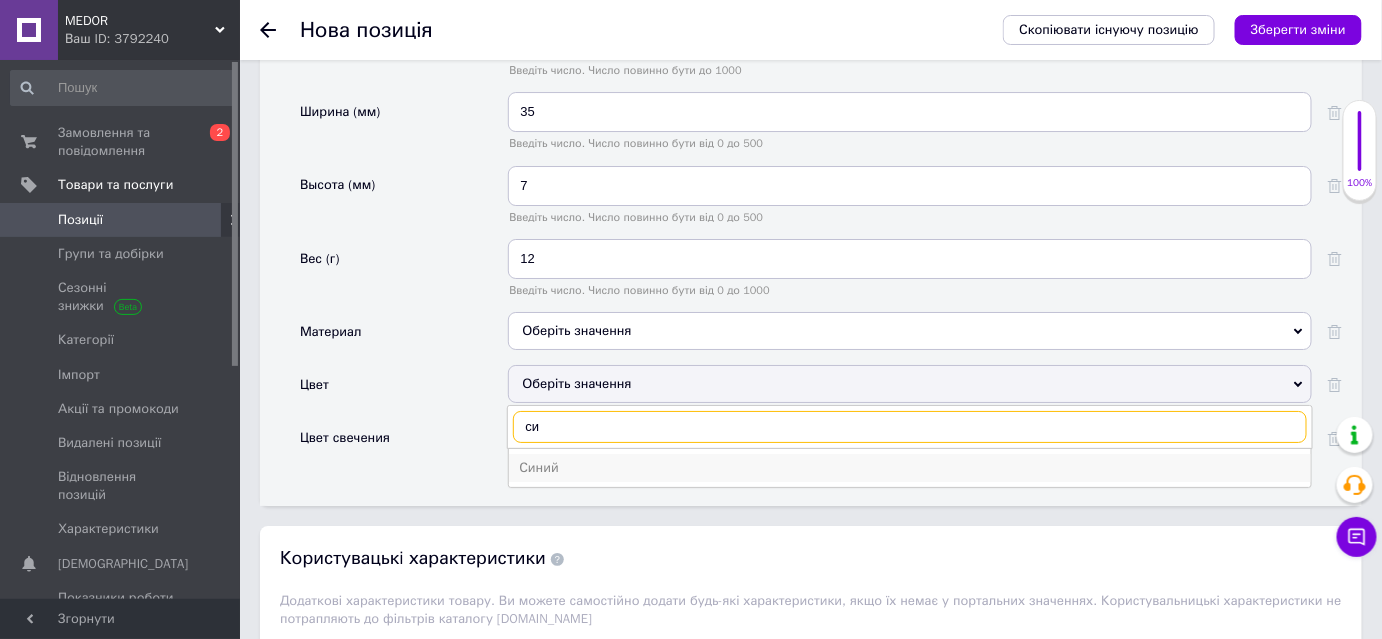 type on "си" 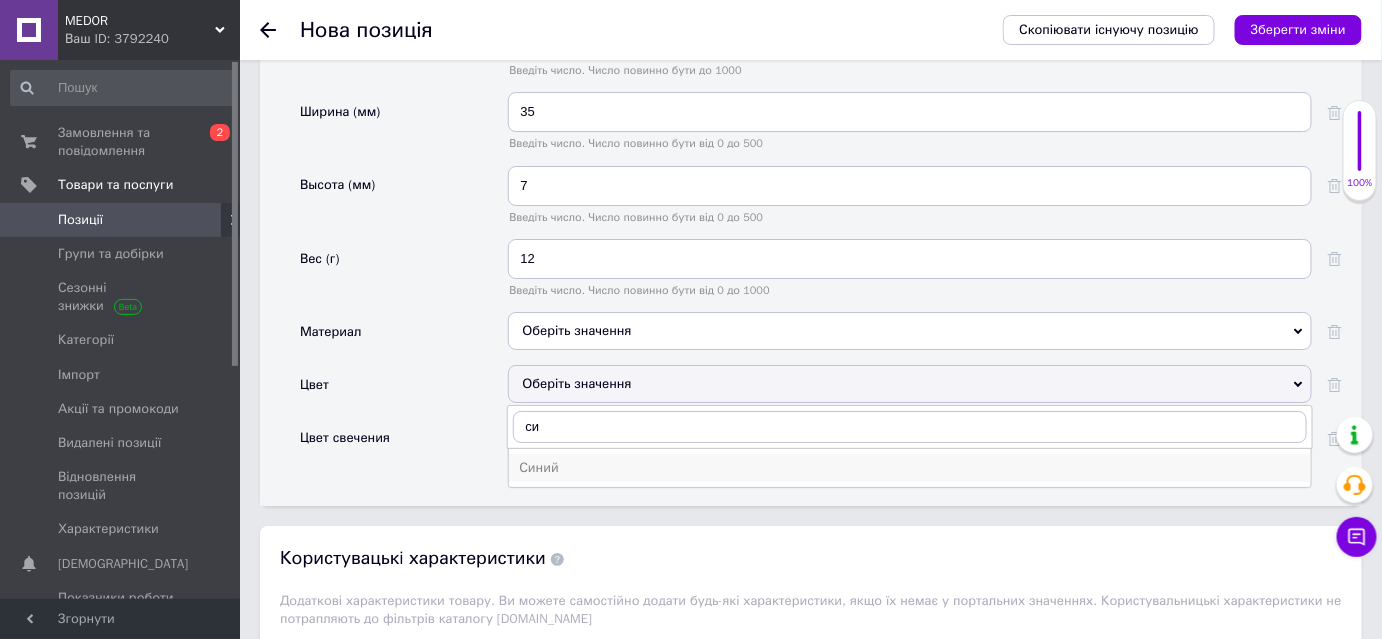 click on "Синий" at bounding box center [910, 468] 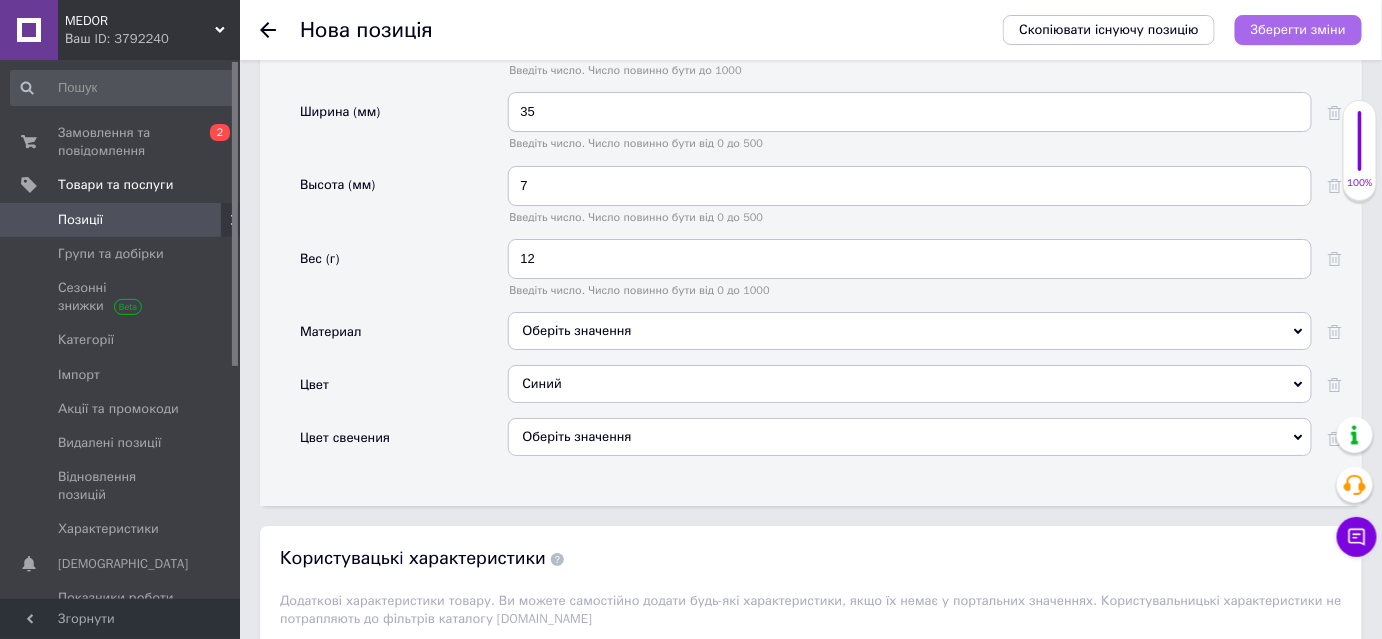 click on "Зберегти зміни" at bounding box center [1298, 29] 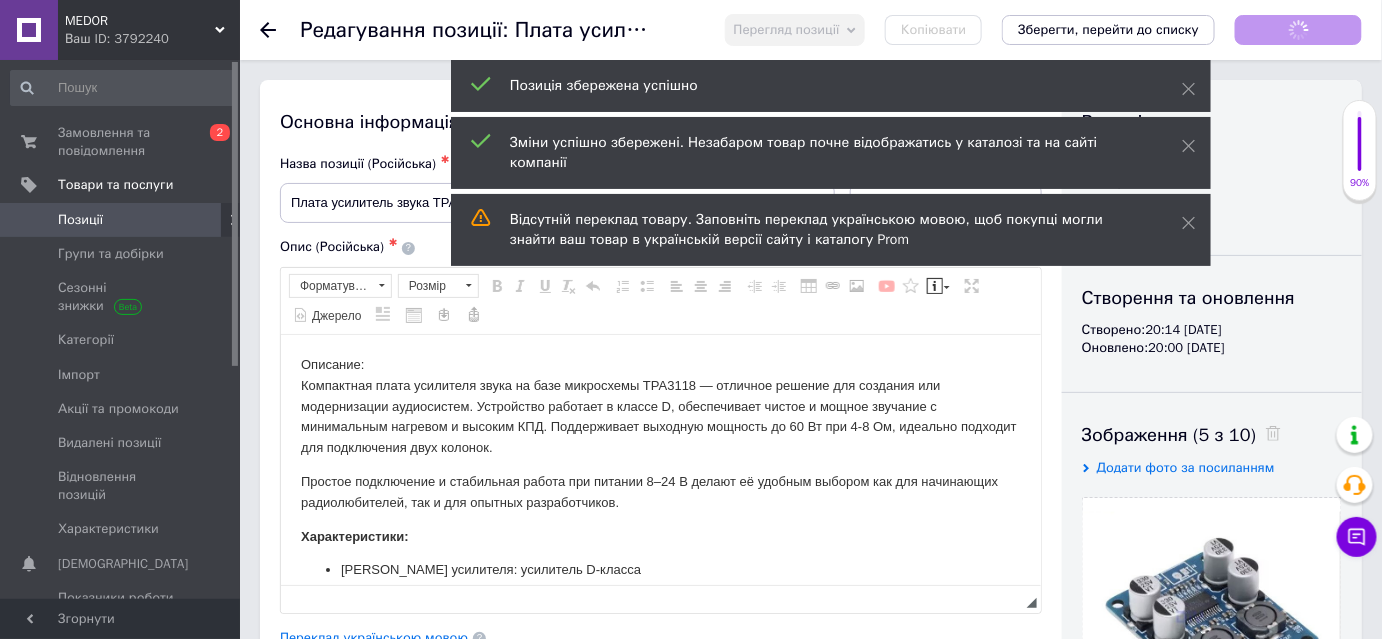 scroll, scrollTop: 0, scrollLeft: 0, axis: both 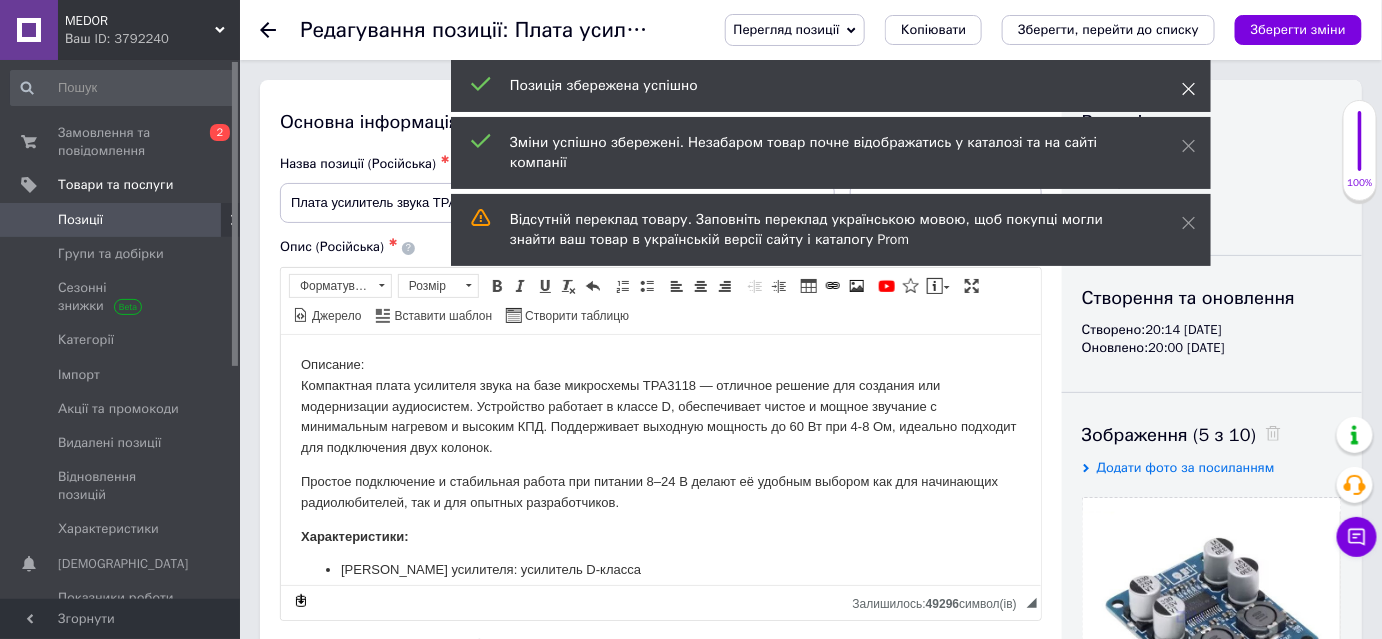 click 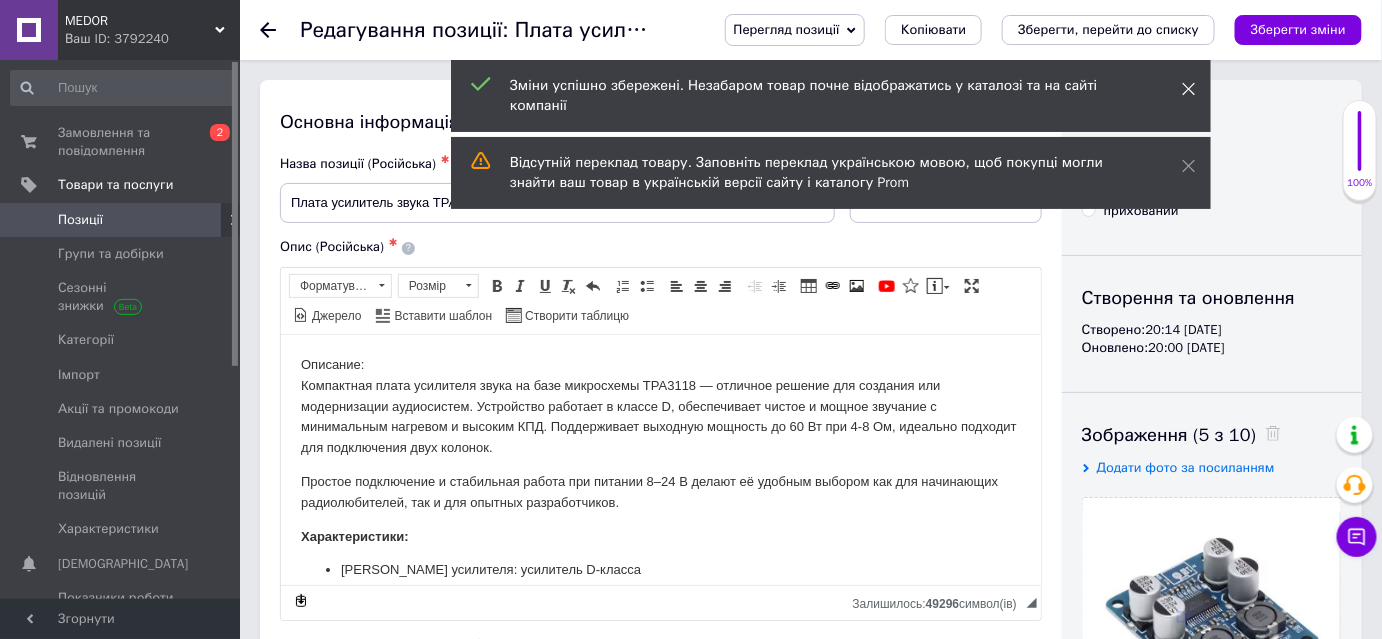 click at bounding box center (1189, 89) 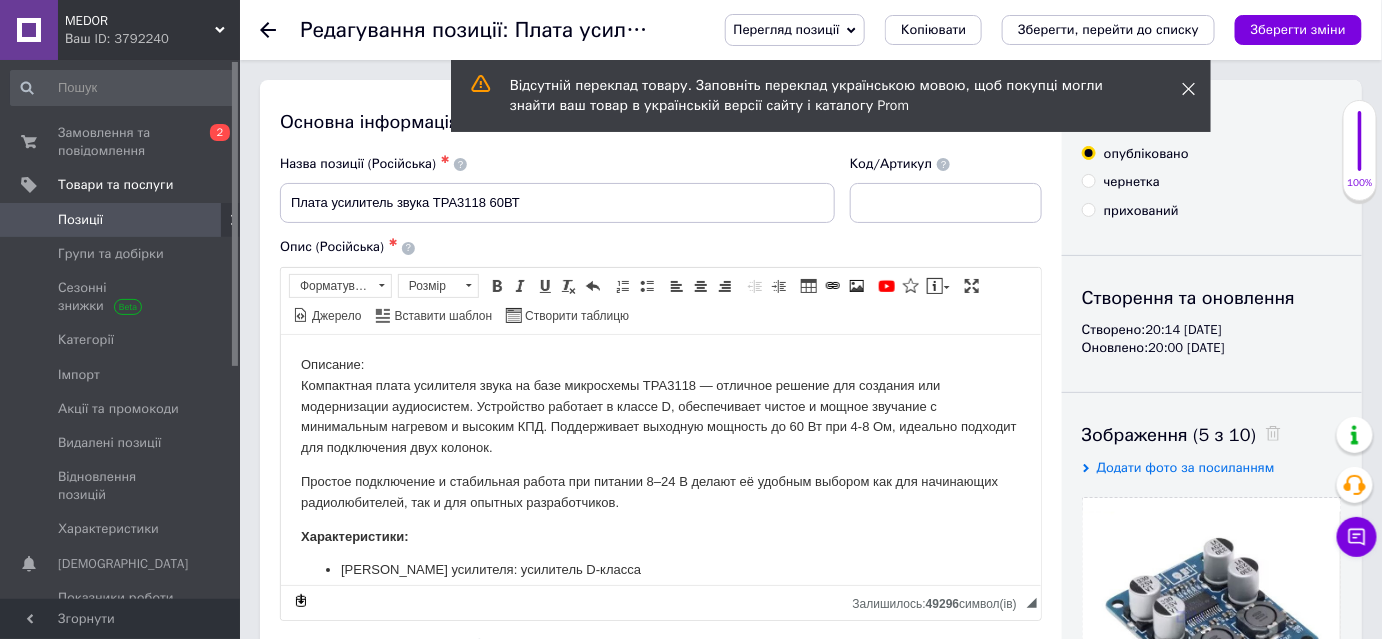 click 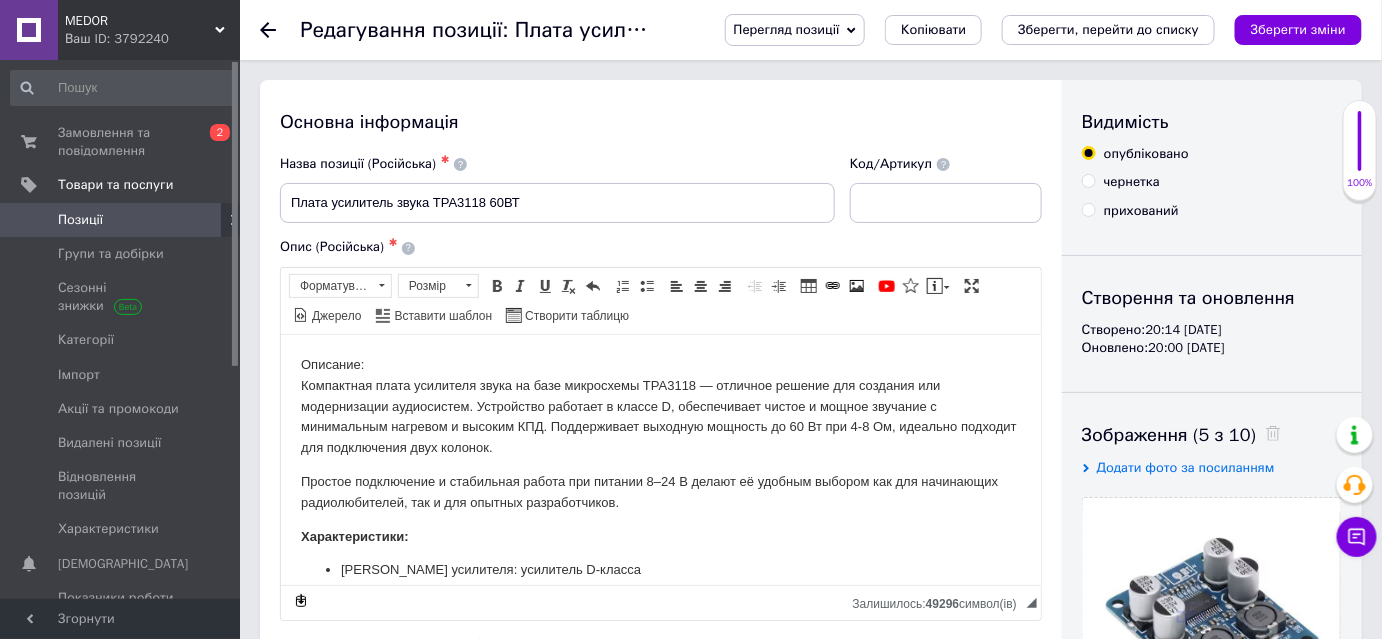 click on "Перегляд позиції" at bounding box center (795, 30) 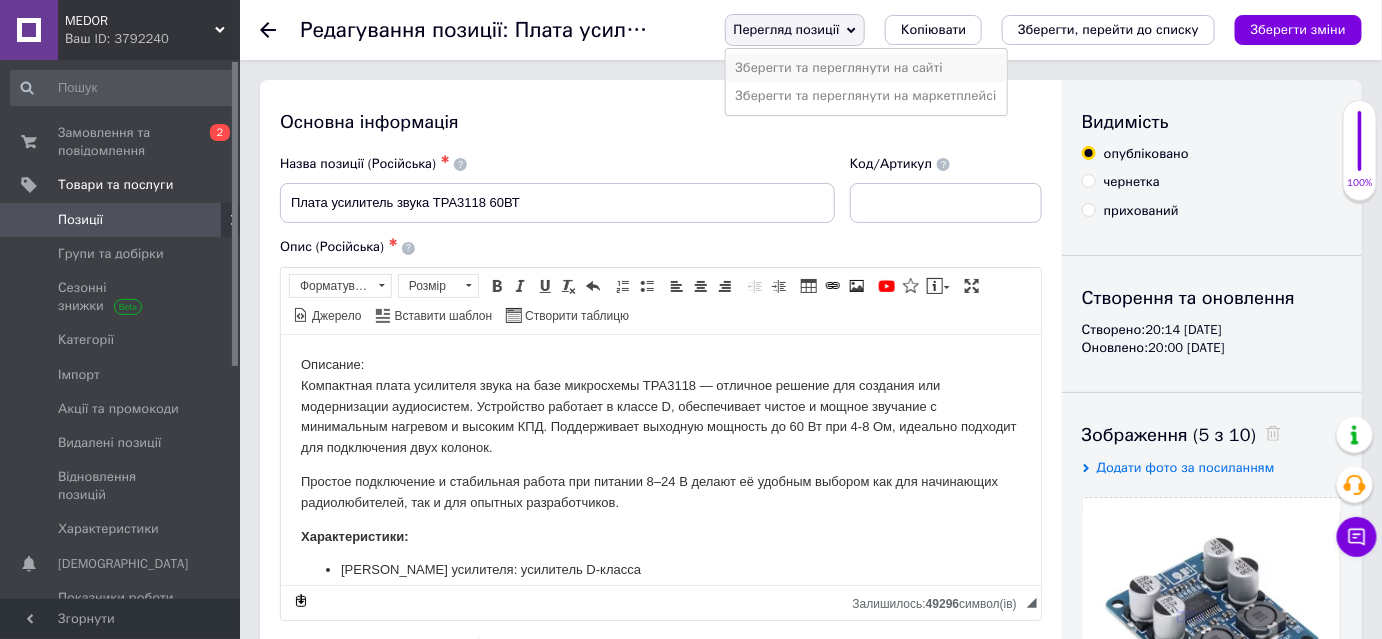 click on "Зберегти та переглянути на сайті" at bounding box center [866, 68] 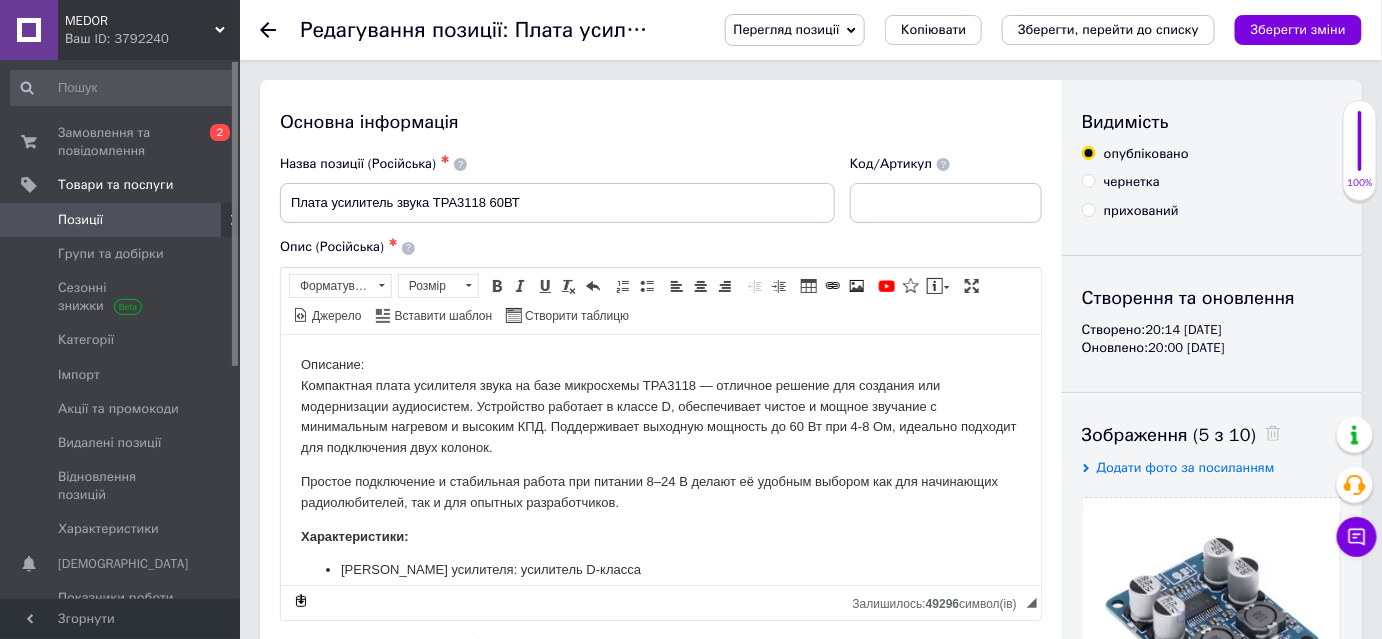 click on "Позиції" at bounding box center (121, 220) 